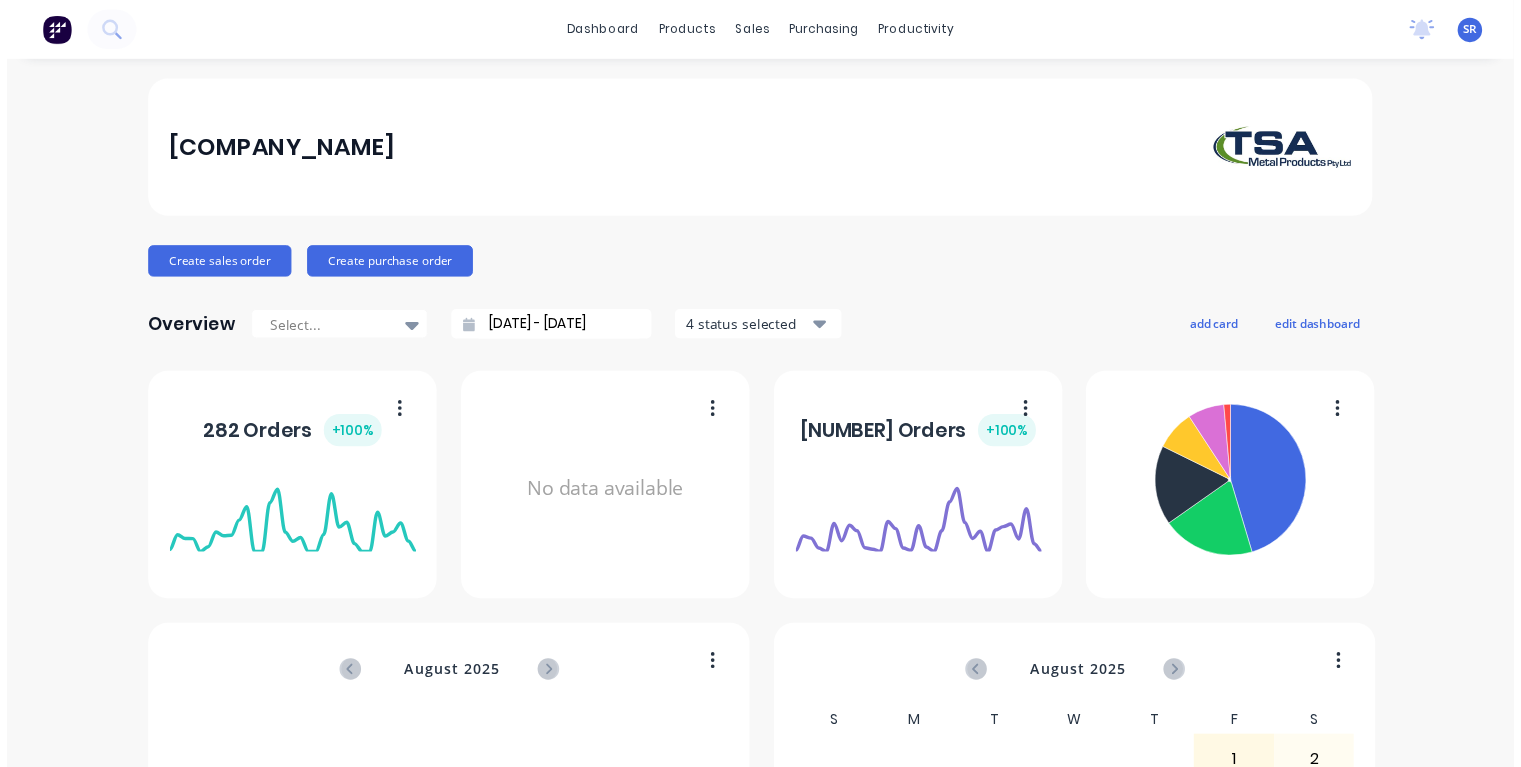 scroll, scrollTop: 0, scrollLeft: 0, axis: both 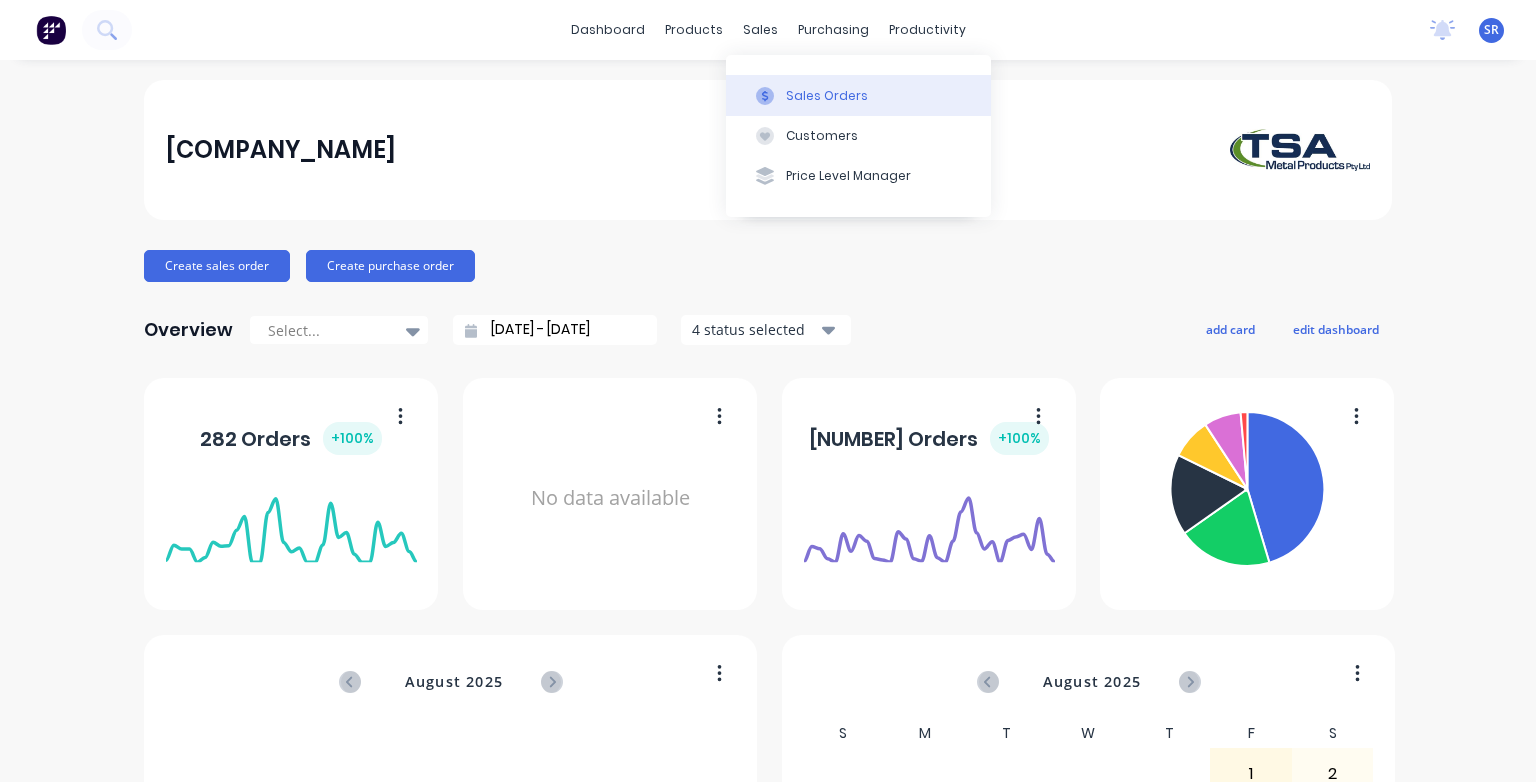 click on "Sales Orders" at bounding box center [858, 95] 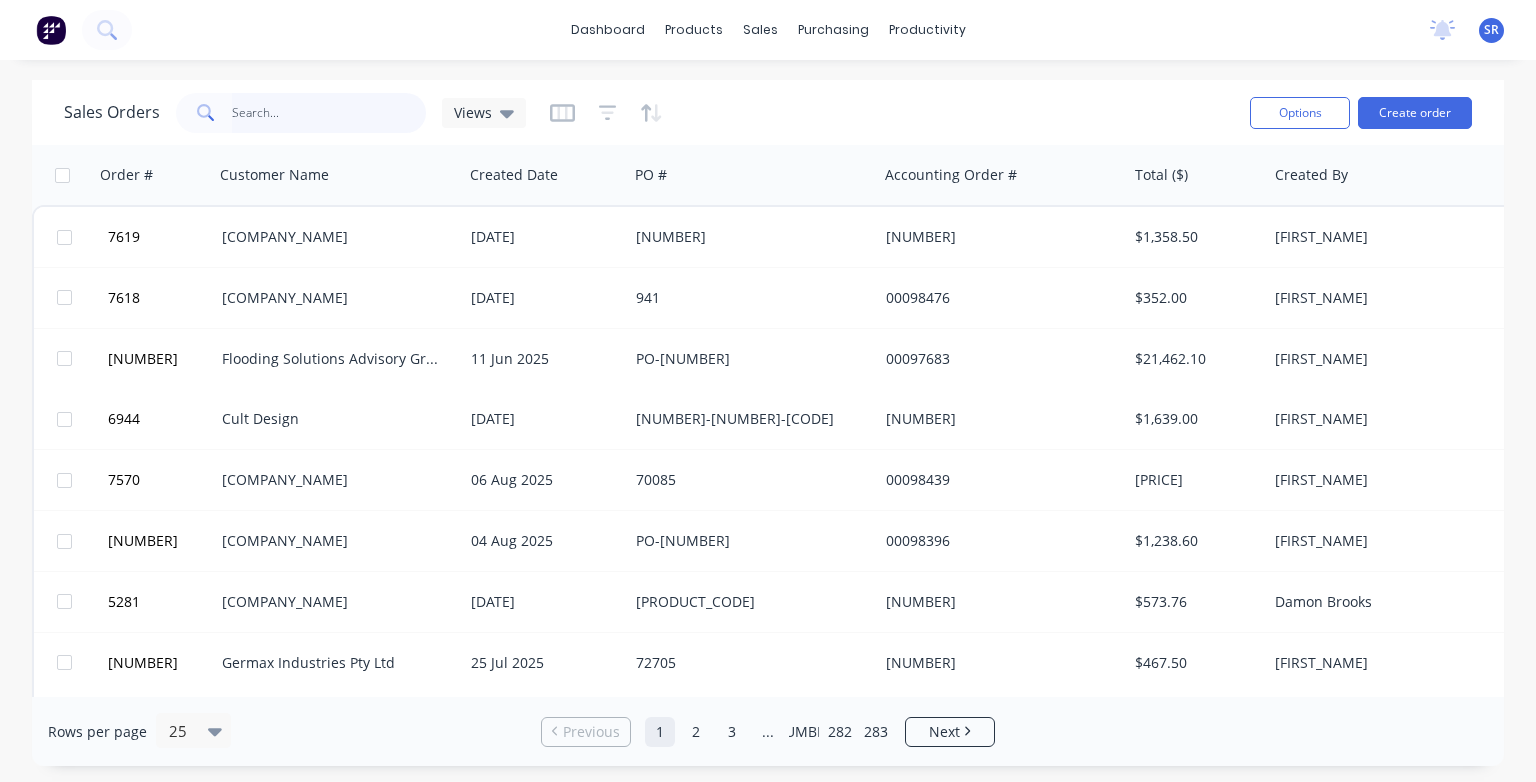 click at bounding box center [329, 113] 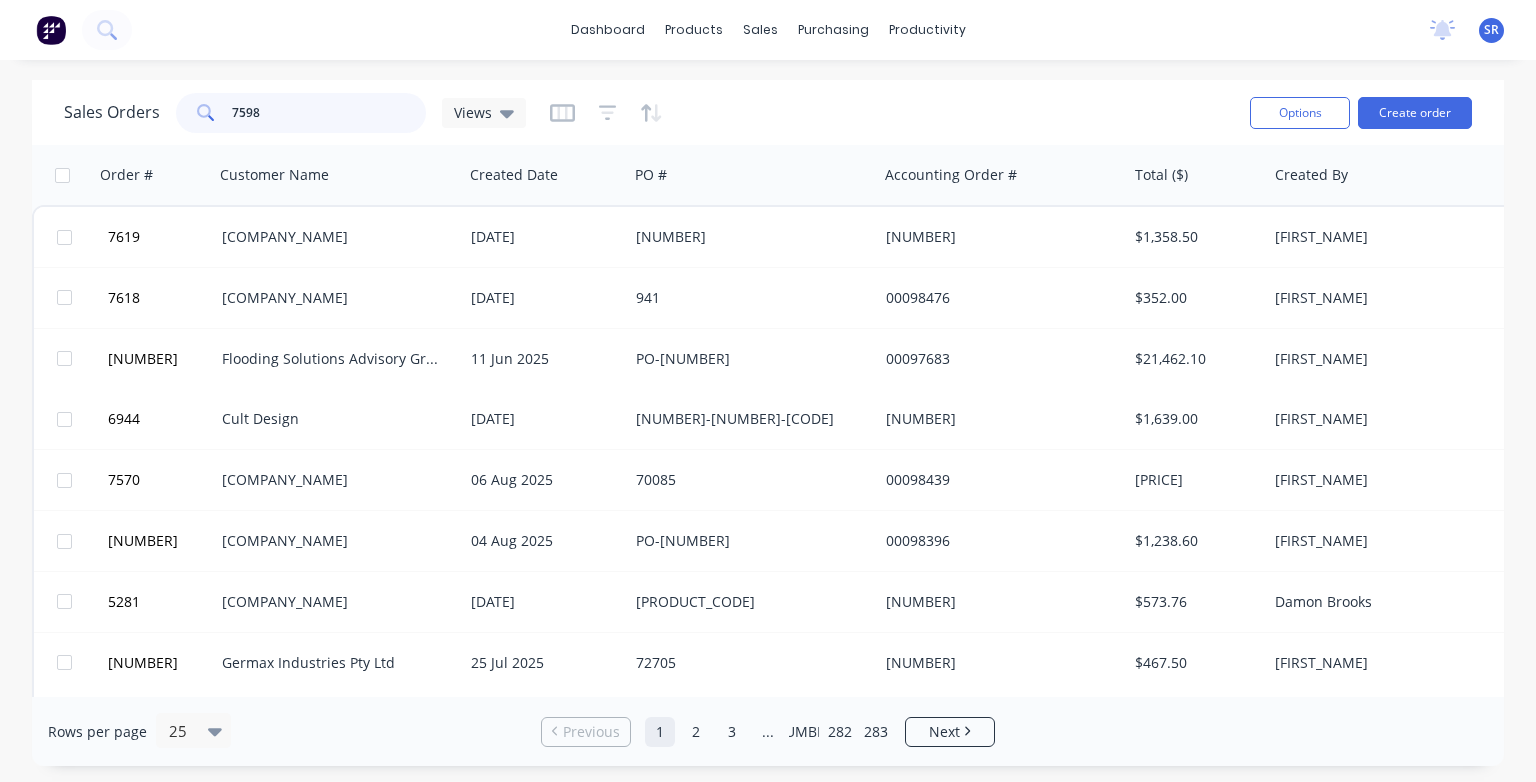 type on "7598" 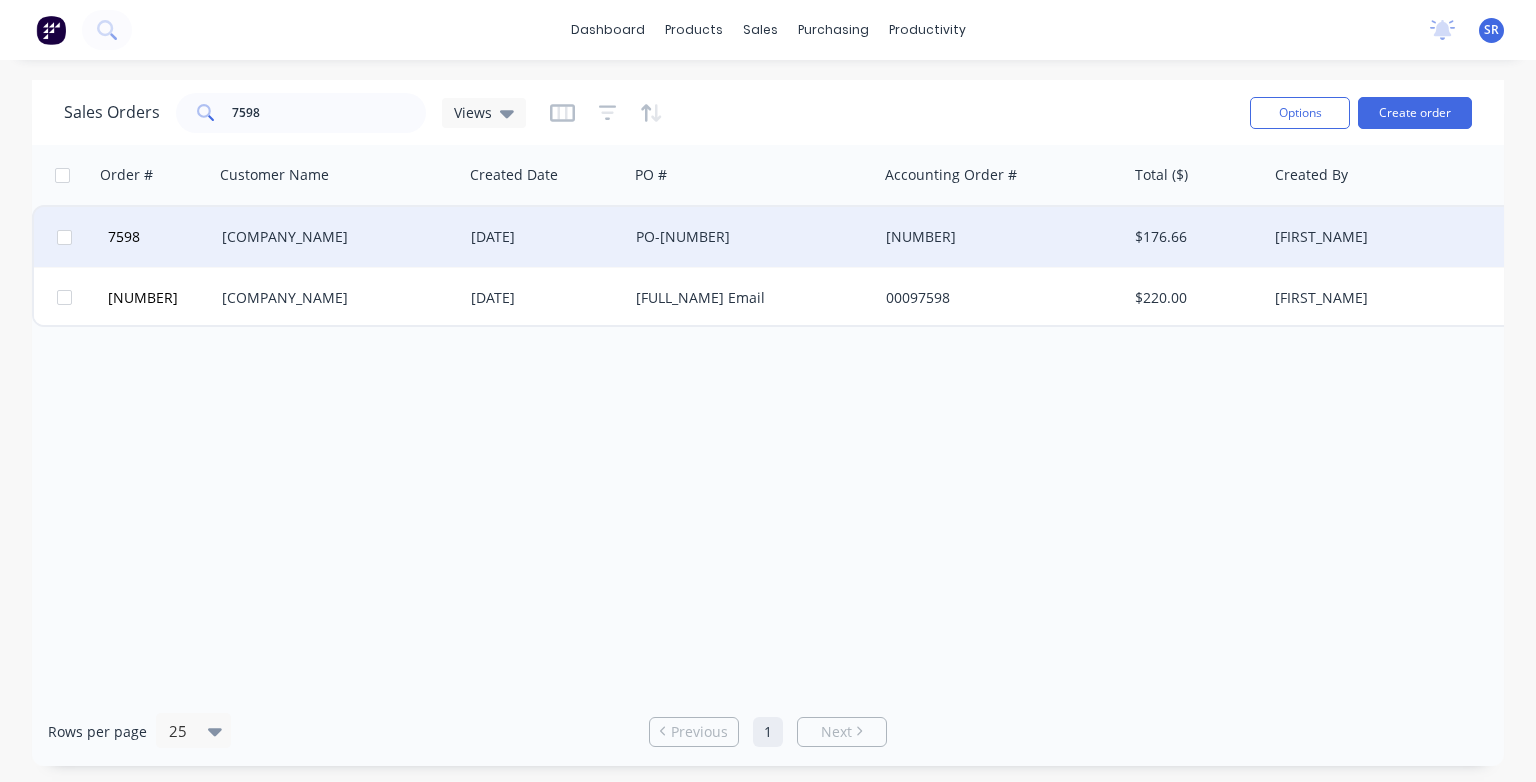 click on "[COMPANY_NAME]" at bounding box center (333, 237) 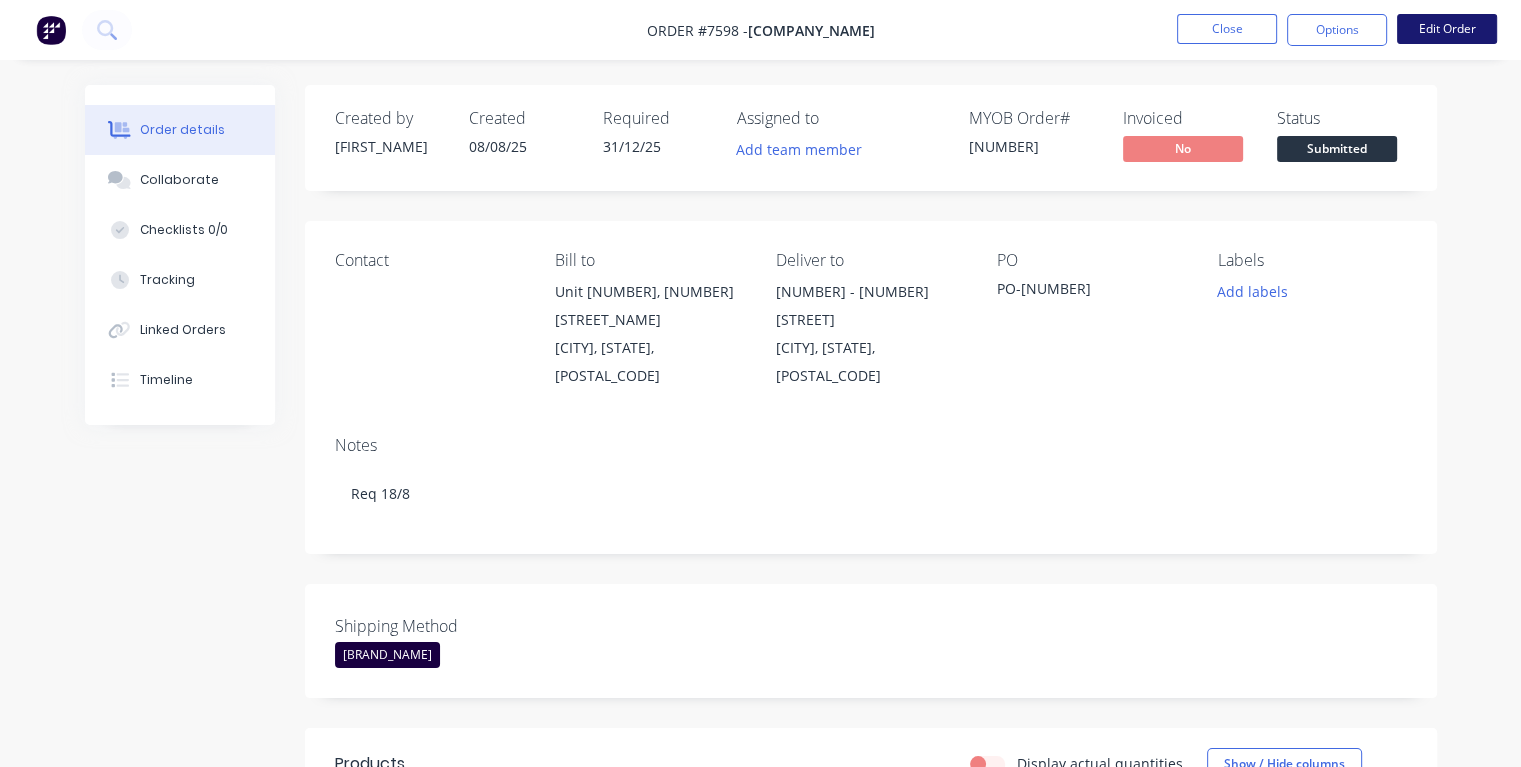 click on "Edit Order" at bounding box center [1447, 29] 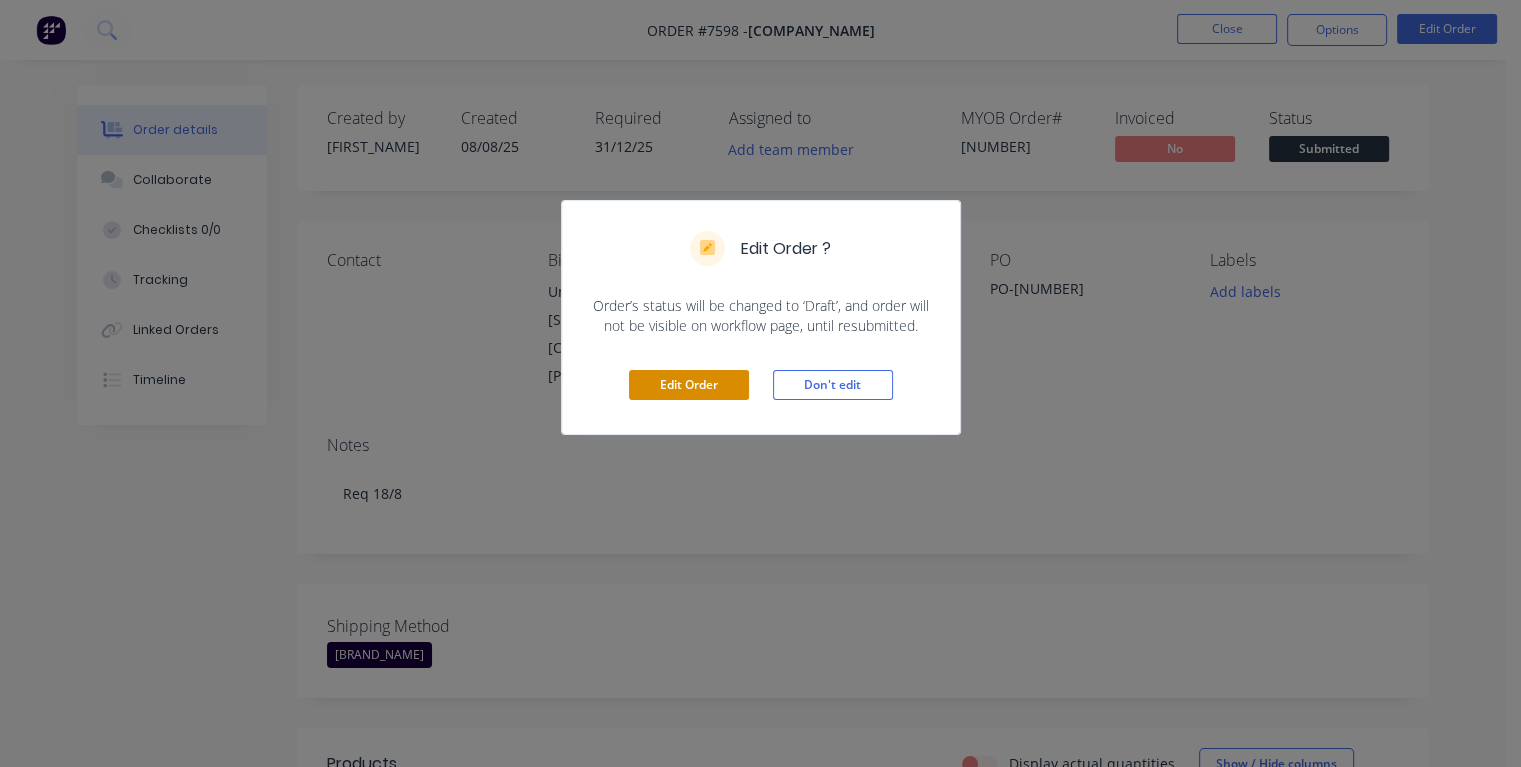 click on "Edit Order" at bounding box center [689, 385] 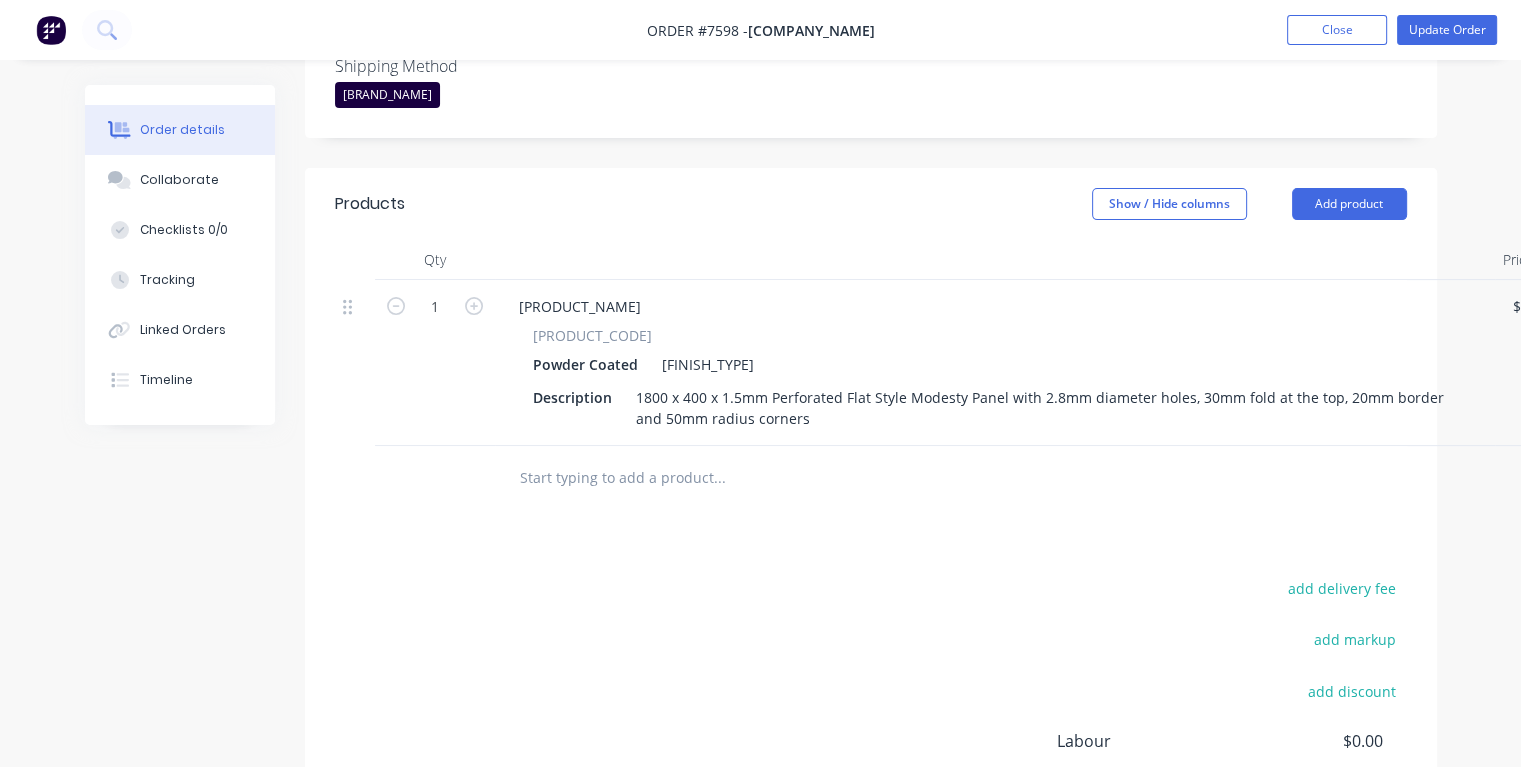 scroll, scrollTop: 0, scrollLeft: 0, axis: both 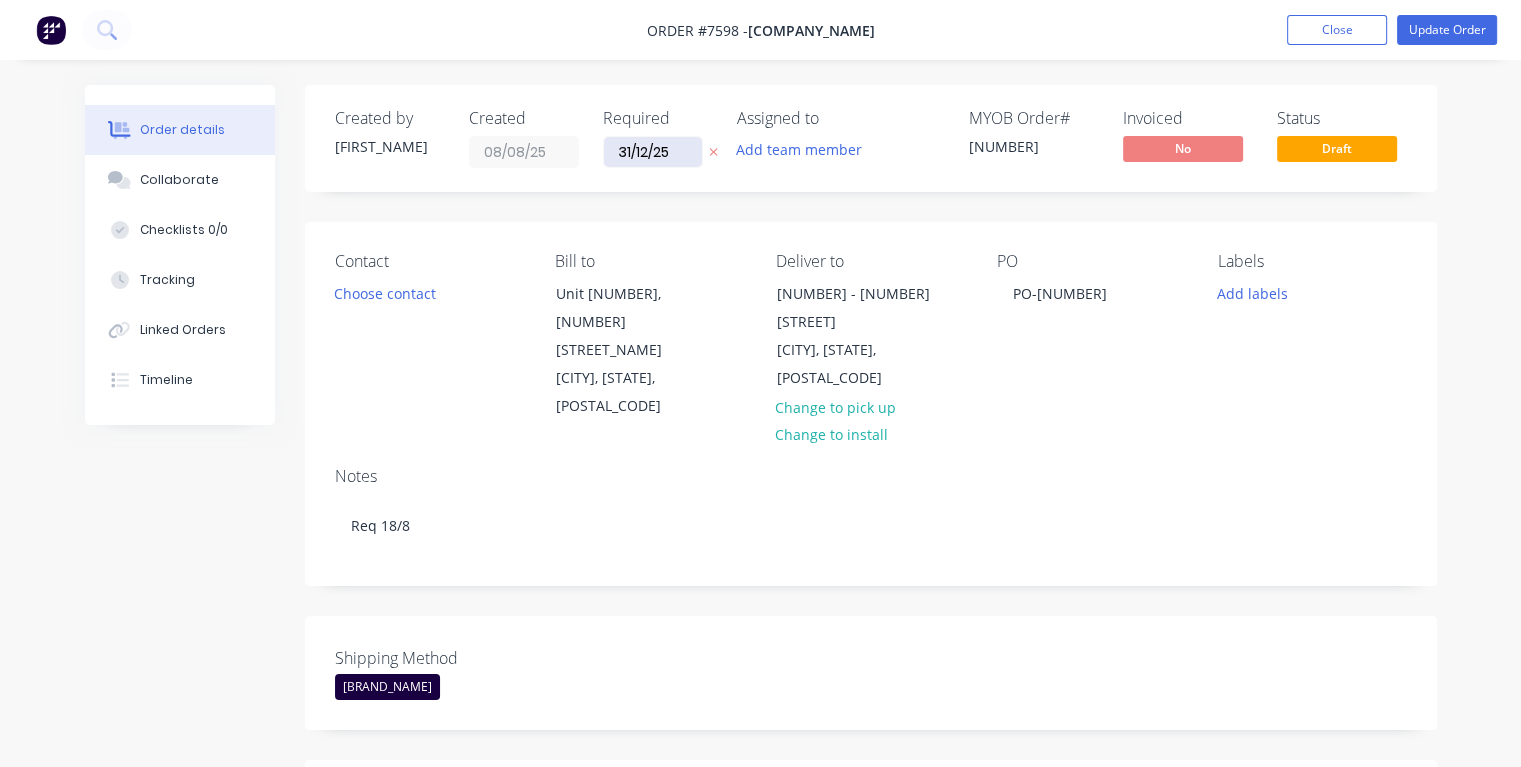 drag, startPoint x: 675, startPoint y: 146, endPoint x: 614, endPoint y: 150, distance: 61.13101 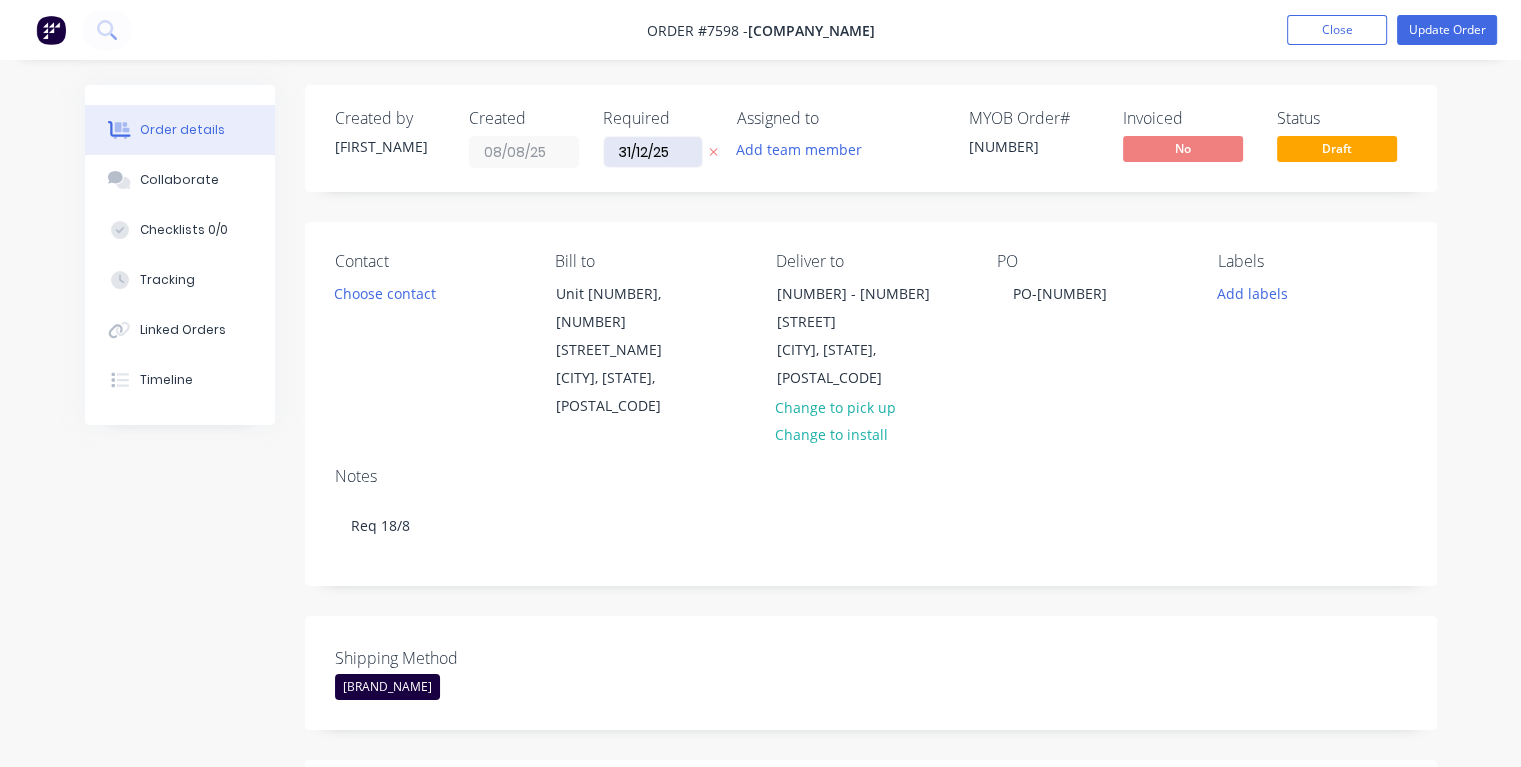 click on "31/12/25" at bounding box center (653, 152) 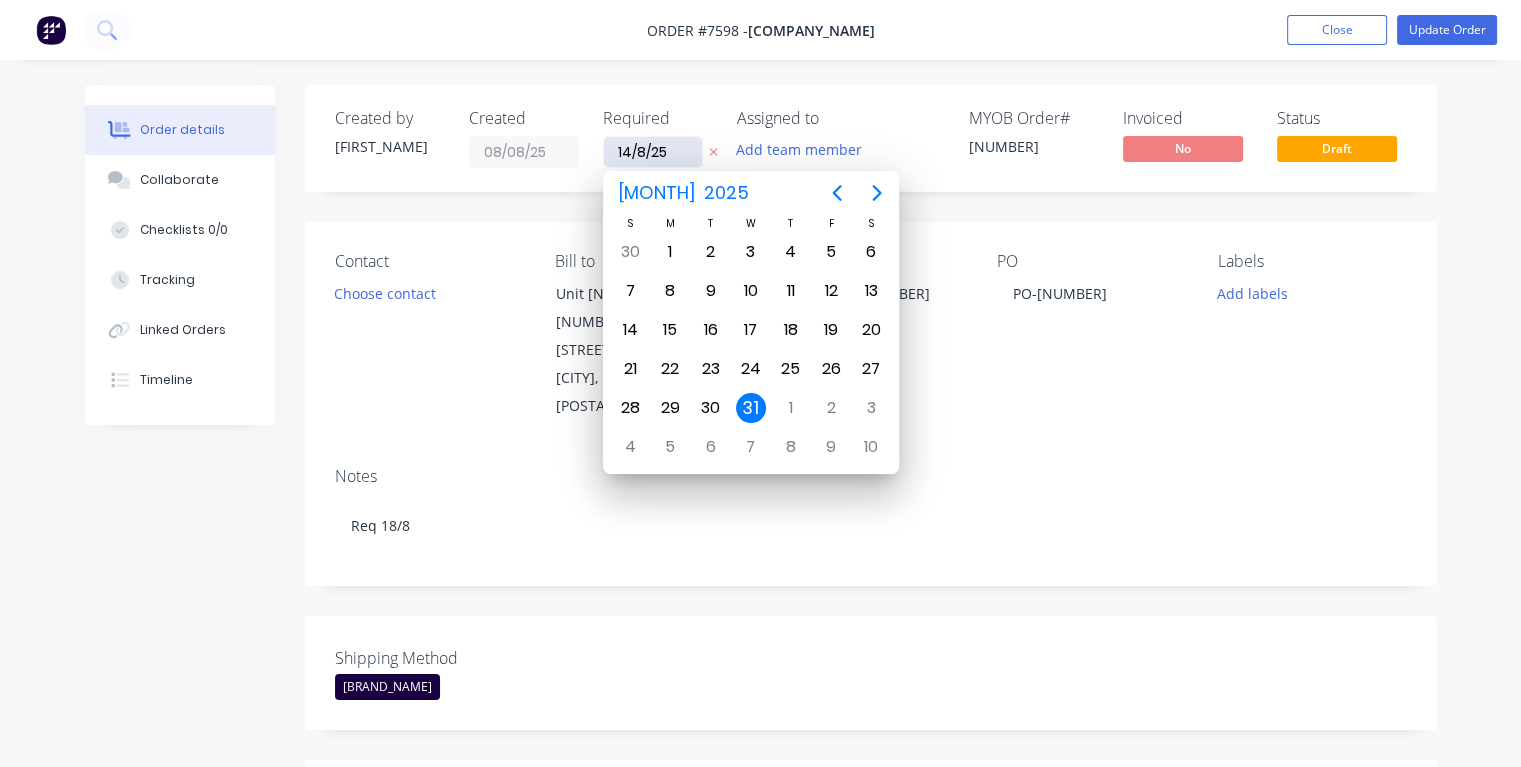 type on "14/08/25" 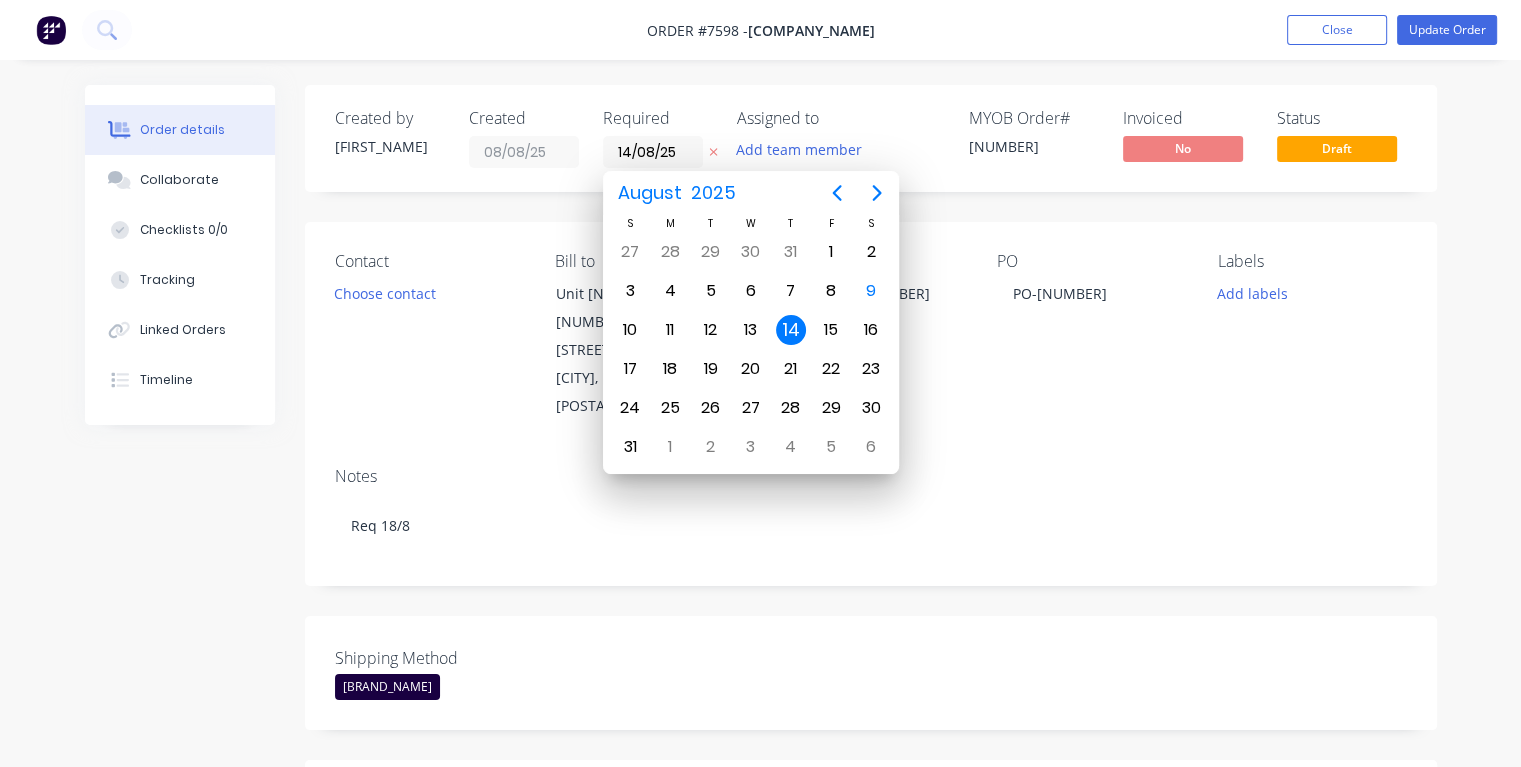 click on "14" at bounding box center [791, 330] 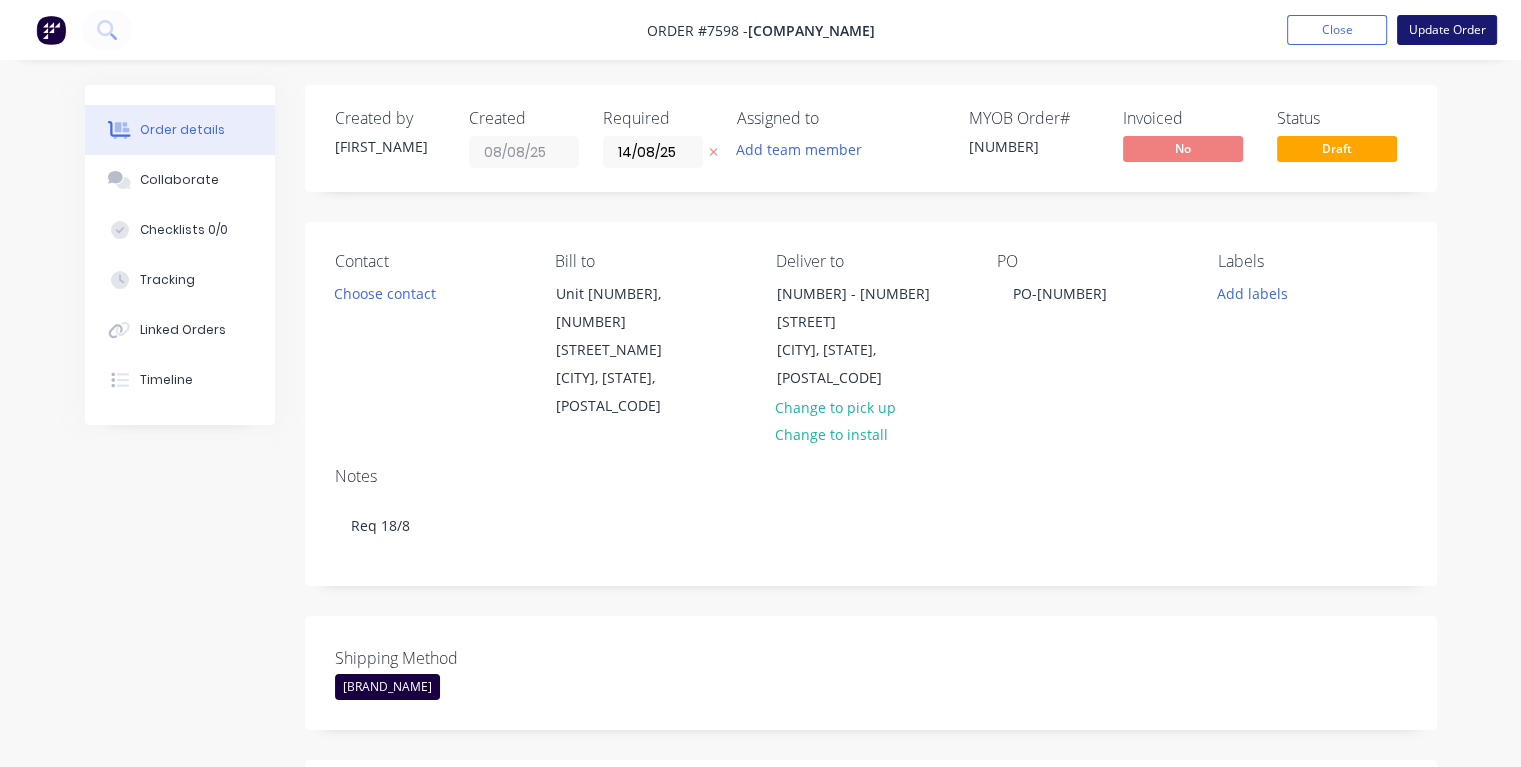 click on "Update Order" at bounding box center [1447, 30] 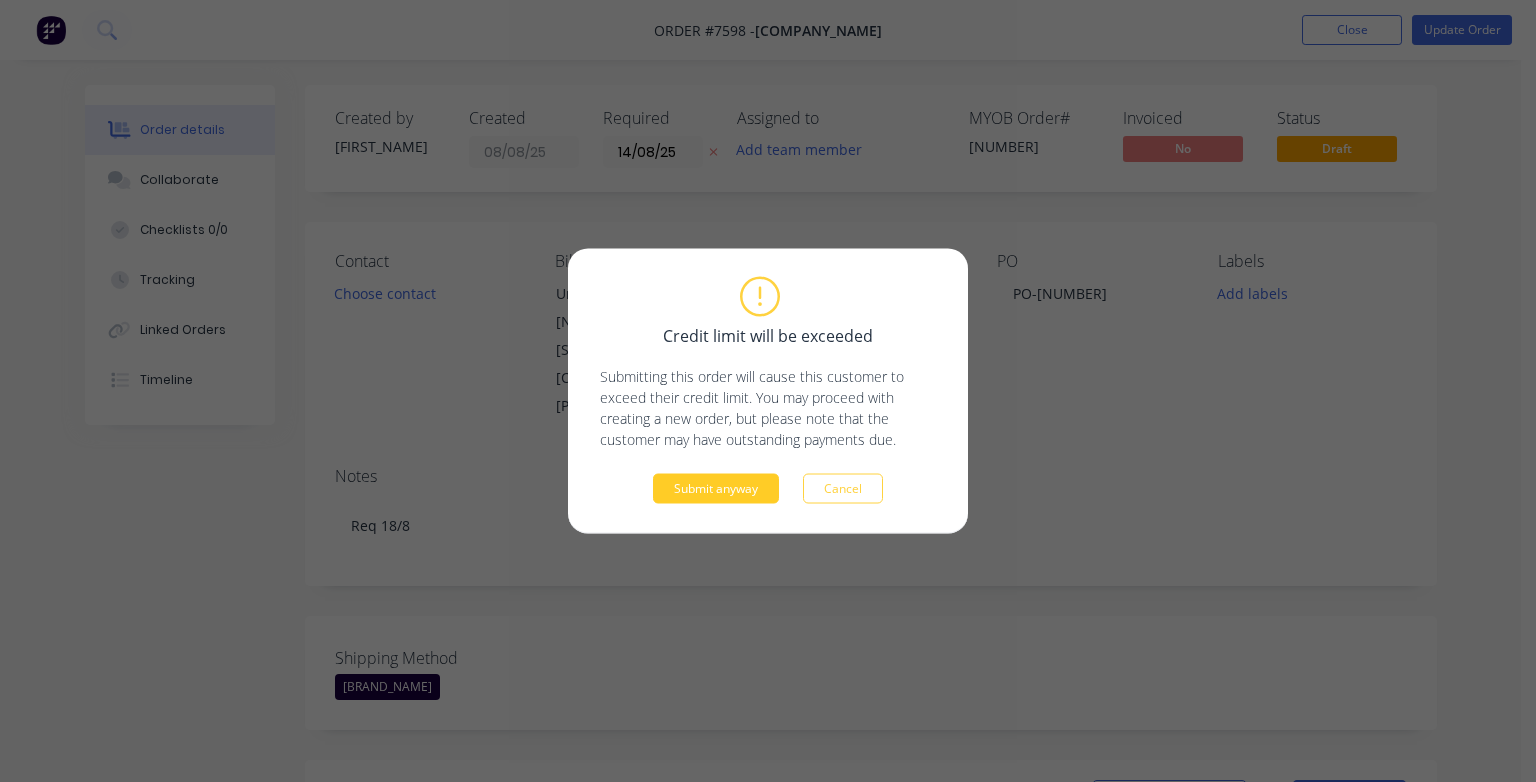 click on "Submit anyway" at bounding box center [716, 489] 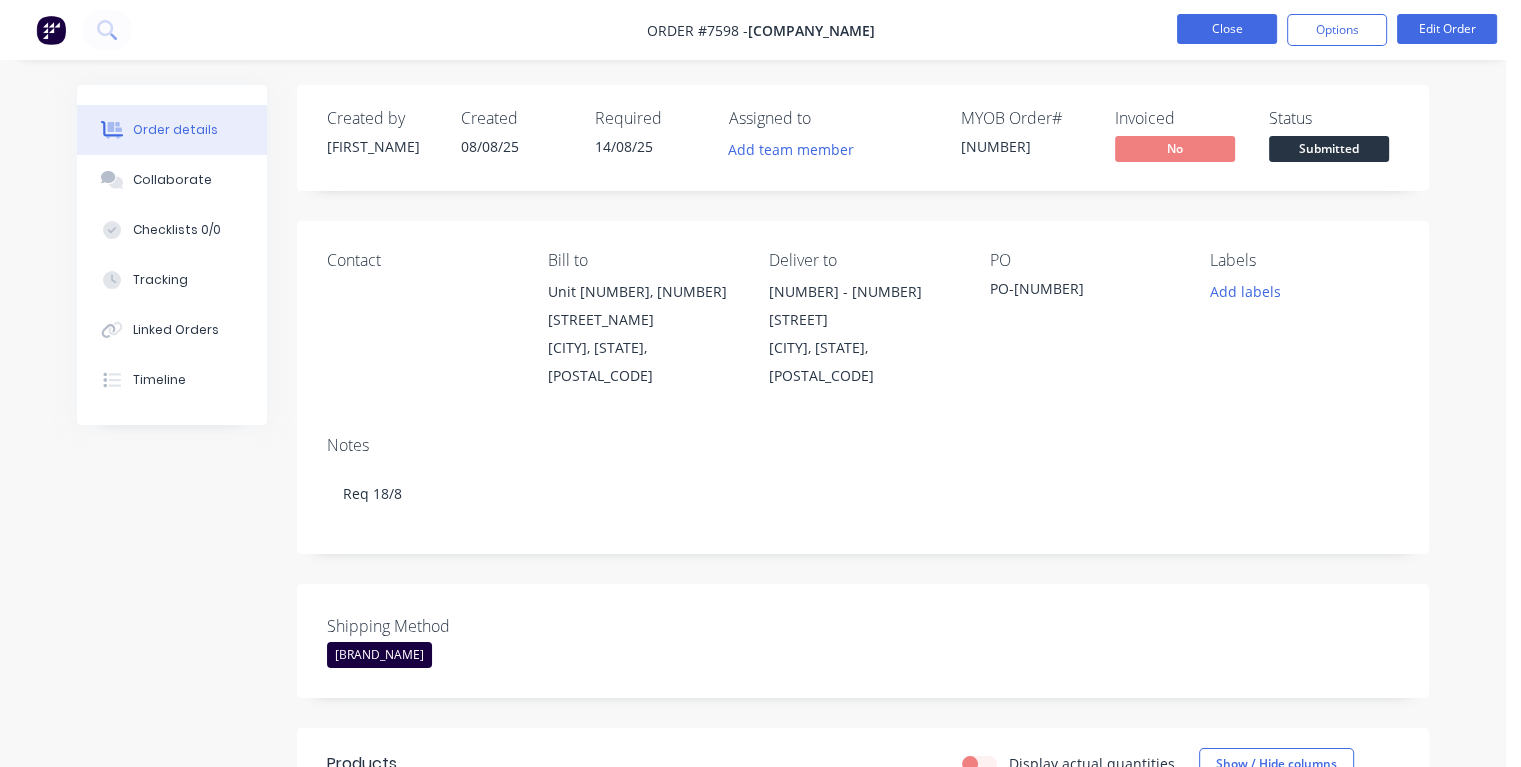 click on "Close" at bounding box center [1227, 29] 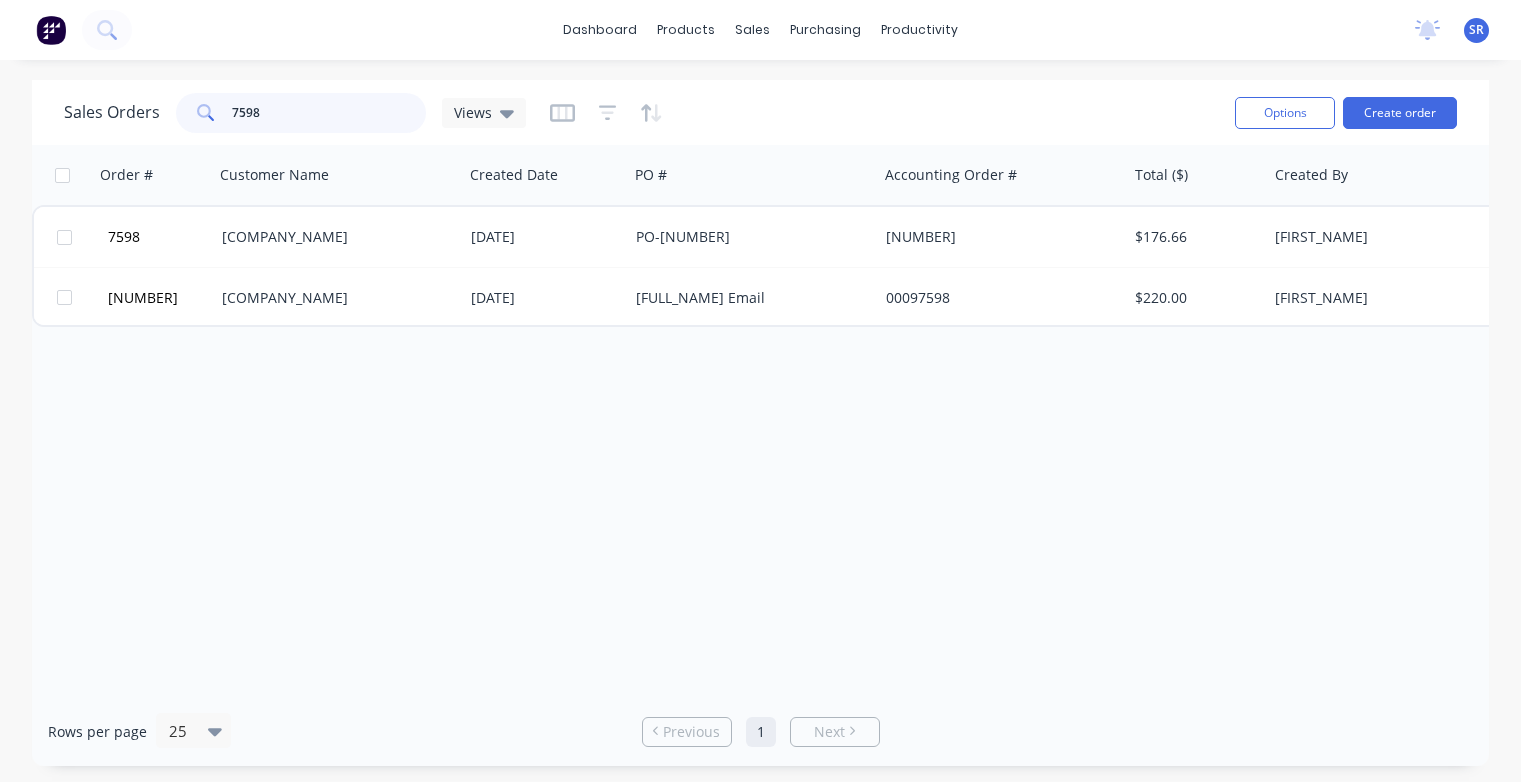 click on "7598" at bounding box center [329, 113] 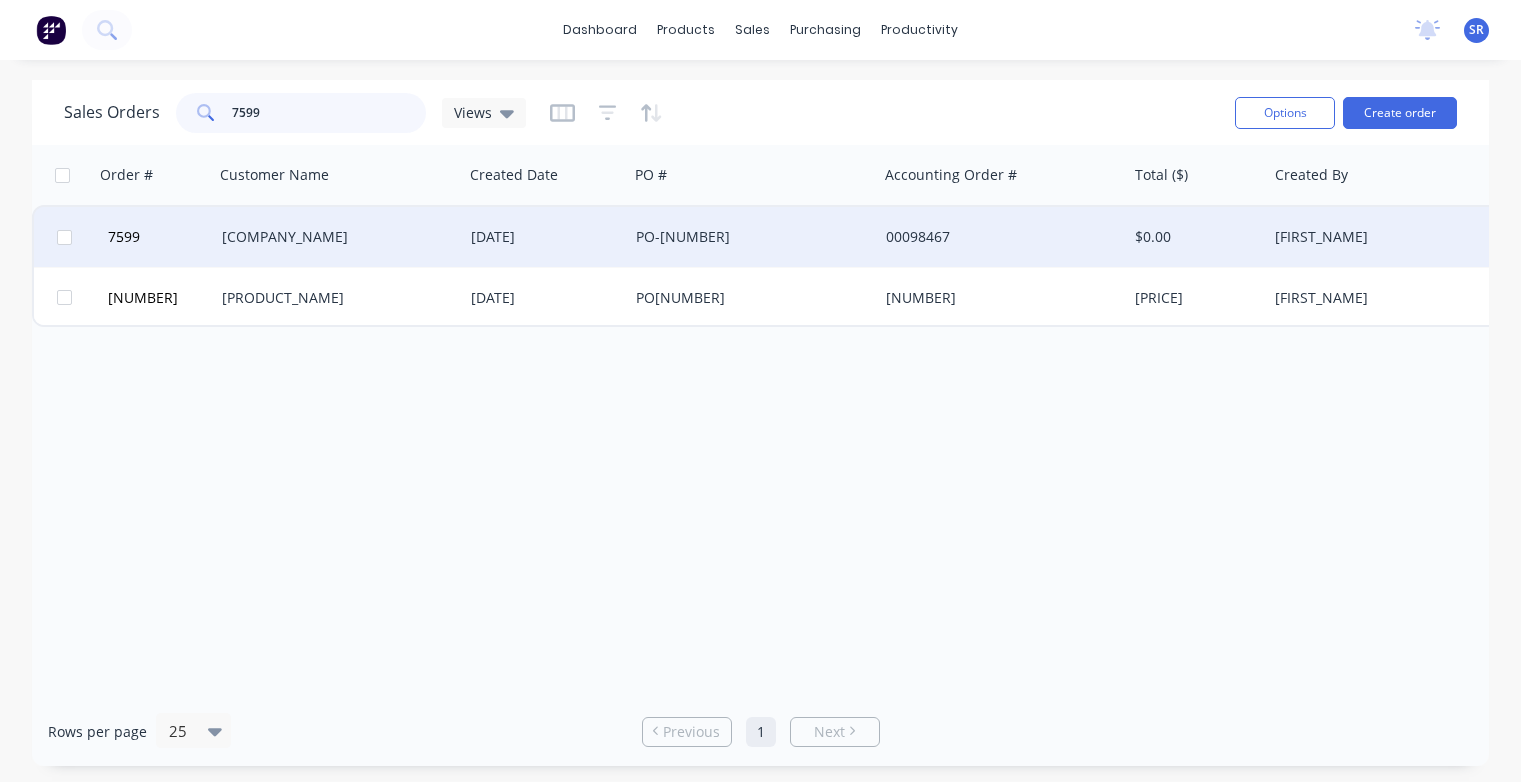 type on "7599" 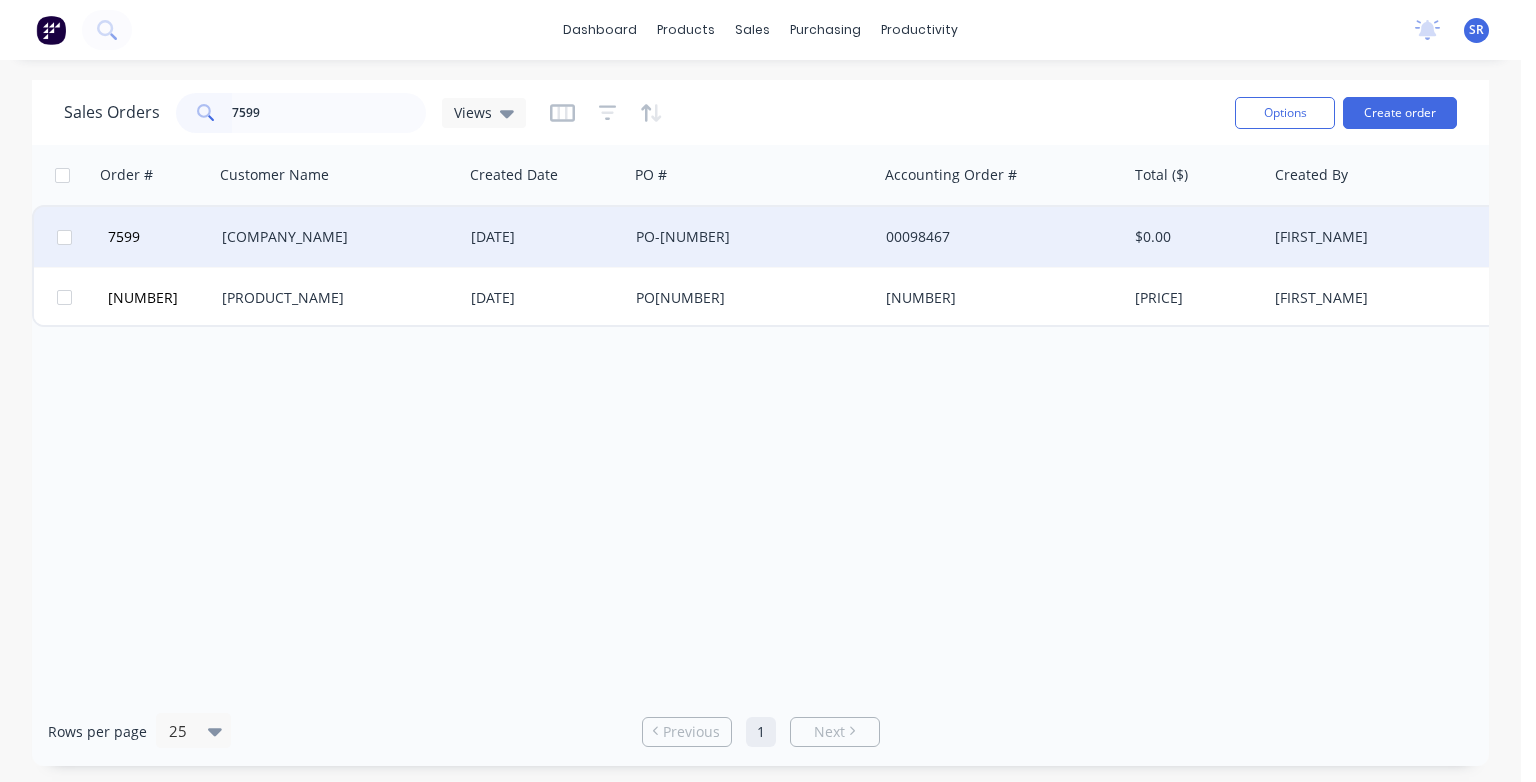 click on "[COMPANY_NAME]" at bounding box center [338, 237] 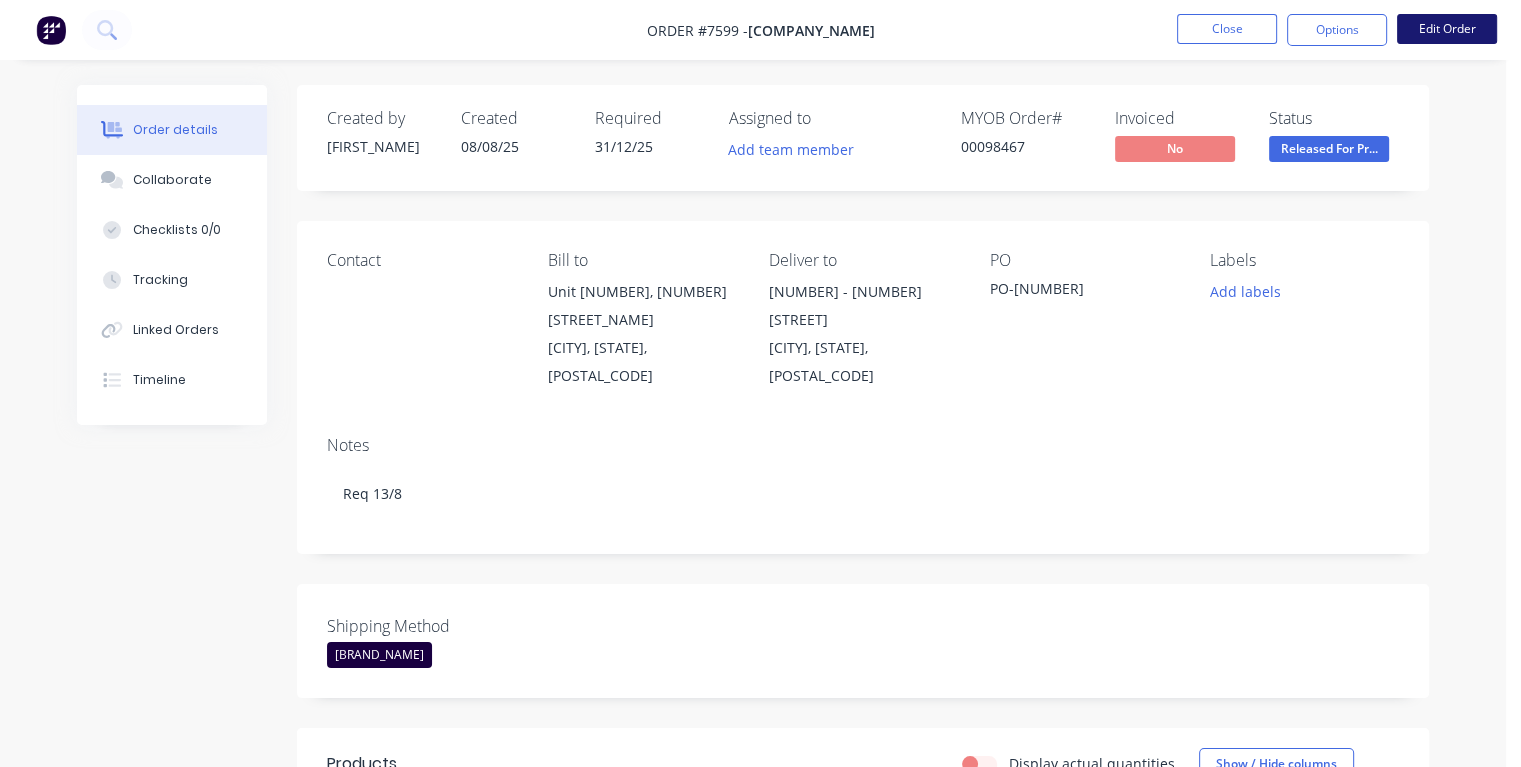 click on "Edit Order" at bounding box center (1447, 29) 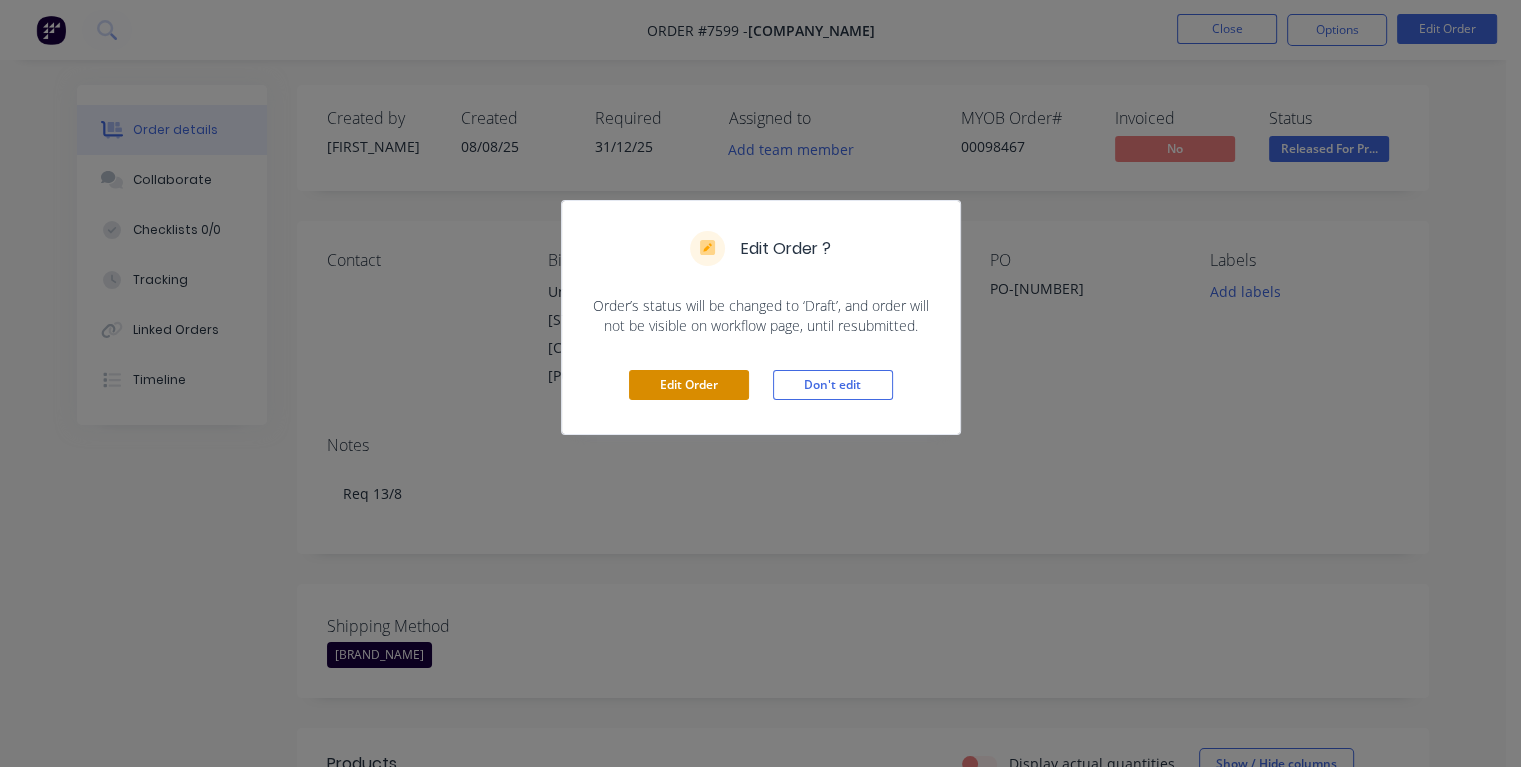 click on "Edit Order" at bounding box center [689, 385] 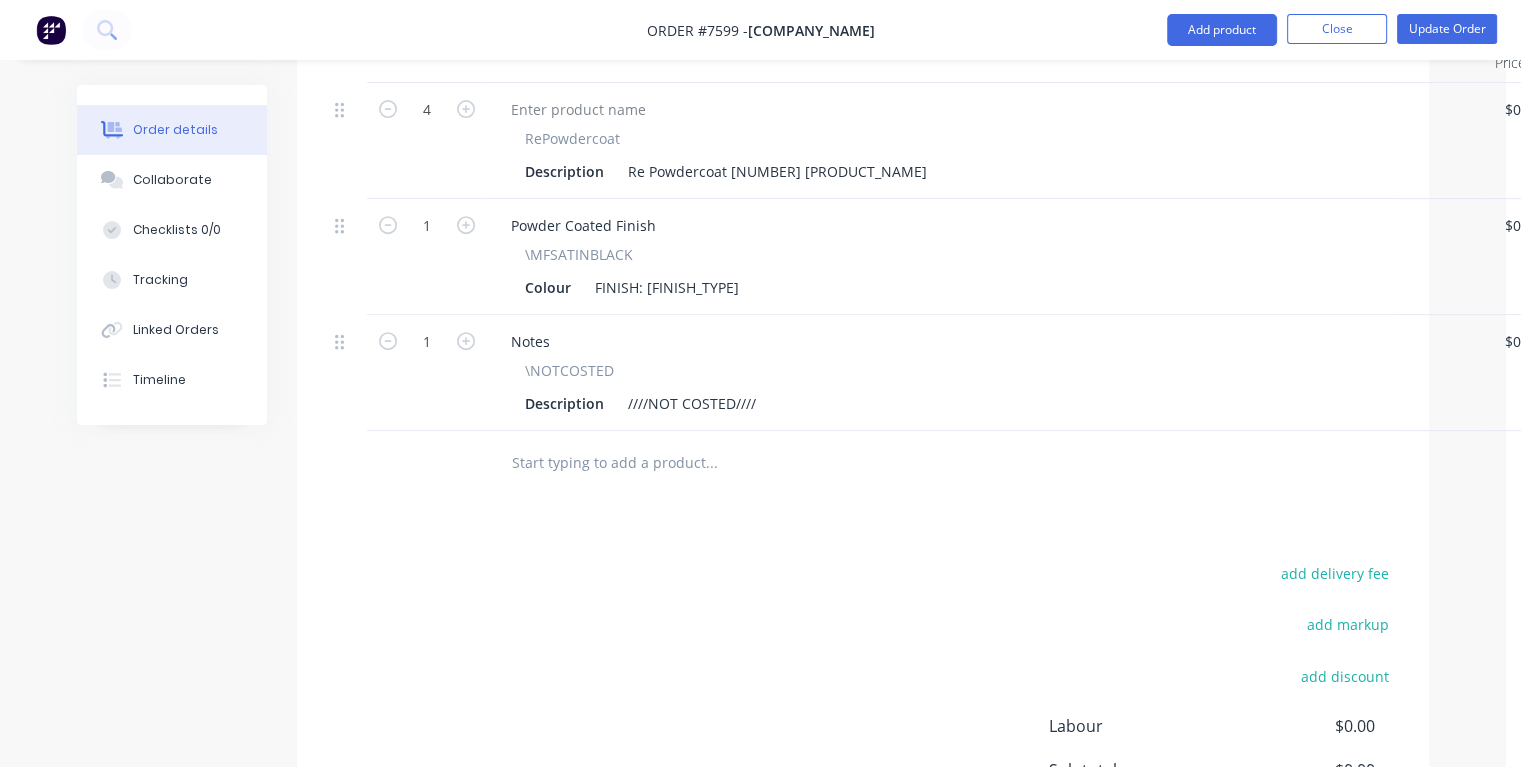 scroll, scrollTop: 800, scrollLeft: 0, axis: vertical 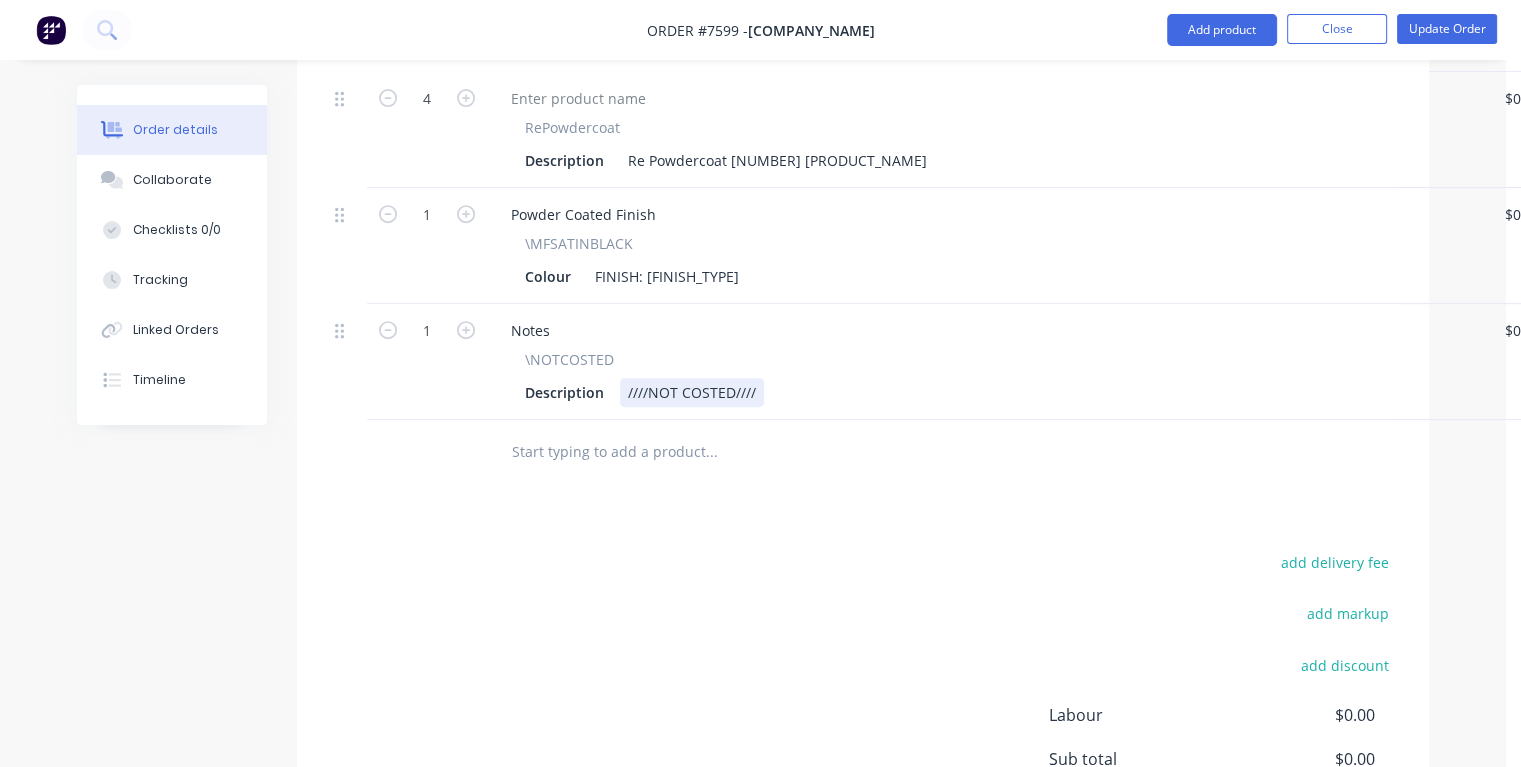 drag, startPoint x: 780, startPoint y: 362, endPoint x: 783, endPoint y: 372, distance: 10.440307 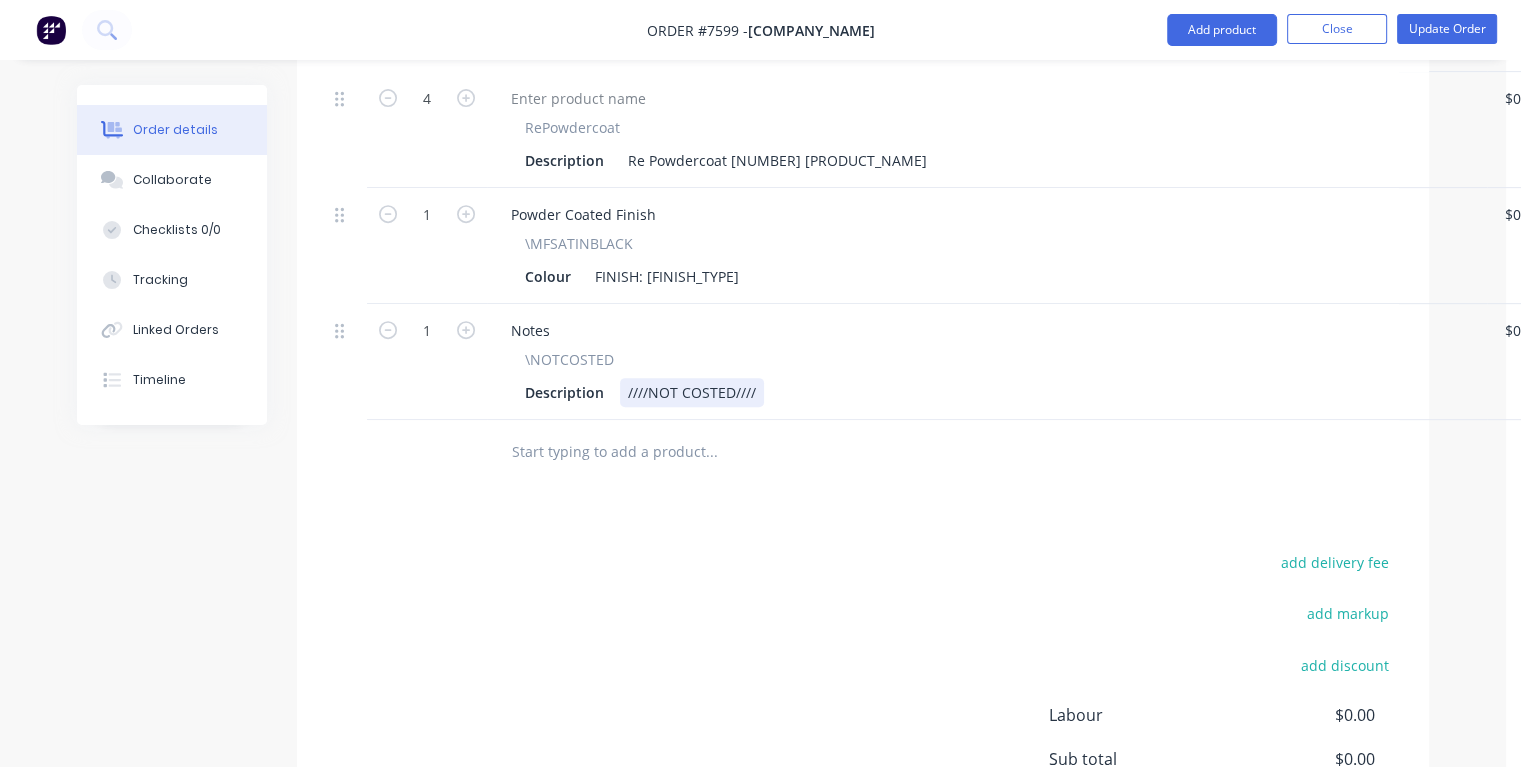 click on "Description ////NOT COSTED////" at bounding box center [983, 392] 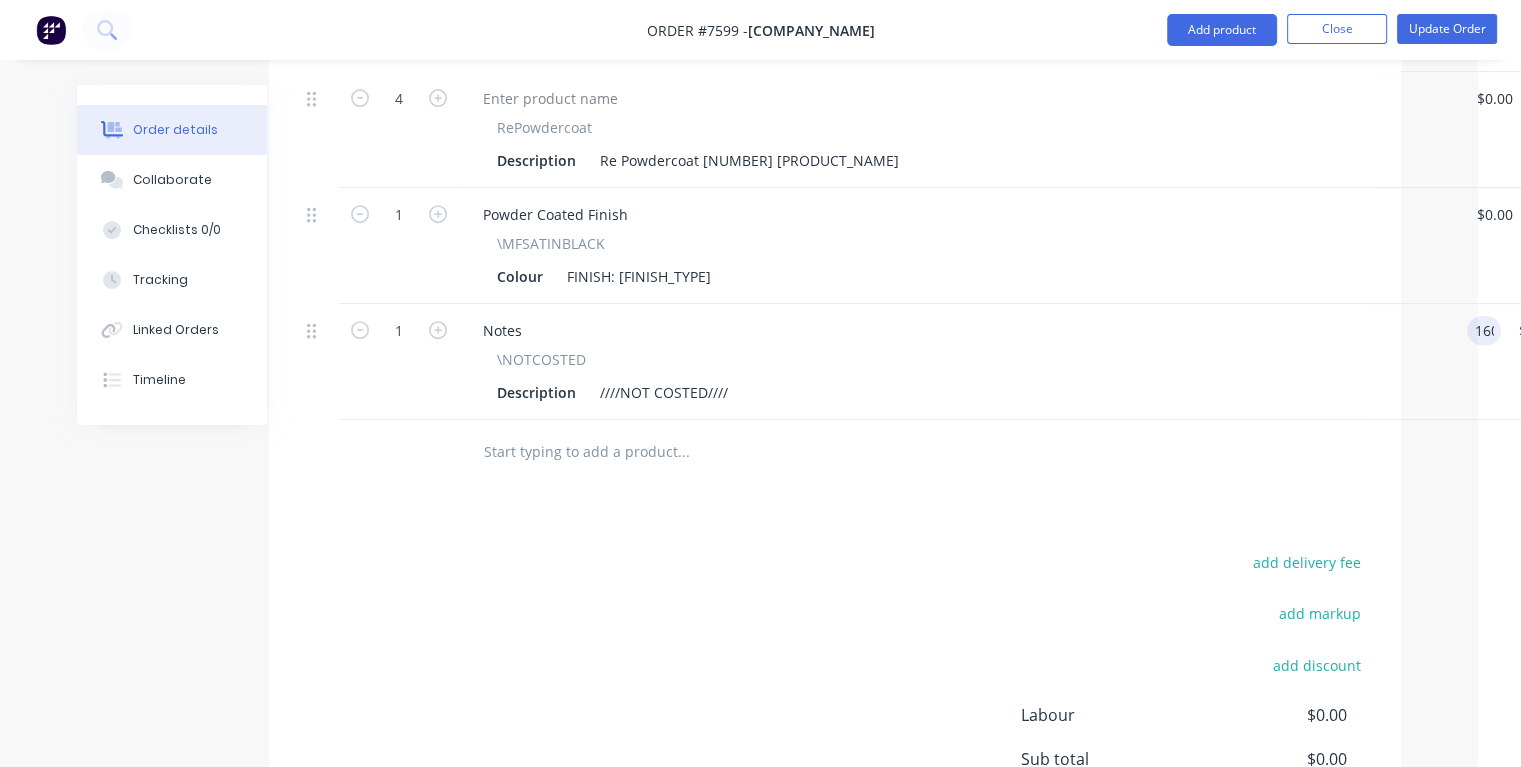 type on "$160.00" 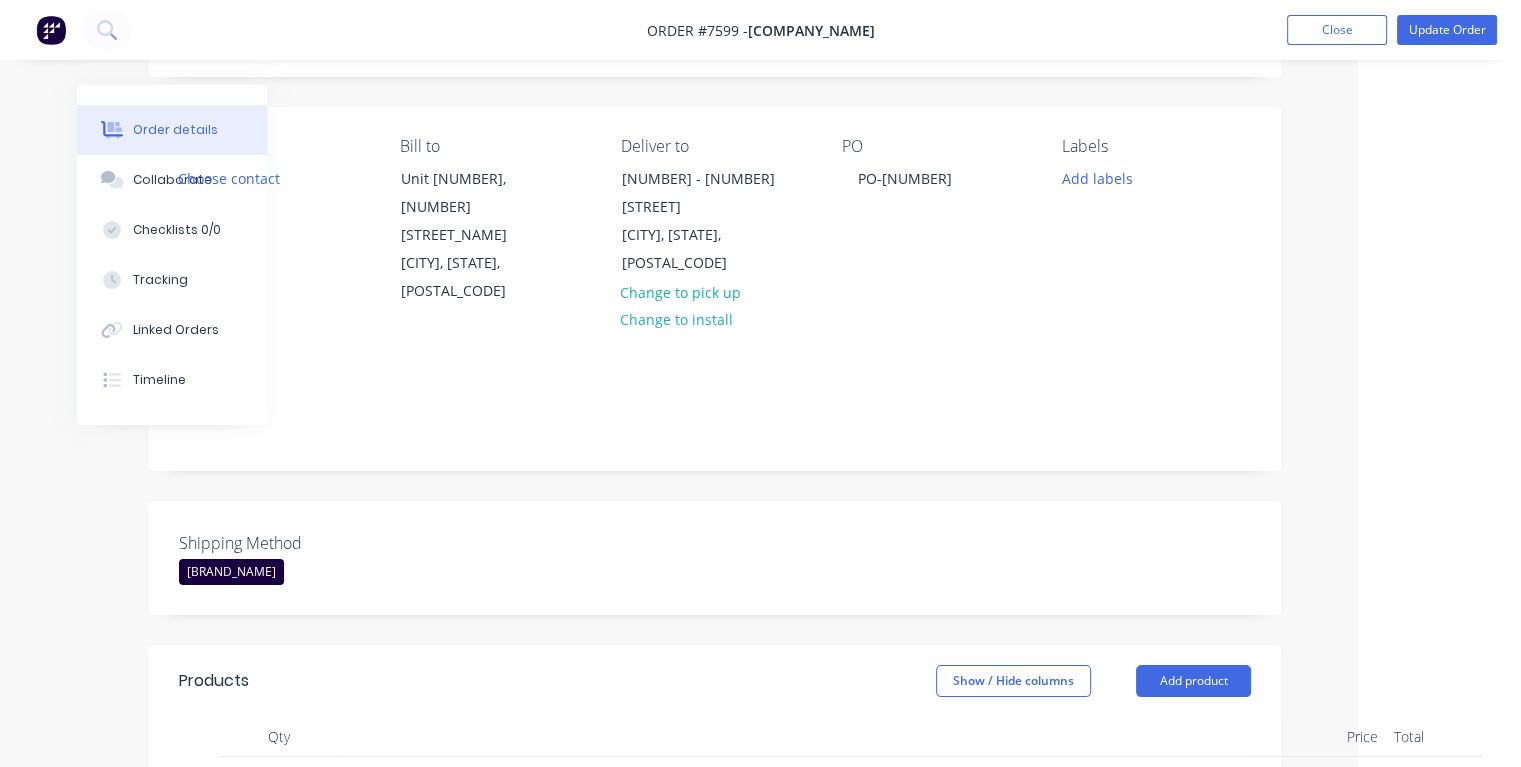 scroll, scrollTop: 0, scrollLeft: 148, axis: horizontal 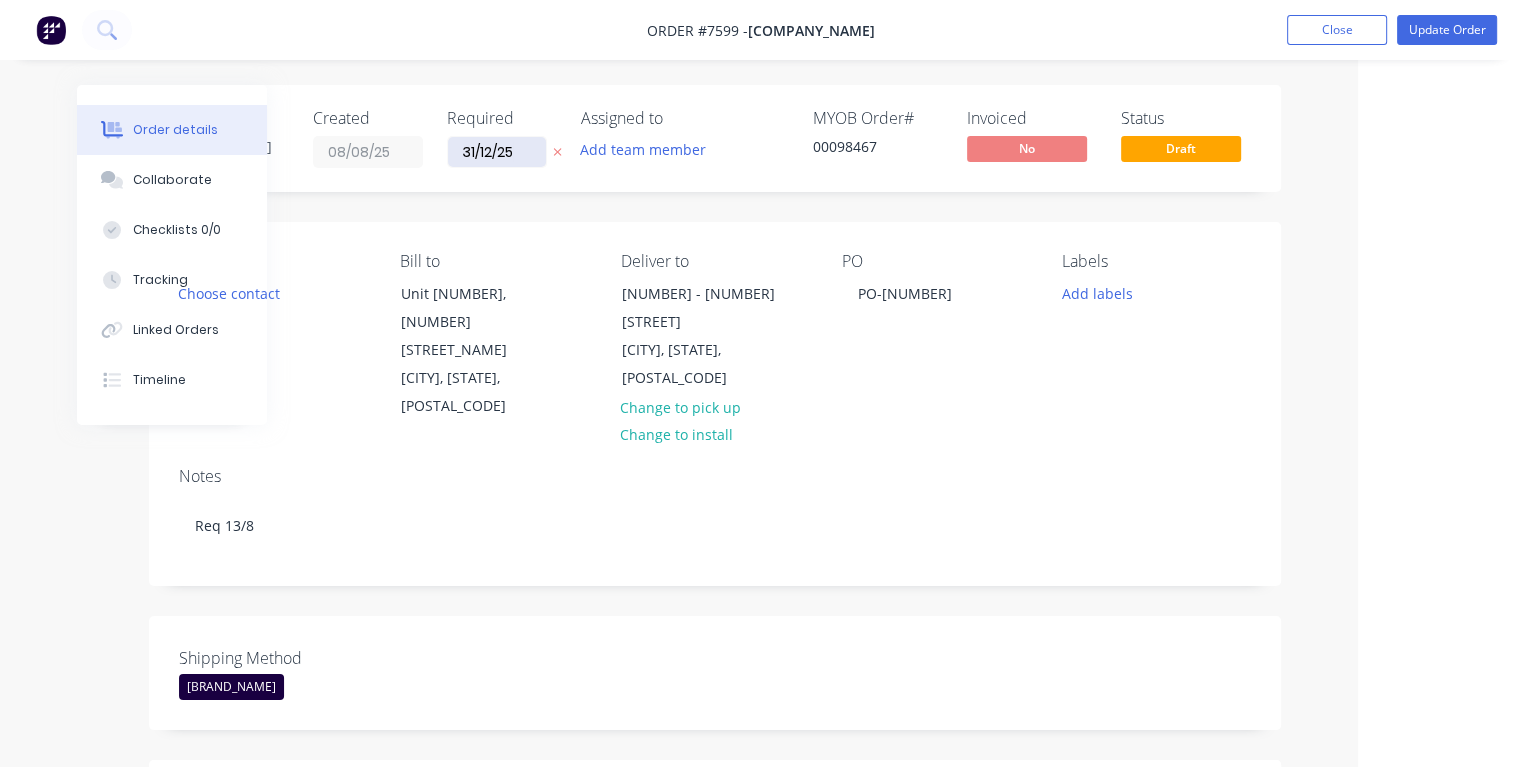 type on "$160.00" 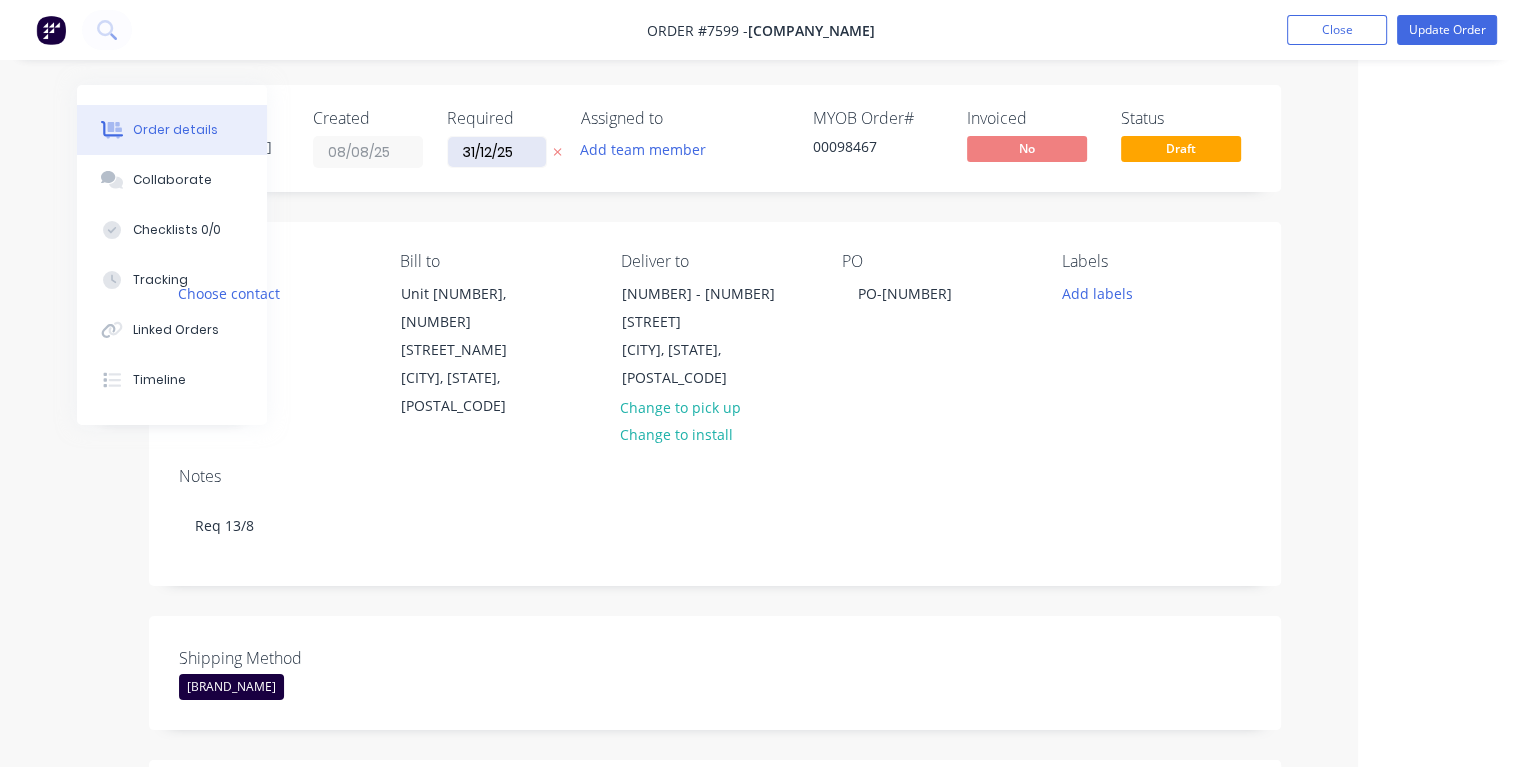 drag, startPoint x: 518, startPoint y: 155, endPoint x: 450, endPoint y: 153, distance: 68.0294 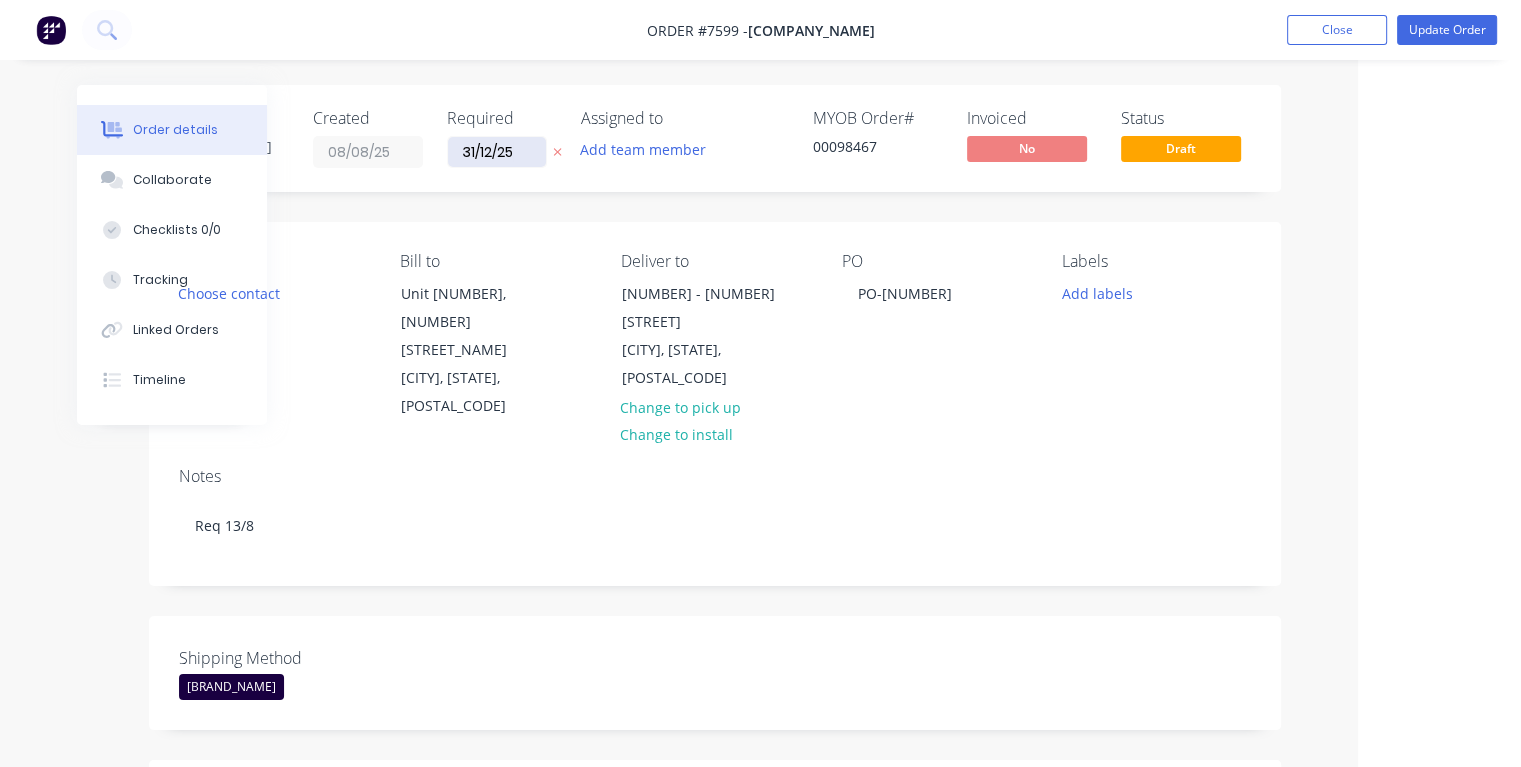 click on "31/12/25" at bounding box center (497, 152) 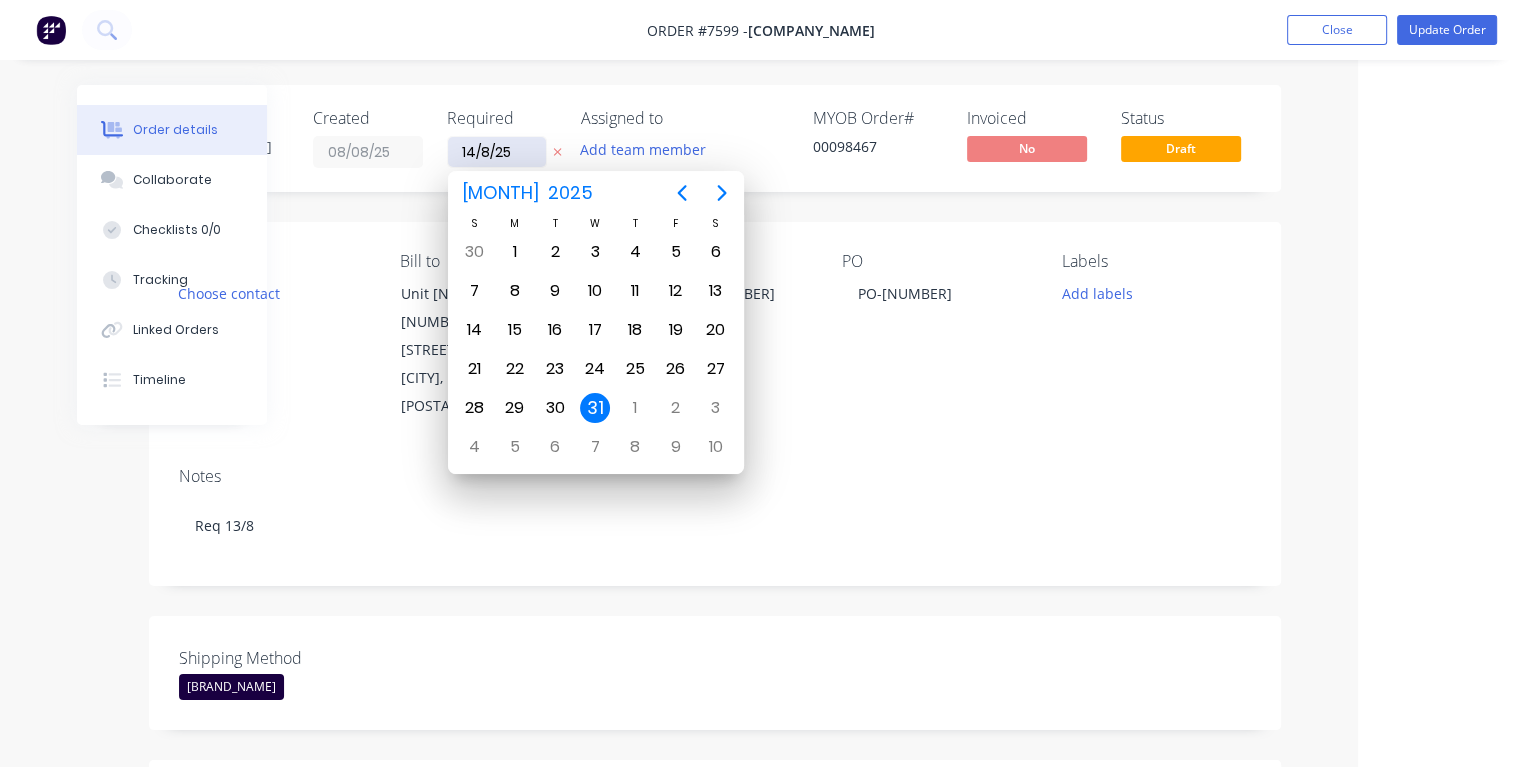 type on "14/08/25" 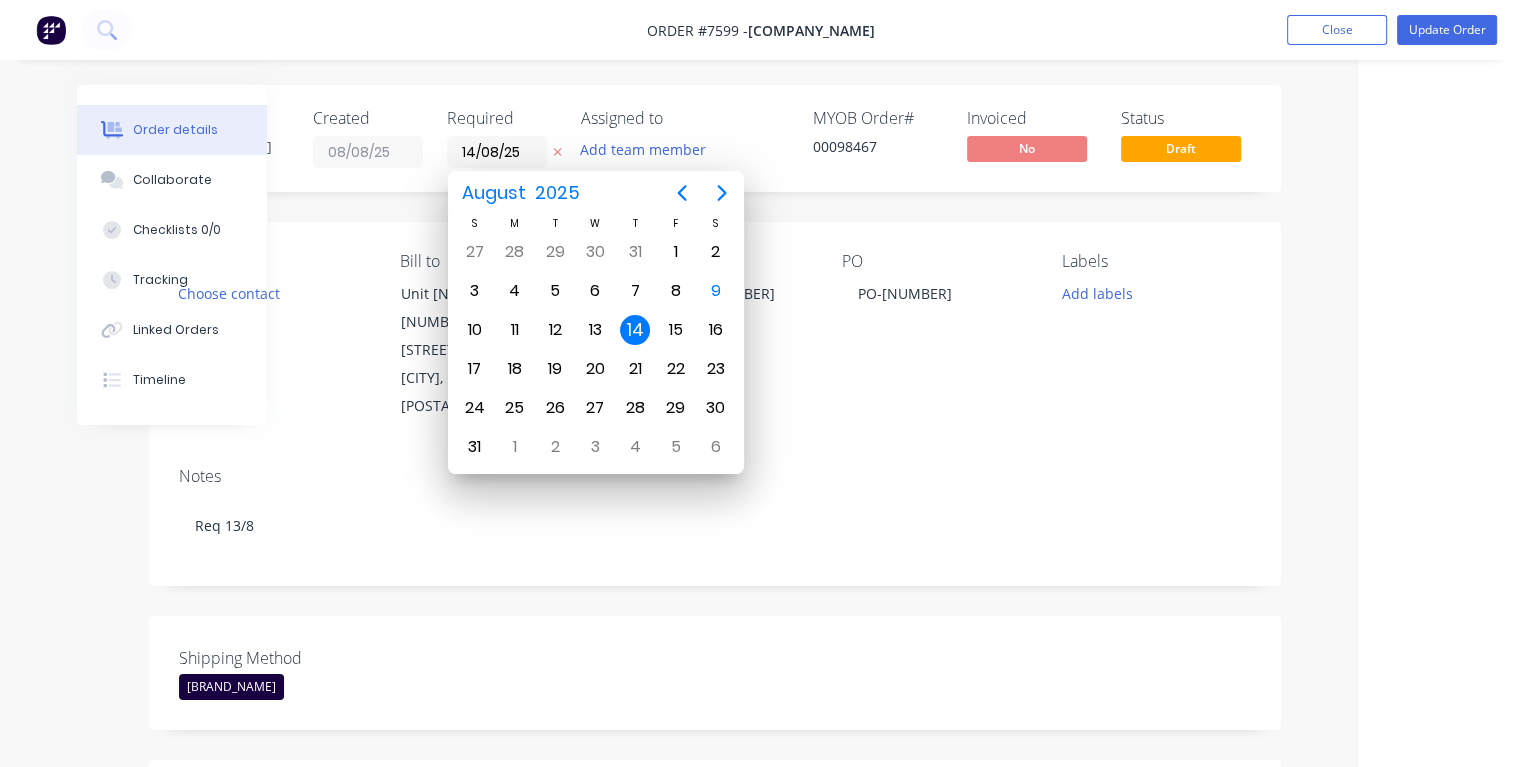 click on "14" at bounding box center (635, 330) 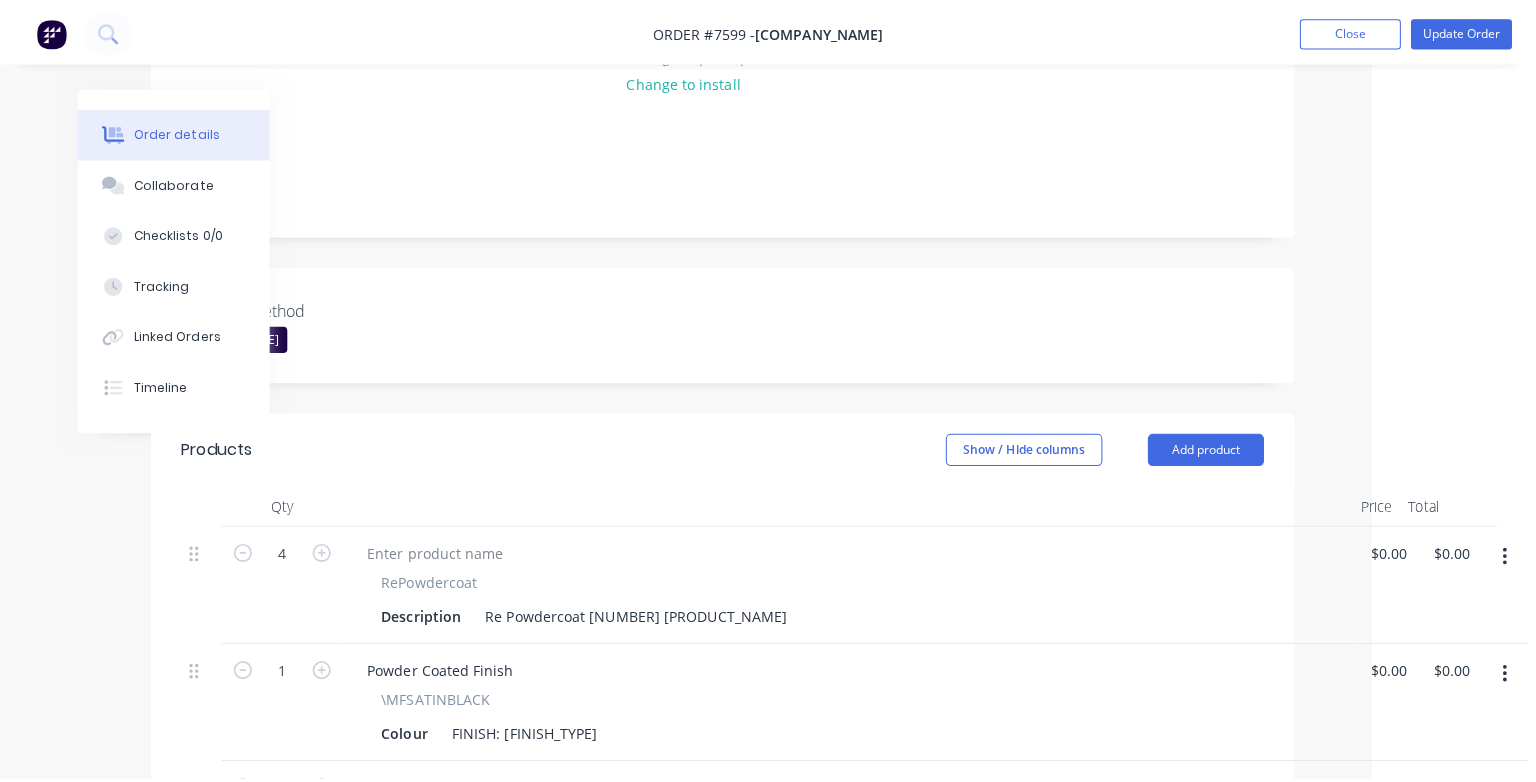 scroll, scrollTop: 0, scrollLeft: 148, axis: horizontal 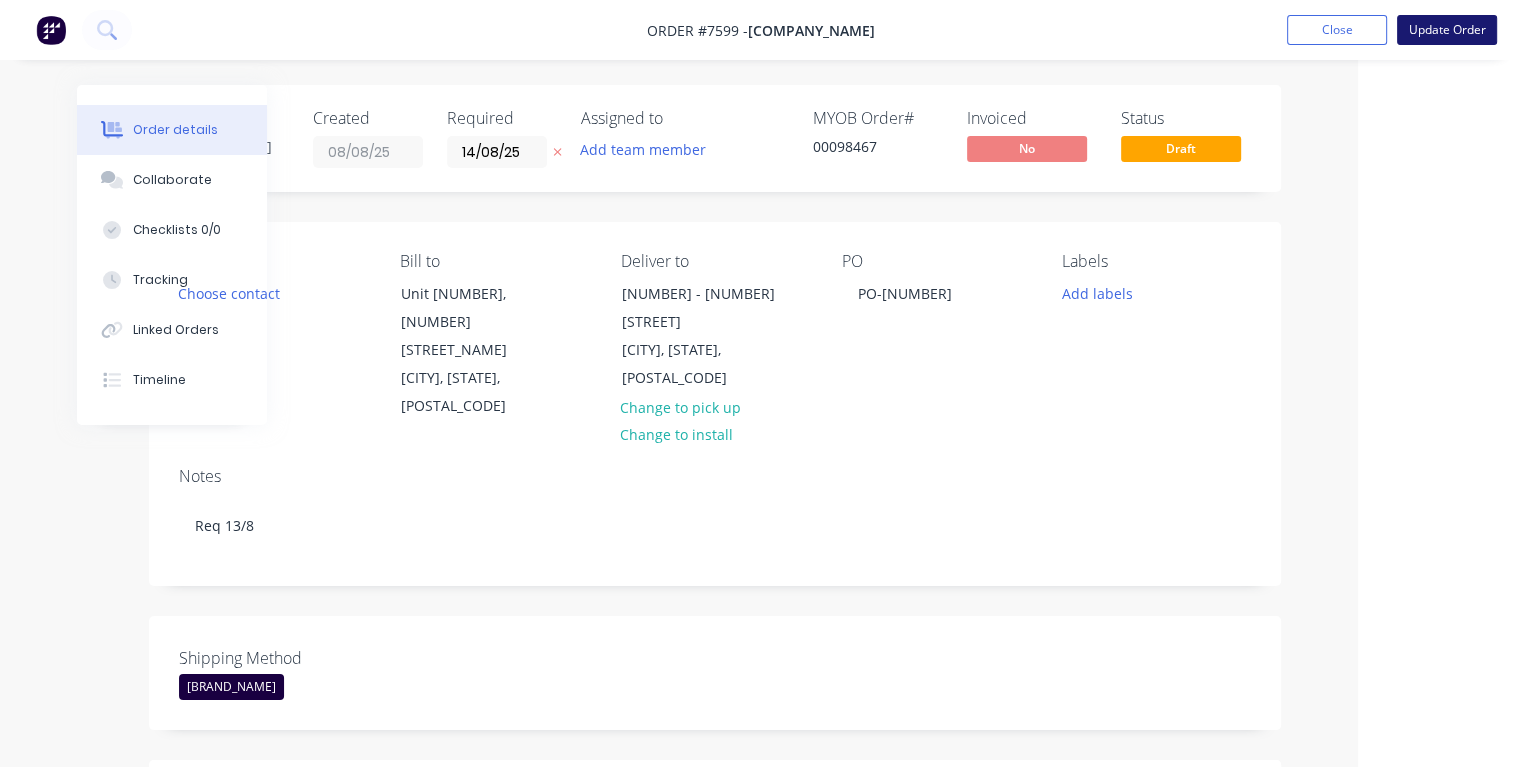 click on "Update Order" at bounding box center (1447, 30) 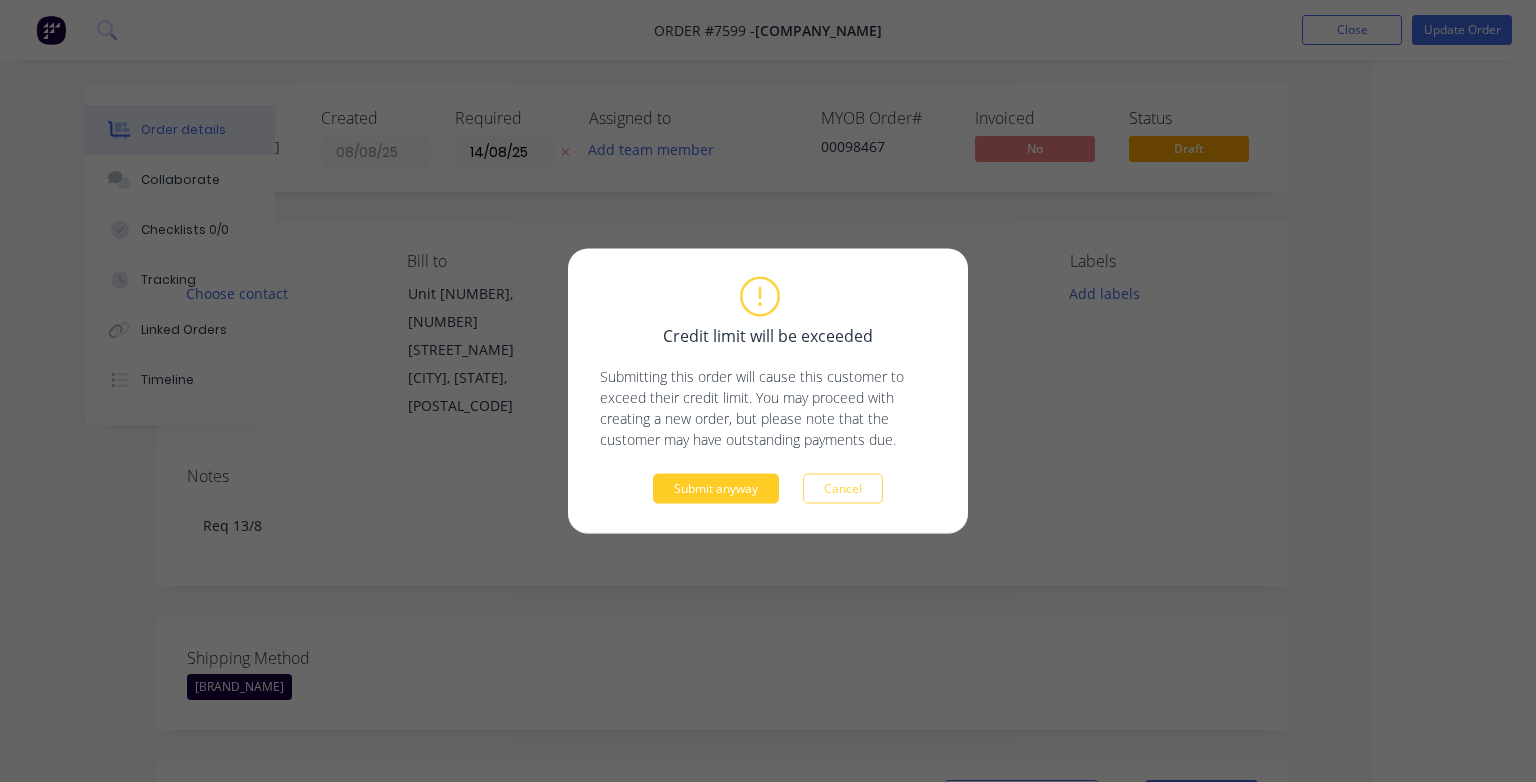 click on "Submit anyway" at bounding box center [716, 489] 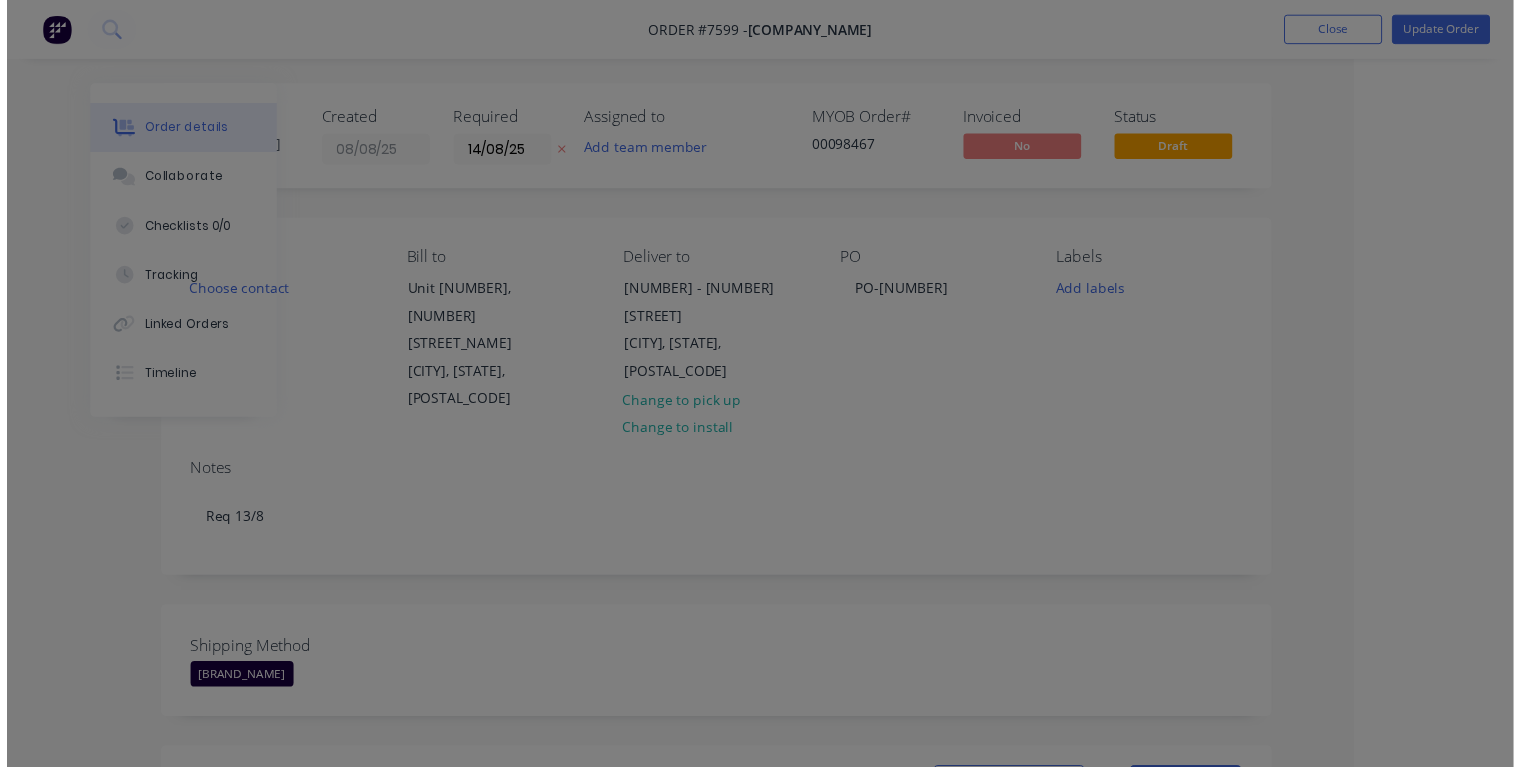 scroll, scrollTop: 0, scrollLeft: 108, axis: horizontal 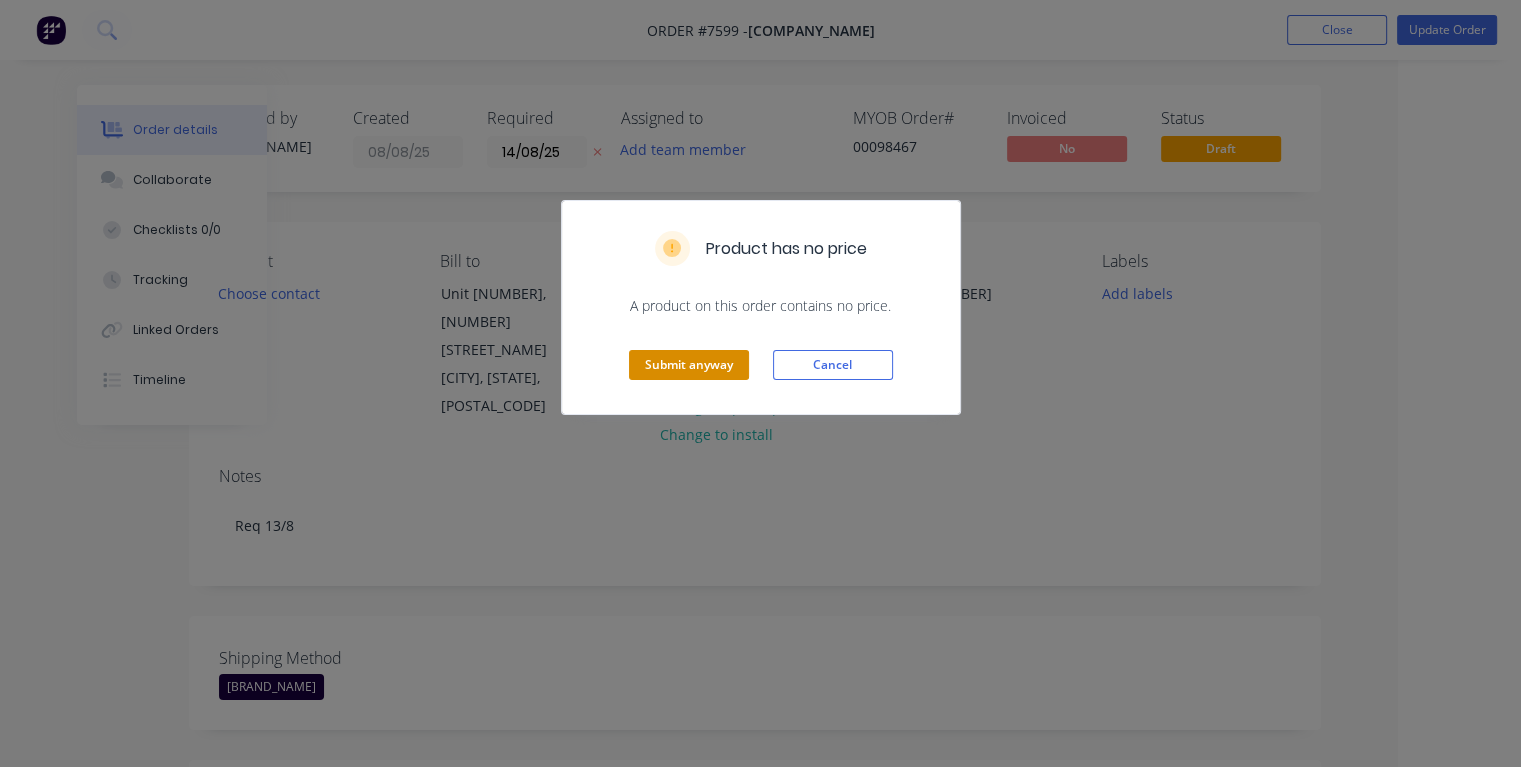 click on "Submit anyway" at bounding box center [689, 365] 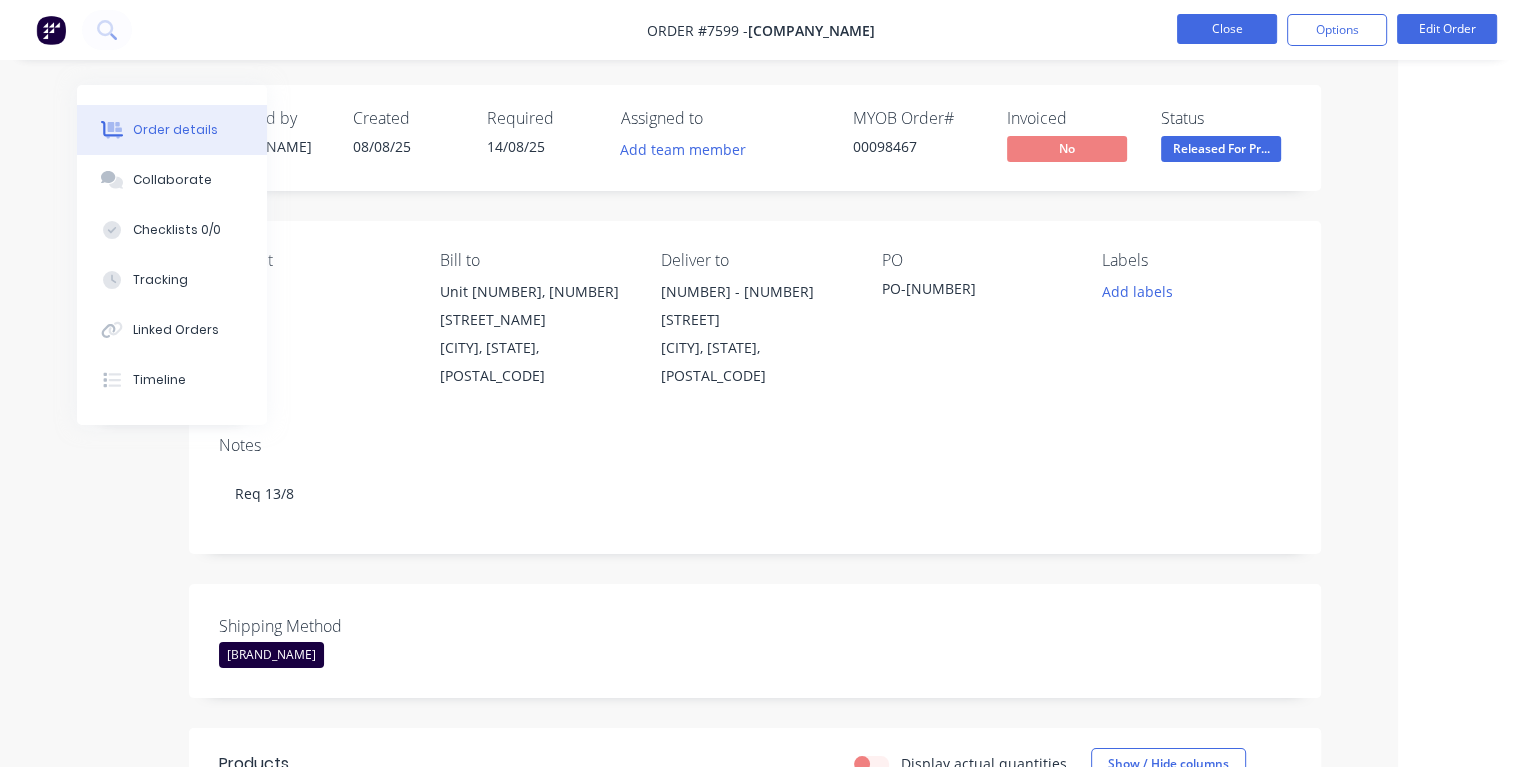 click on "Close" at bounding box center (1227, 29) 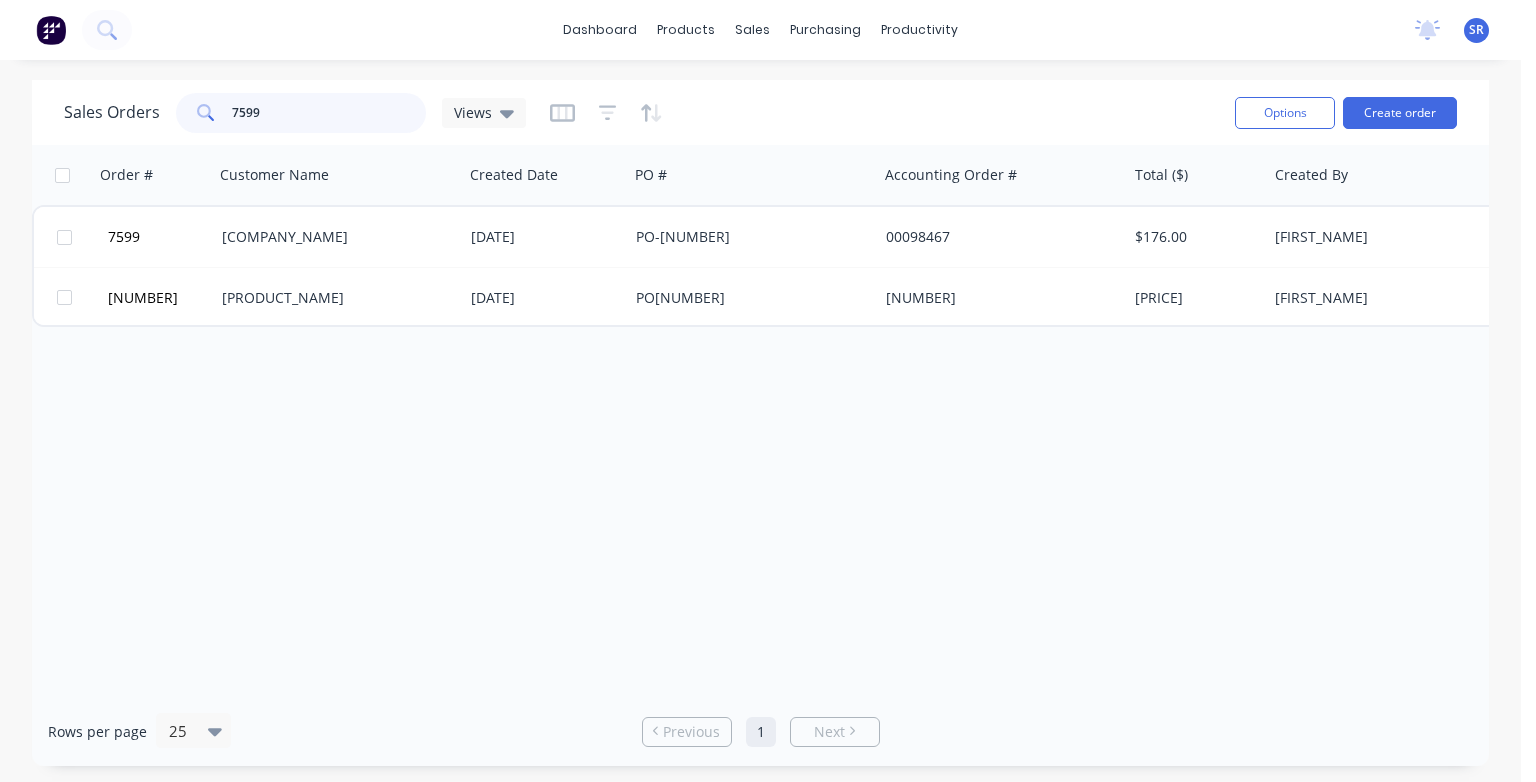 click on "7599" at bounding box center (329, 113) 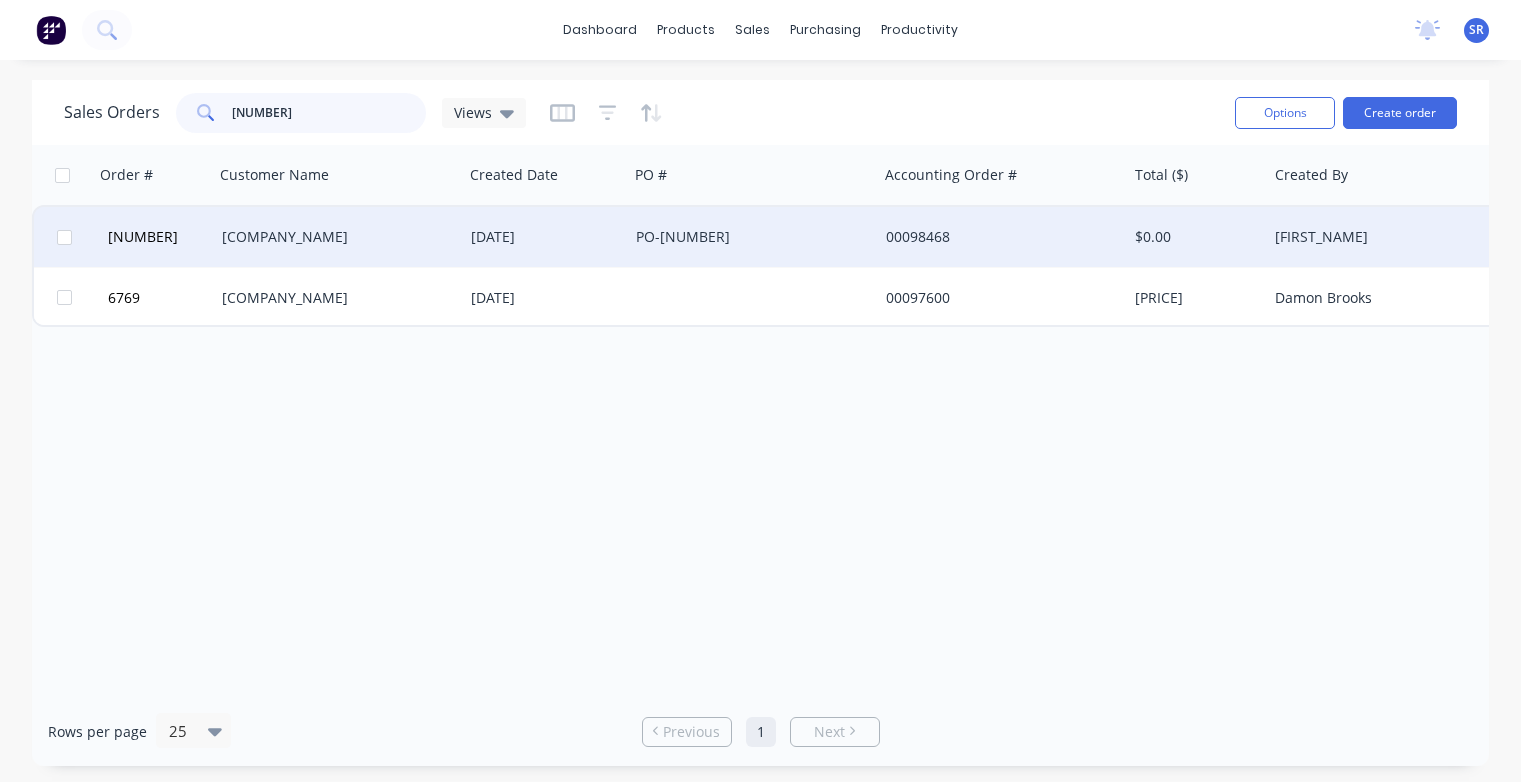 type on "[NUMBER]" 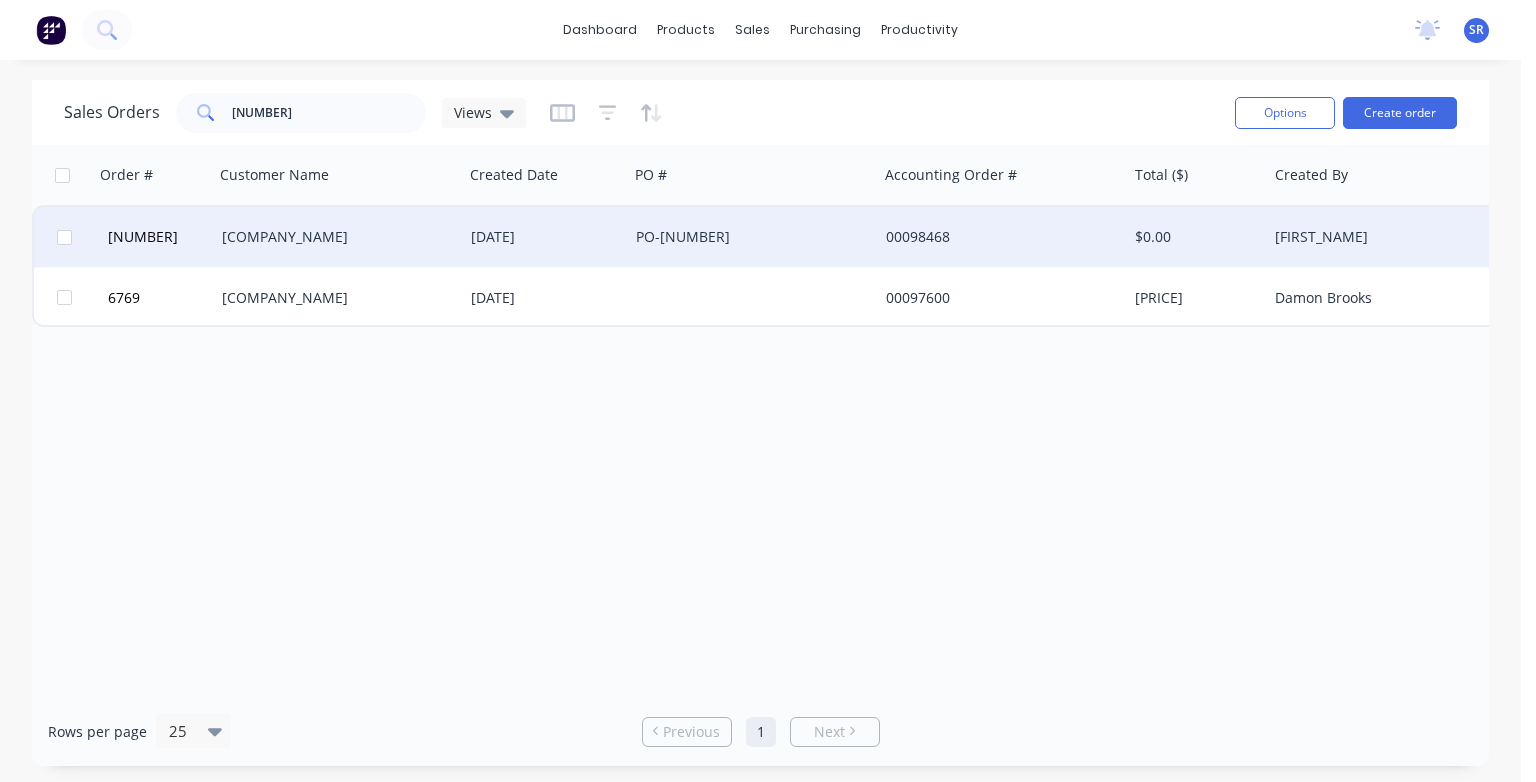 click on "[COMPANY_NAME]" at bounding box center [338, 237] 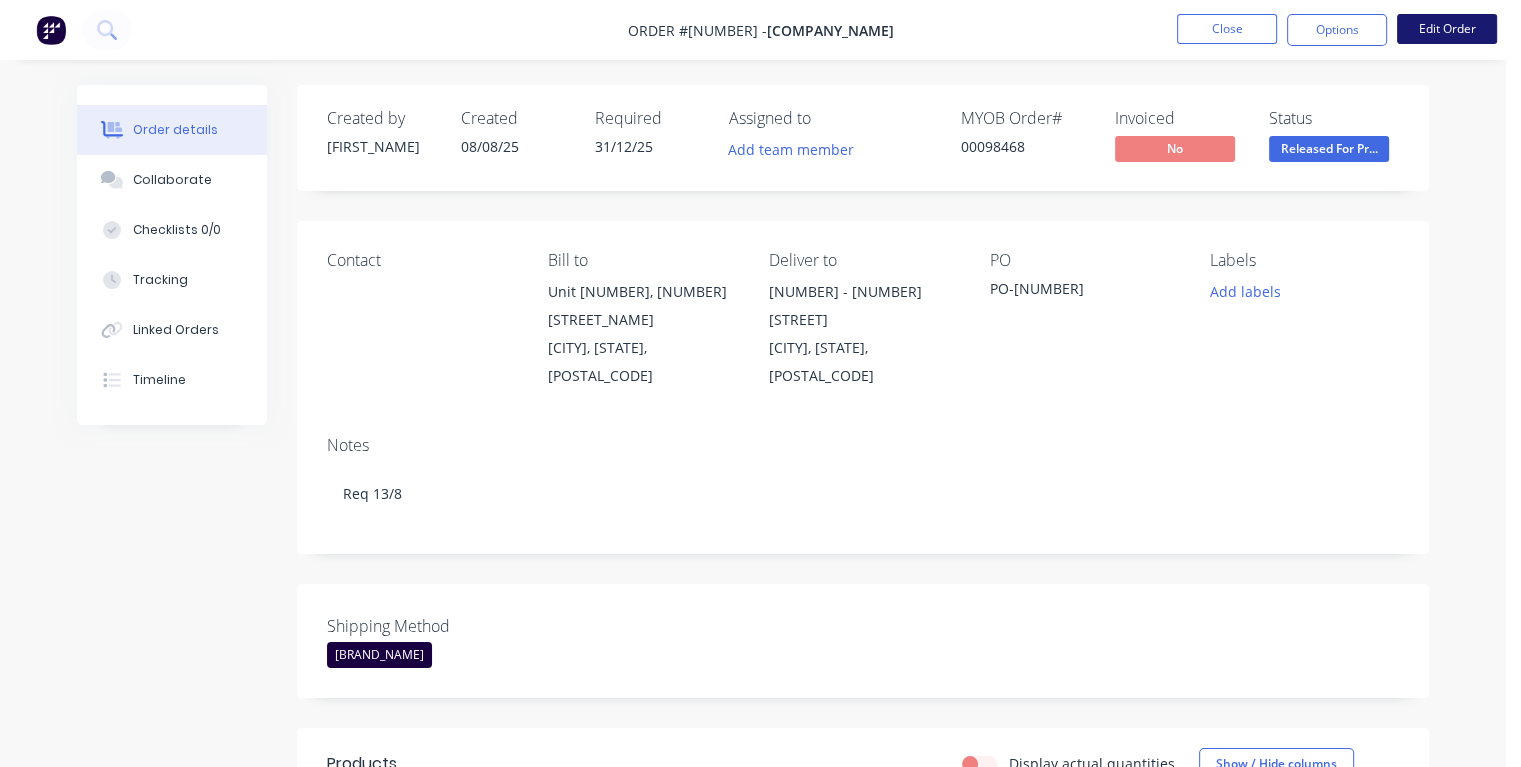 click on "Edit Order" at bounding box center [1447, 29] 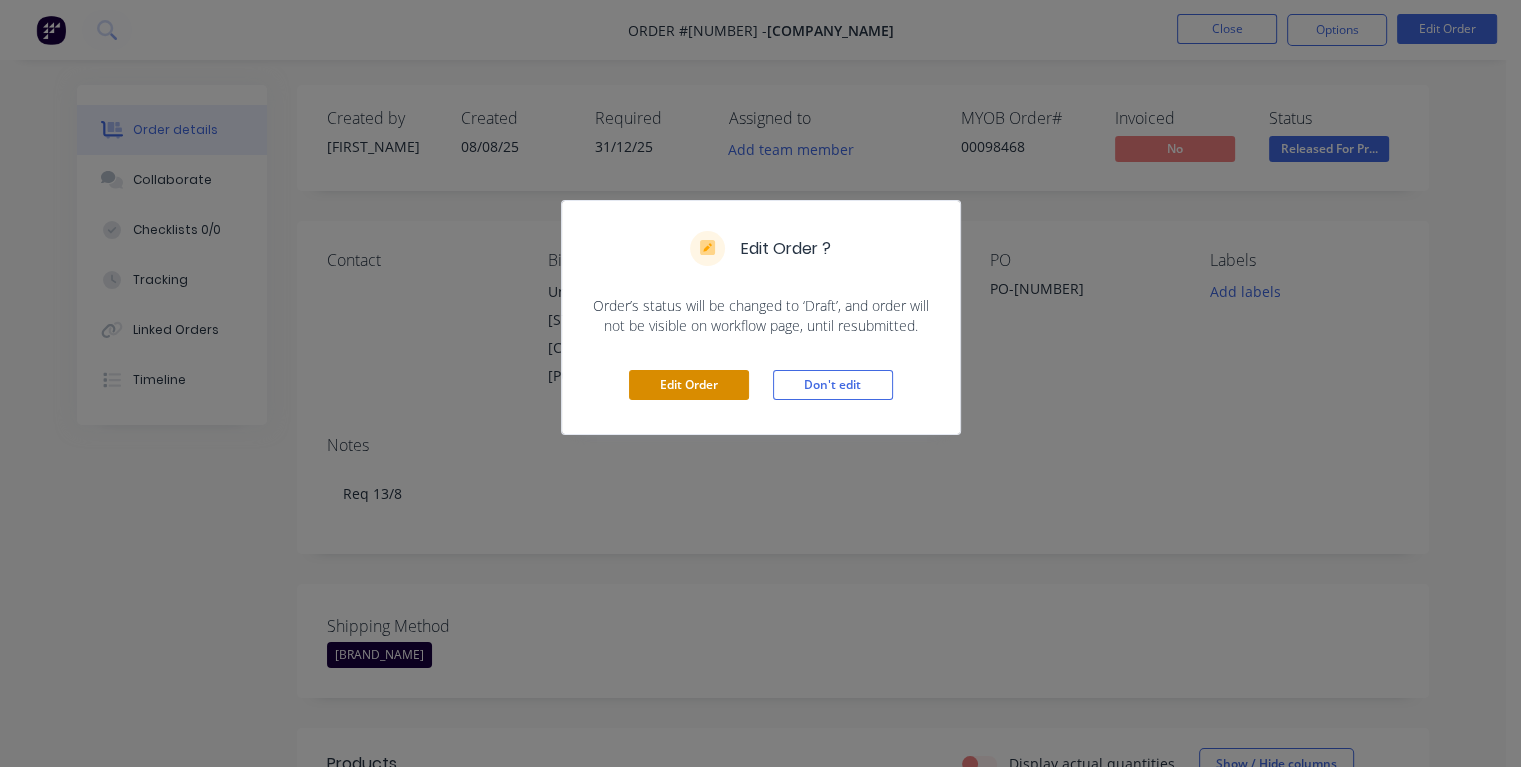 click on "Edit Order" at bounding box center [689, 385] 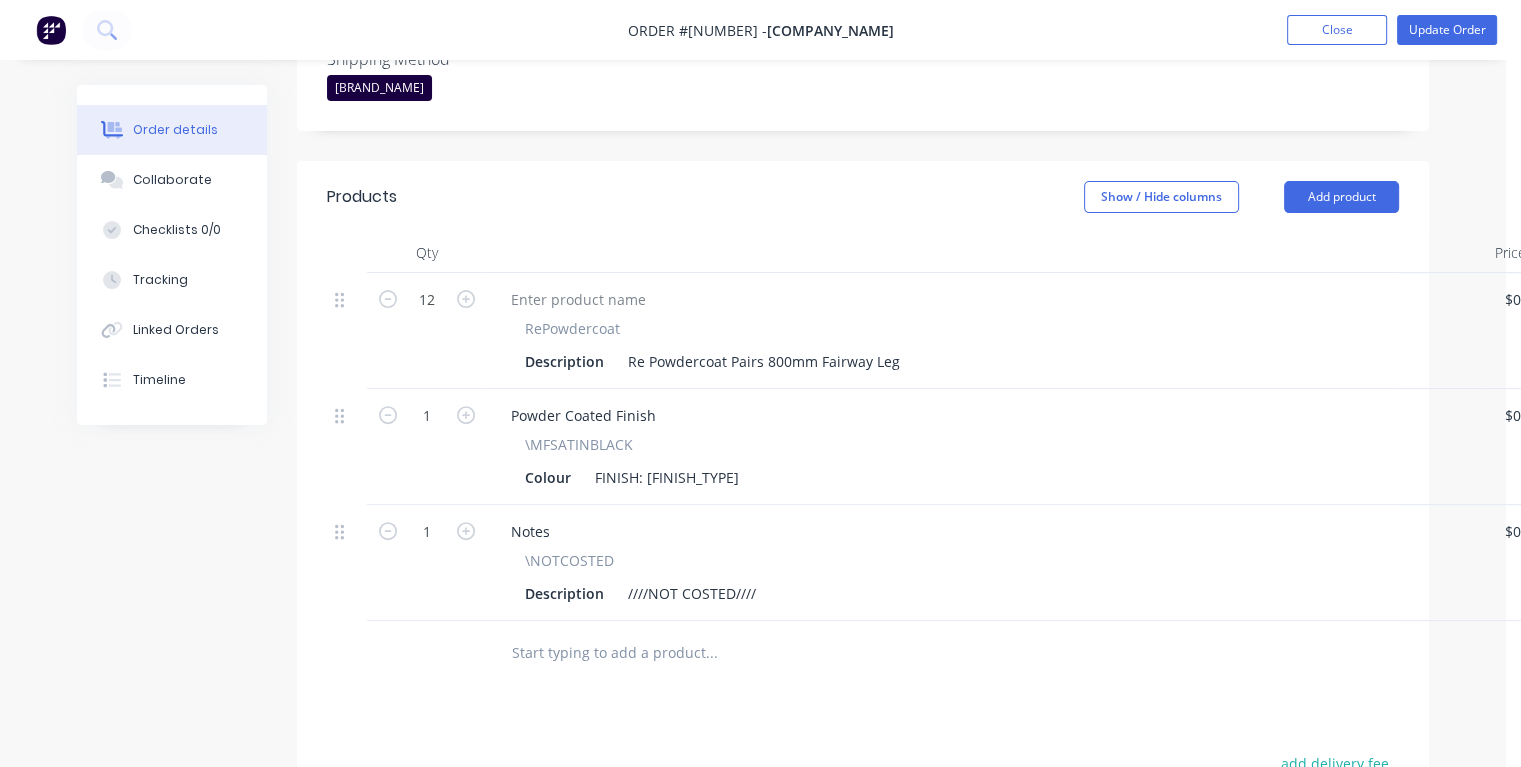 scroll, scrollTop: 600, scrollLeft: 0, axis: vertical 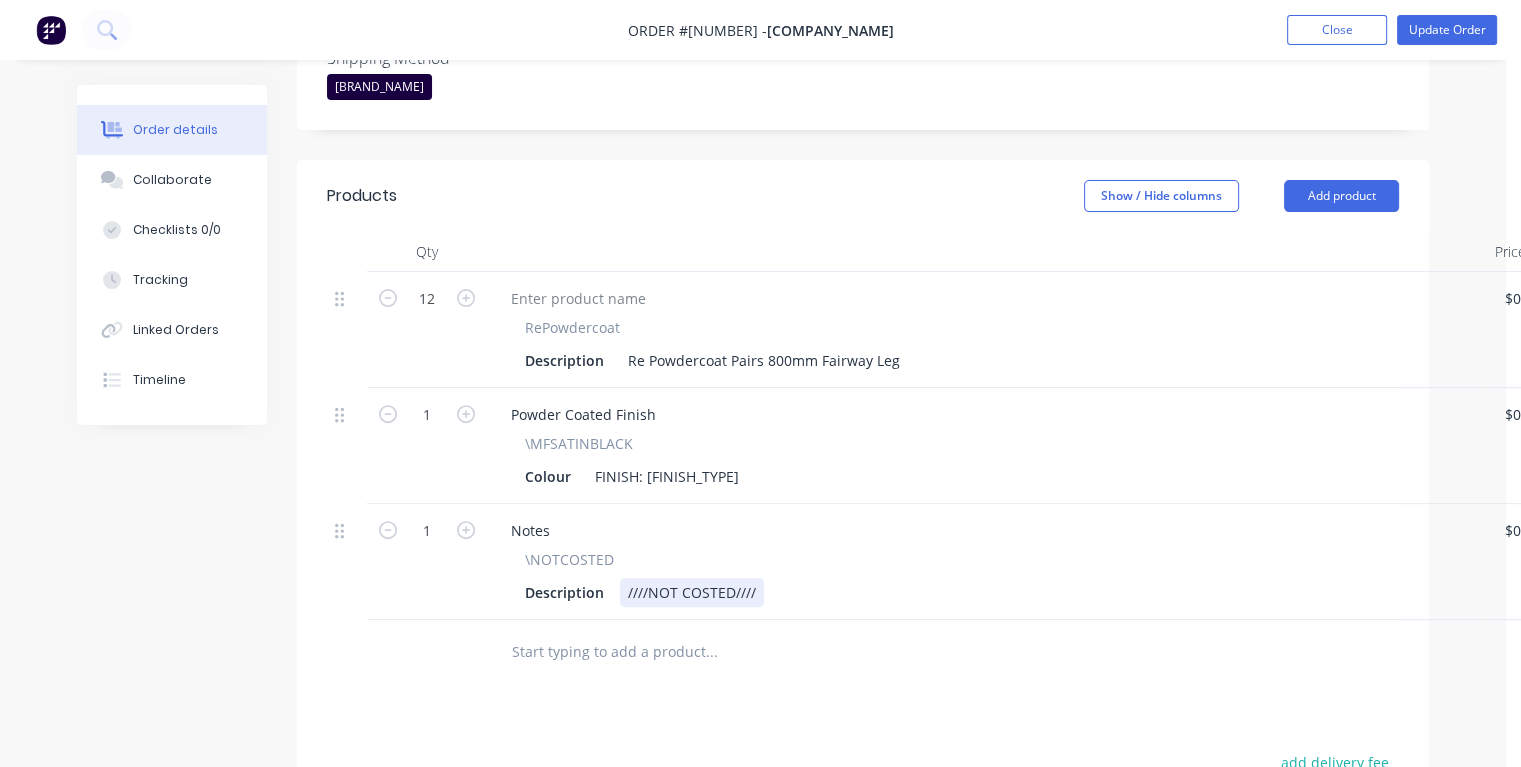 click on "Description ////NOT COSTED////" at bounding box center [983, 592] 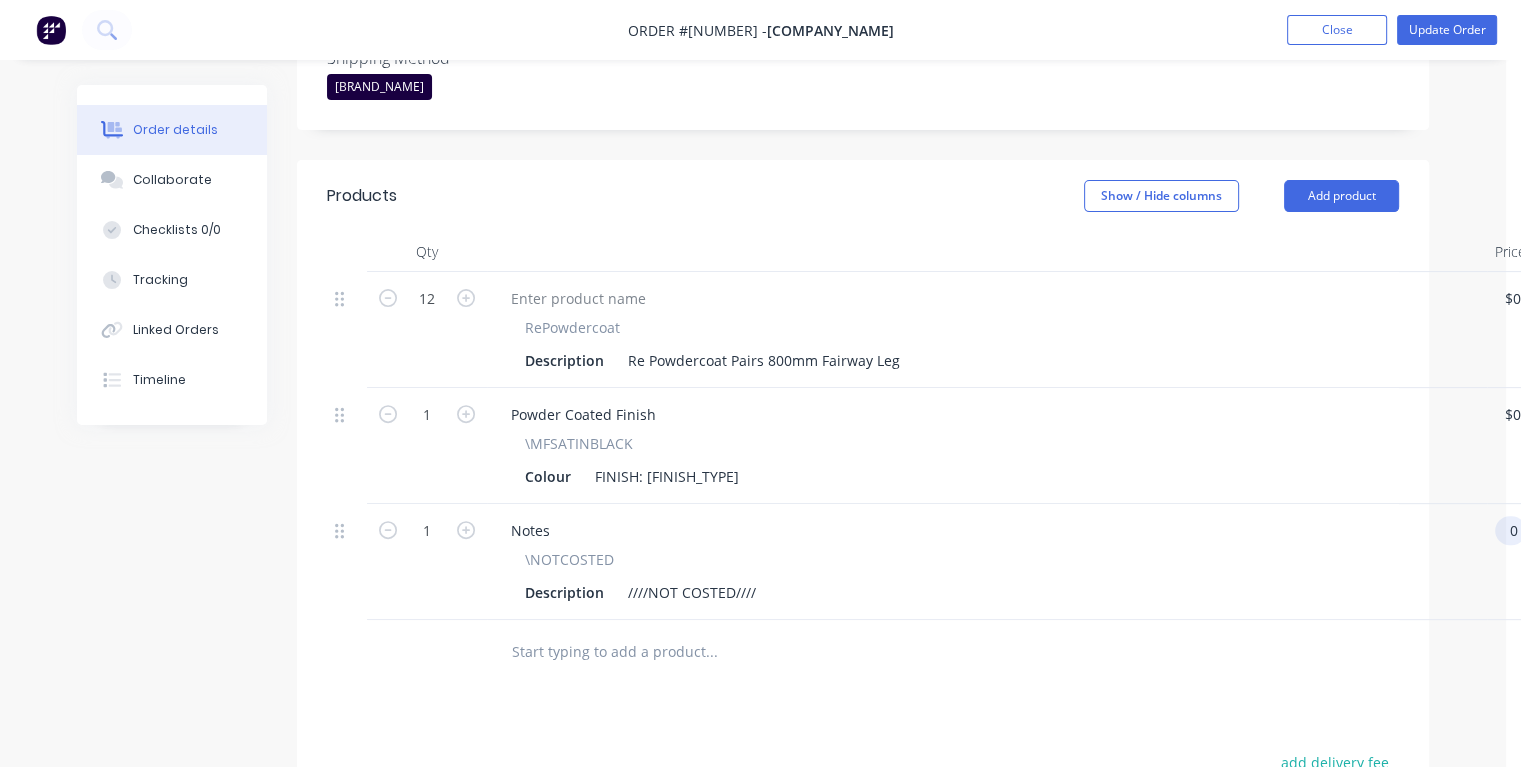 scroll, scrollTop: 600, scrollLeft: 28, axis: both 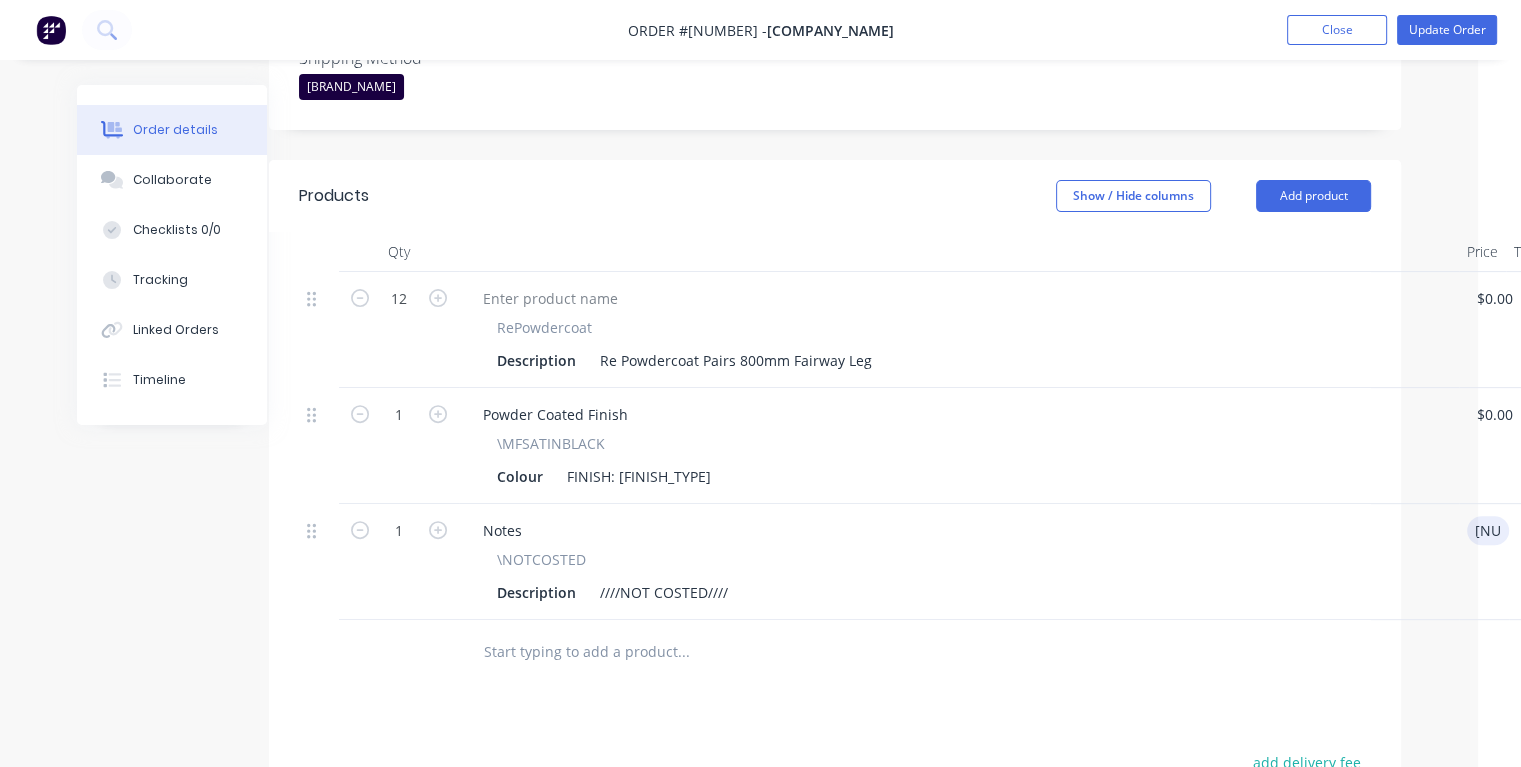 type on "$480.00" 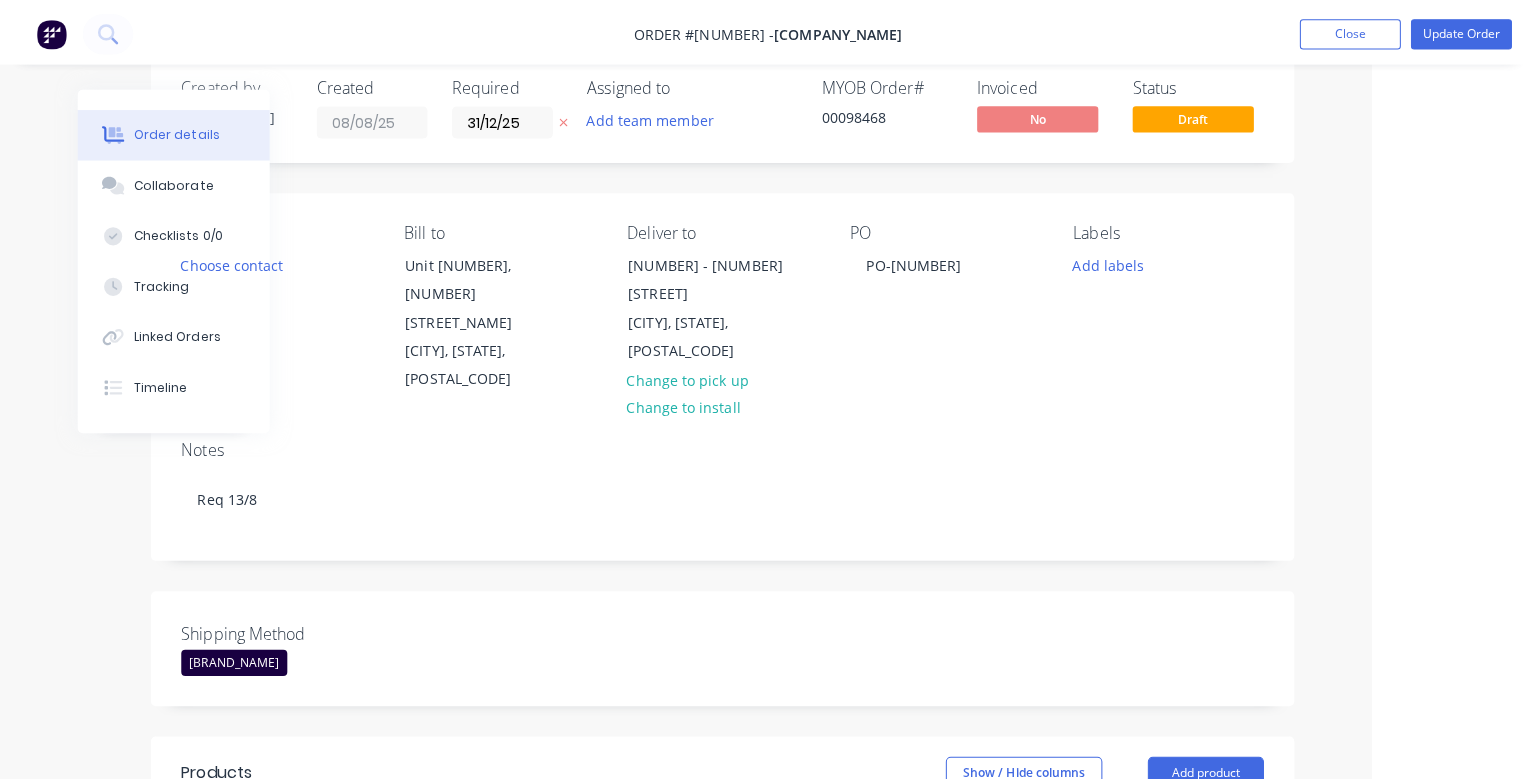 scroll, scrollTop: 0, scrollLeft: 148, axis: horizontal 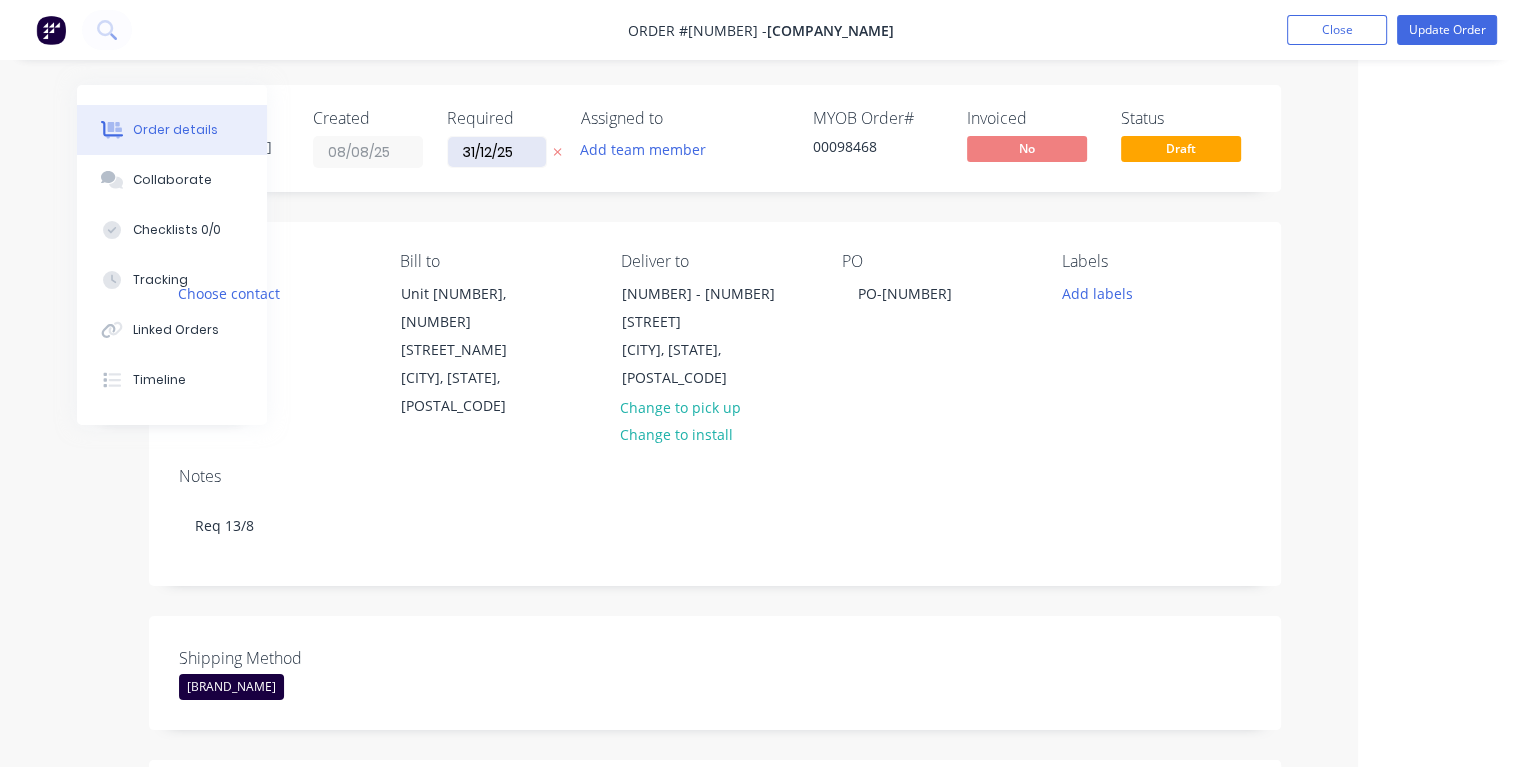 type on "$480.00" 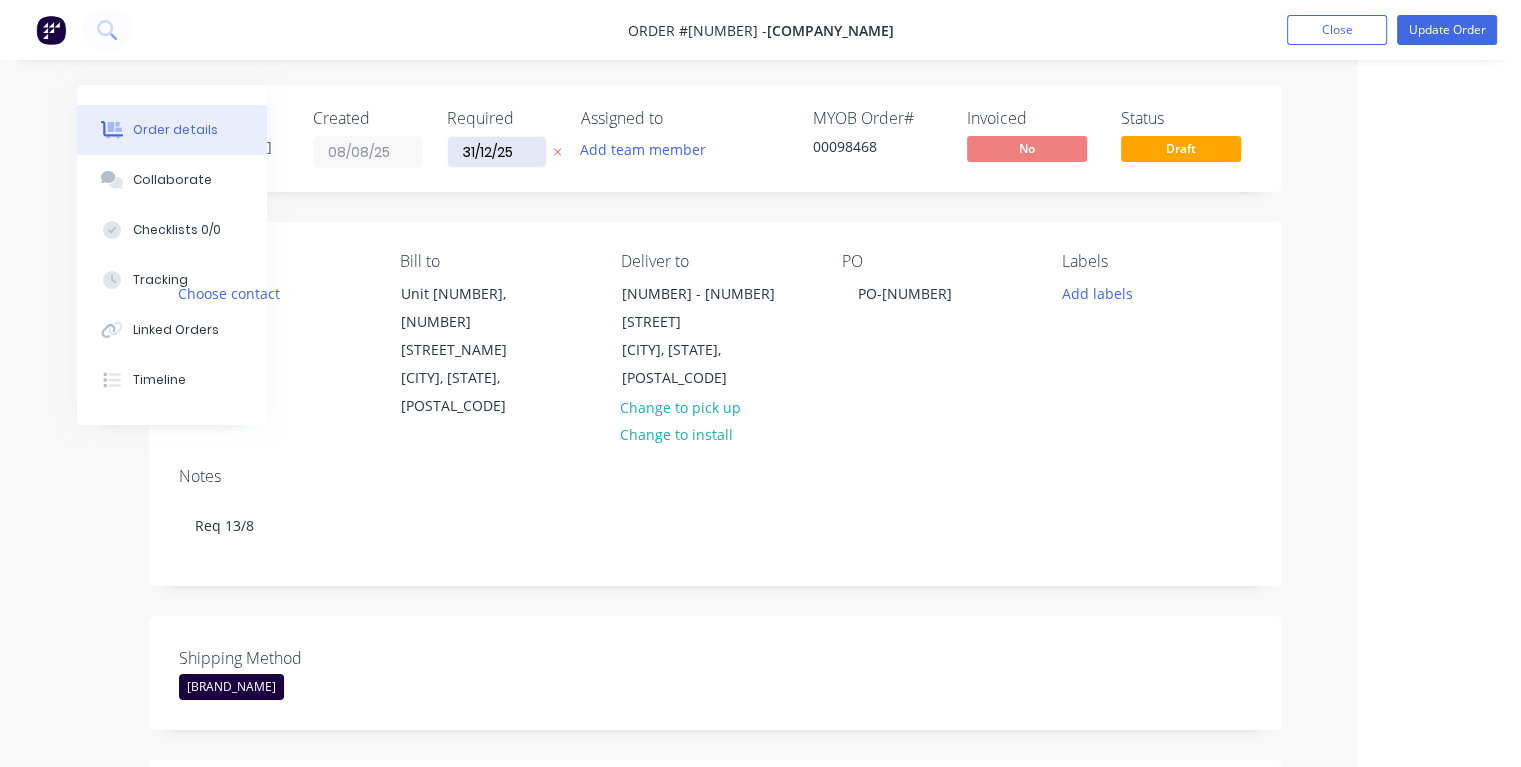 drag, startPoint x: 532, startPoint y: 154, endPoint x: 456, endPoint y: 155, distance: 76.00658 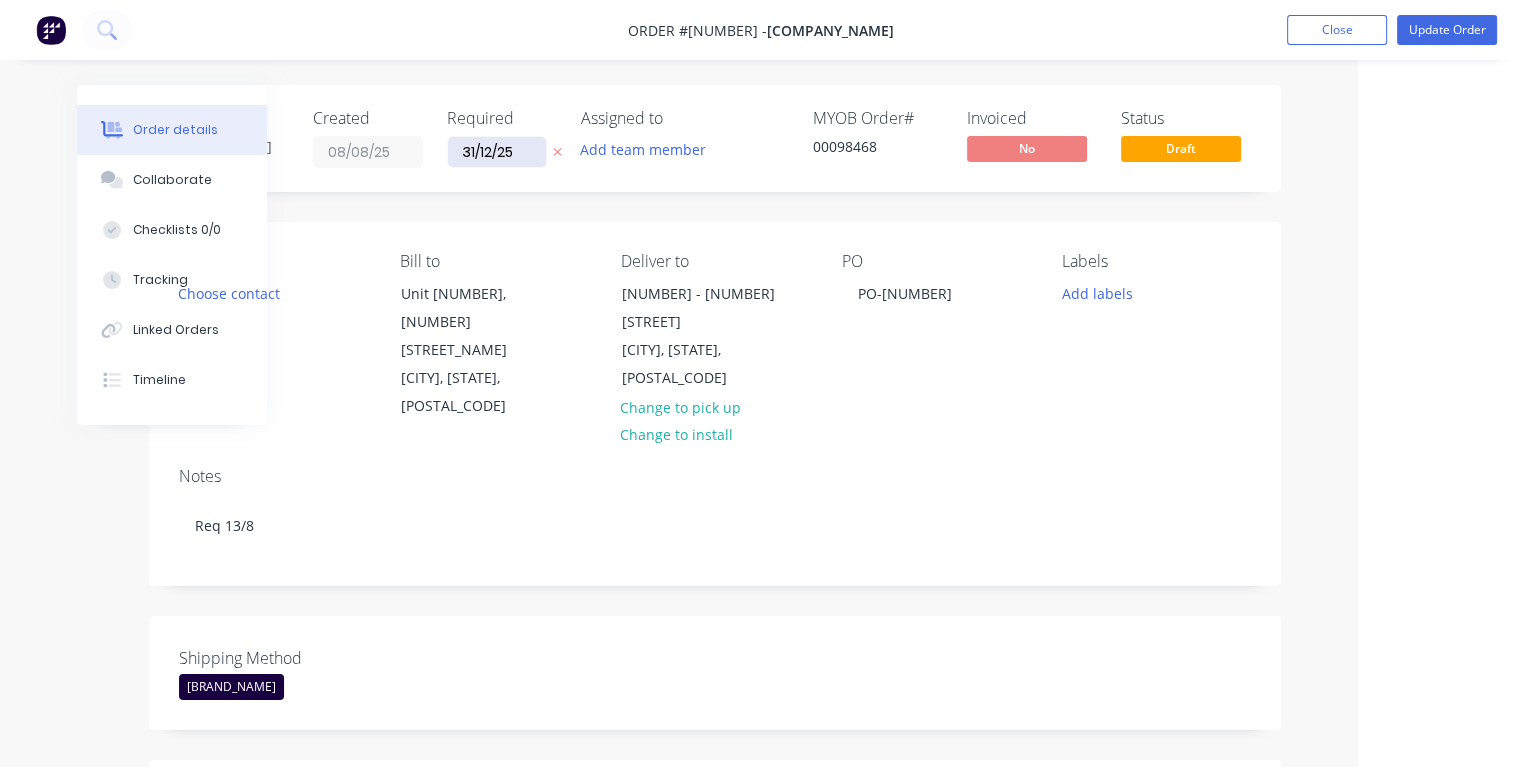 click on "31/12/25" at bounding box center (497, 152) 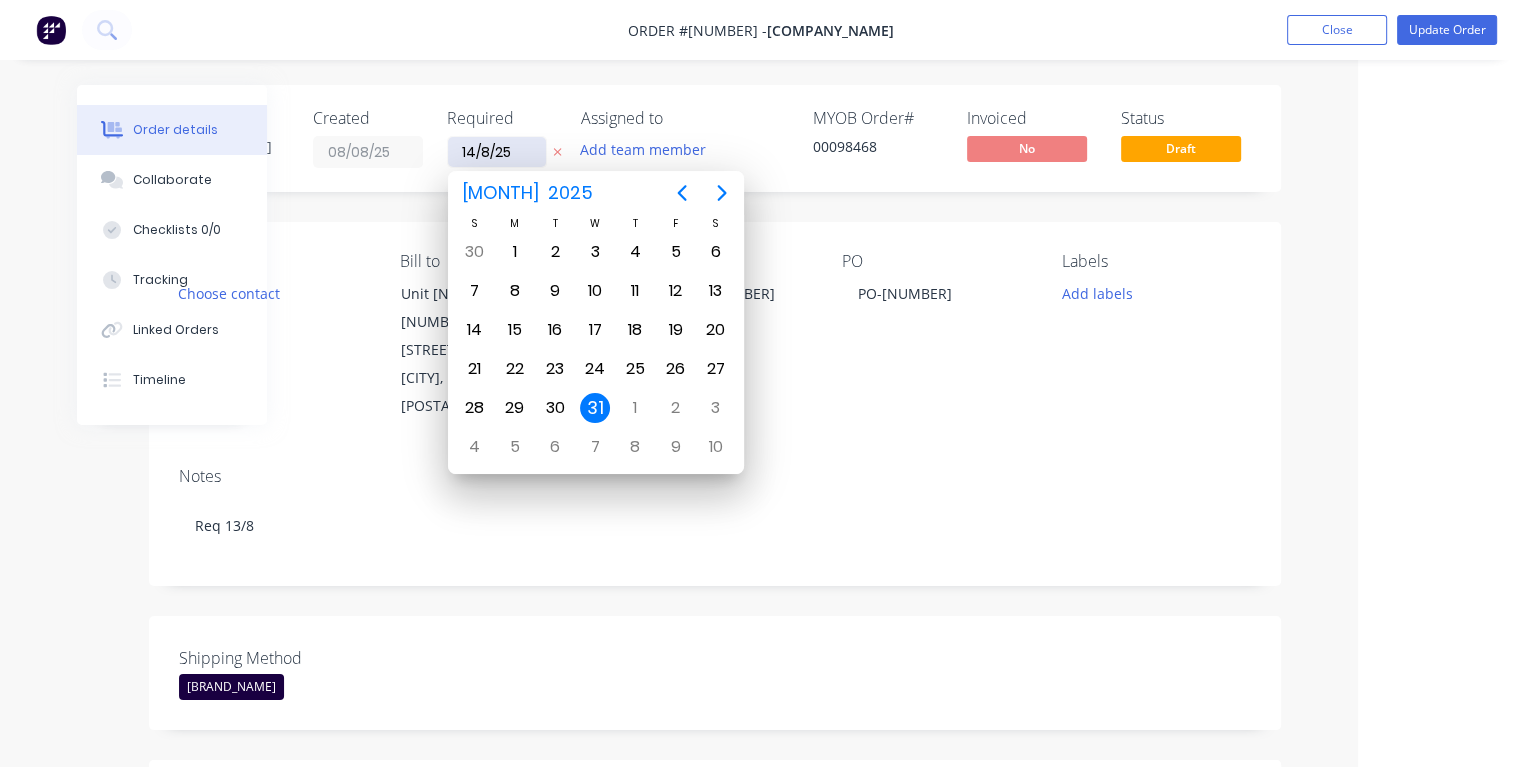 type on "14/08/25" 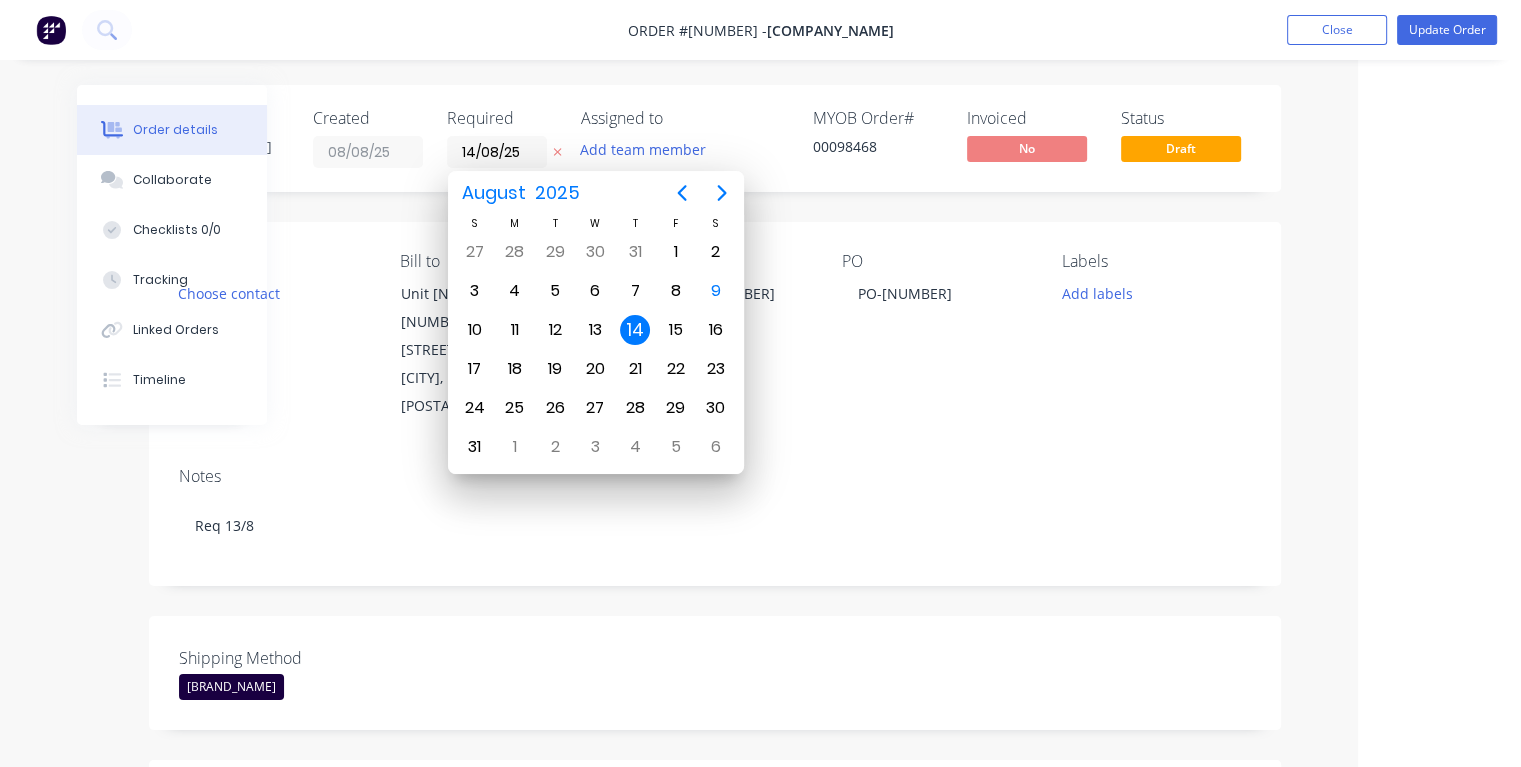 click on "14" at bounding box center [635, 330] 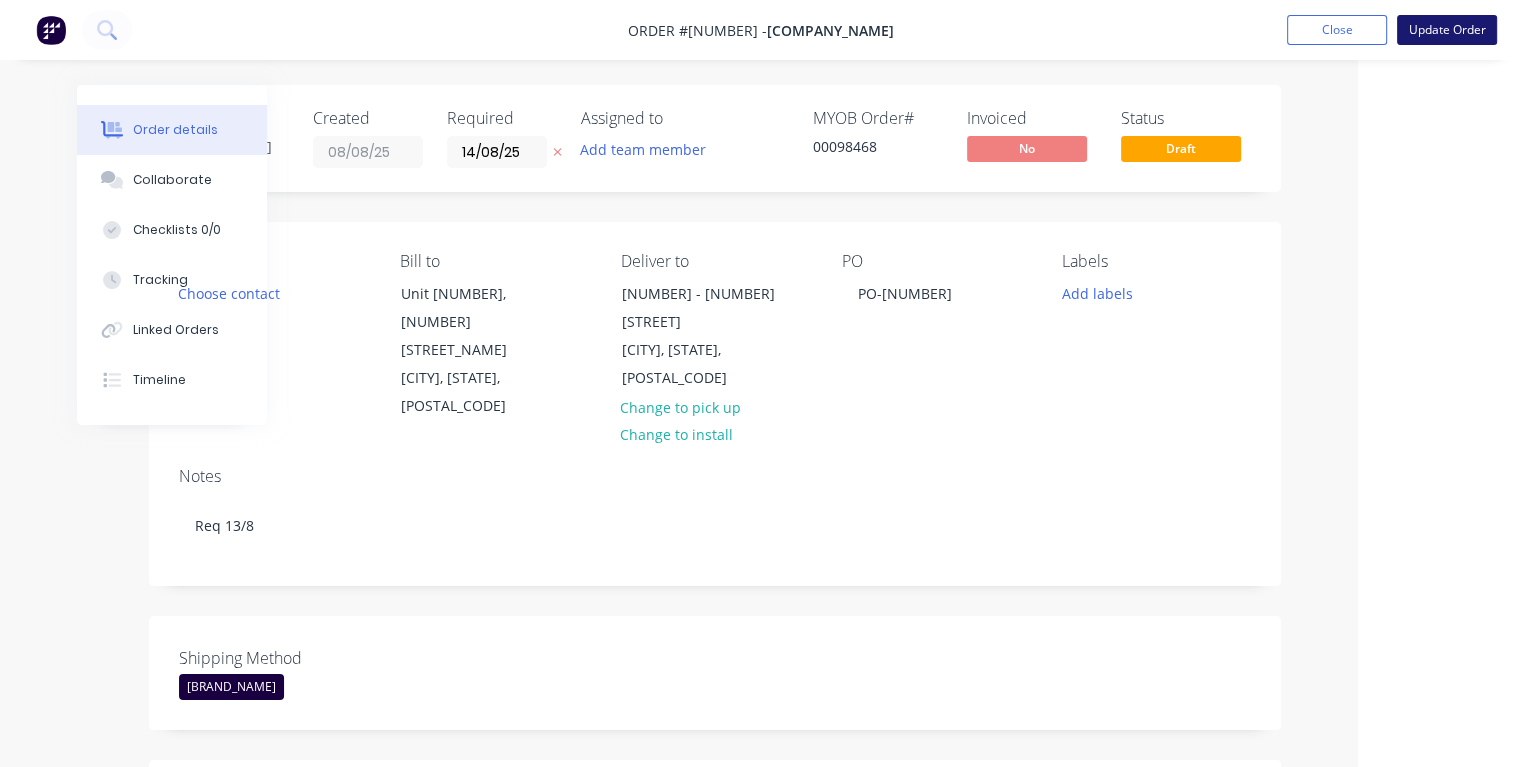 click on "Update Order" at bounding box center (1447, 30) 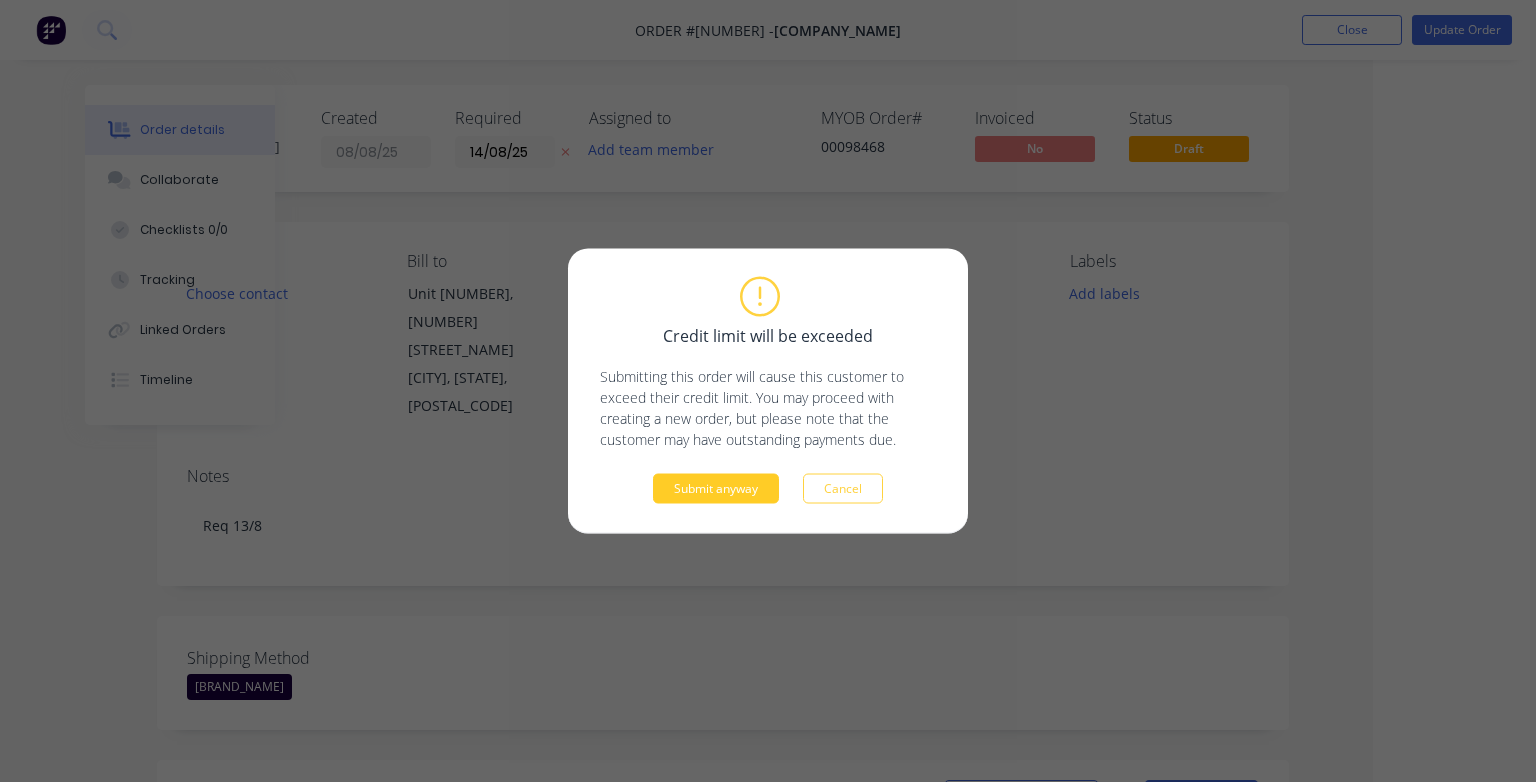 click on "Submit anyway" at bounding box center (716, 489) 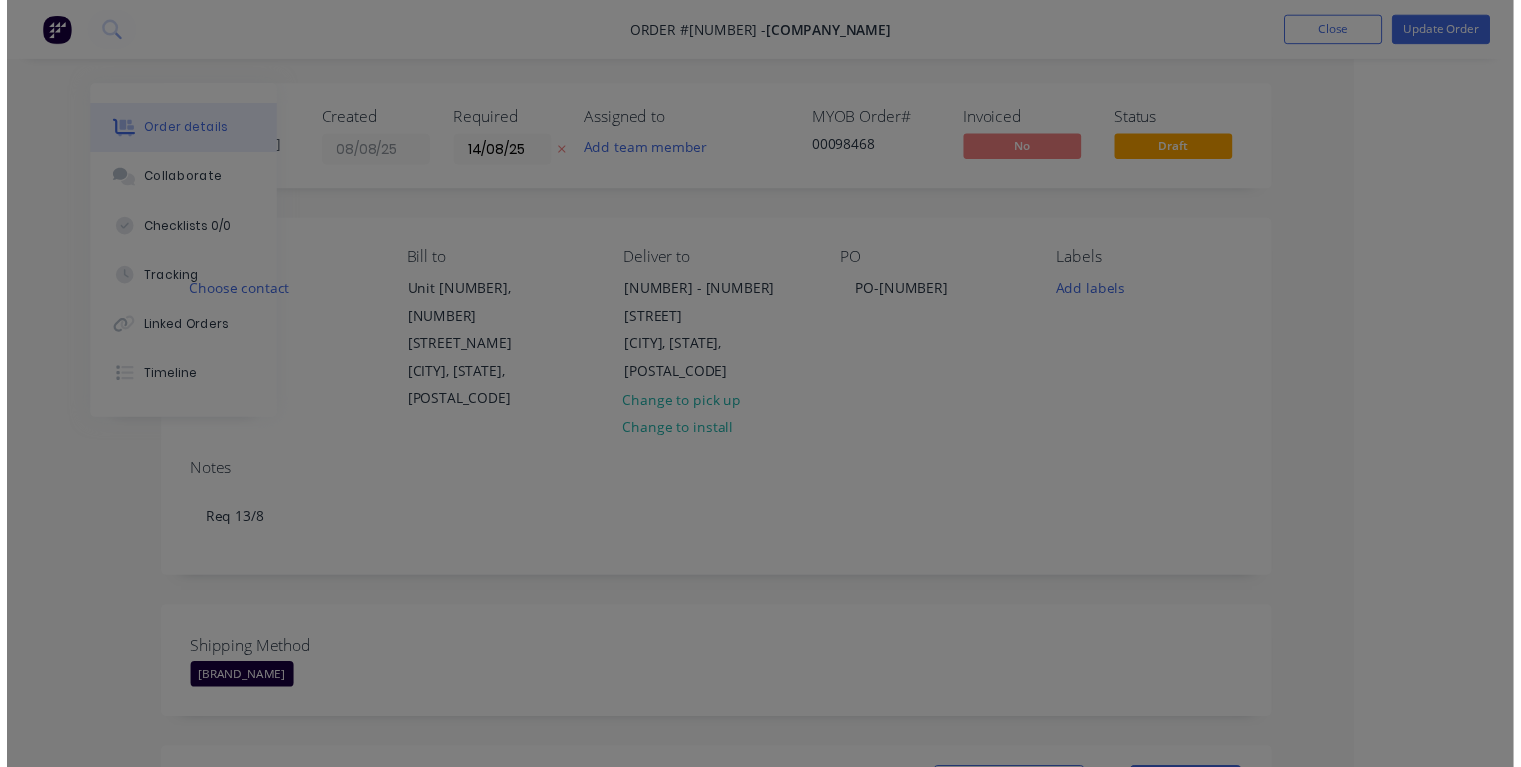 scroll, scrollTop: 0, scrollLeft: 108, axis: horizontal 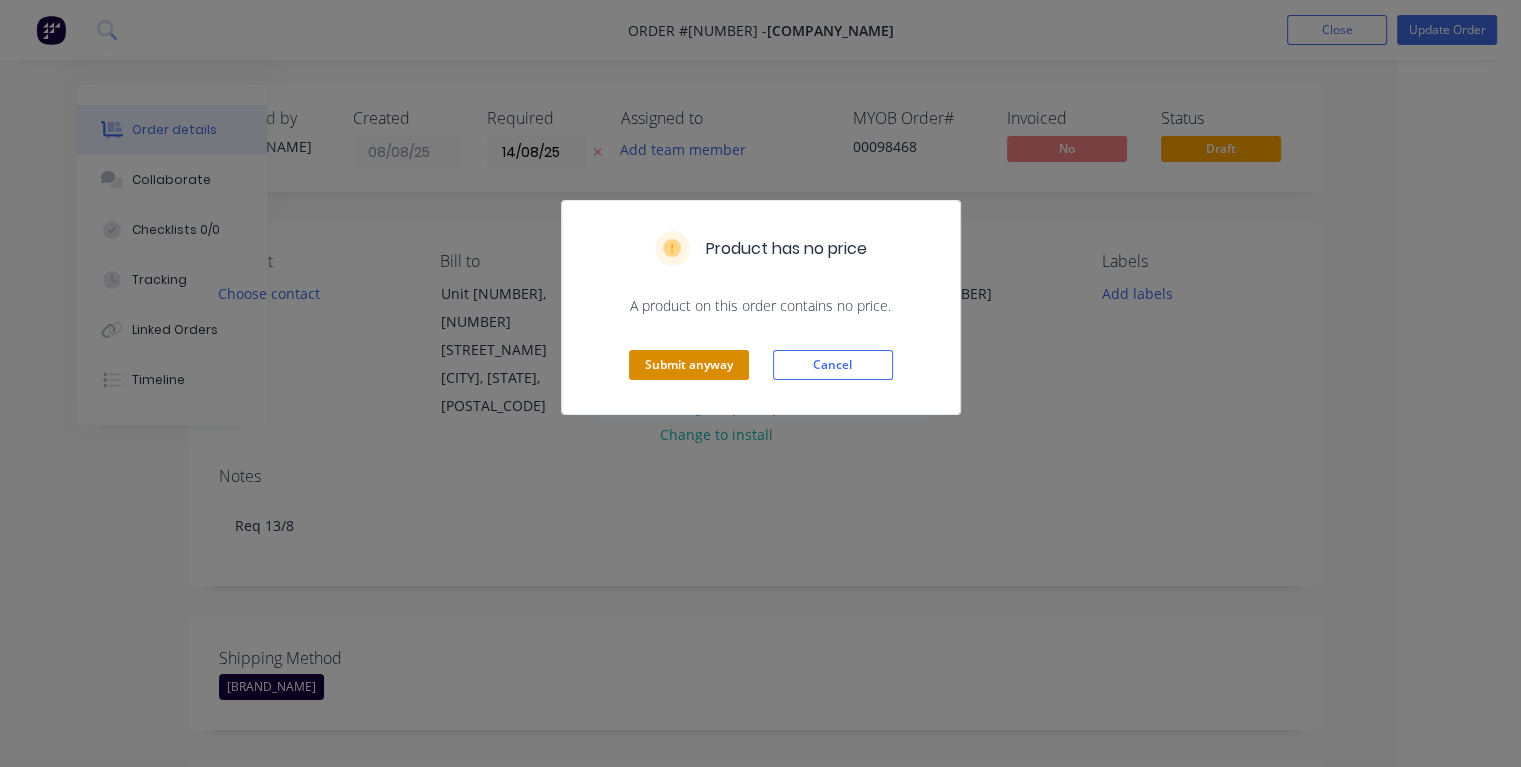 click on "Submit anyway" at bounding box center [689, 365] 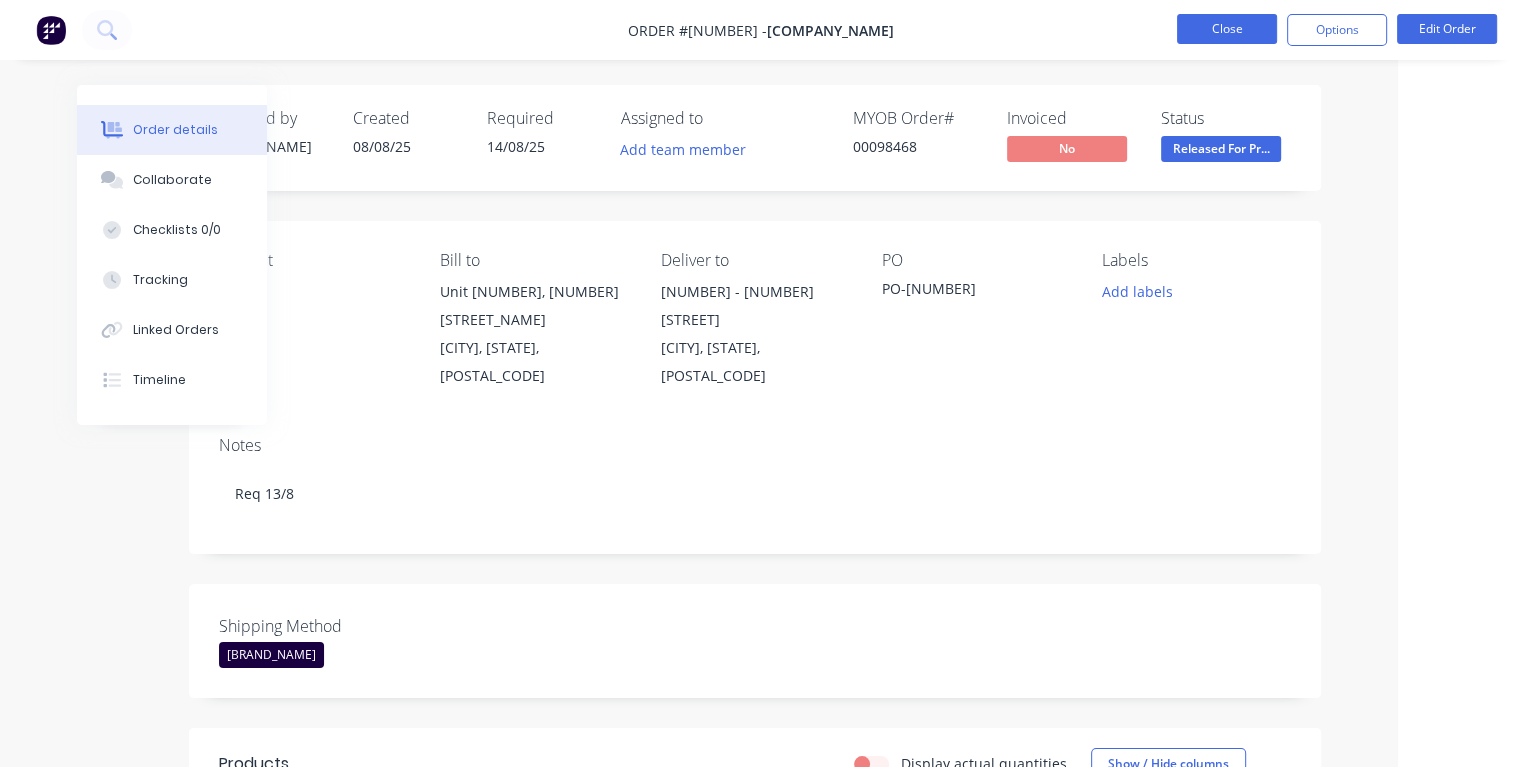 click on "Close" at bounding box center [1227, 29] 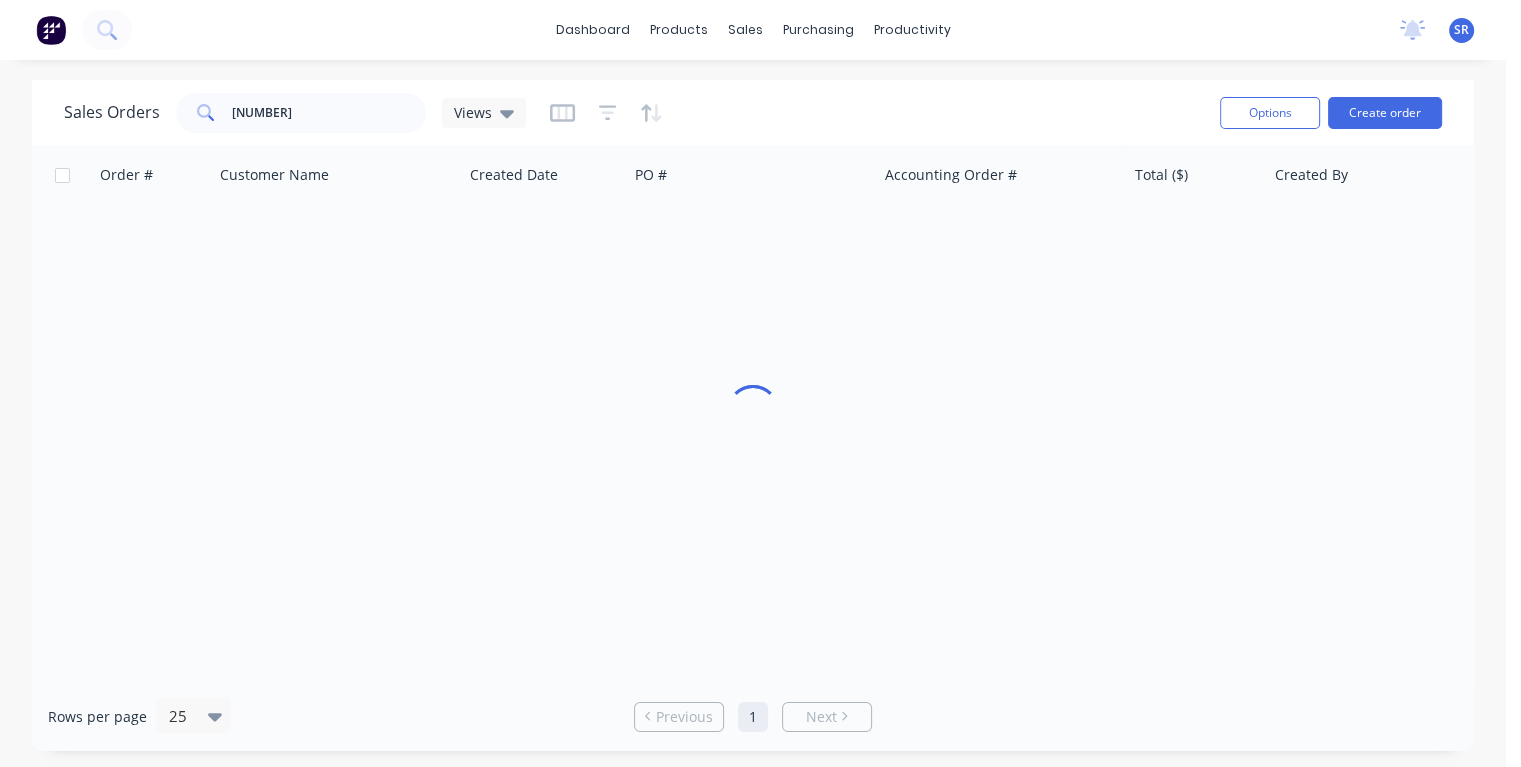 scroll, scrollTop: 0, scrollLeft: 0, axis: both 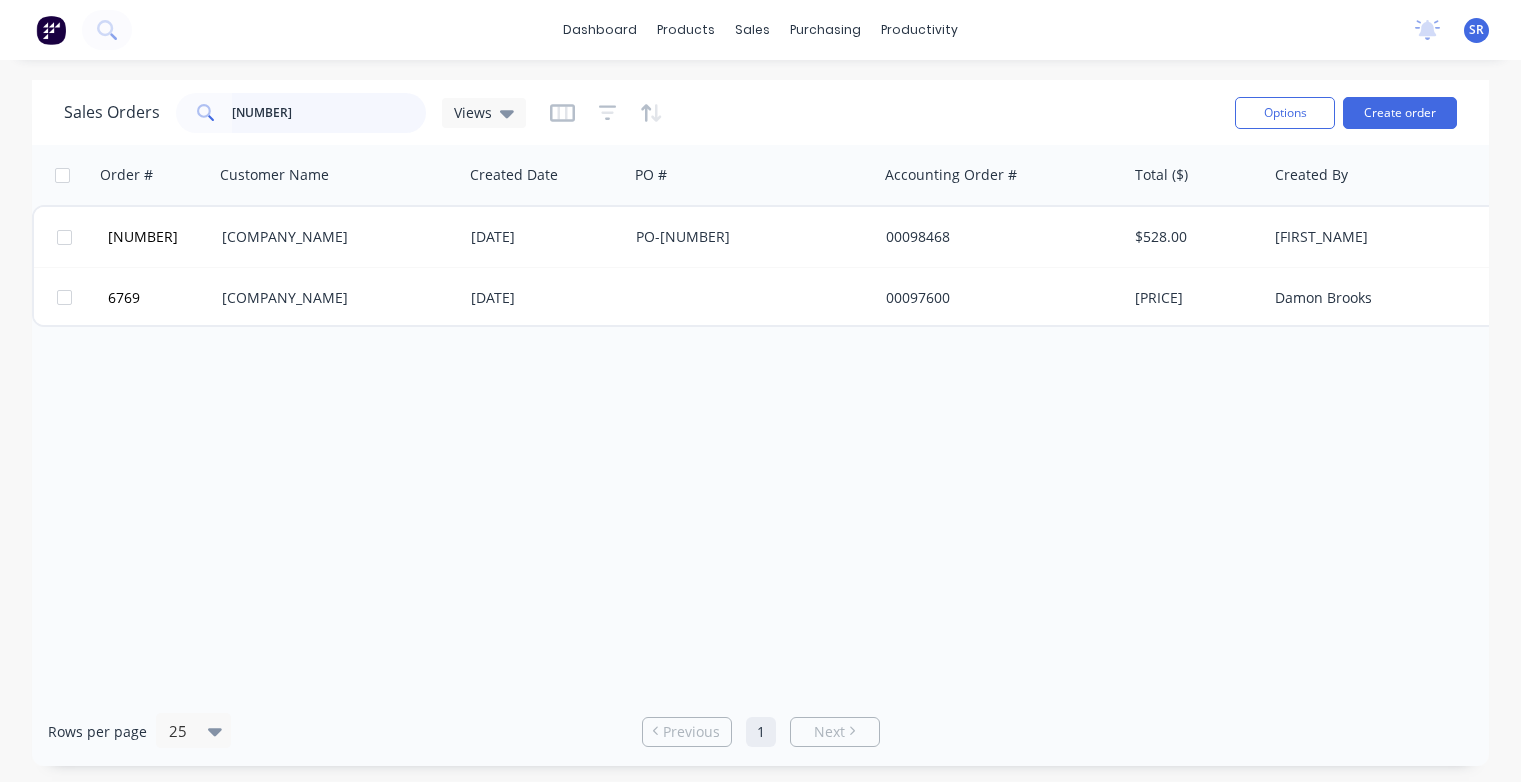 click on "[NUMBER]" at bounding box center (329, 113) 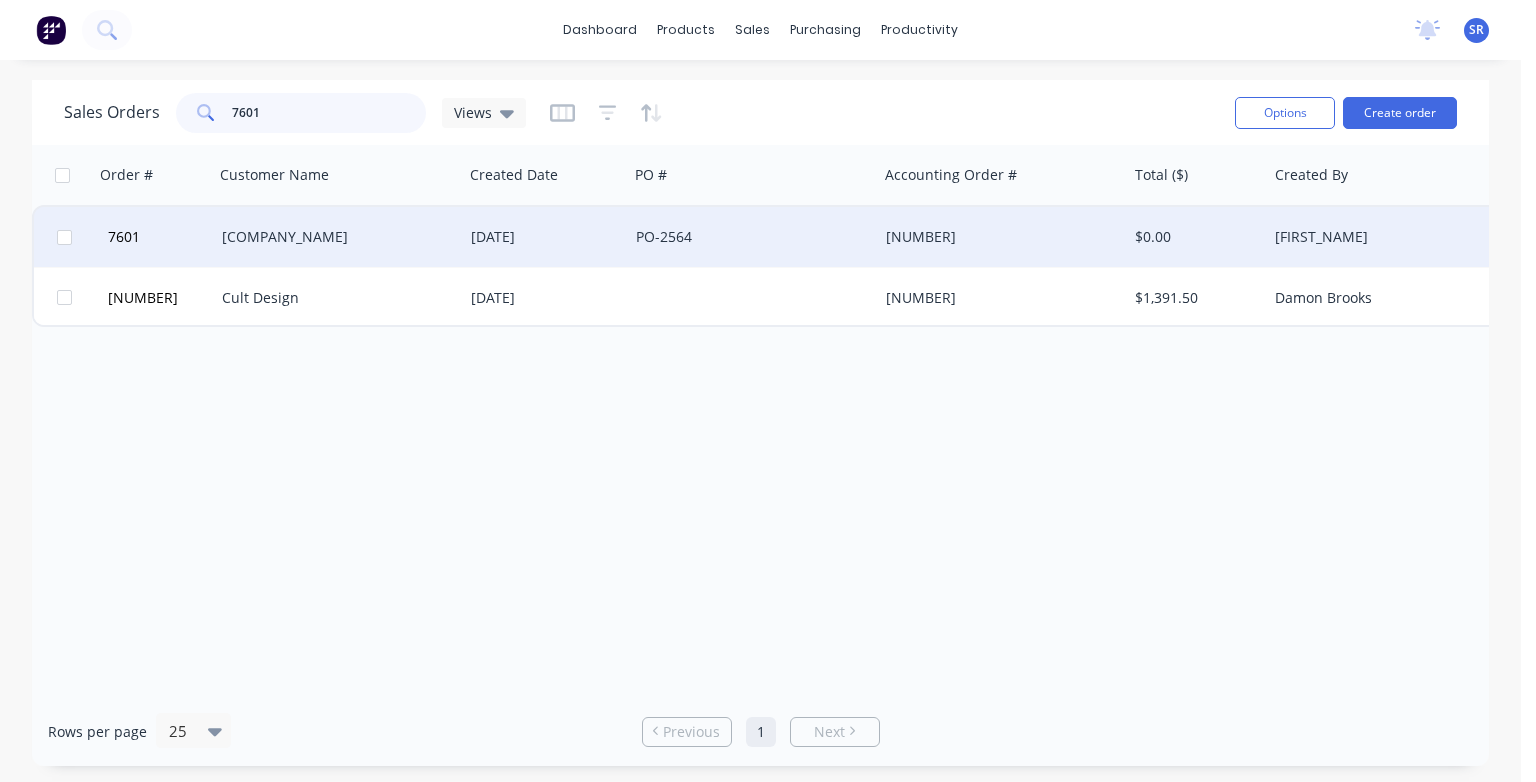 type on "7601" 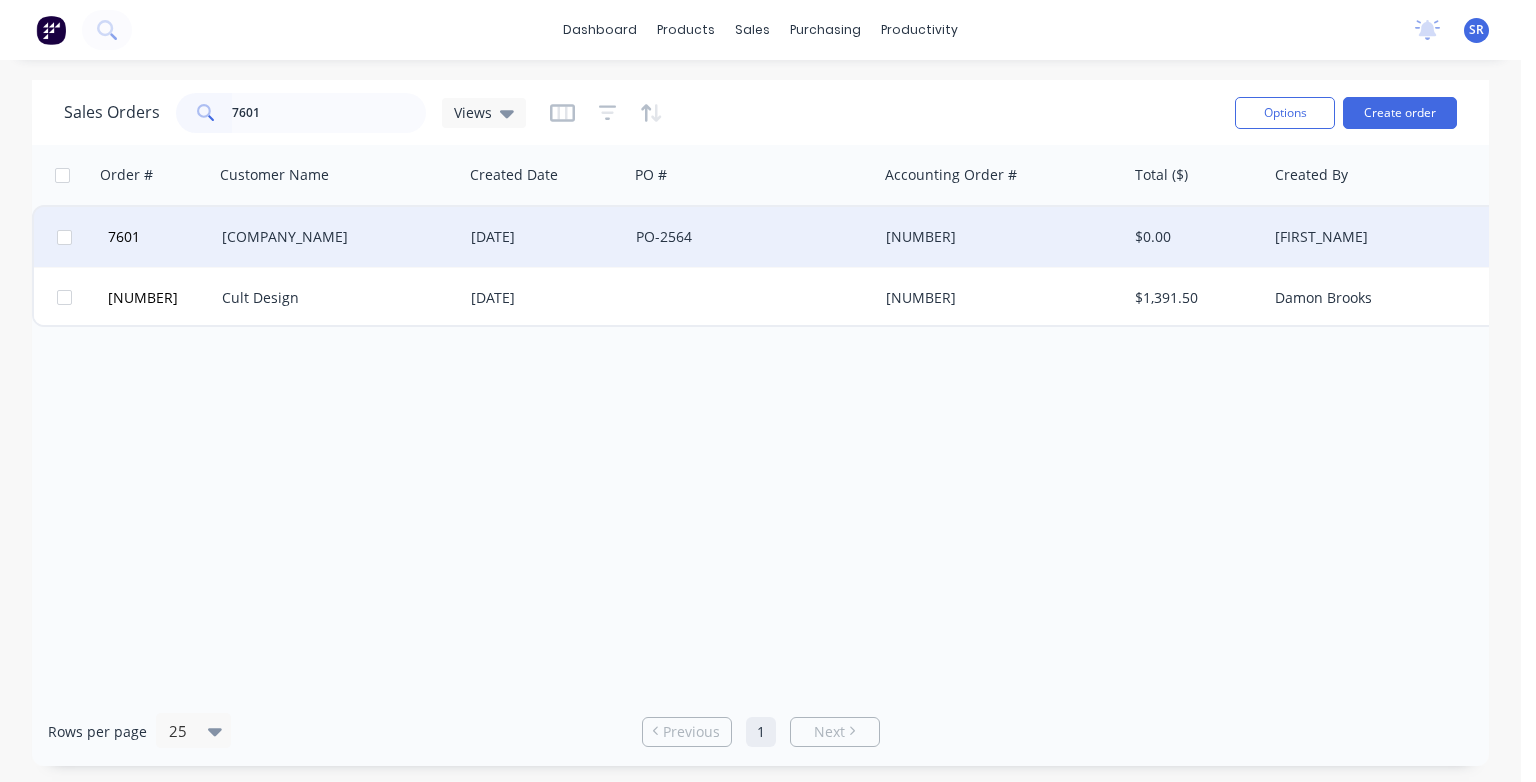 click on "[COMPANY_NAME]" at bounding box center (338, 237) 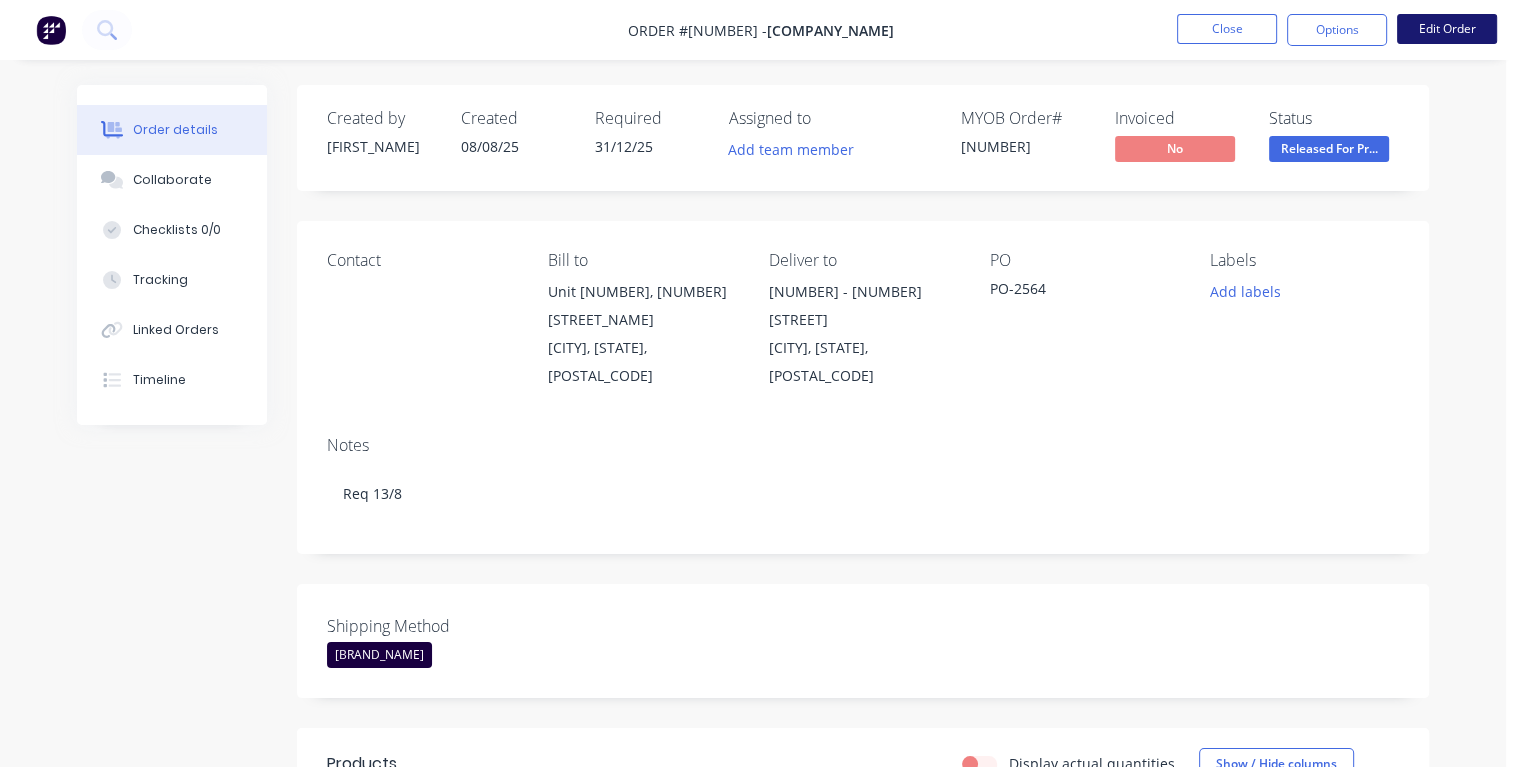 click on "Edit Order" at bounding box center [1447, 29] 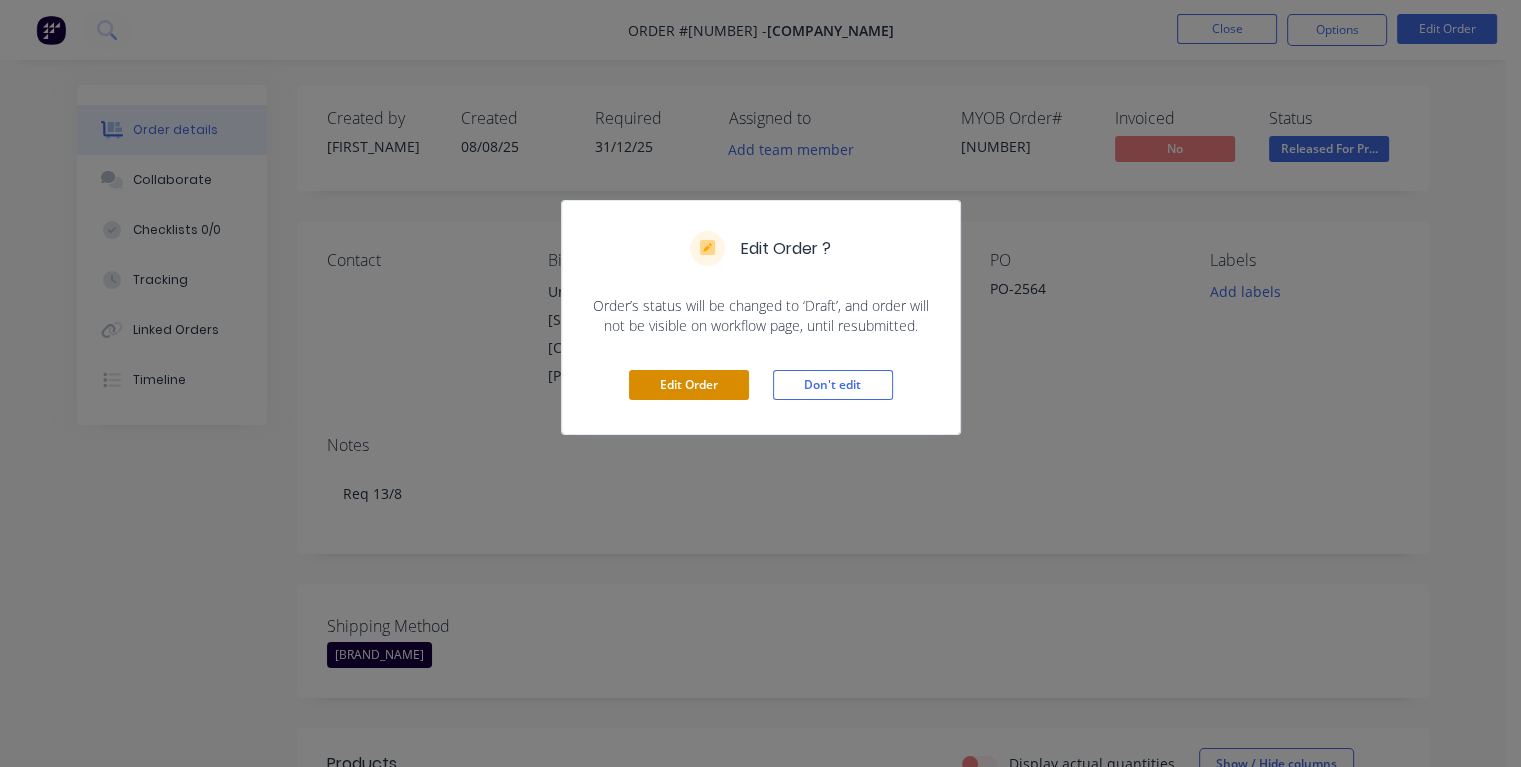 click on "Edit Order" at bounding box center [689, 385] 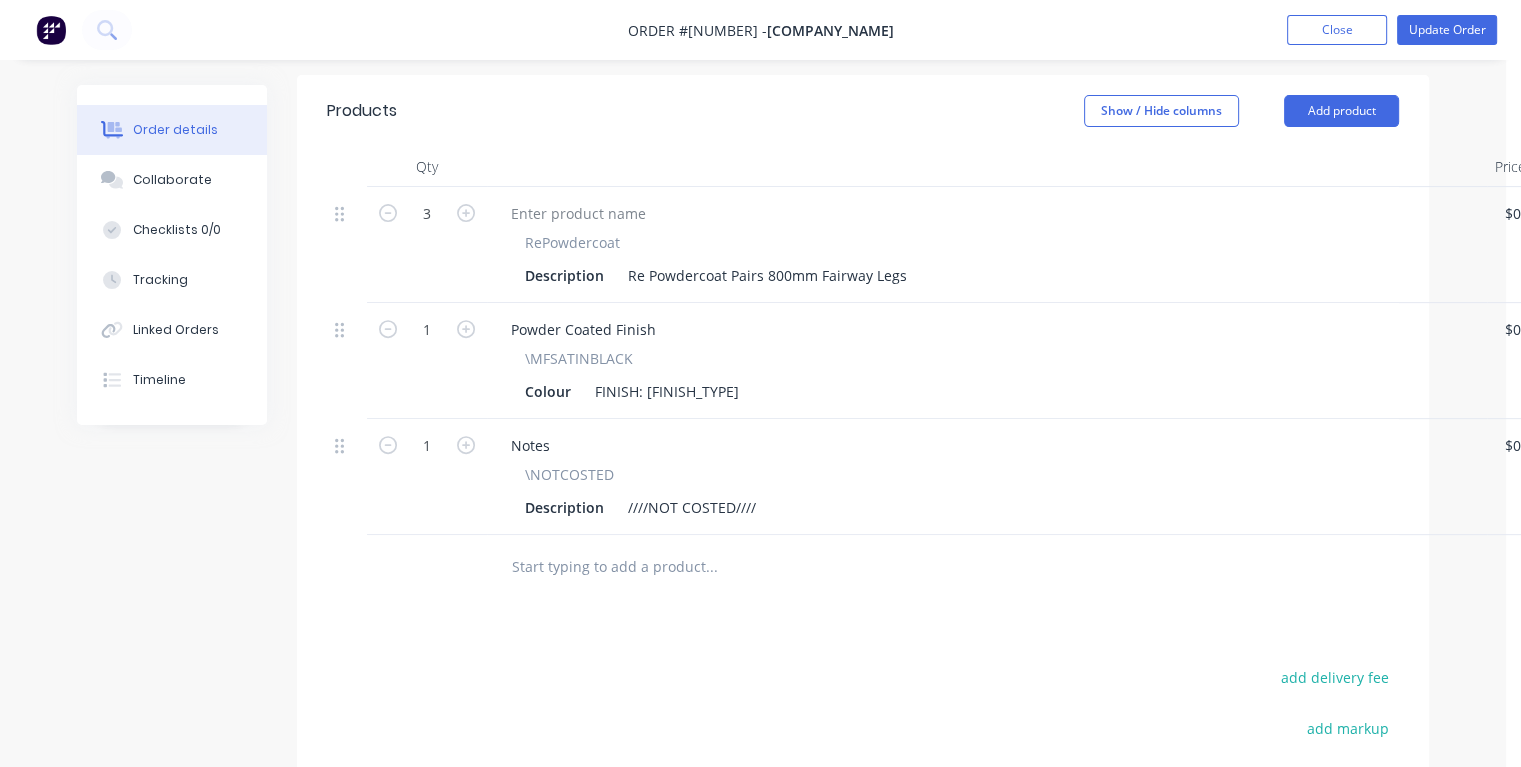 scroll, scrollTop: 700, scrollLeft: 0, axis: vertical 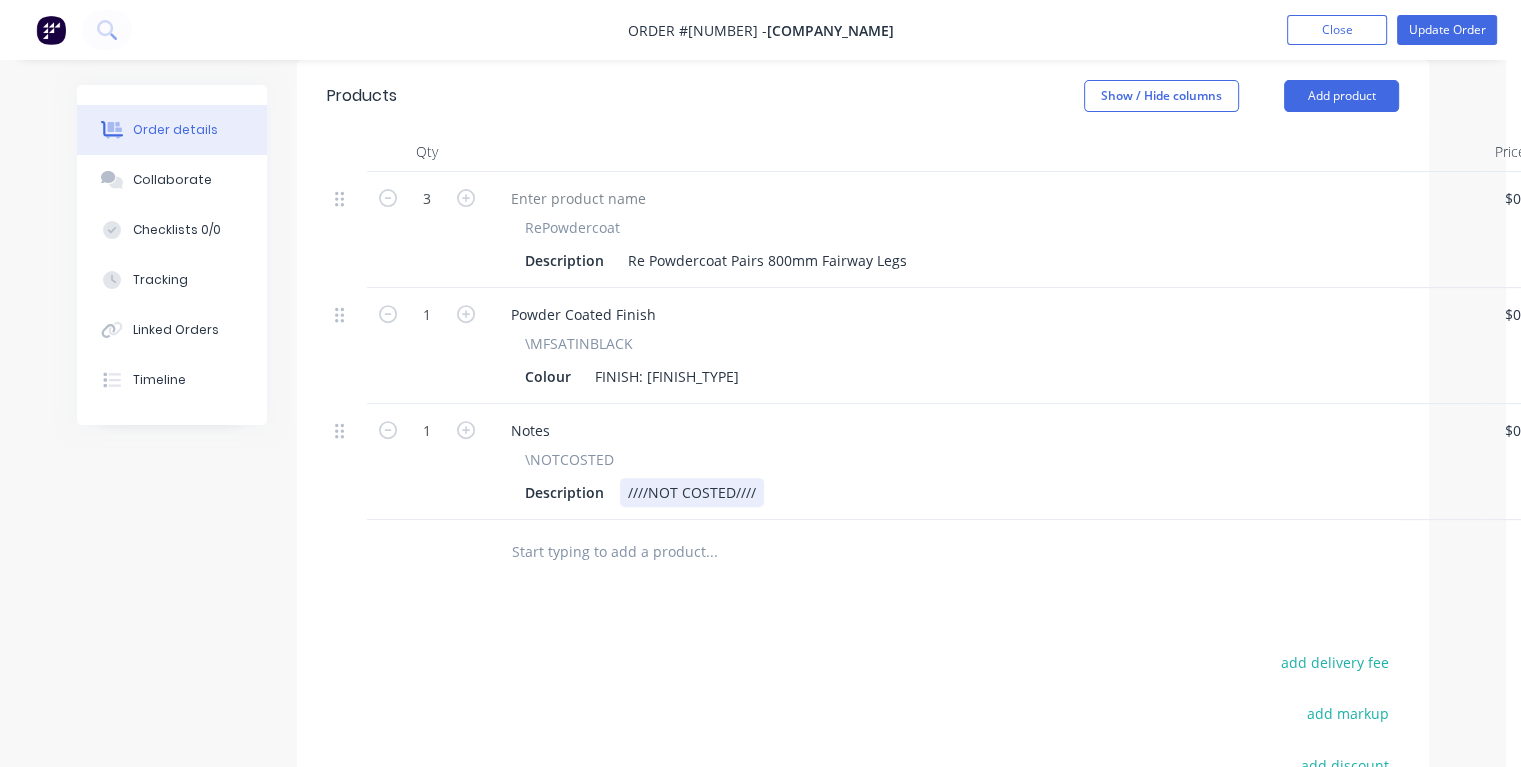 click on "Description ////NOT COSTED////" at bounding box center (983, 492) 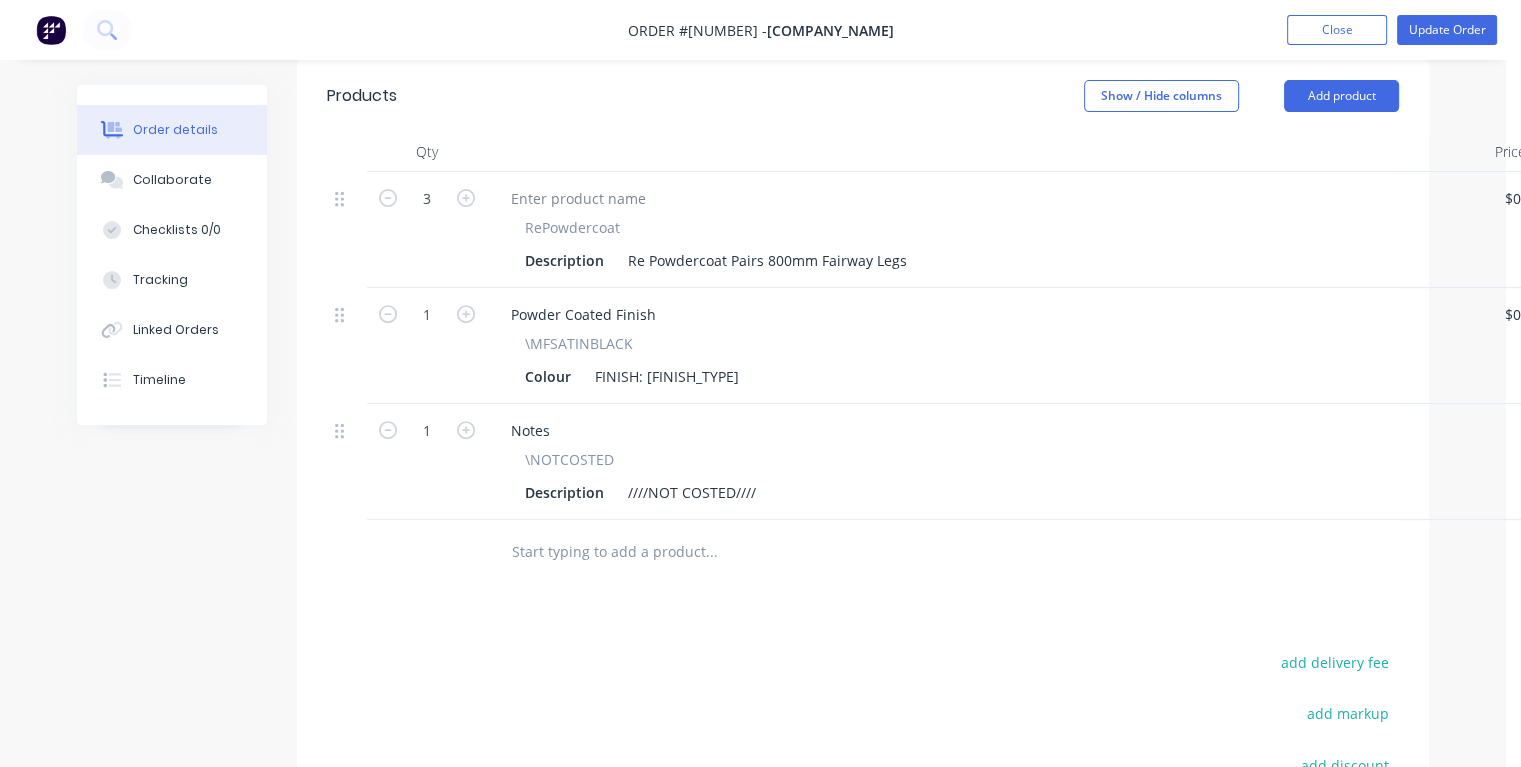 scroll, scrollTop: 700, scrollLeft: 28, axis: both 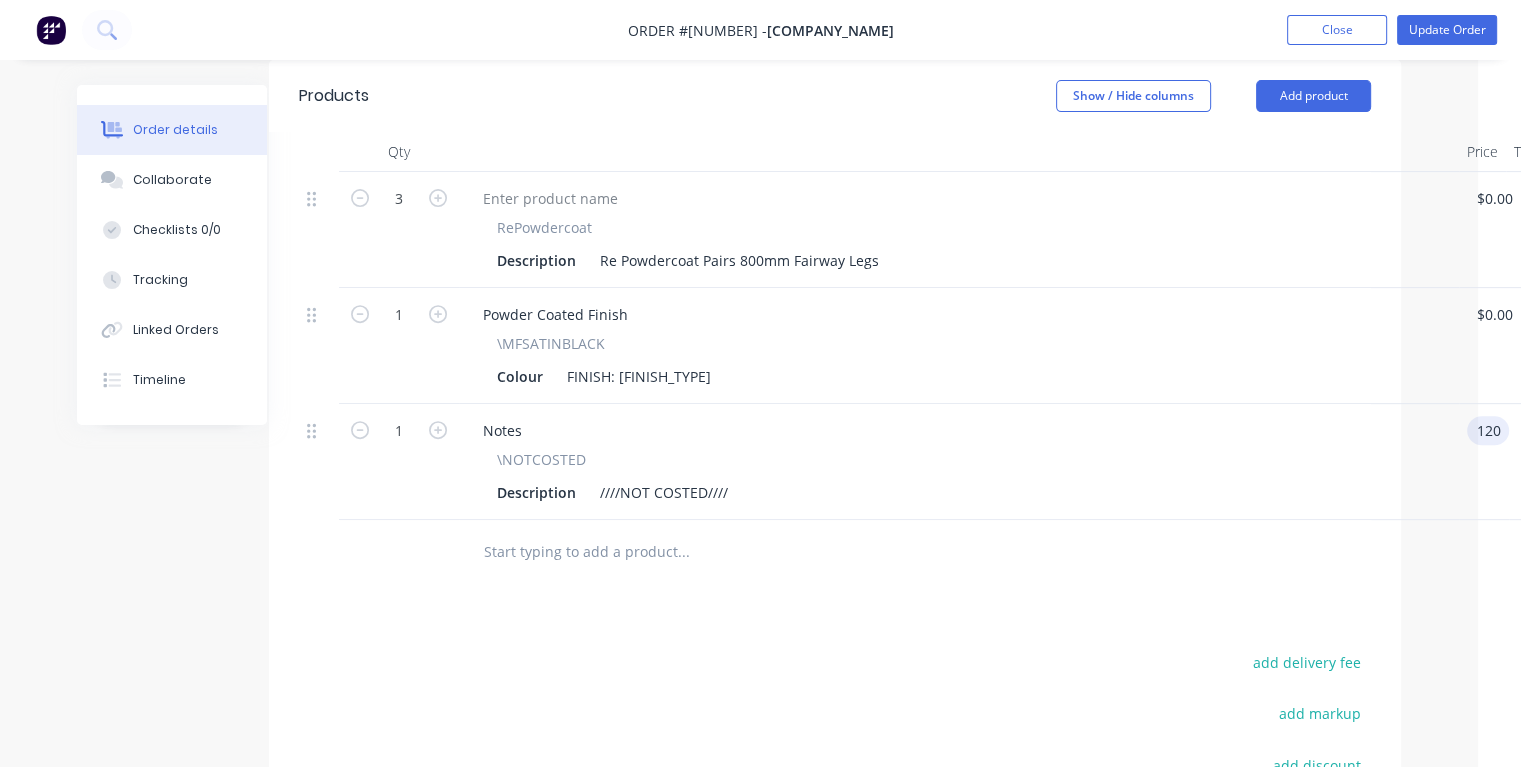 type on "$120.00" 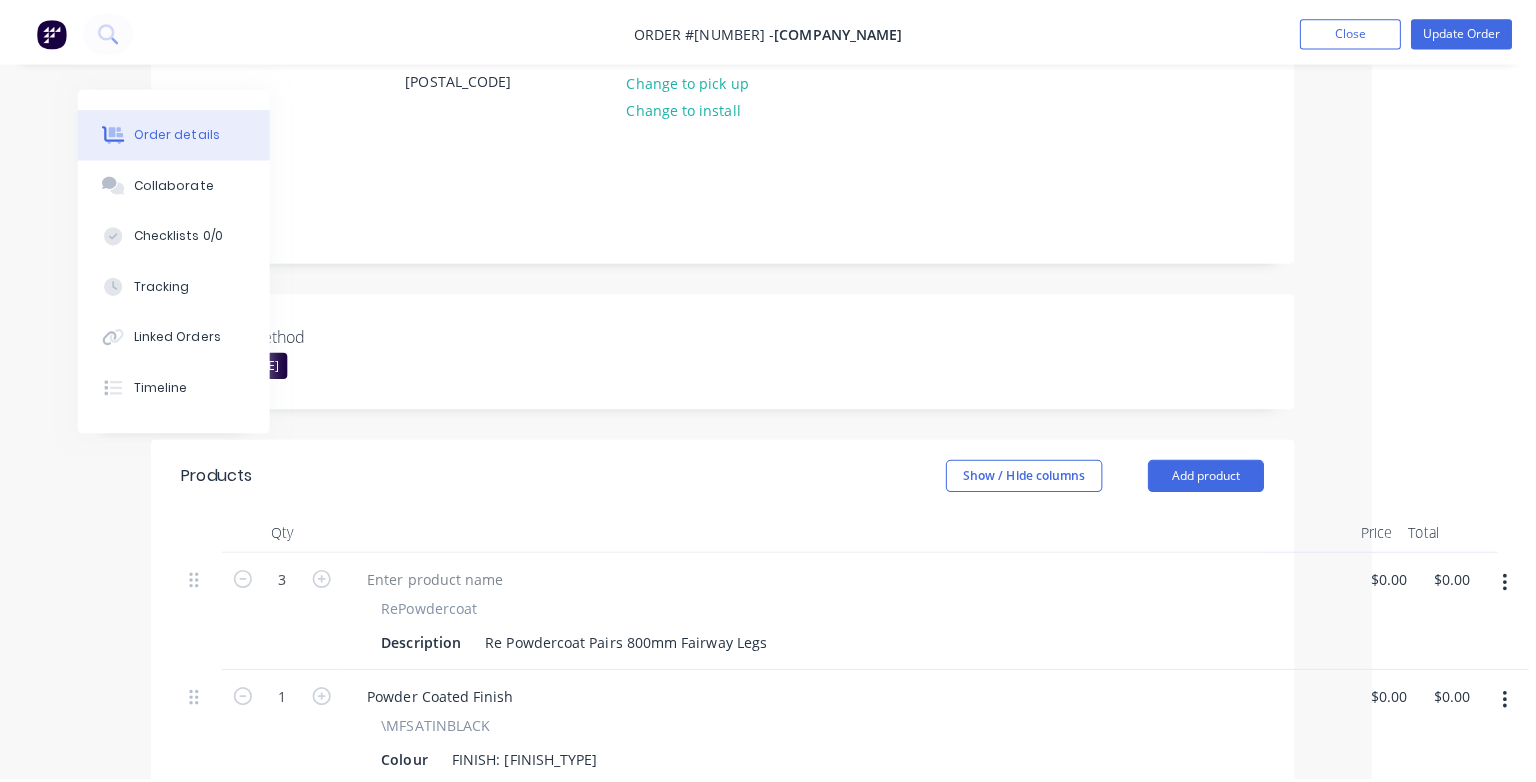 scroll, scrollTop: 0, scrollLeft: 148, axis: horizontal 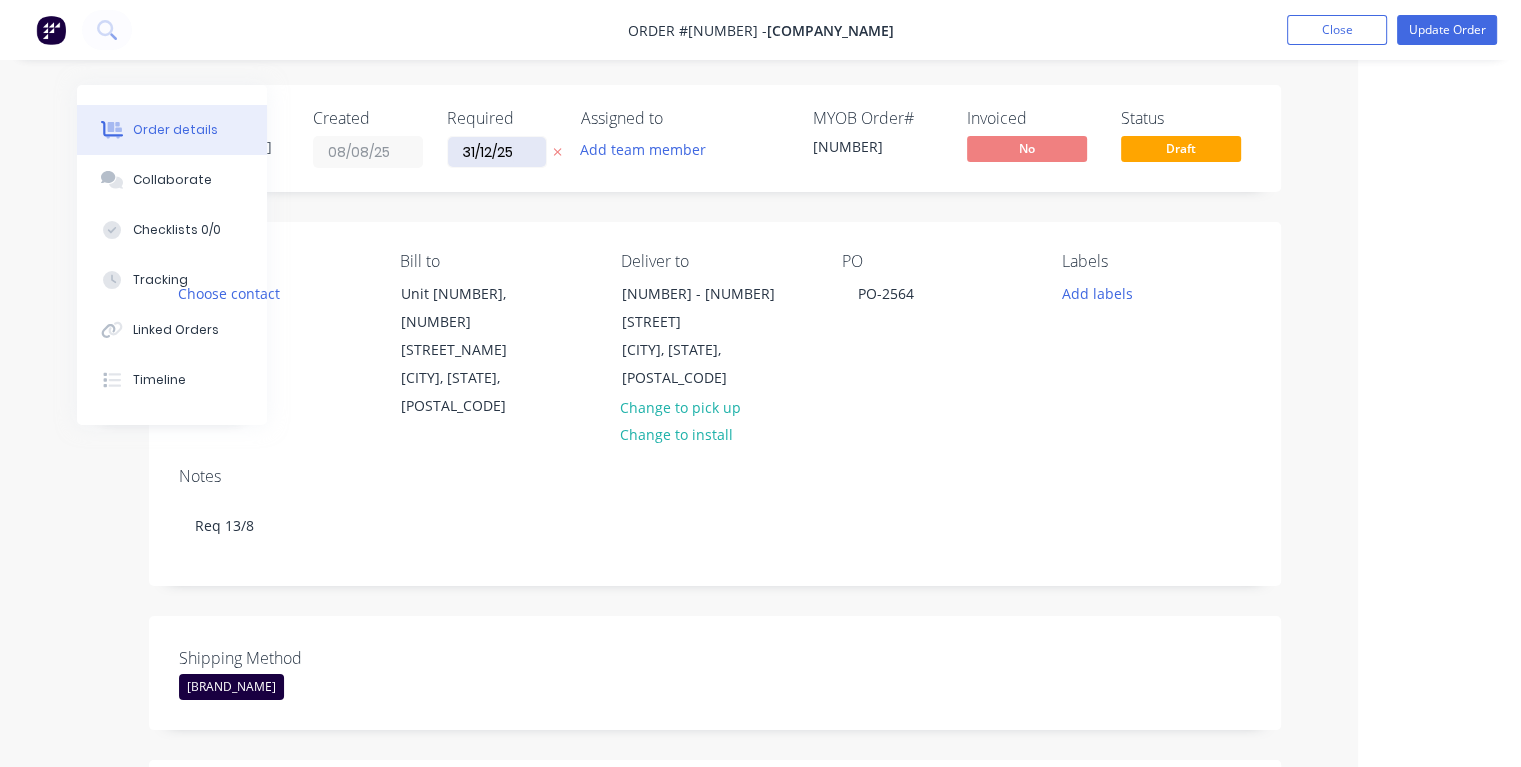 type on "$120.00" 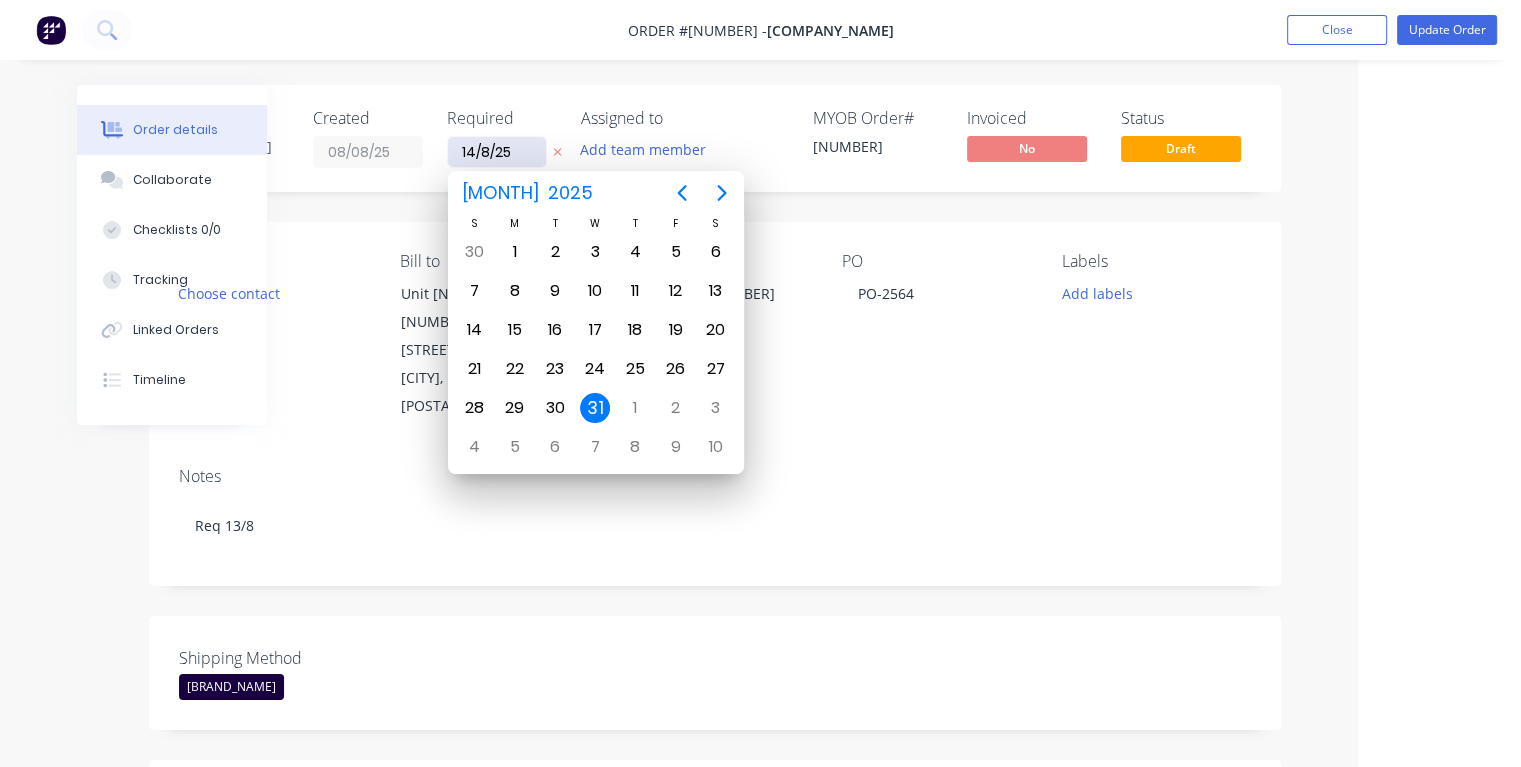 type on "14/08/25" 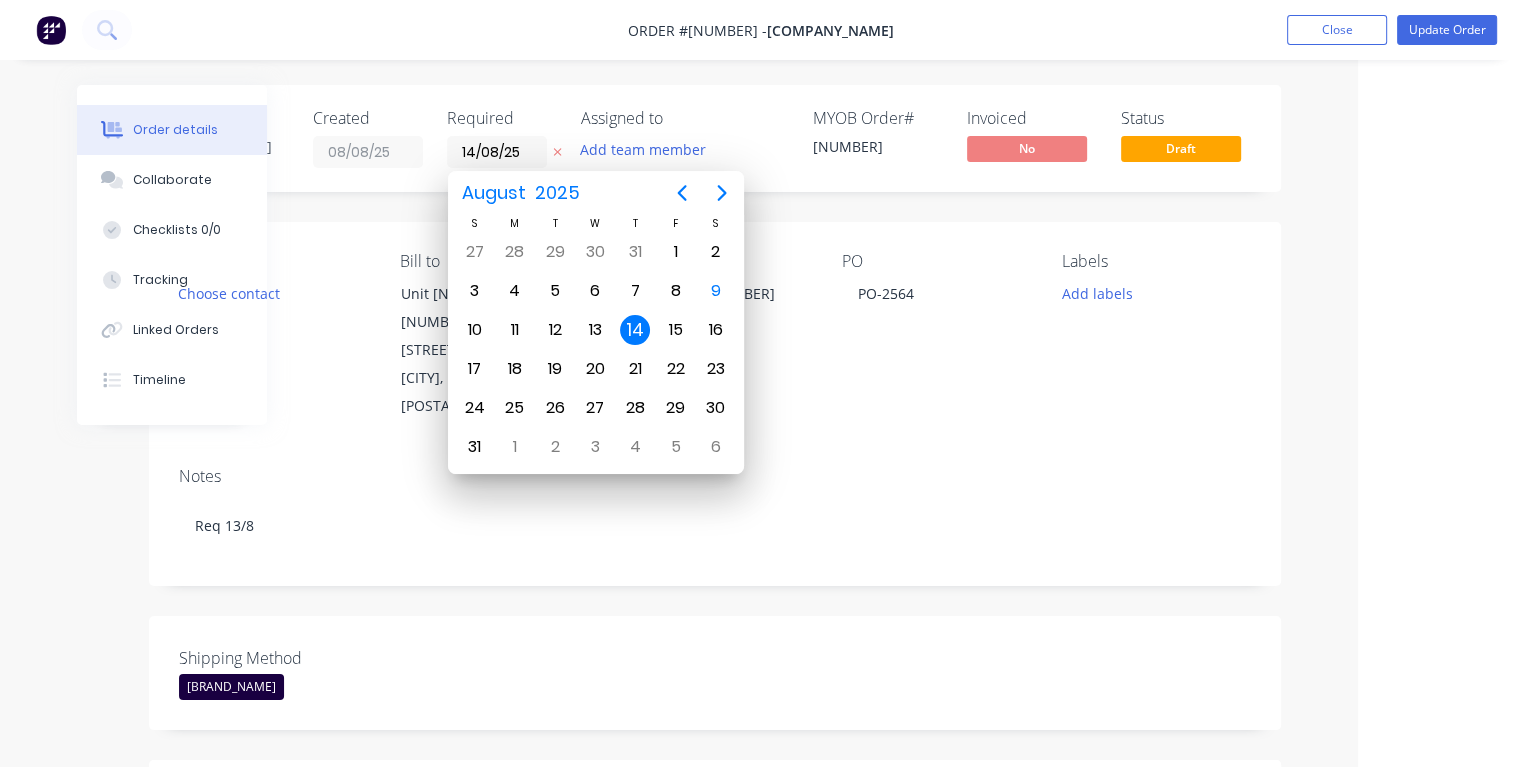 click on "14" at bounding box center (635, 330) 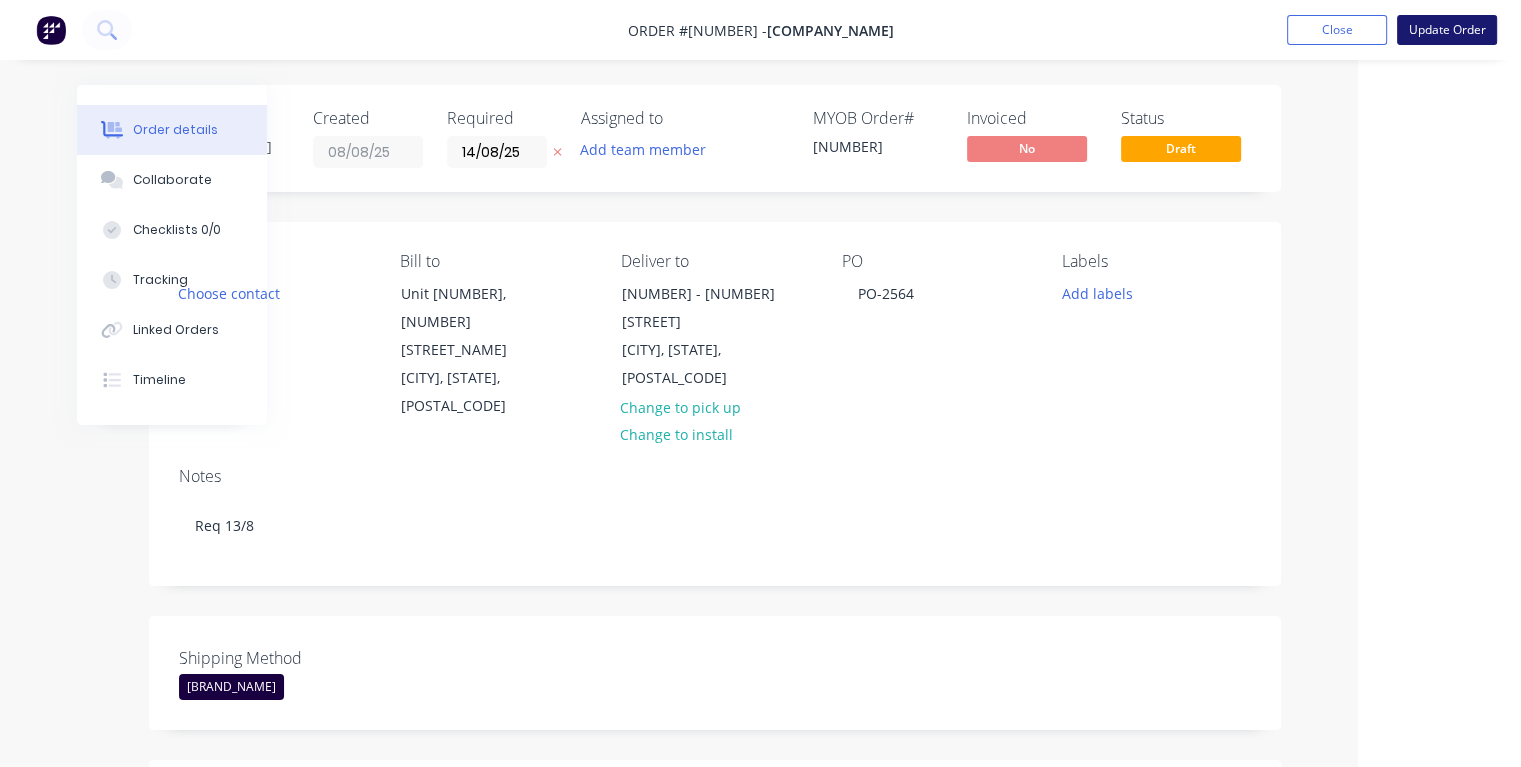 click on "Update Order" at bounding box center [1447, 30] 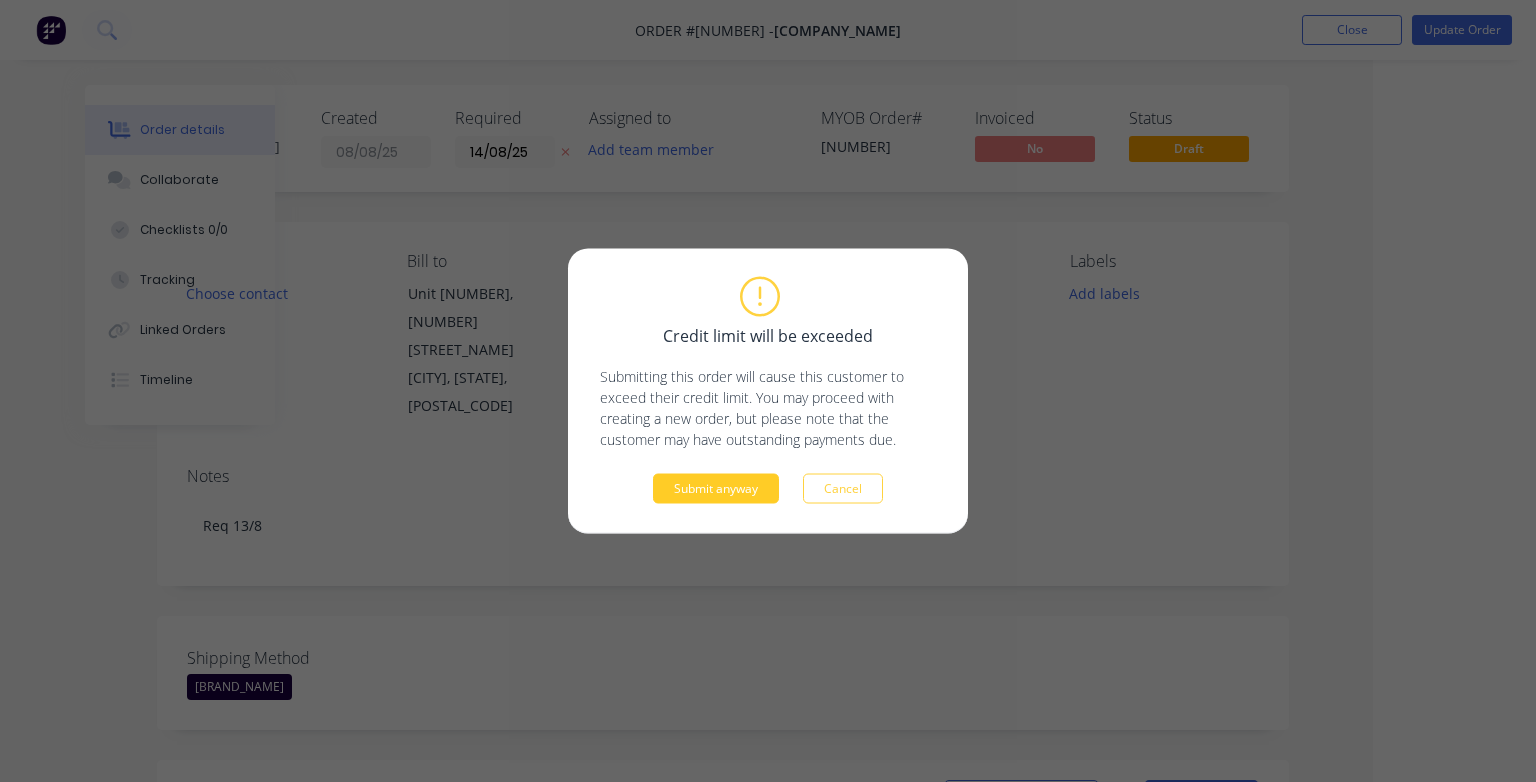 click on "Submit anyway" at bounding box center [716, 489] 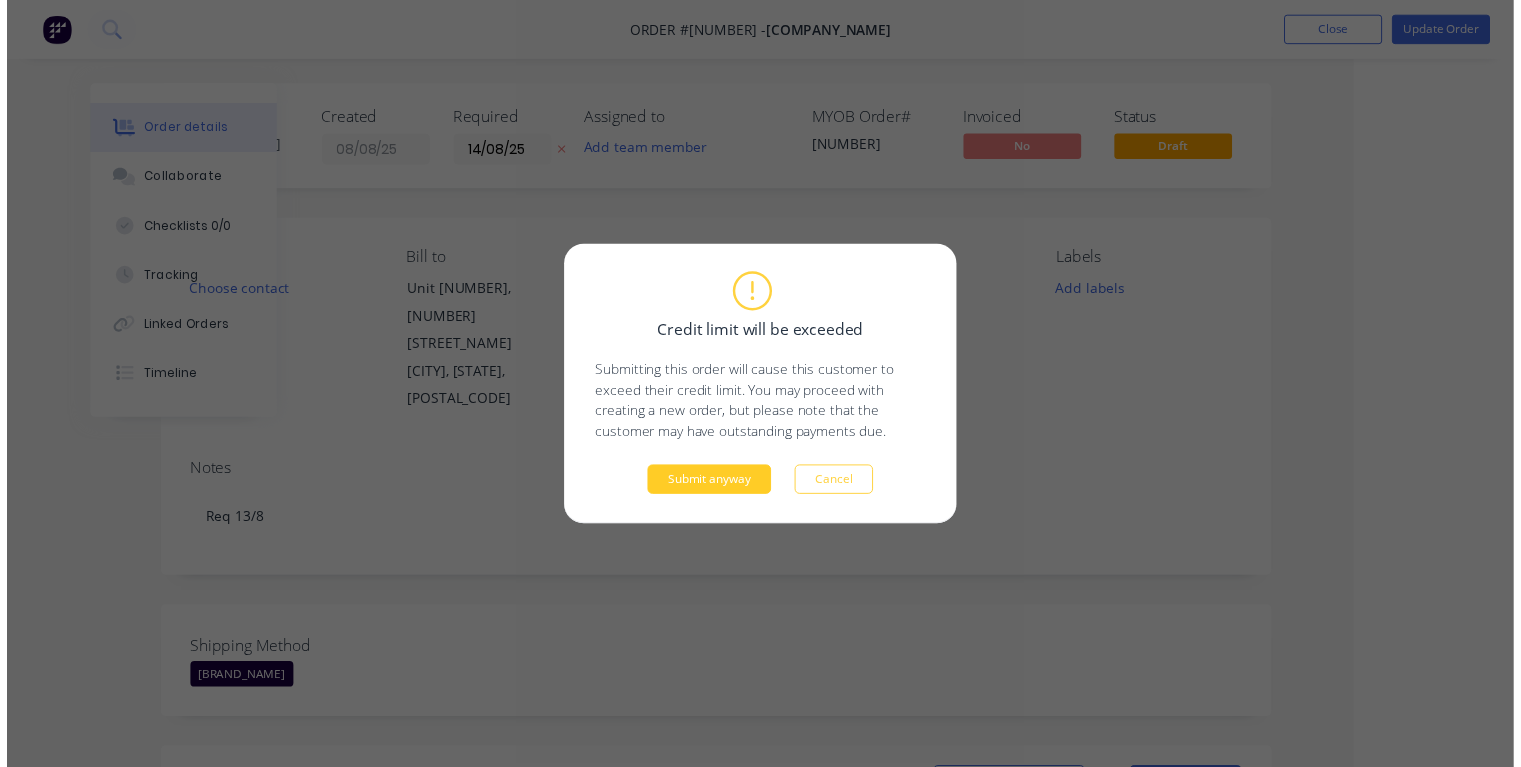 scroll, scrollTop: 0, scrollLeft: 108, axis: horizontal 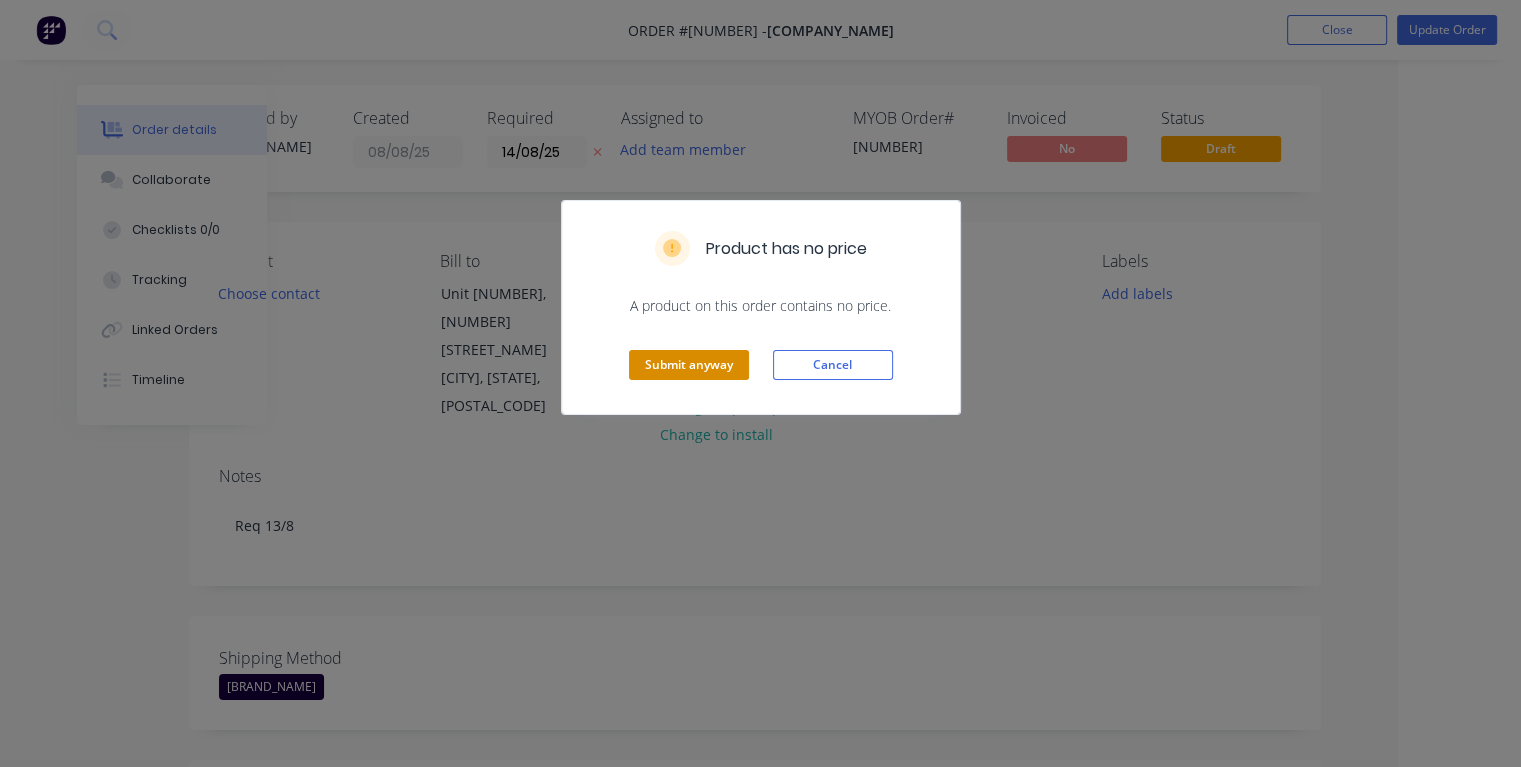 click on "Submit anyway" at bounding box center (689, 365) 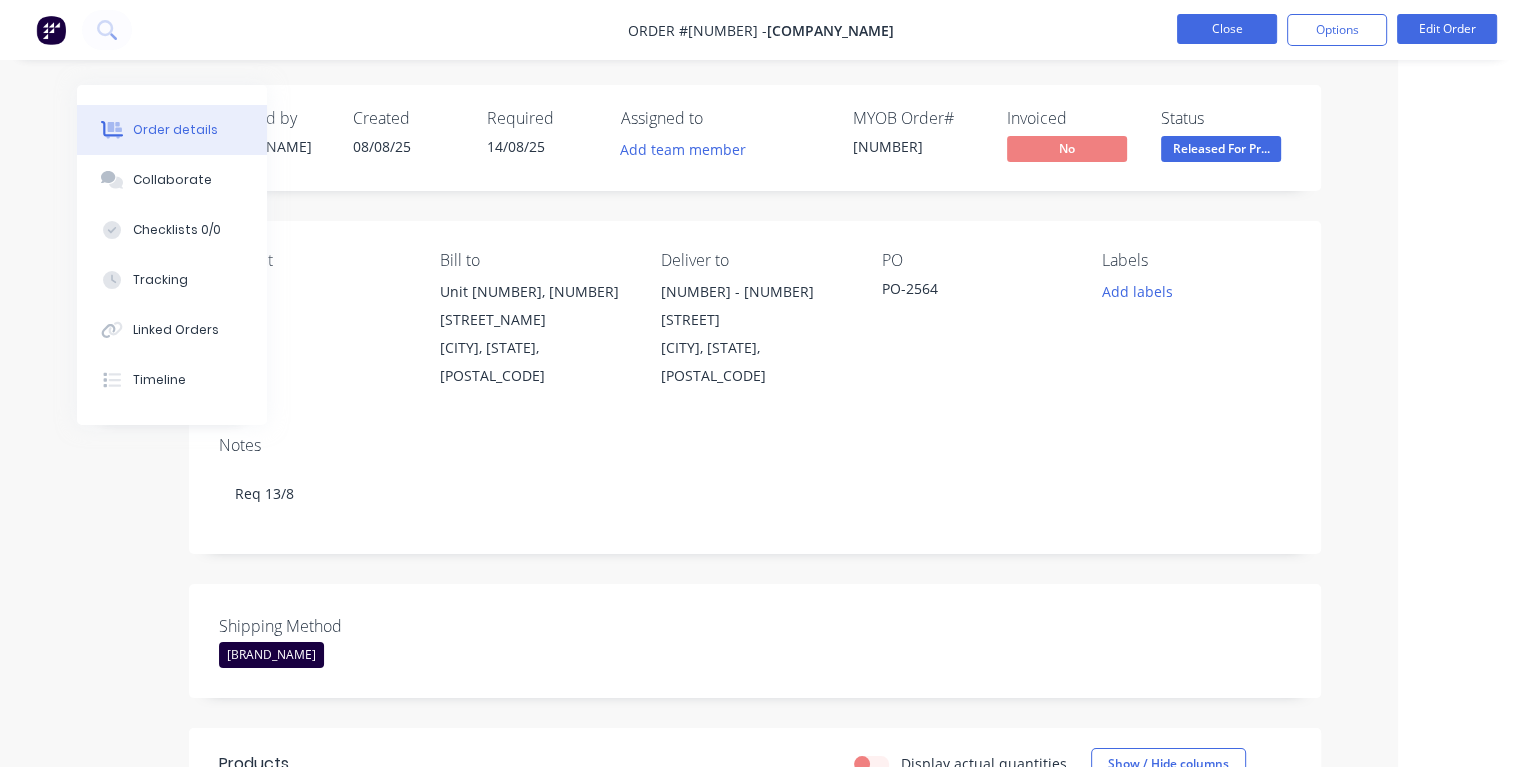 click on "Close" at bounding box center (1227, 29) 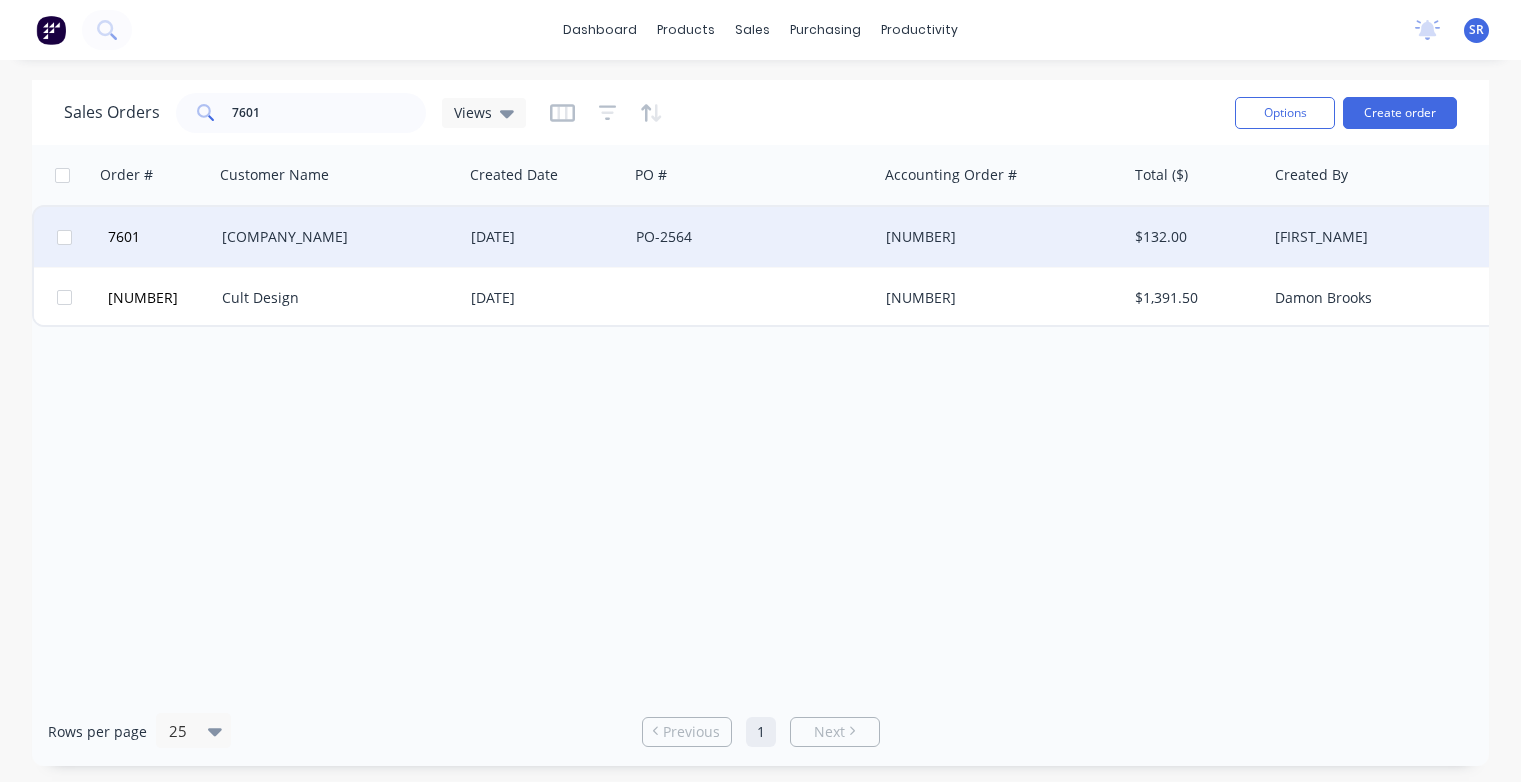click on "[COMPANY_NAME]" at bounding box center (333, 237) 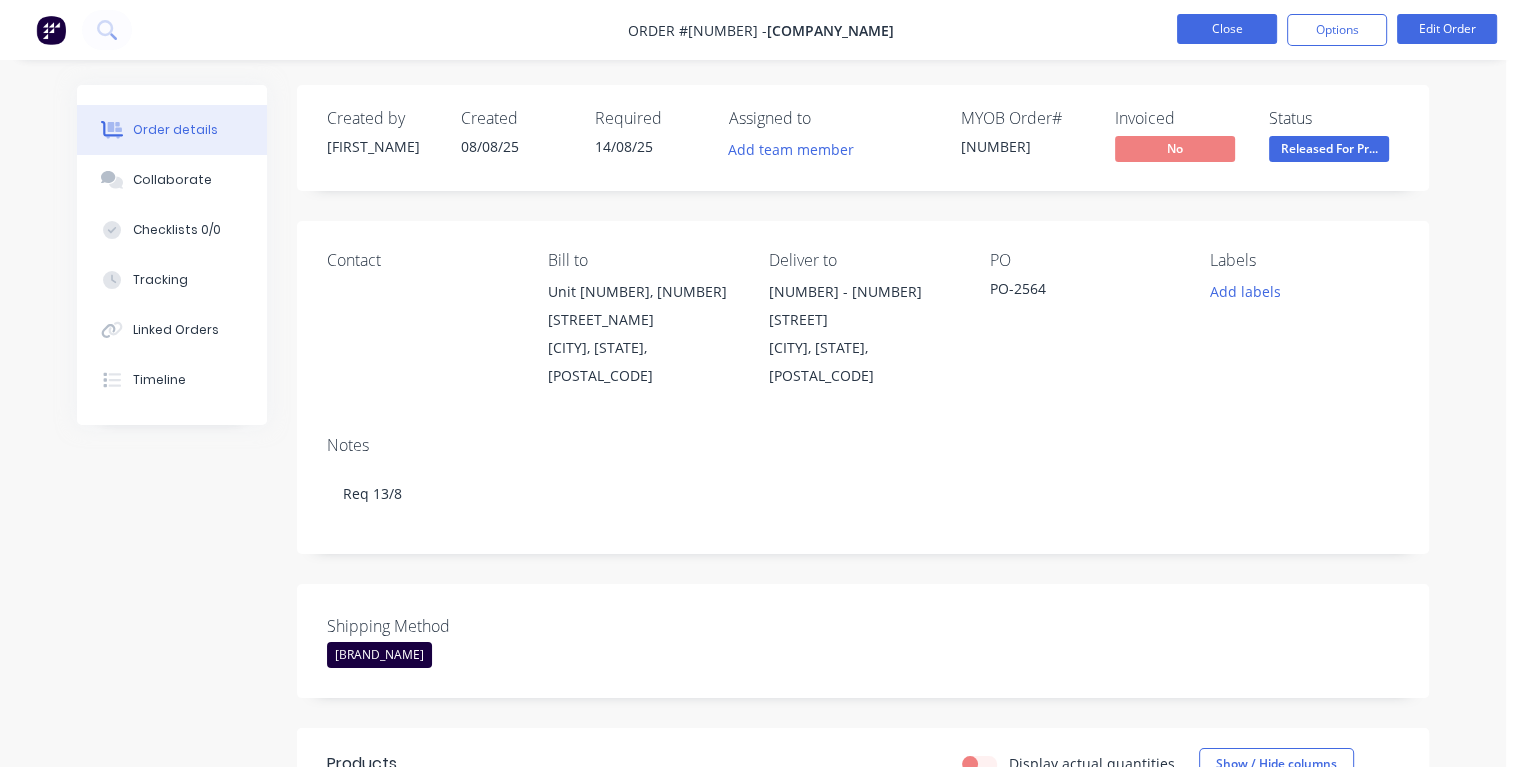 click on "Close" at bounding box center (1227, 29) 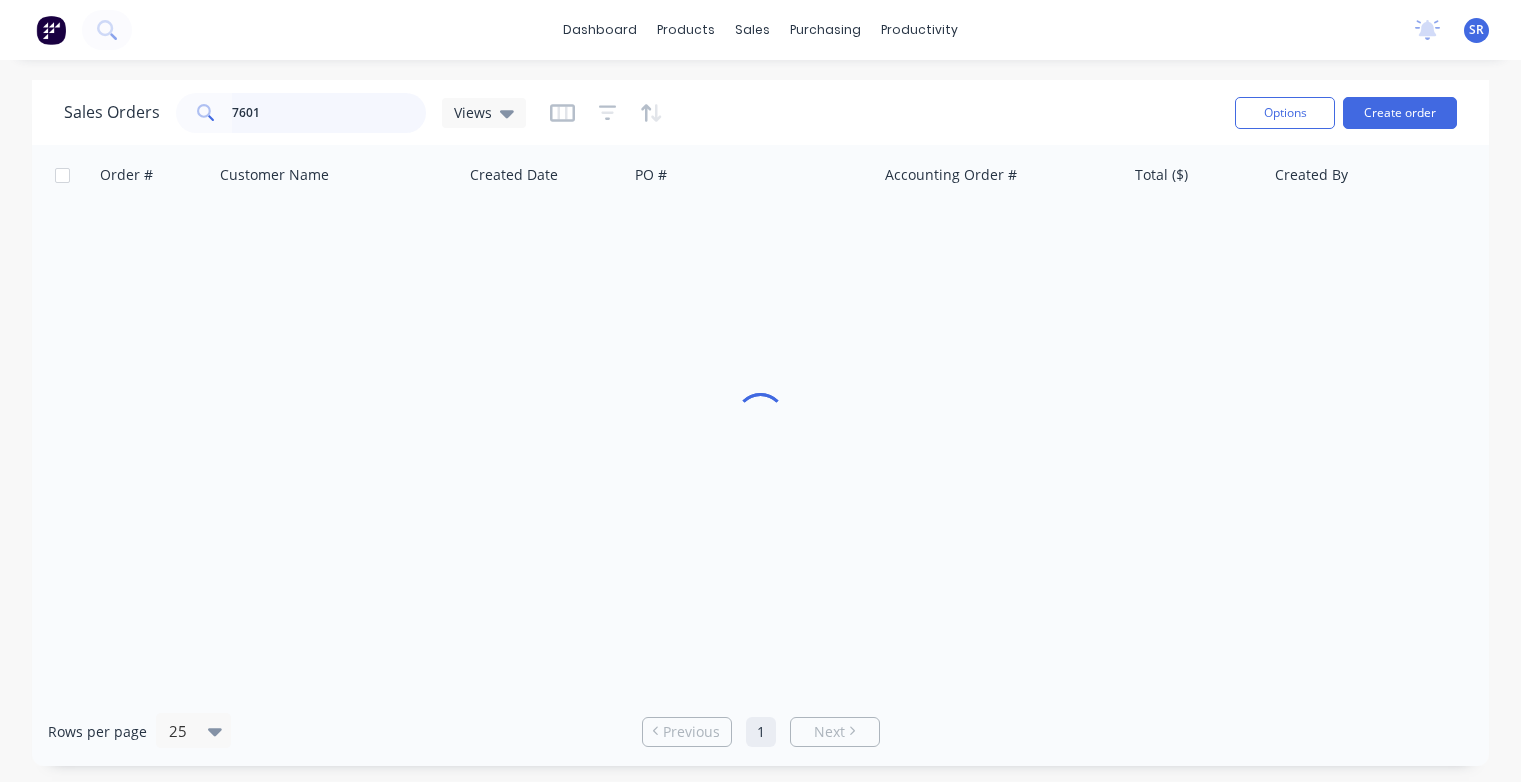 click on "7601" at bounding box center [329, 113] 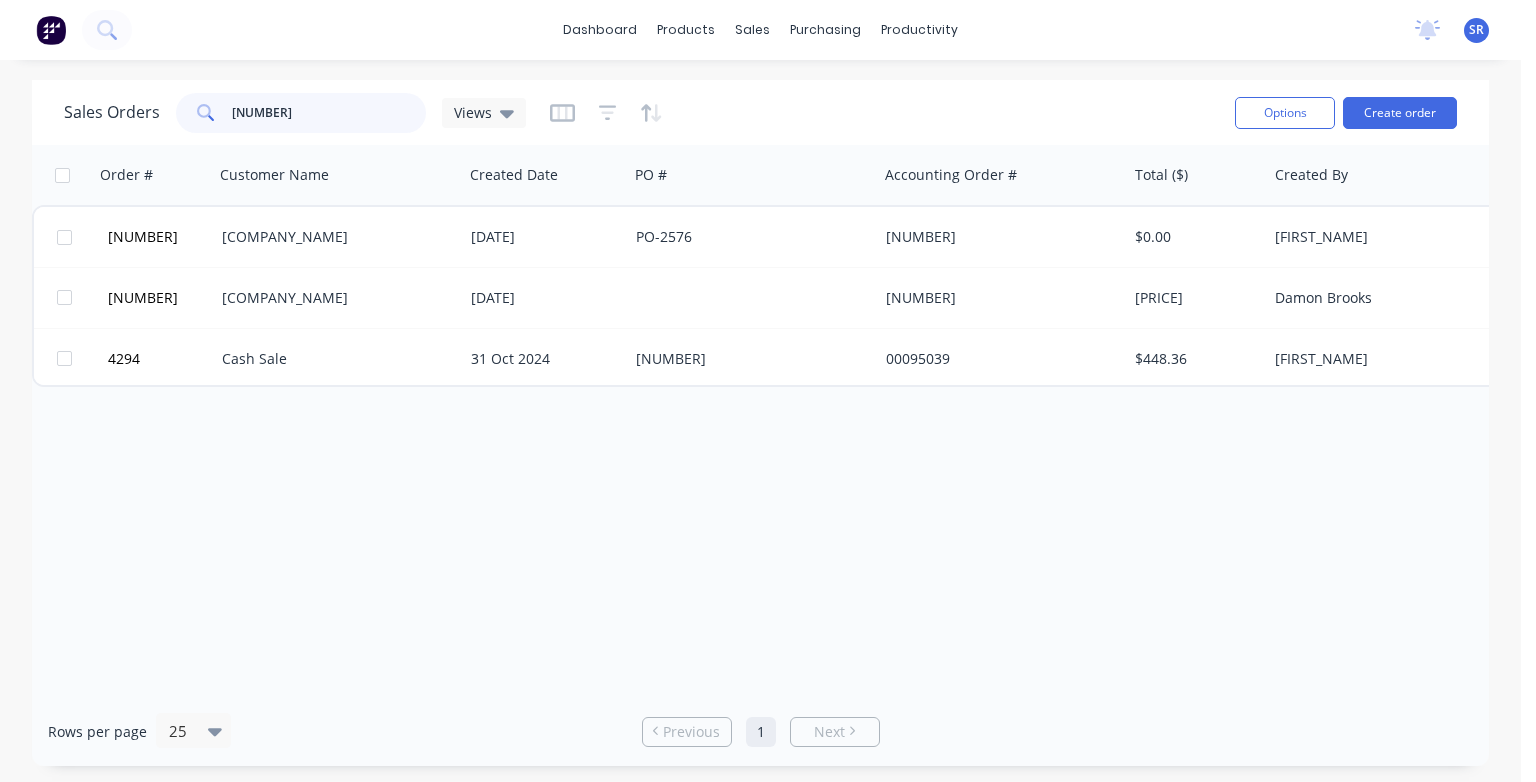 type on "[NUMBER]" 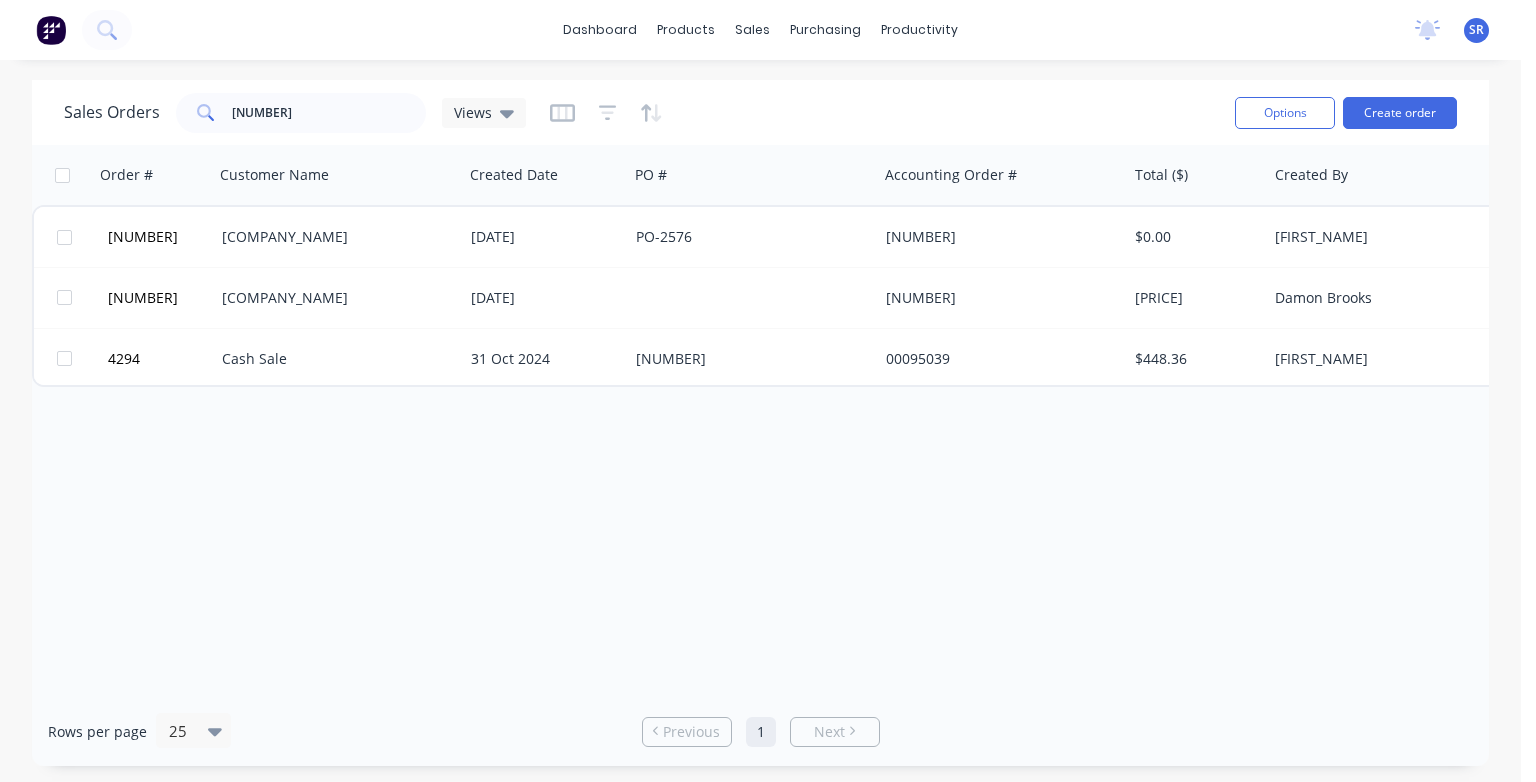 click on "[COMPANY_NAME]" at bounding box center (333, 237) 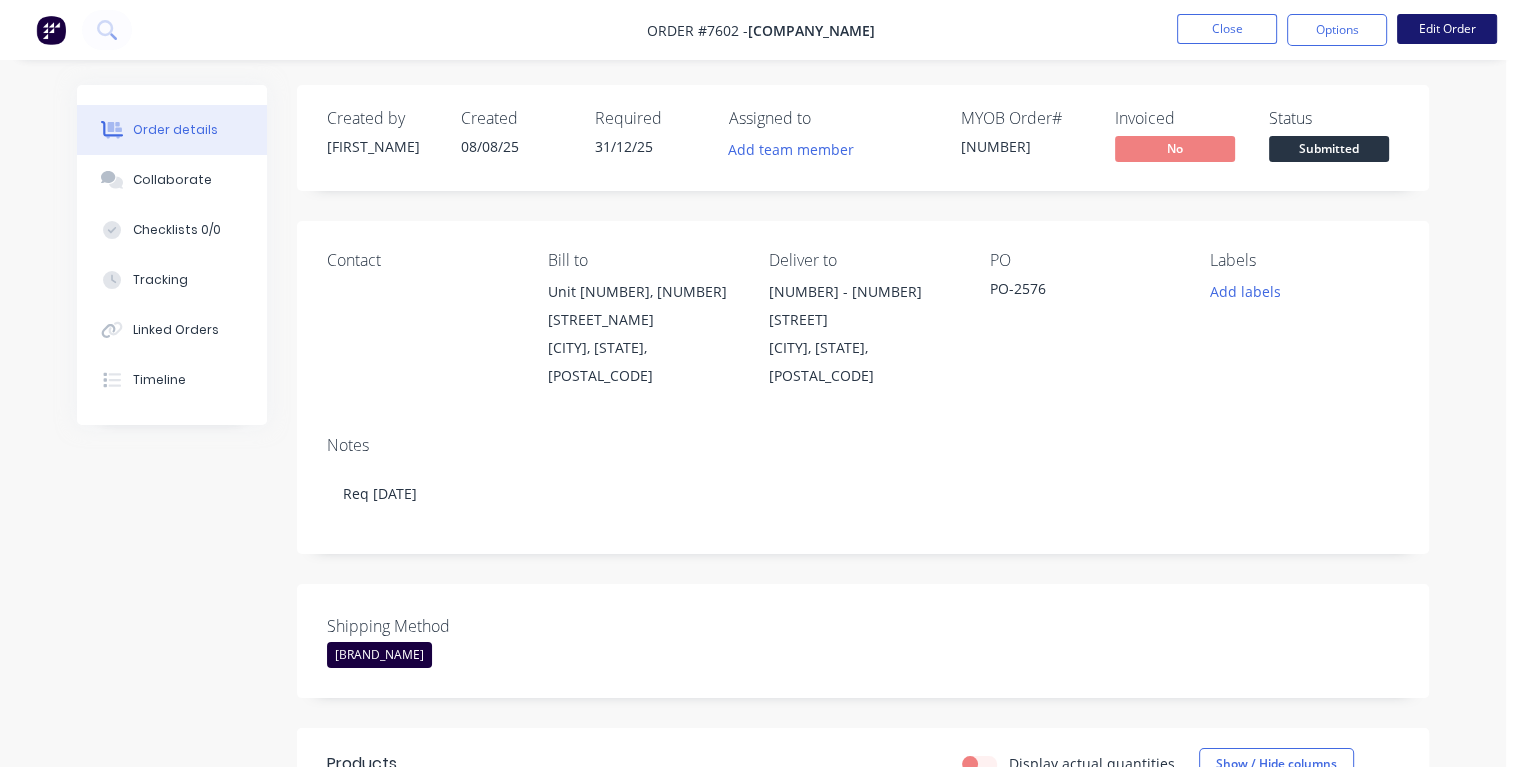 click on "Edit Order" at bounding box center [1447, 29] 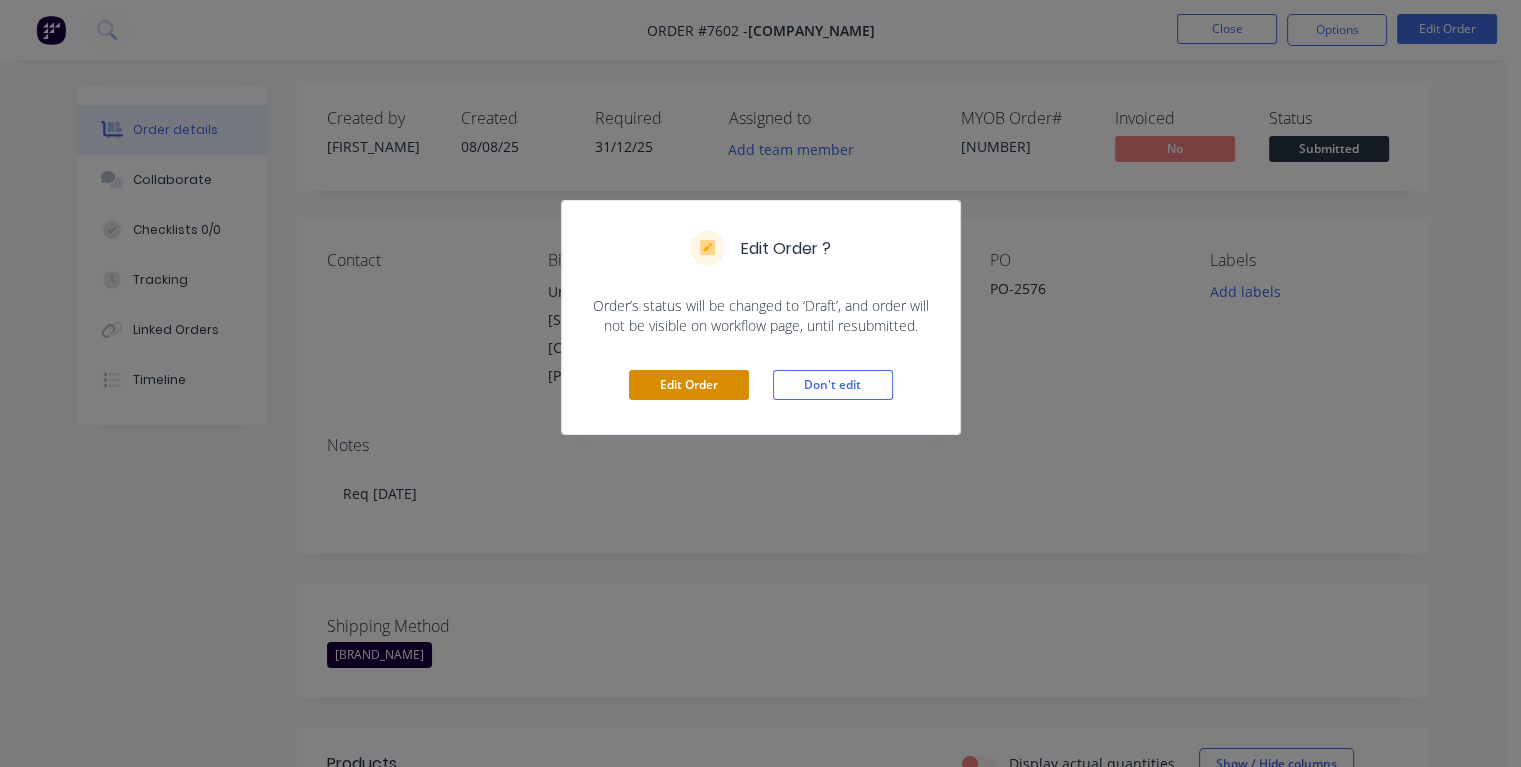 click on "Edit Order" at bounding box center [689, 385] 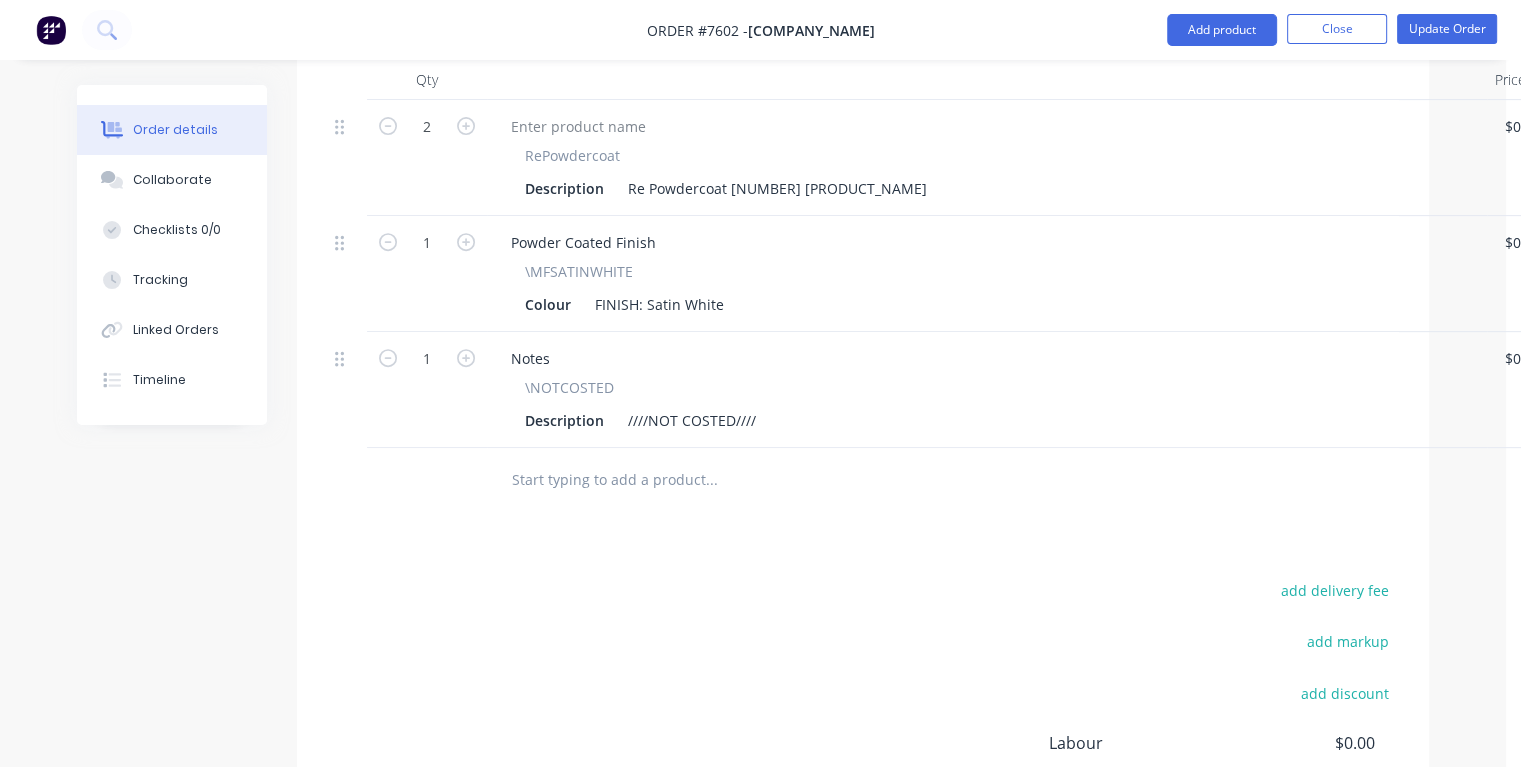 scroll, scrollTop: 900, scrollLeft: 0, axis: vertical 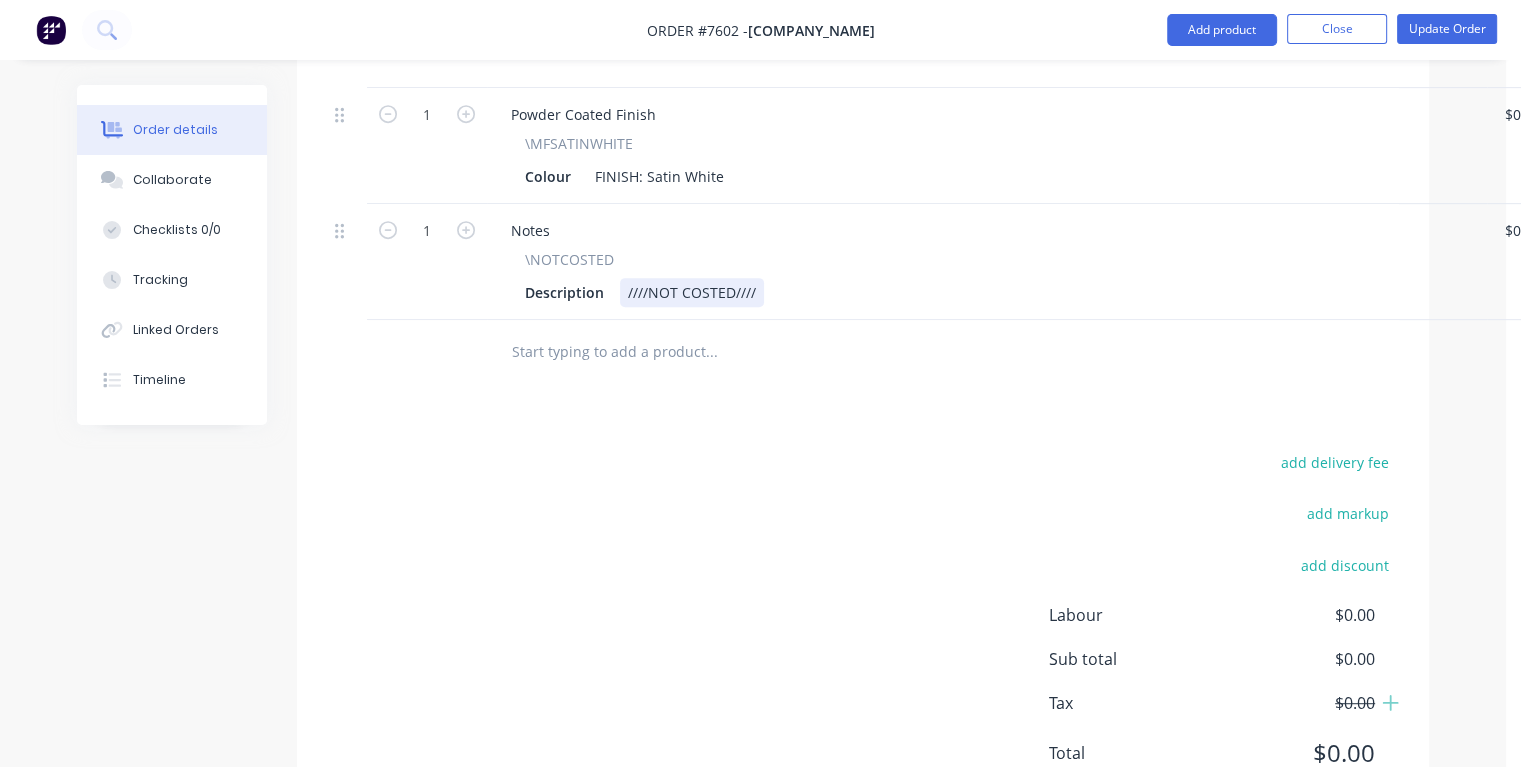 click on "Description ////NOT COSTED////" at bounding box center (983, 292) 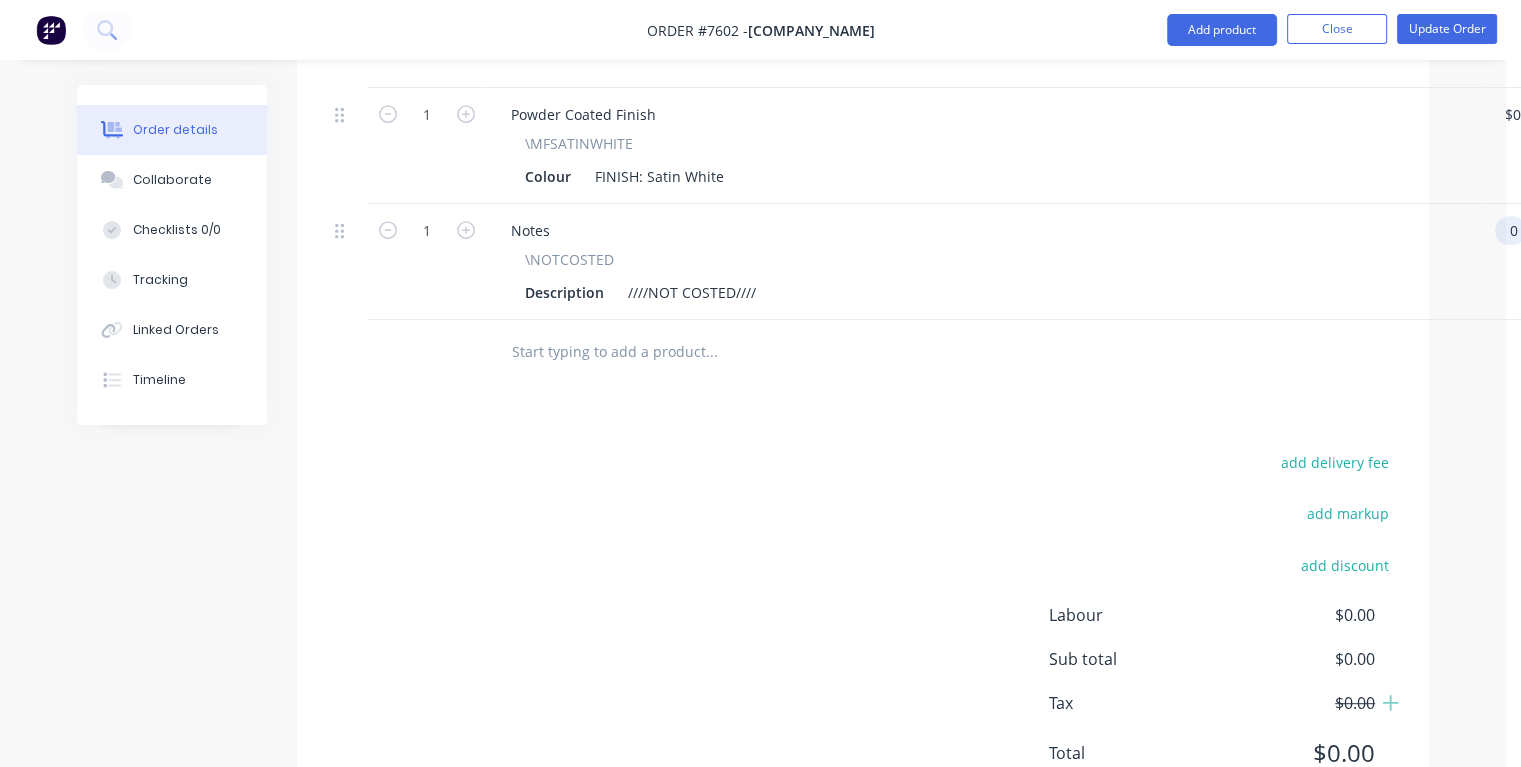 scroll, scrollTop: 900, scrollLeft: 28, axis: both 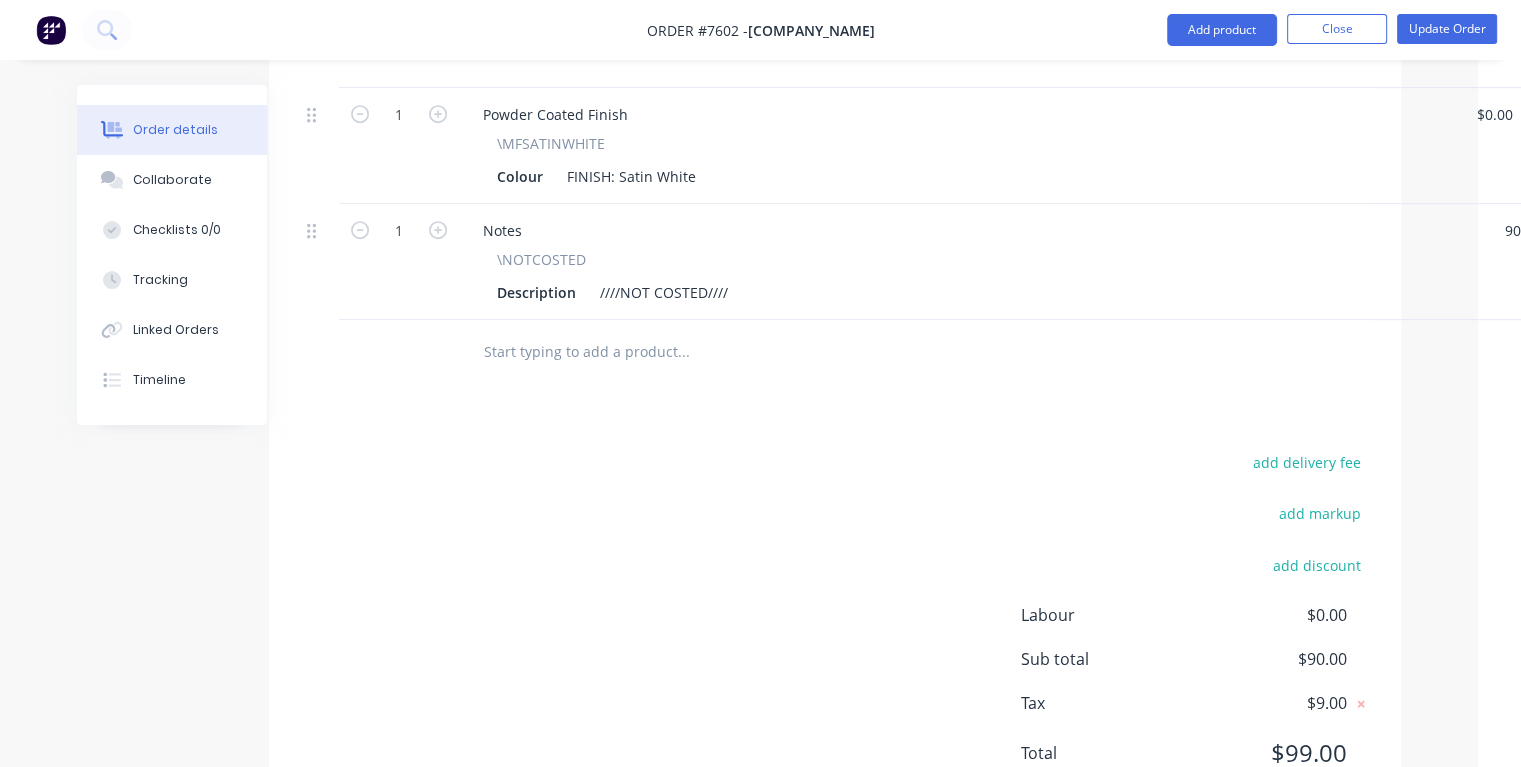type on "$90.00" 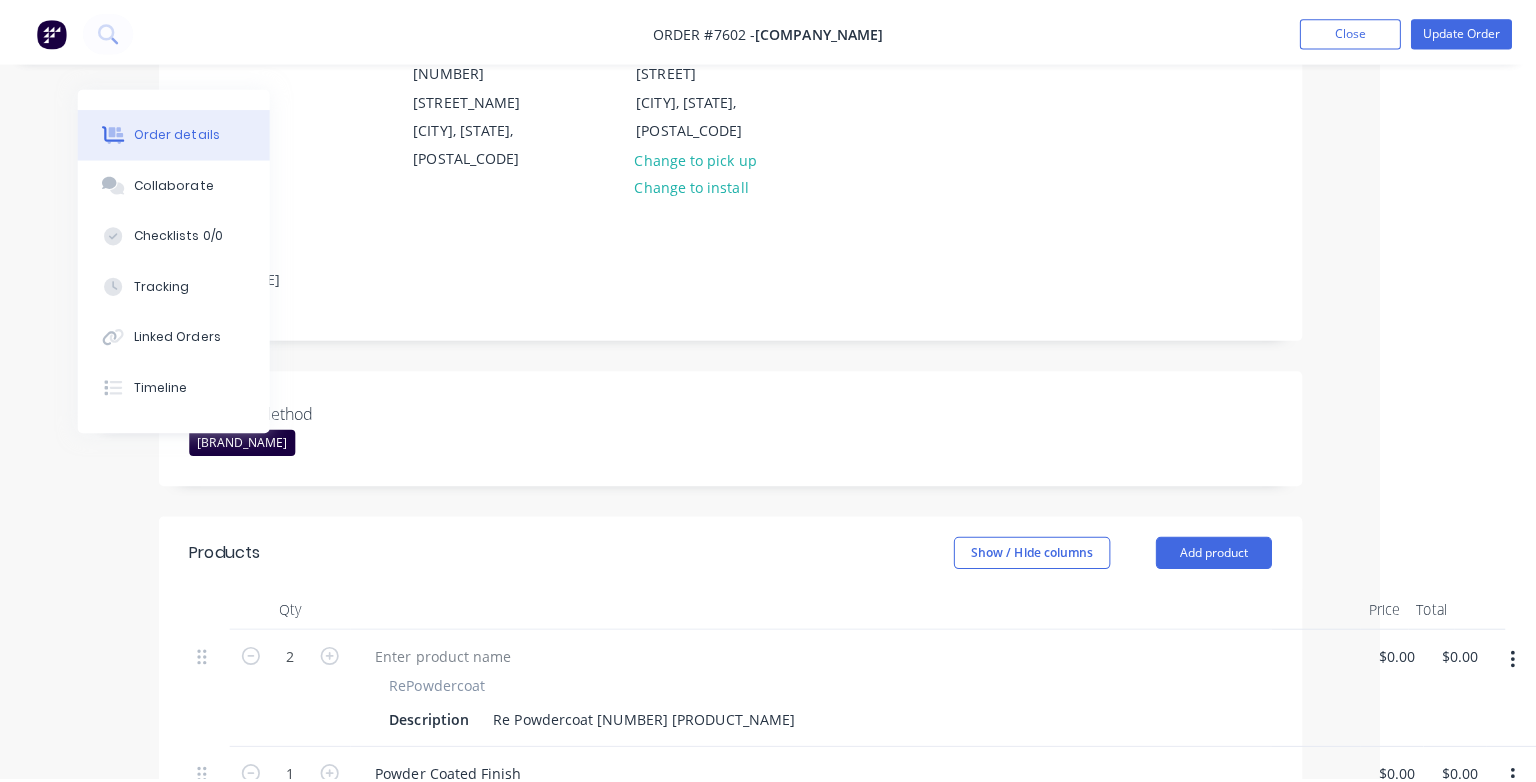 scroll, scrollTop: 0, scrollLeft: 140, axis: horizontal 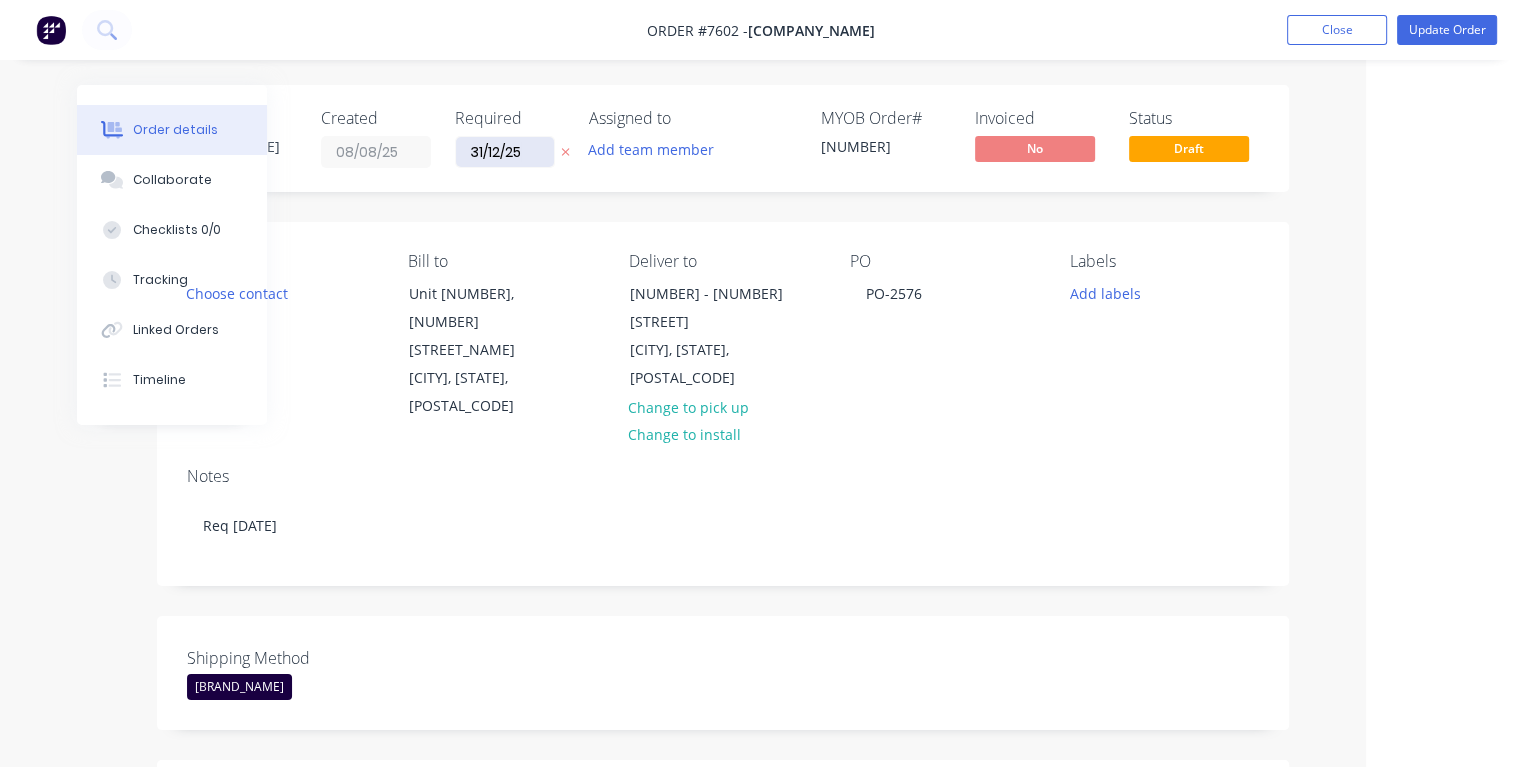 type on "$90.00" 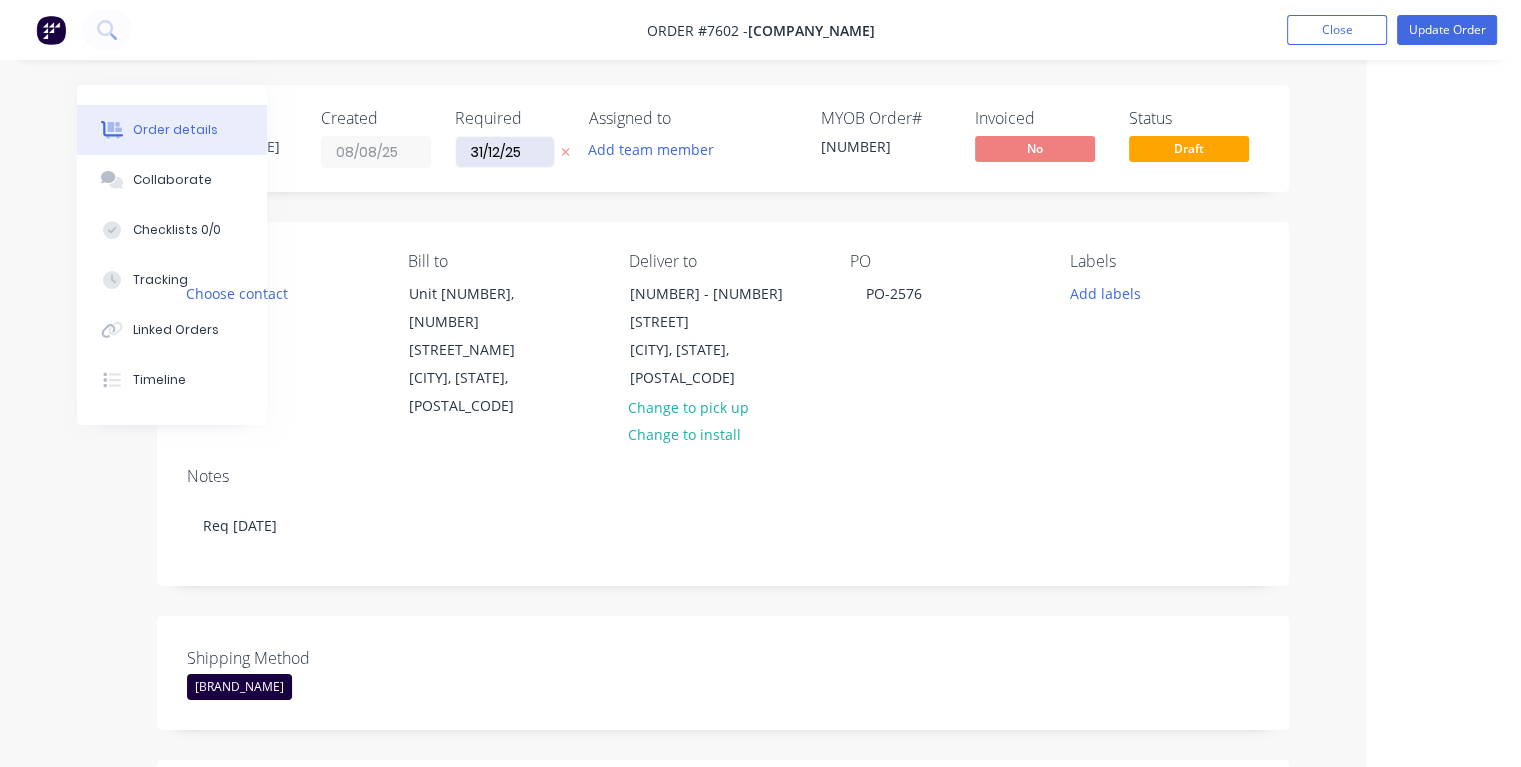drag, startPoint x: 530, startPoint y: 153, endPoint x: 470, endPoint y: 159, distance: 60.299255 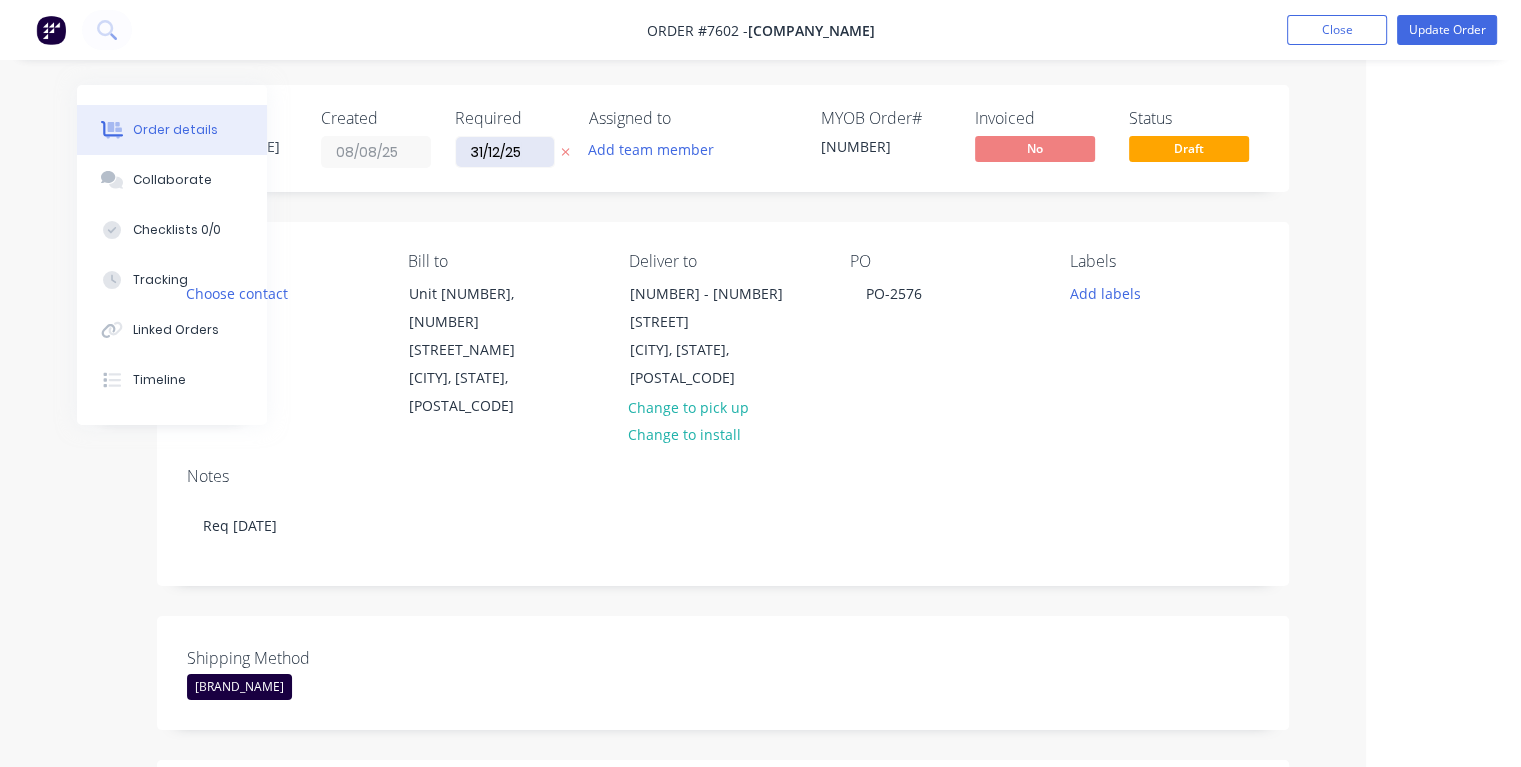 click on "31/12/25" at bounding box center (505, 152) 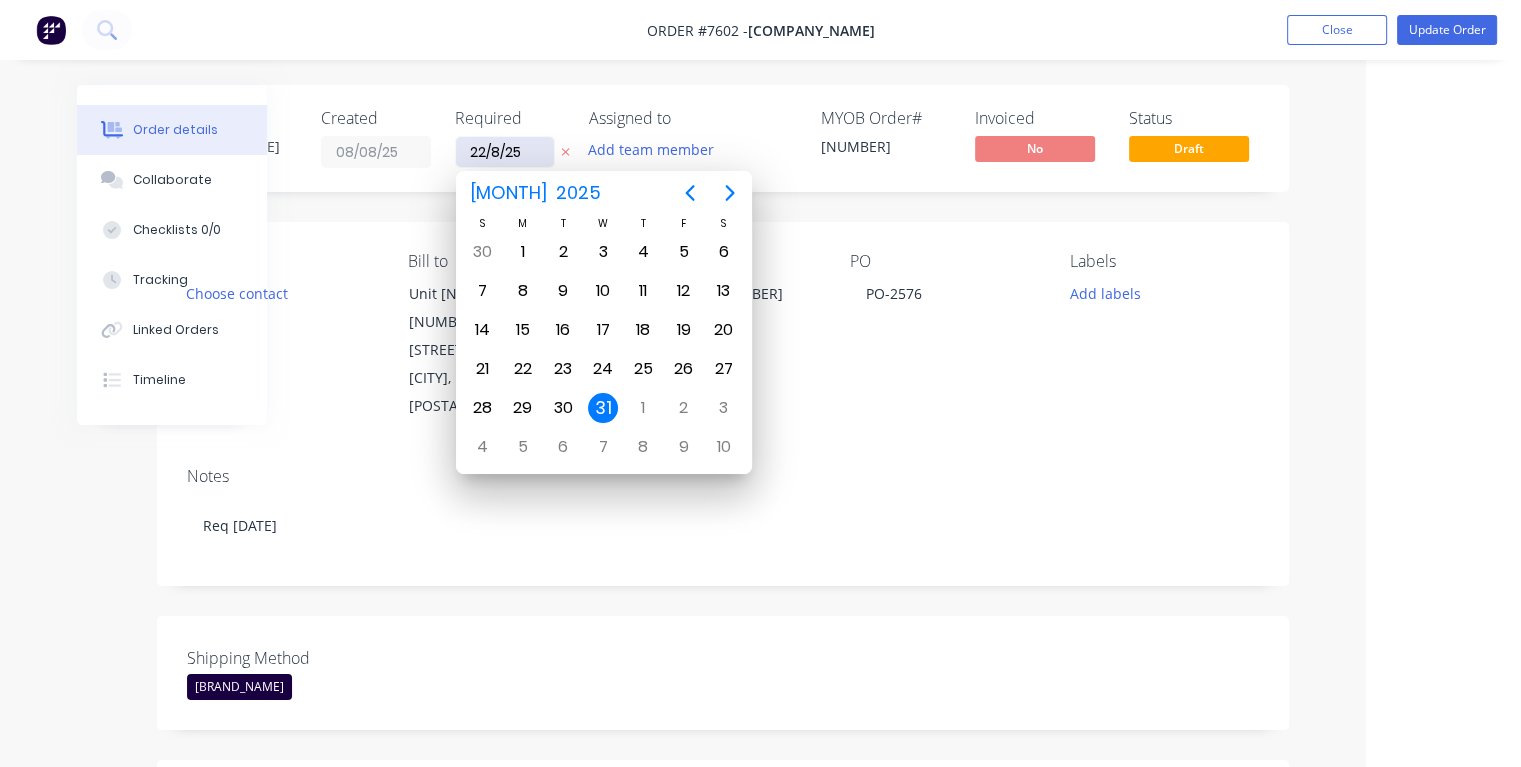 type on "22/08/25" 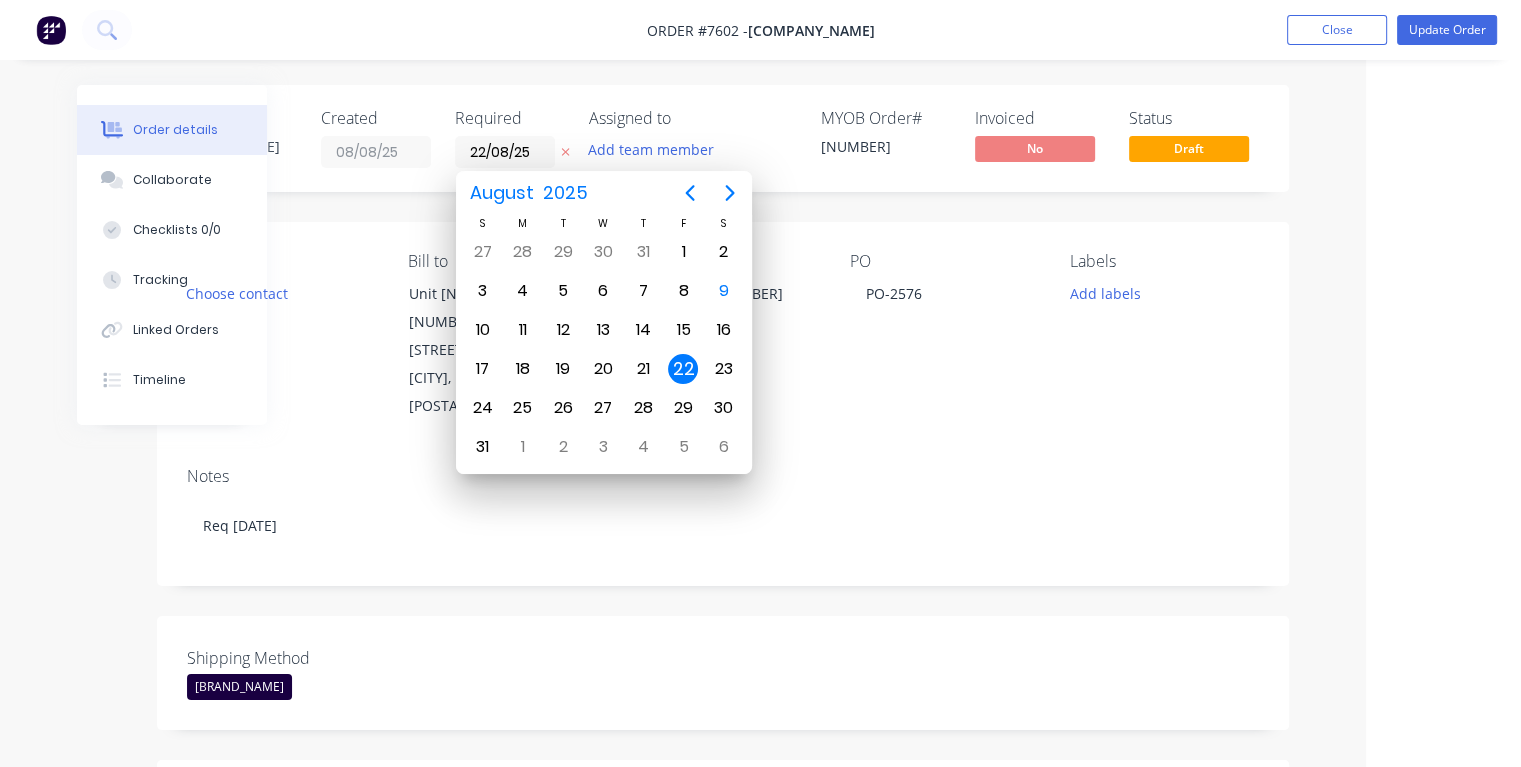 click on "22" at bounding box center (683, 369) 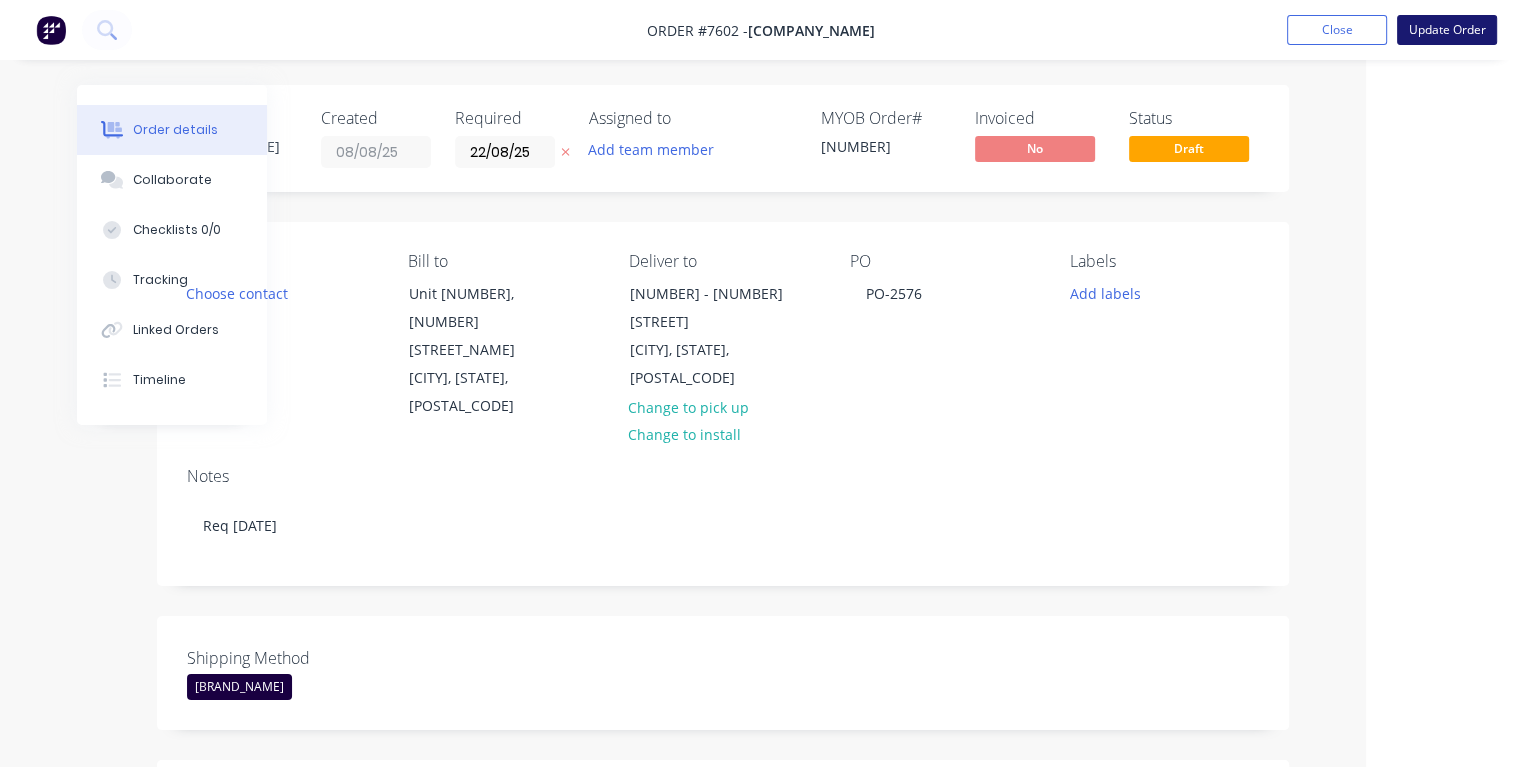 click on "Update Order" at bounding box center (1447, 30) 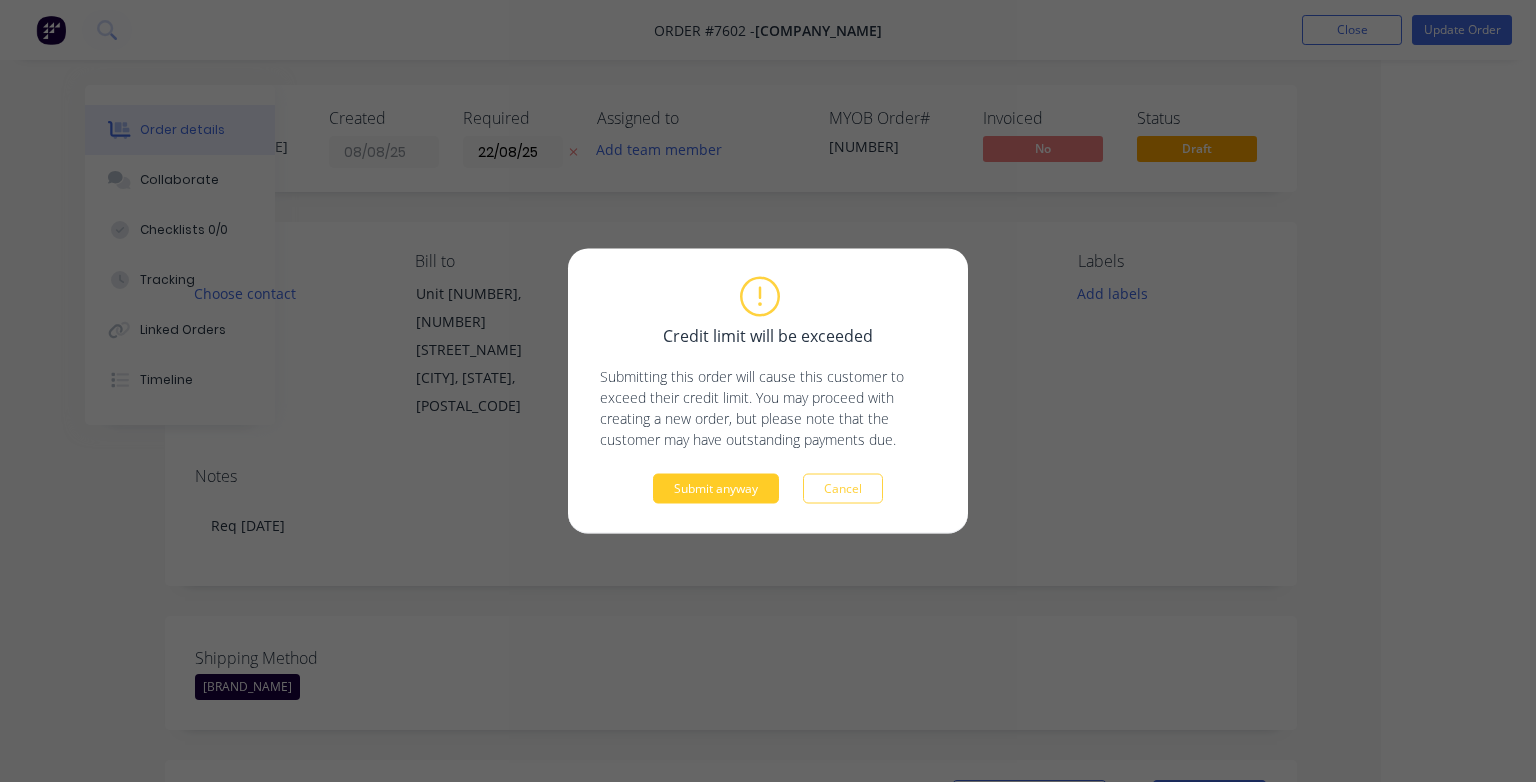 click on "Submit anyway" at bounding box center (716, 489) 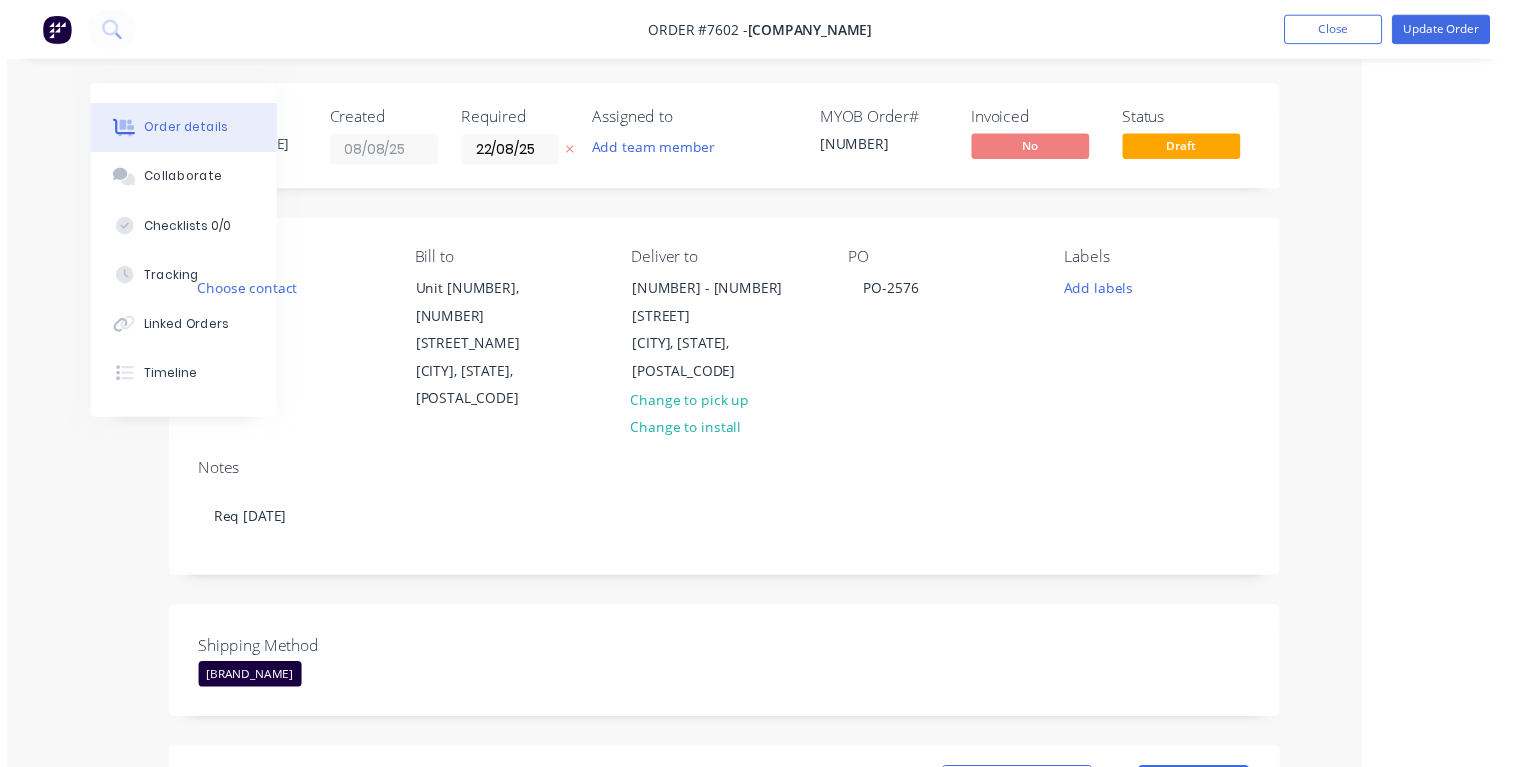 scroll, scrollTop: 0, scrollLeft: 108, axis: horizontal 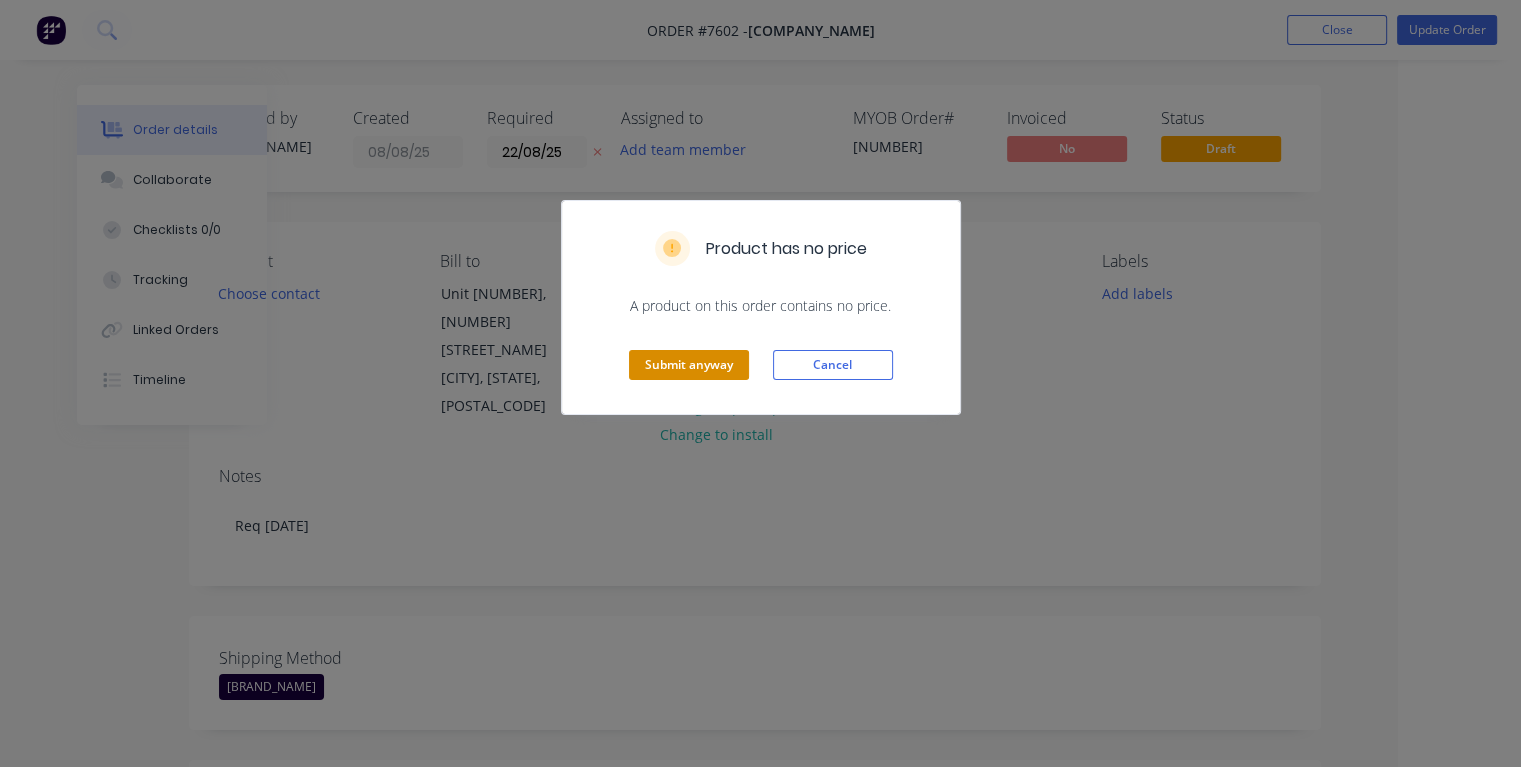 click on "Submit anyway" at bounding box center [689, 365] 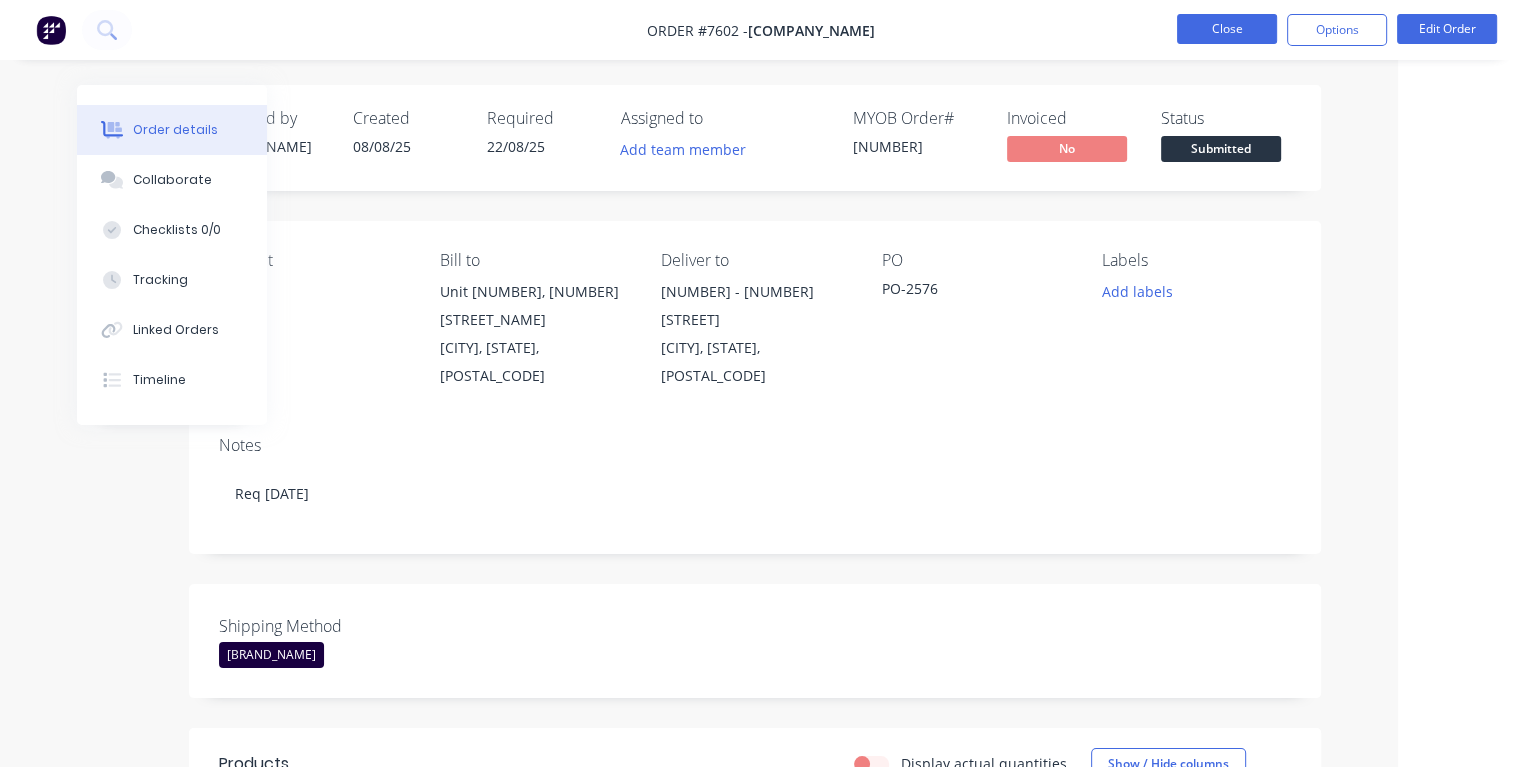 click on "Close" at bounding box center [1227, 29] 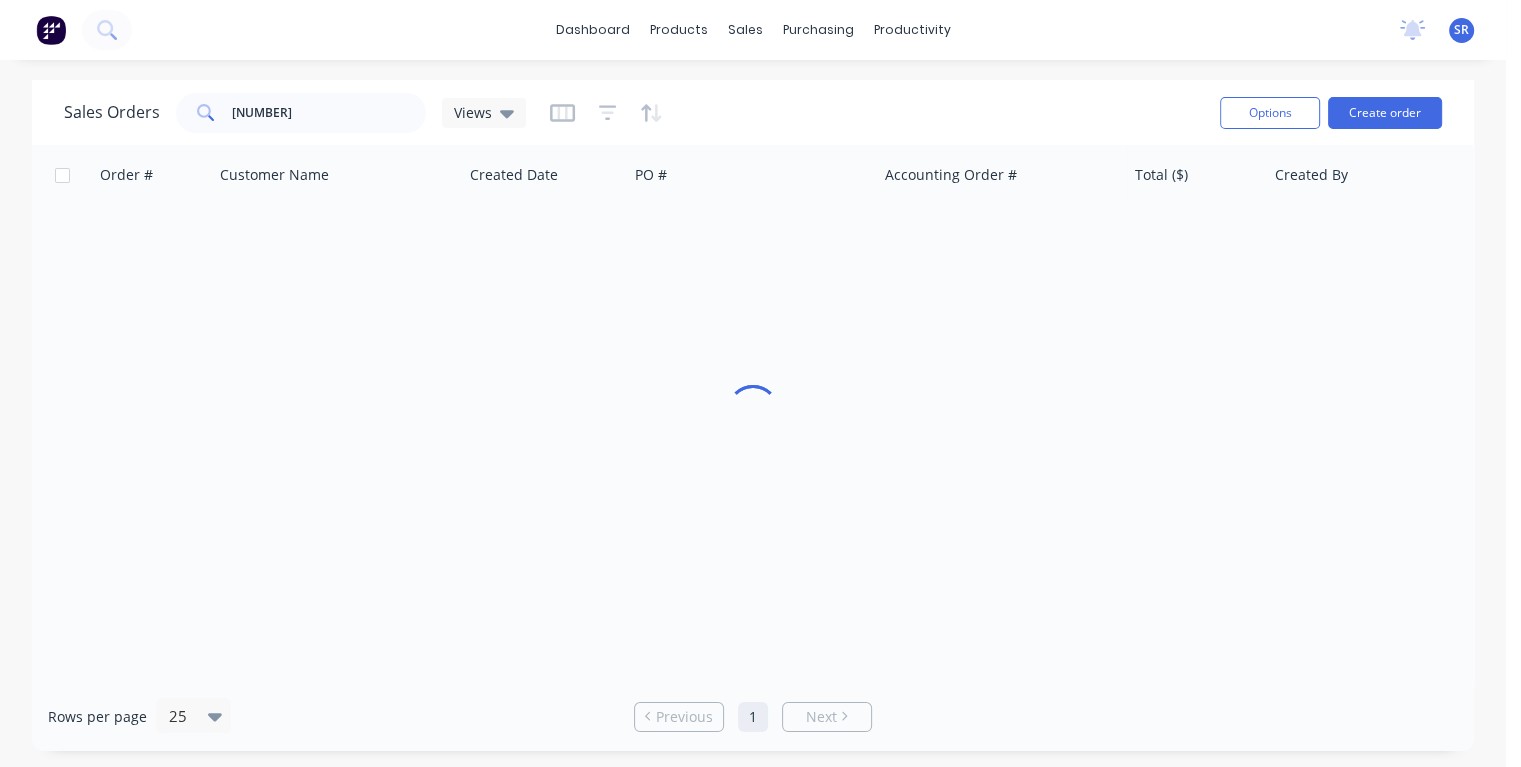 scroll, scrollTop: 0, scrollLeft: 0, axis: both 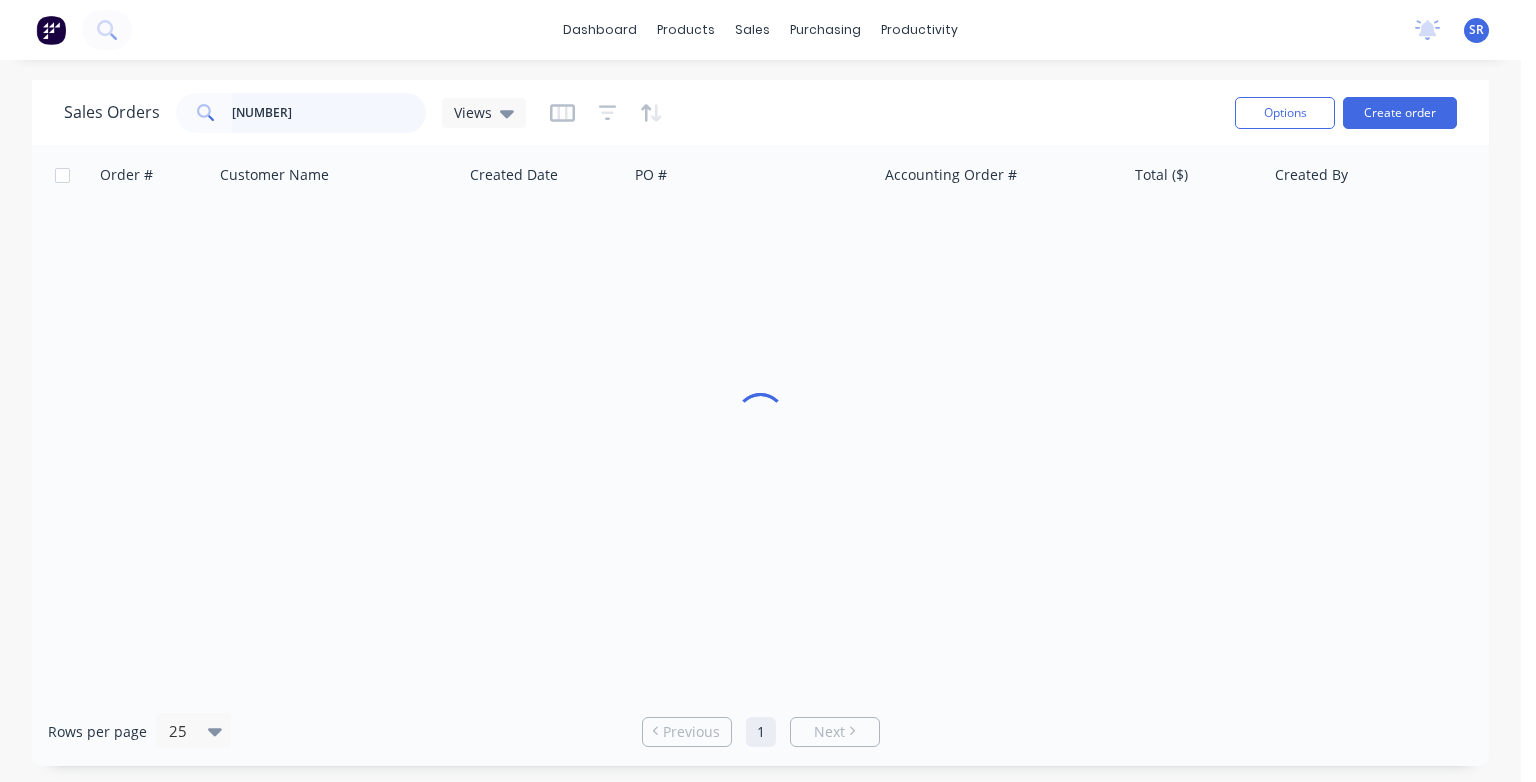 click on "[NUMBER]" at bounding box center [329, 113] 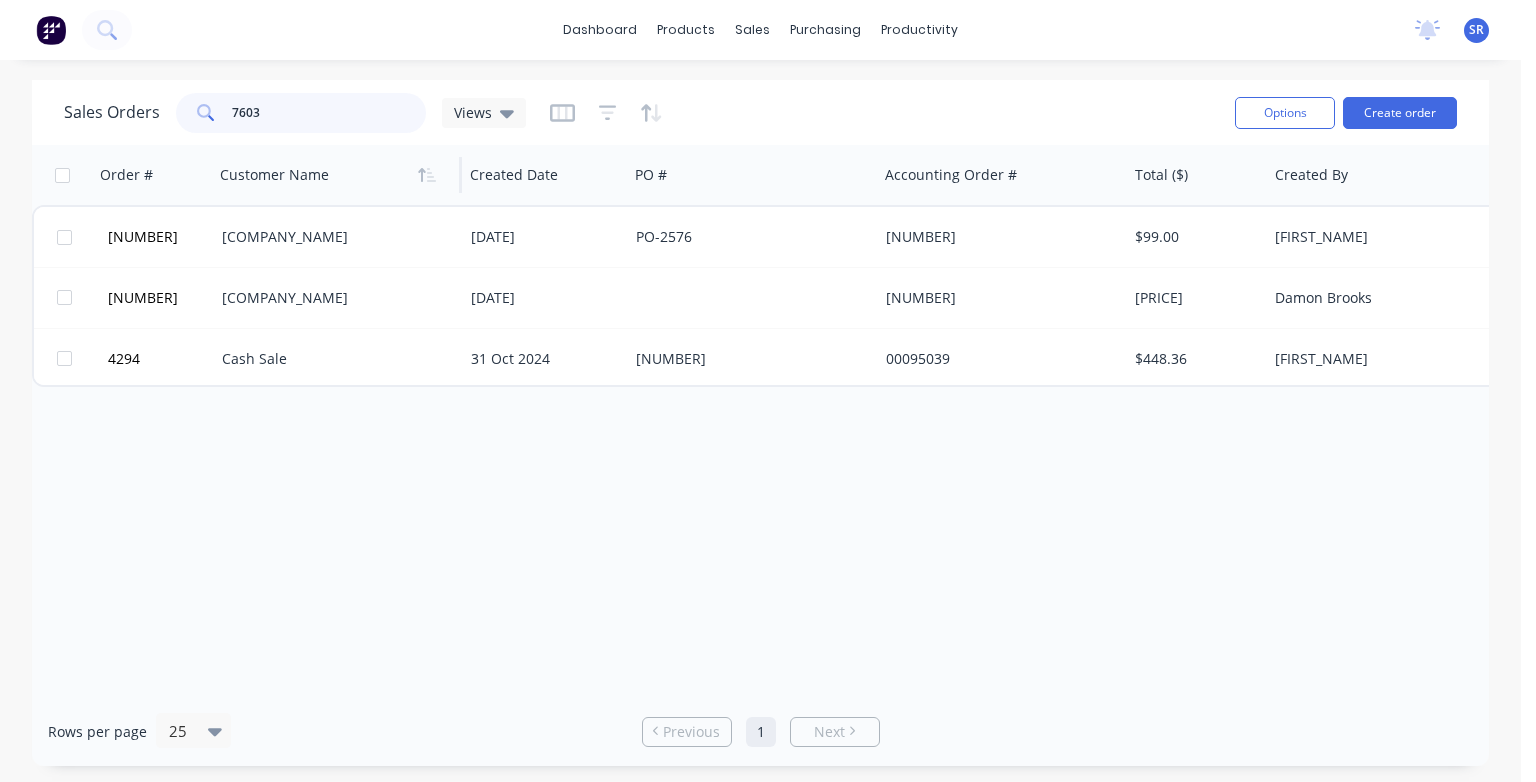 type on "7603" 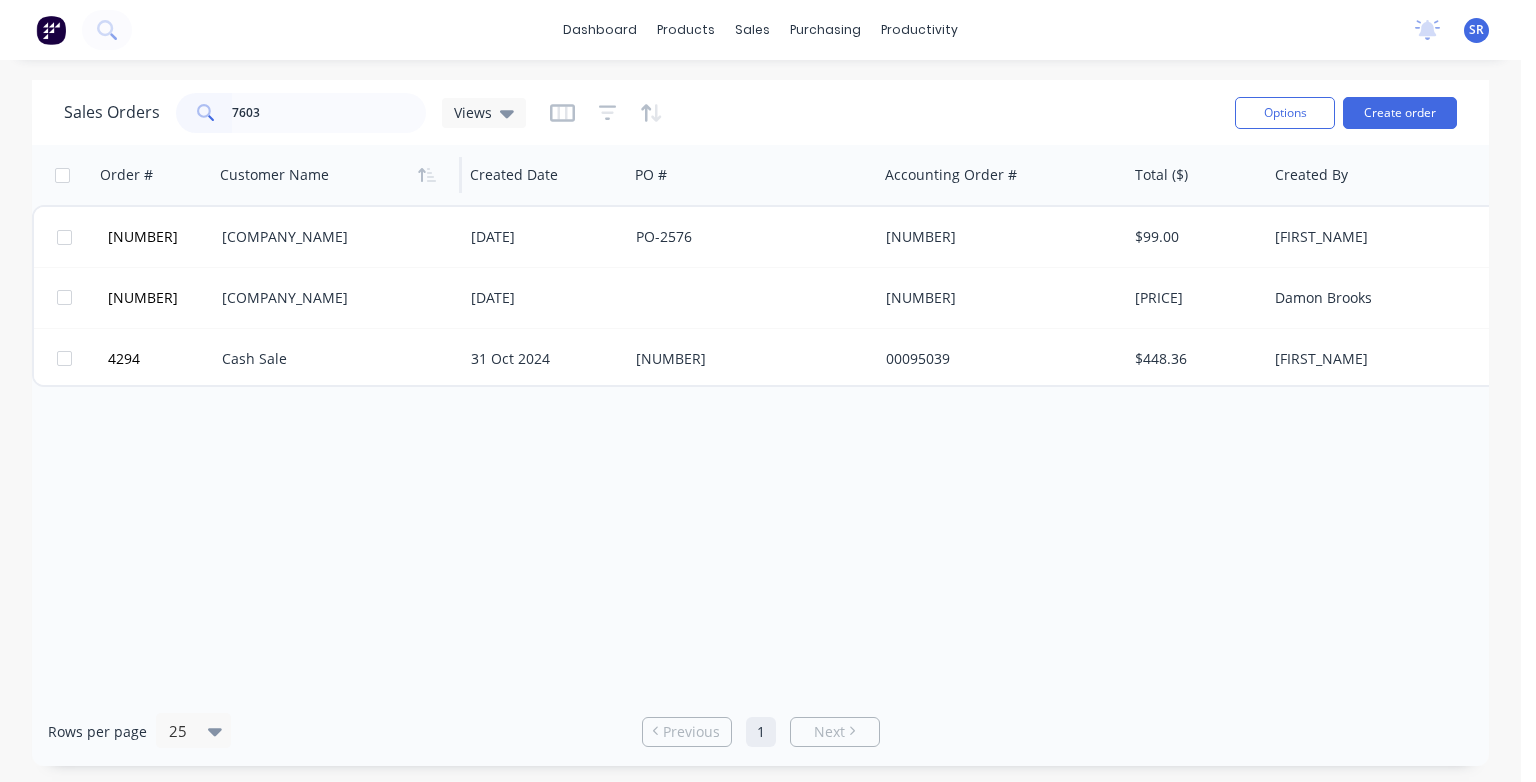type 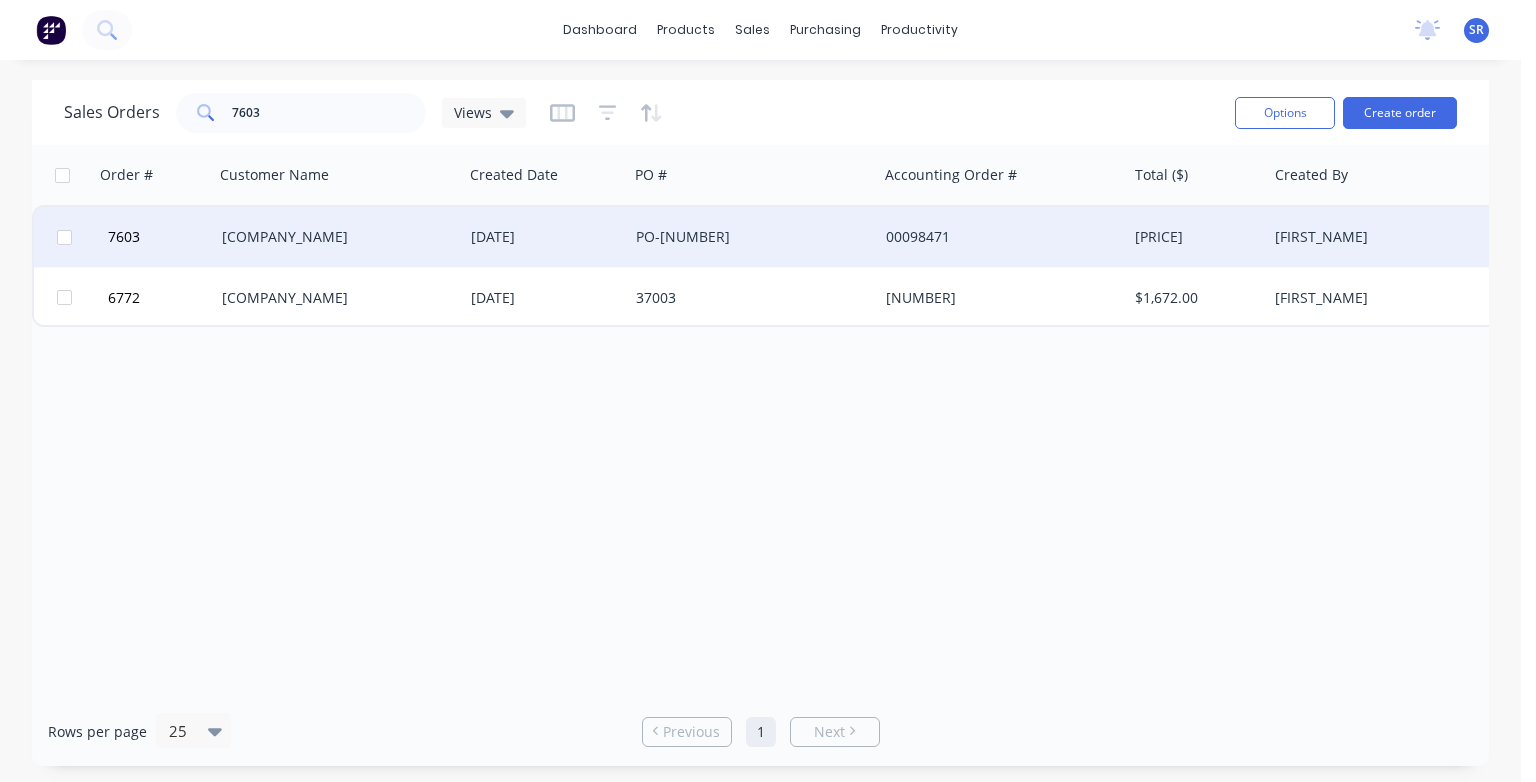 click on "[COMPANY_NAME]" at bounding box center [333, 237] 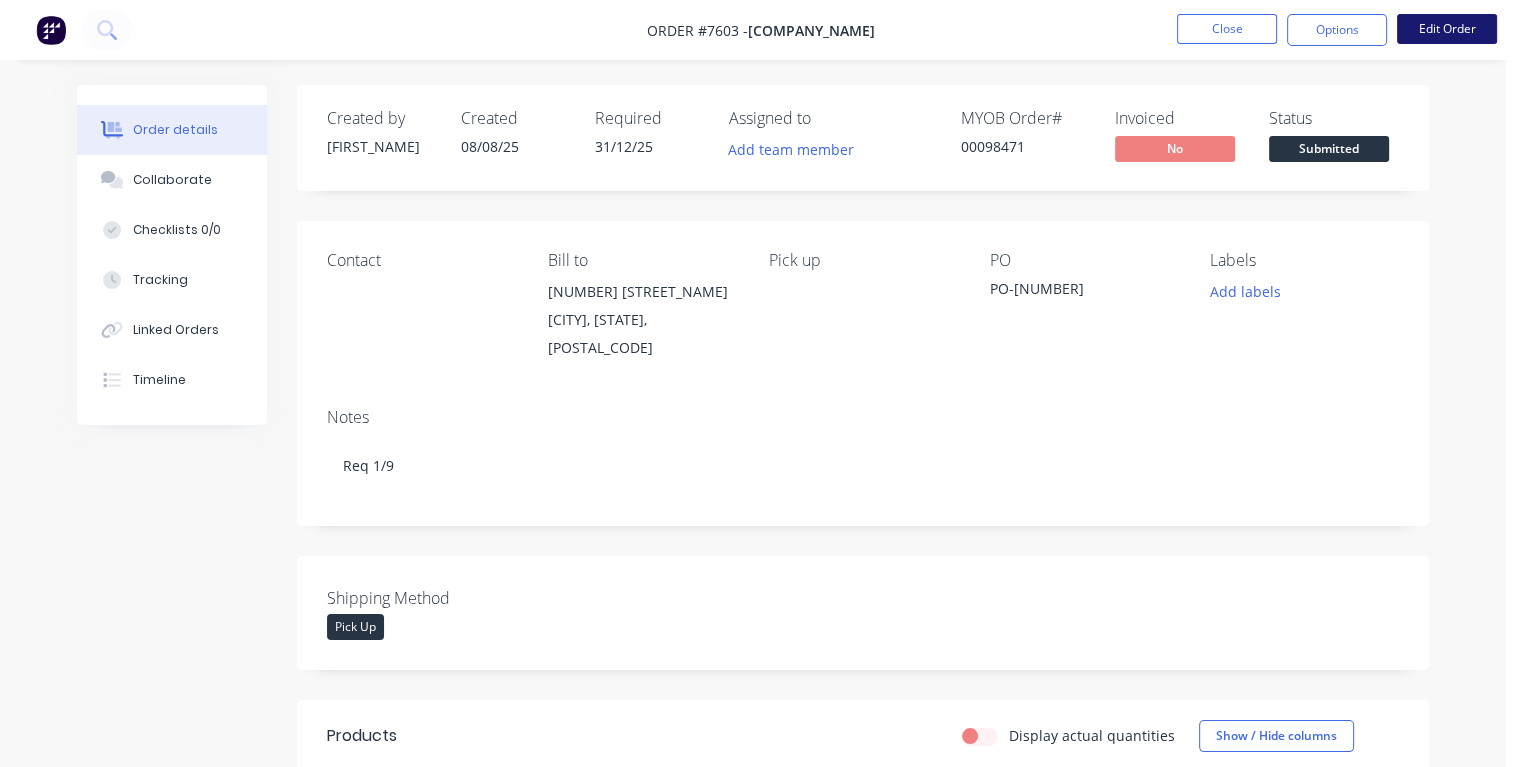 click on "Edit Order" at bounding box center [1447, 29] 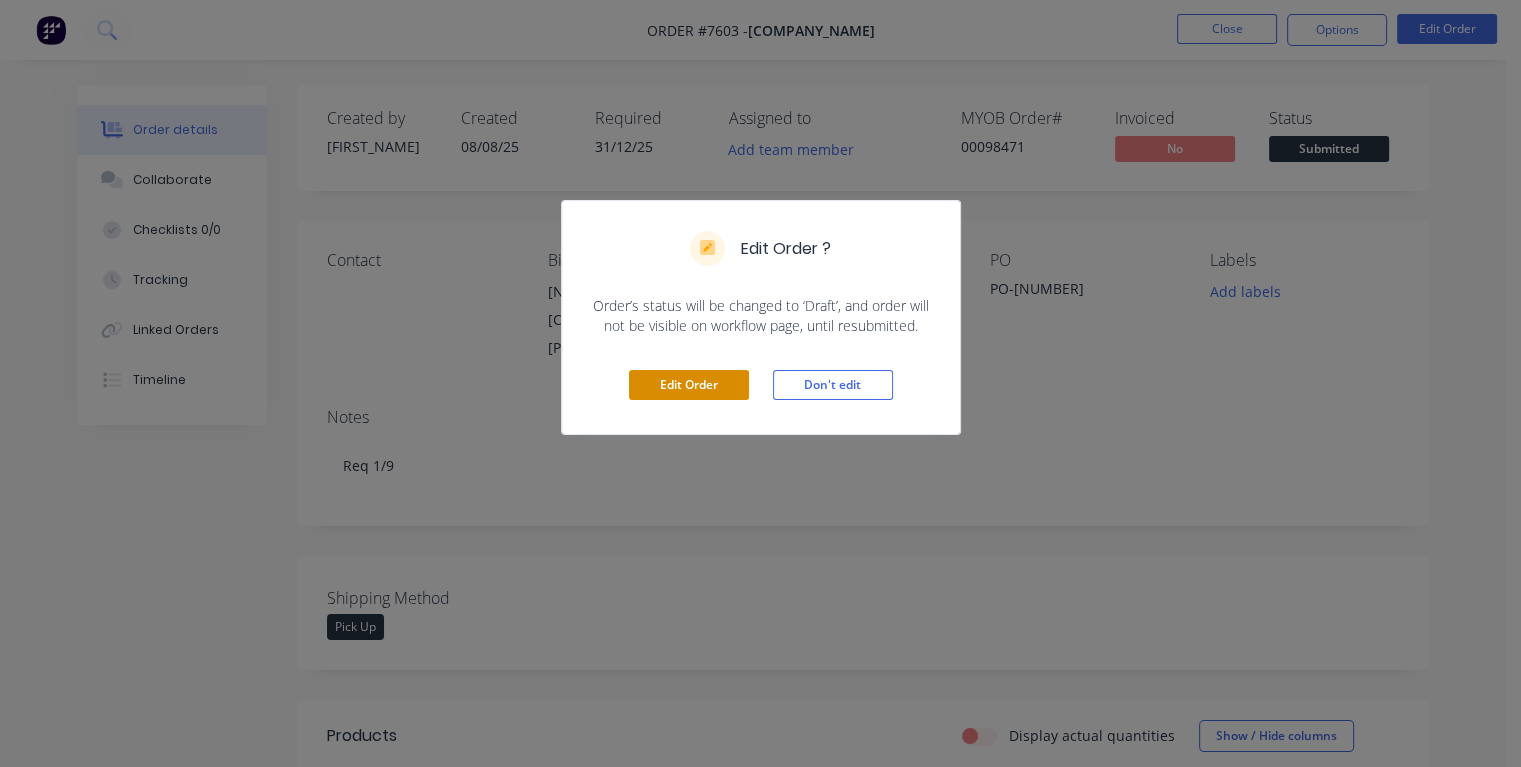 click on "Edit Order" at bounding box center (689, 385) 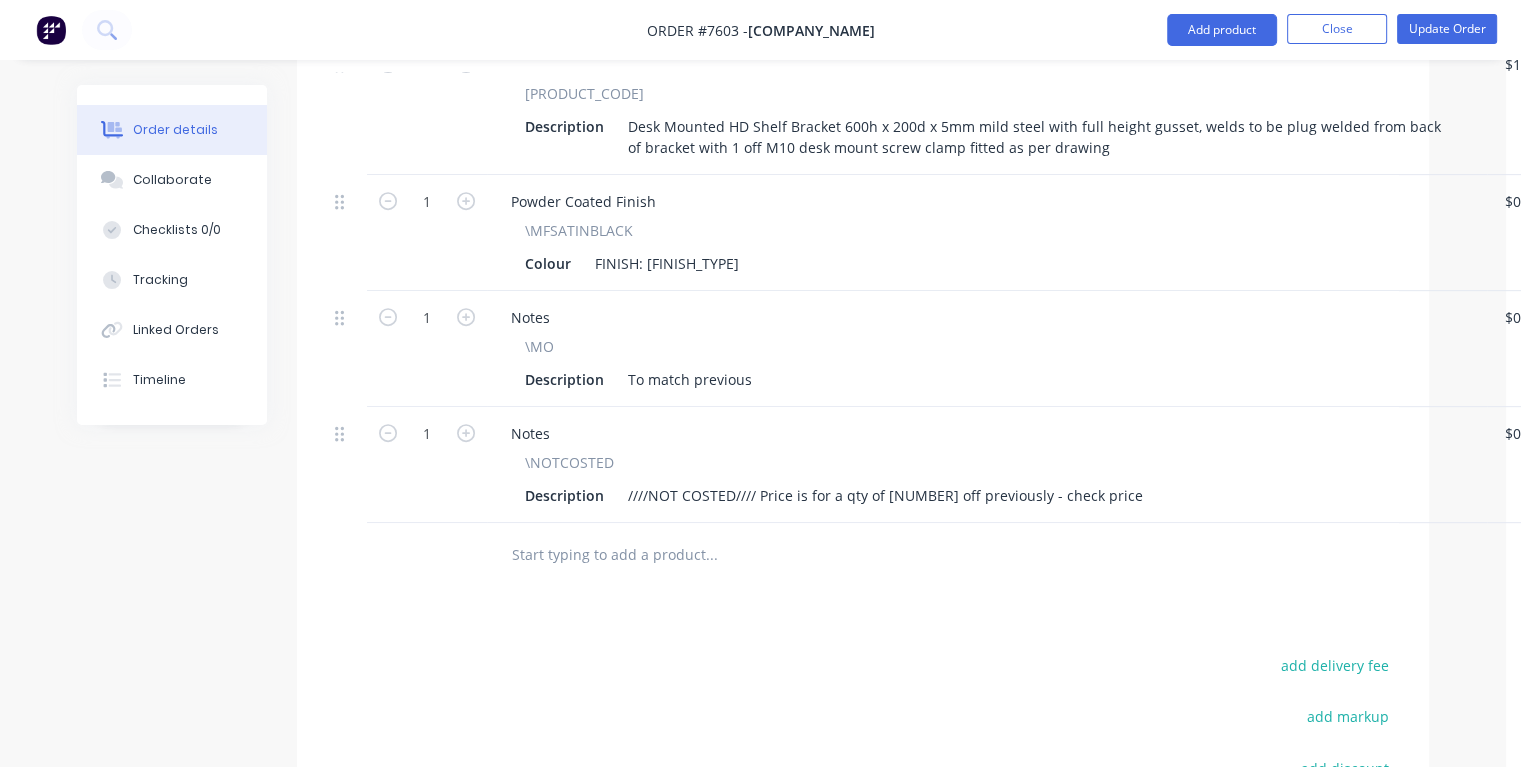 scroll, scrollTop: 900, scrollLeft: 0, axis: vertical 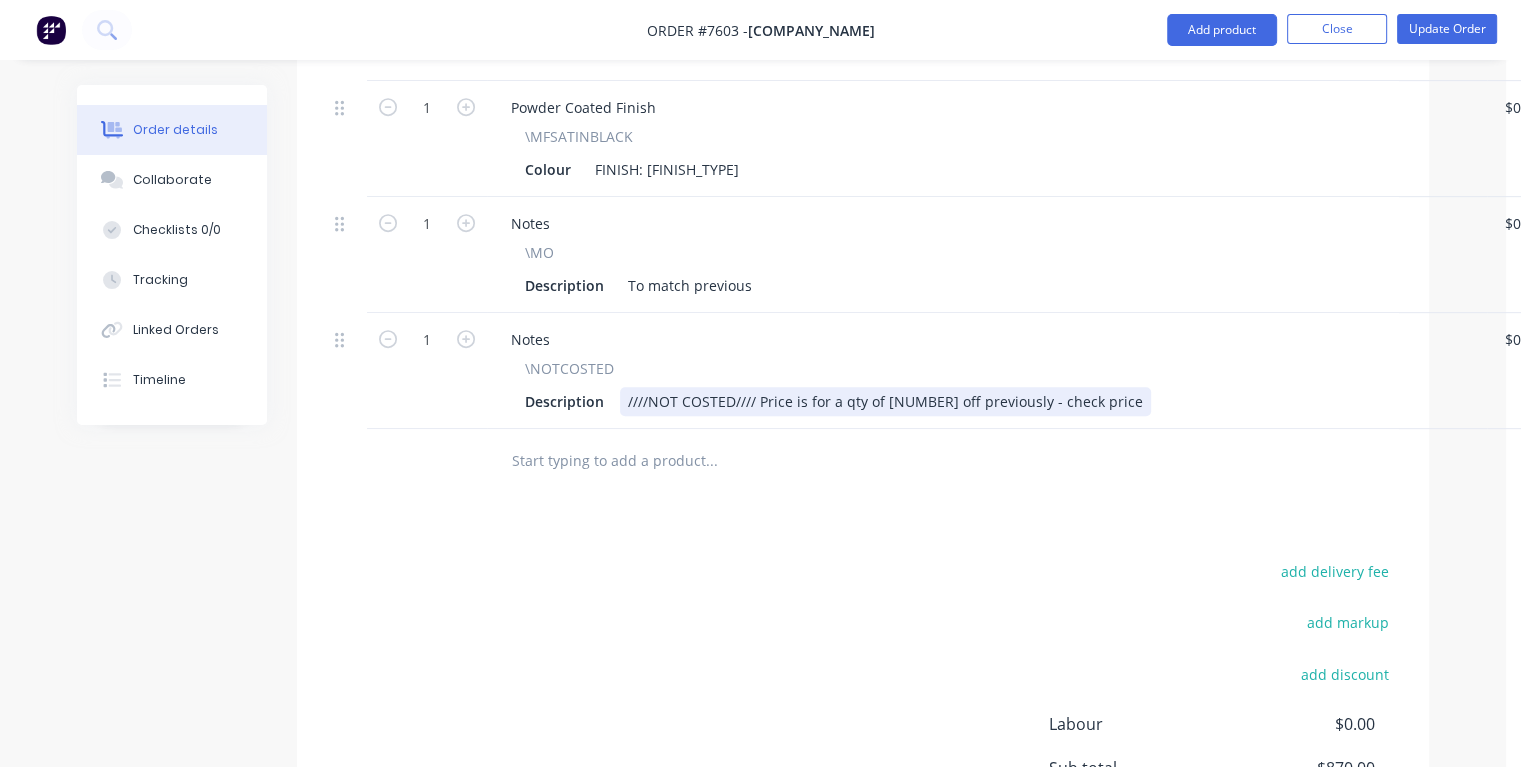 click on "Description ////NOT COSTED//// Price is for a qty of 20 off previously - check price" at bounding box center (983, 401) 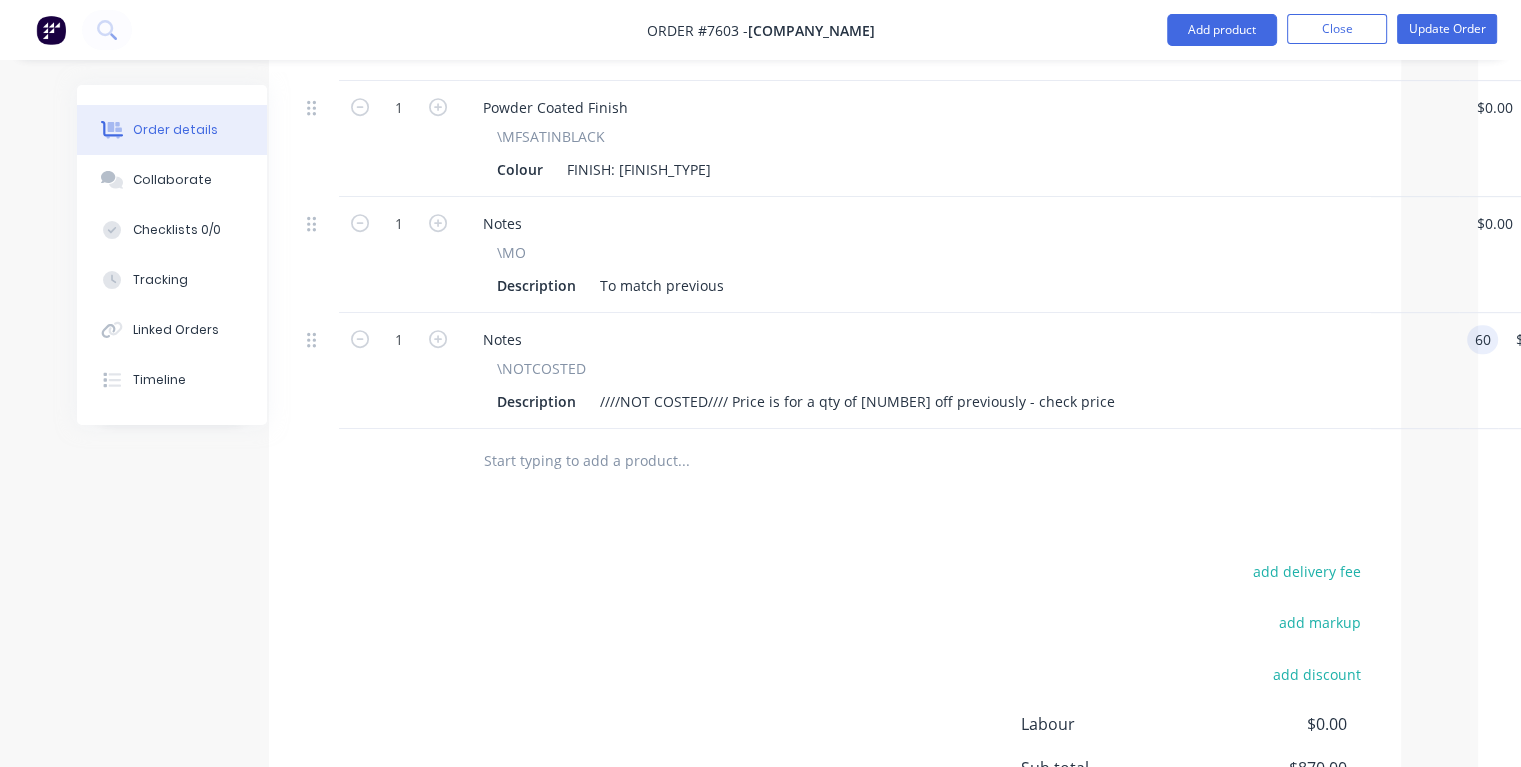 type on "$60.00" 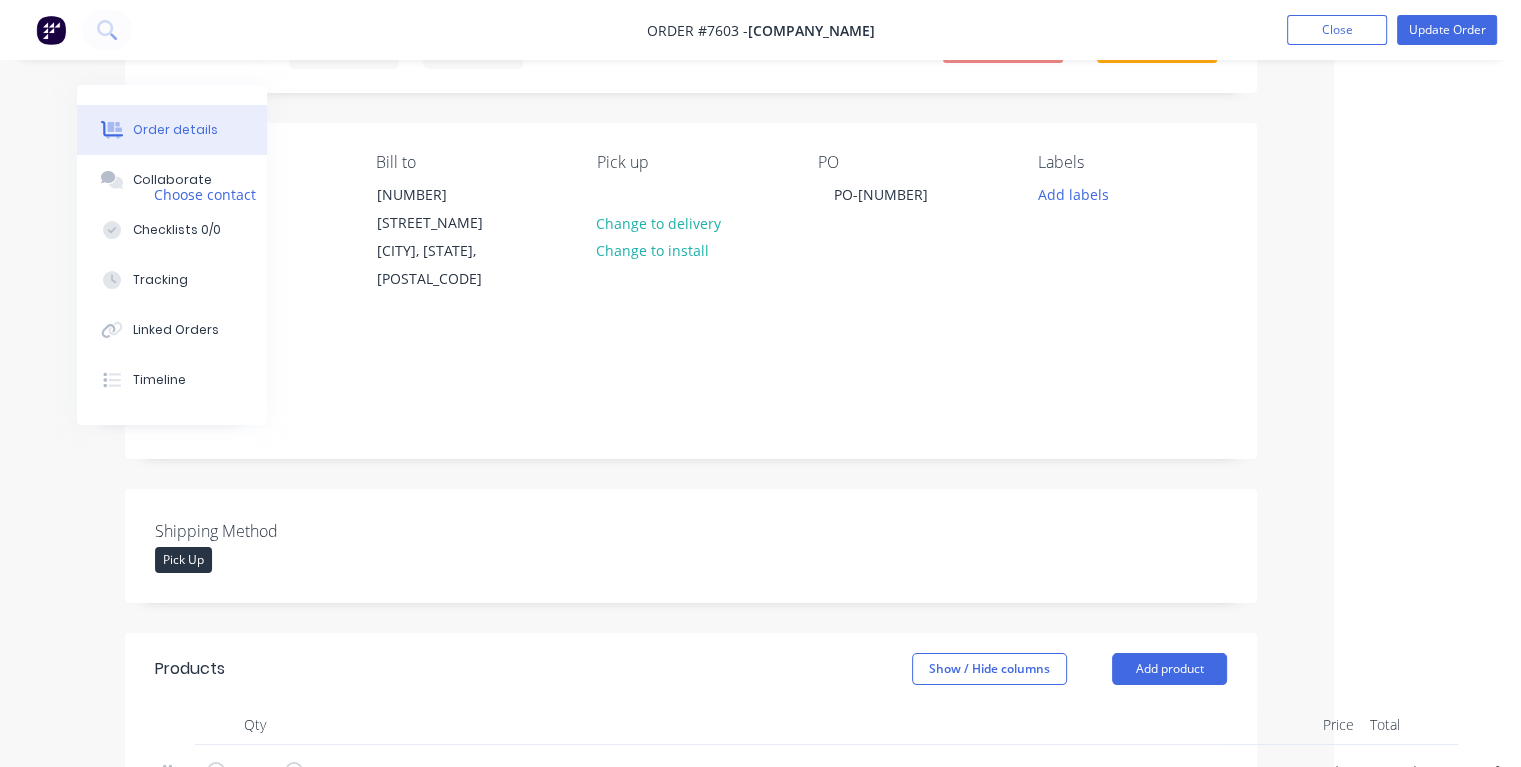 scroll, scrollTop: 0, scrollLeft: 172, axis: horizontal 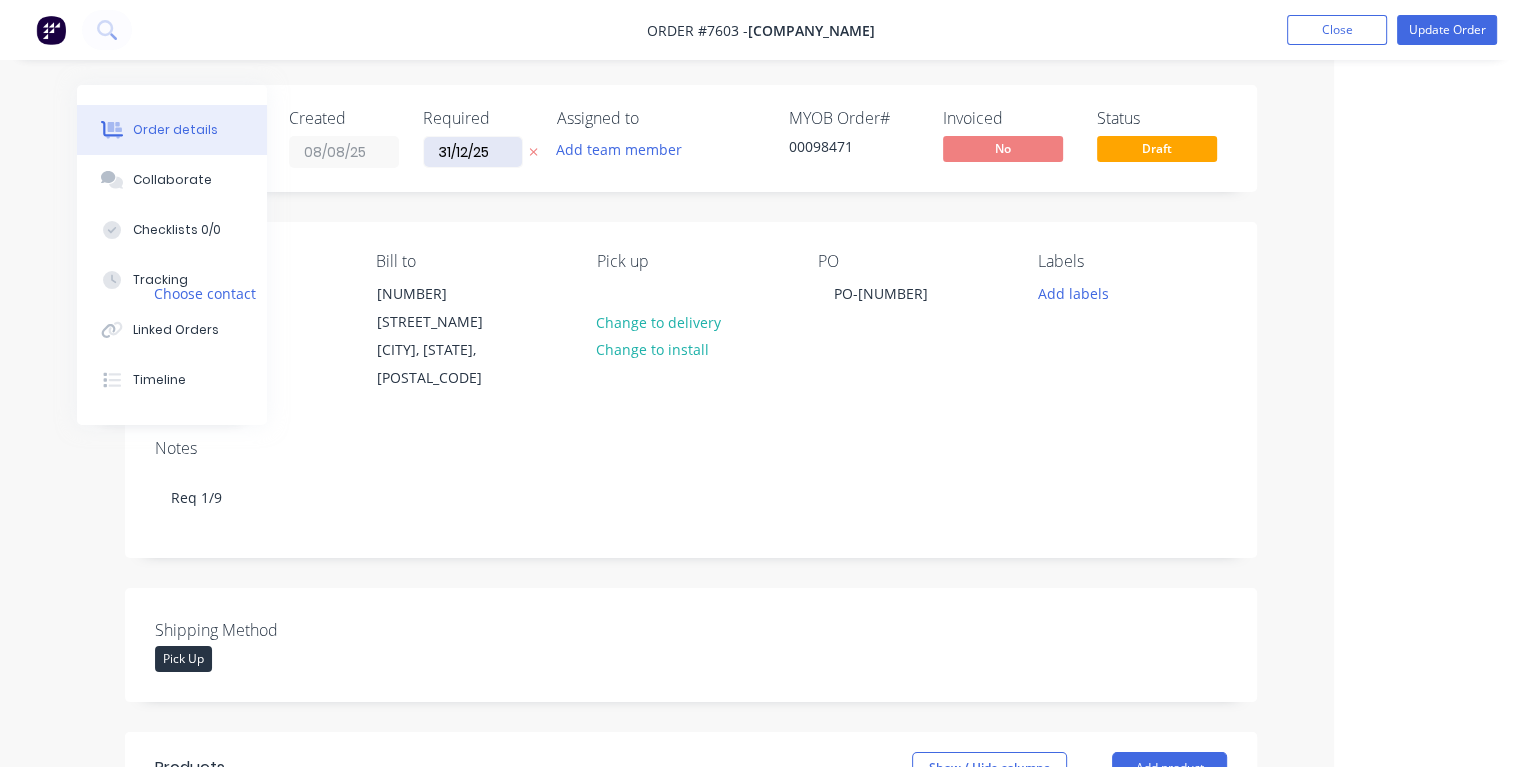 type on "$60.00" 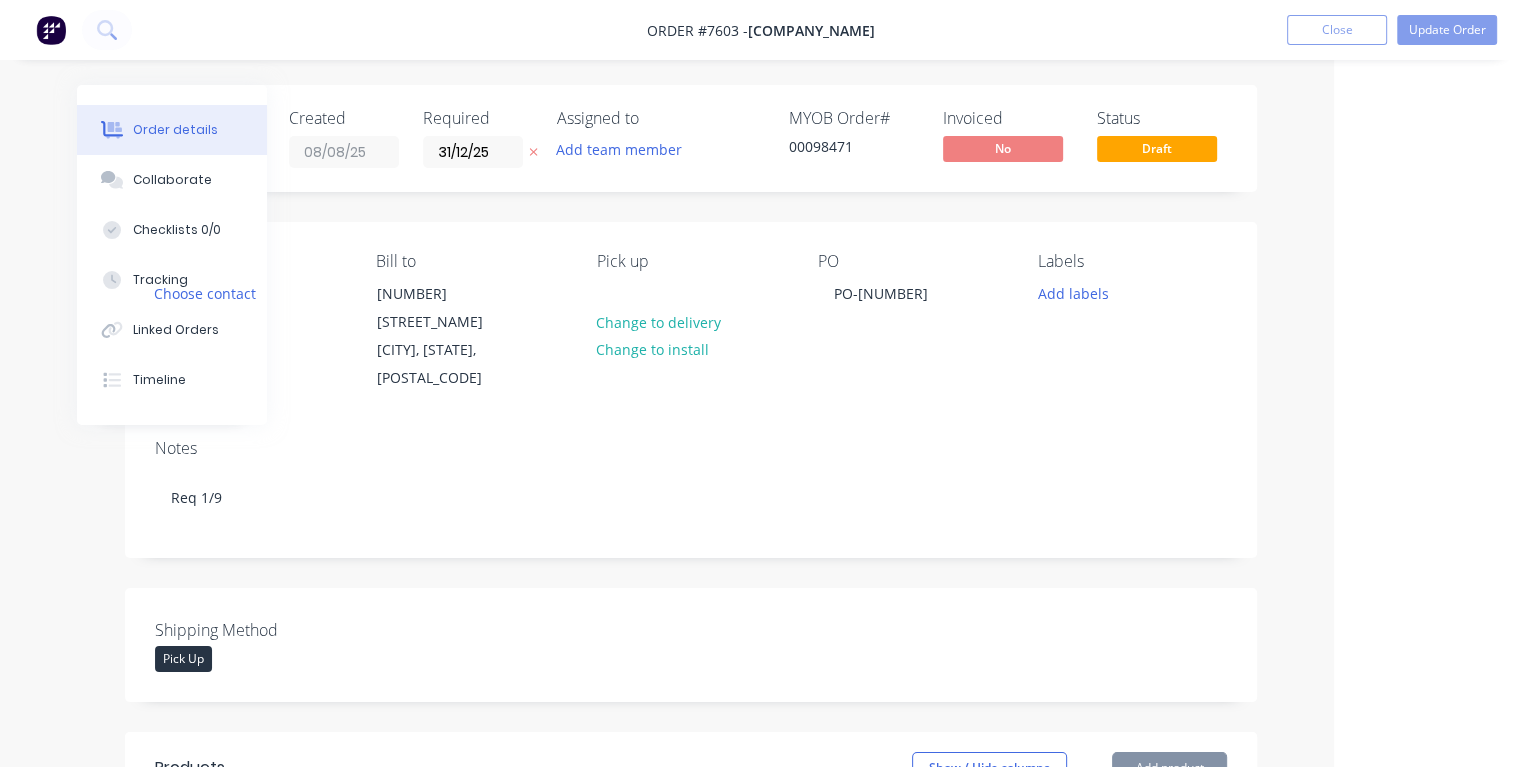 drag, startPoint x: 491, startPoint y: 150, endPoint x: 421, endPoint y: 152, distance: 70.028564 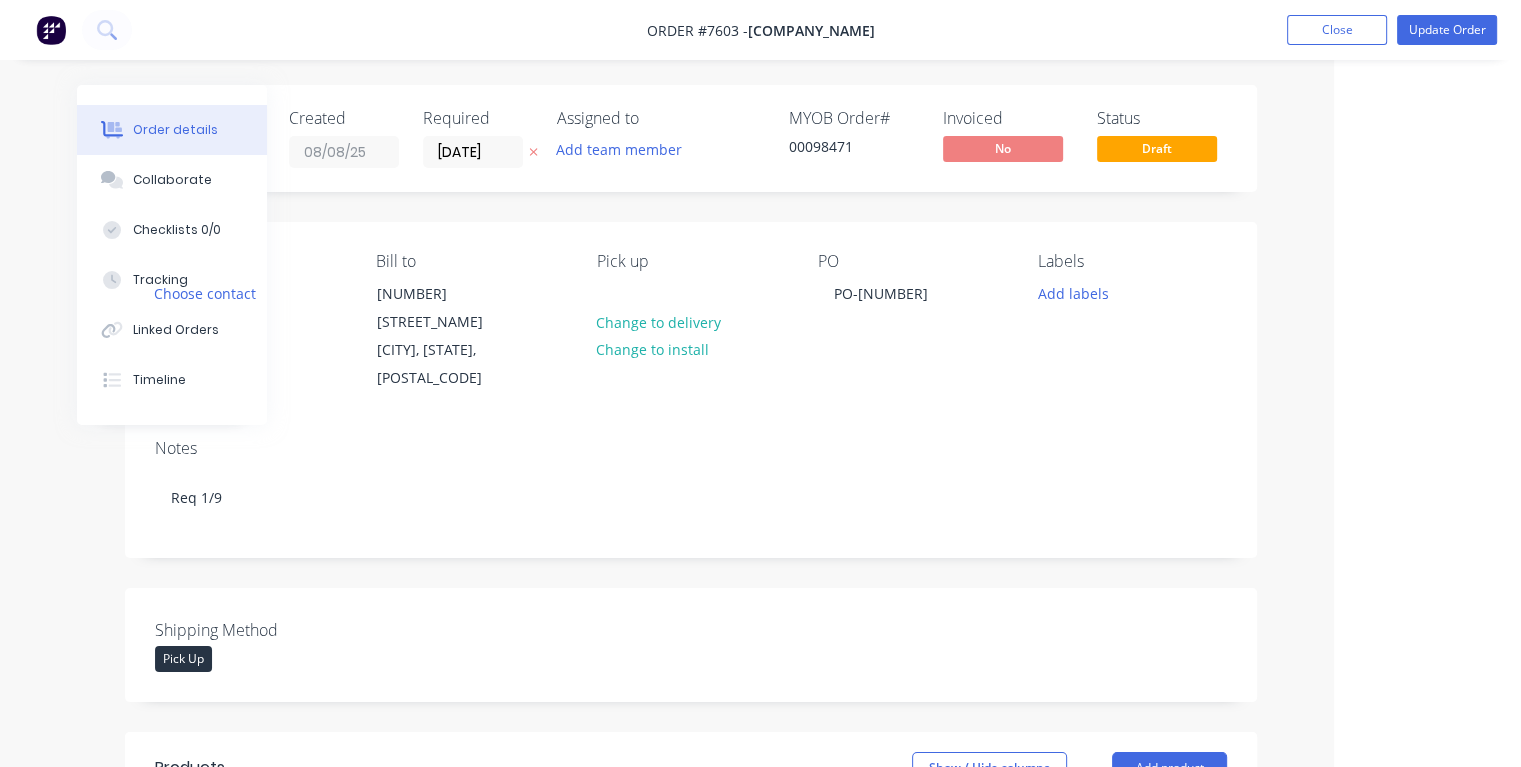 type on "[DATE]" 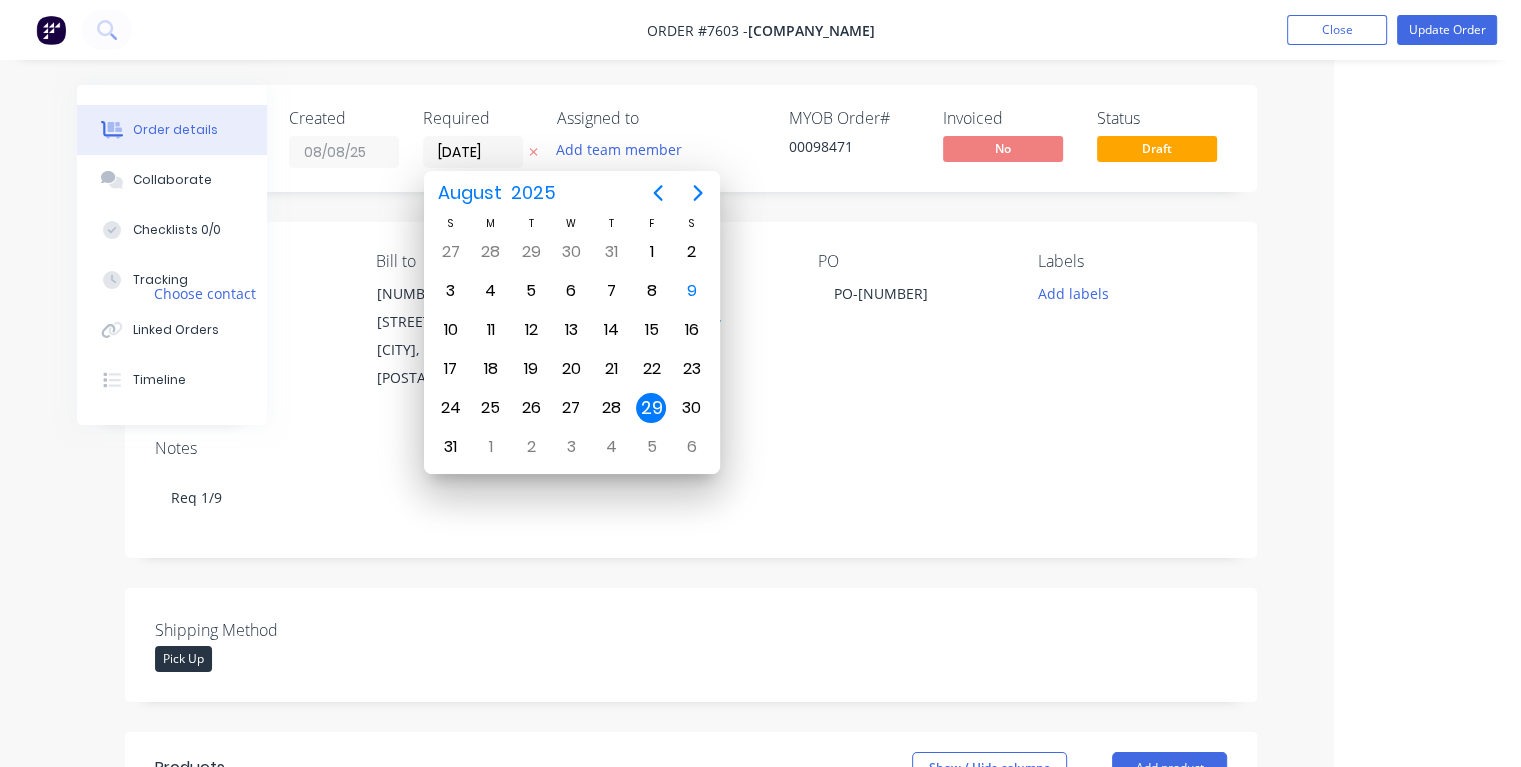 click on "29" at bounding box center [651, 408] 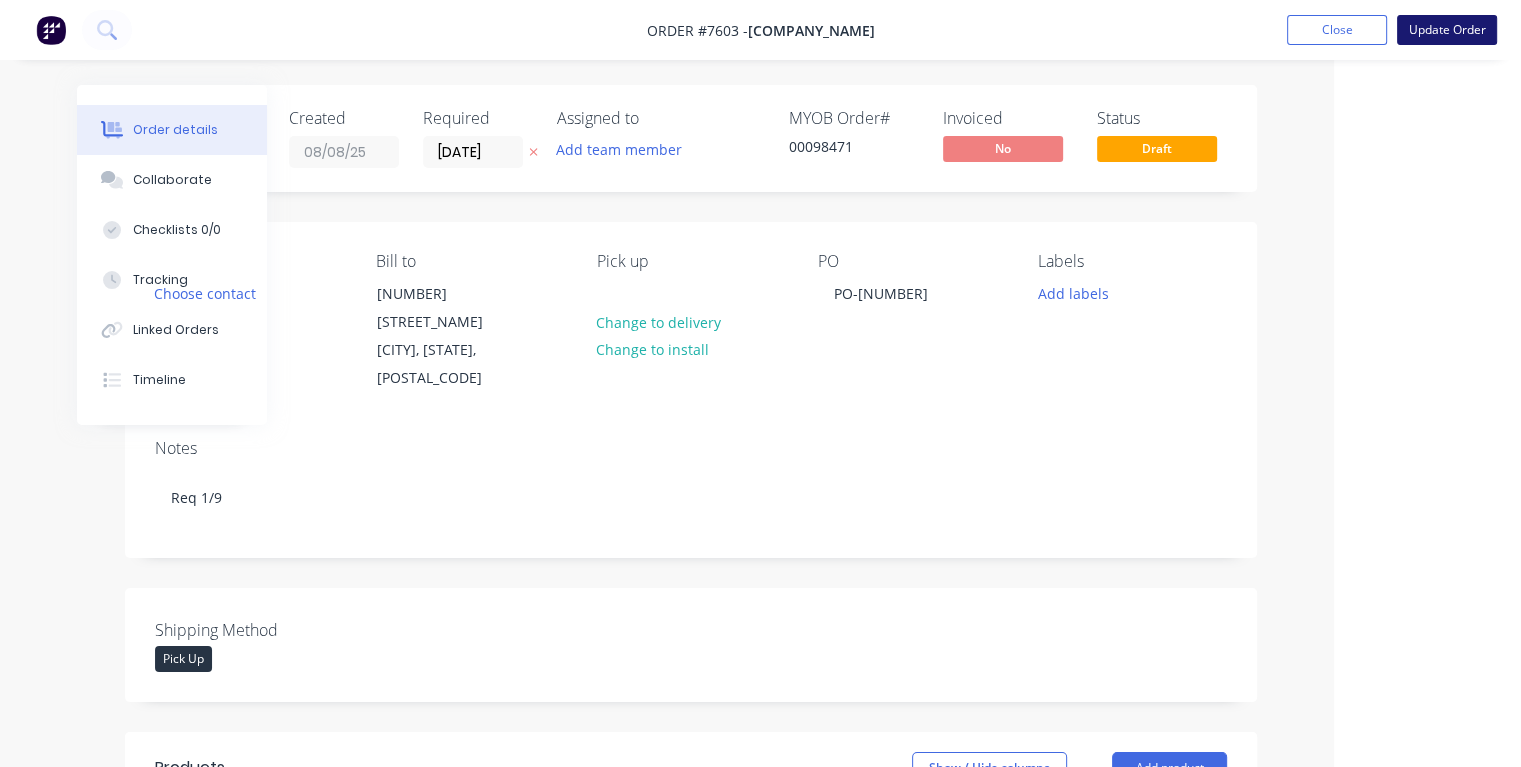 click on "Update Order" at bounding box center (1447, 30) 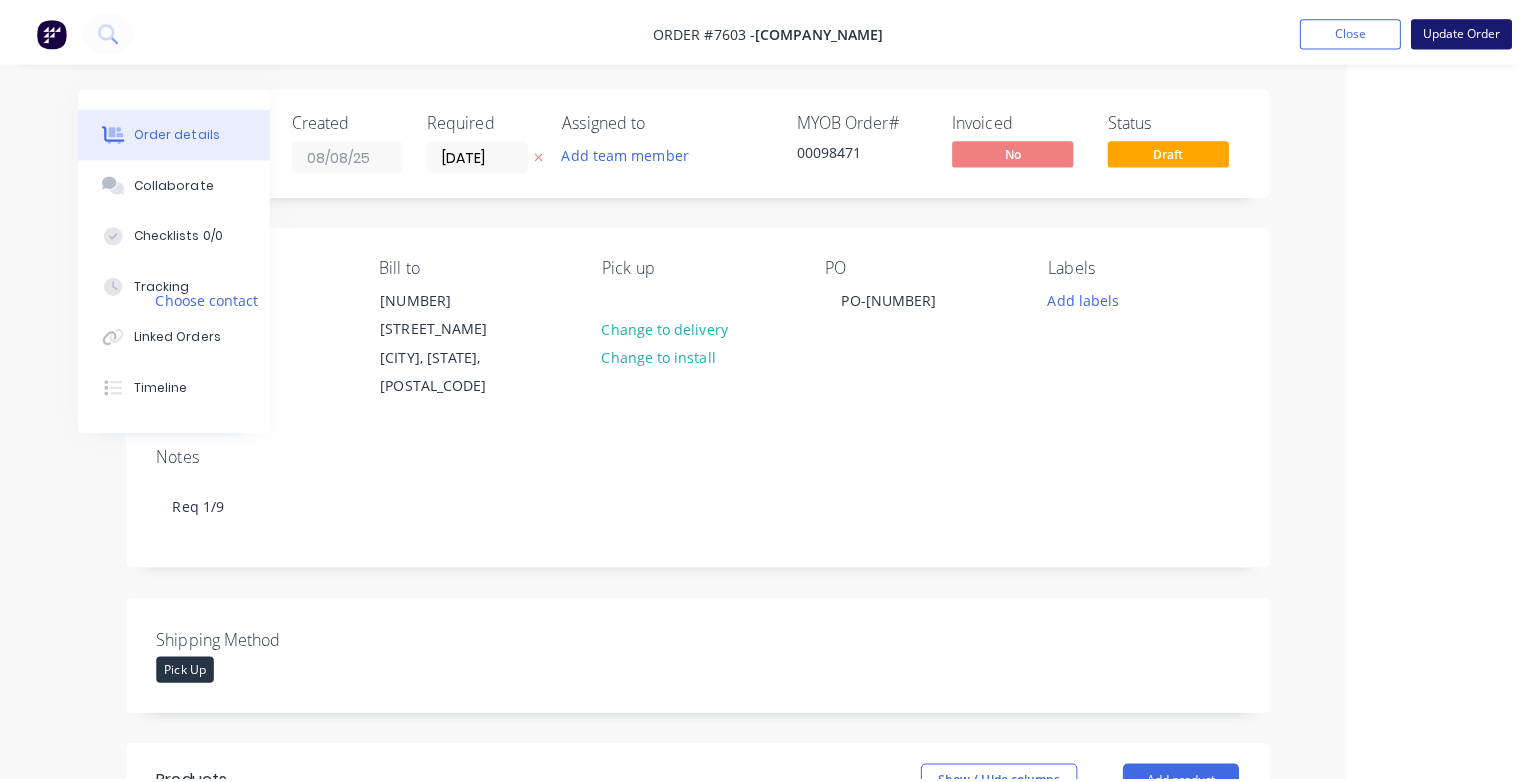 scroll, scrollTop: 0, scrollLeft: 164, axis: horizontal 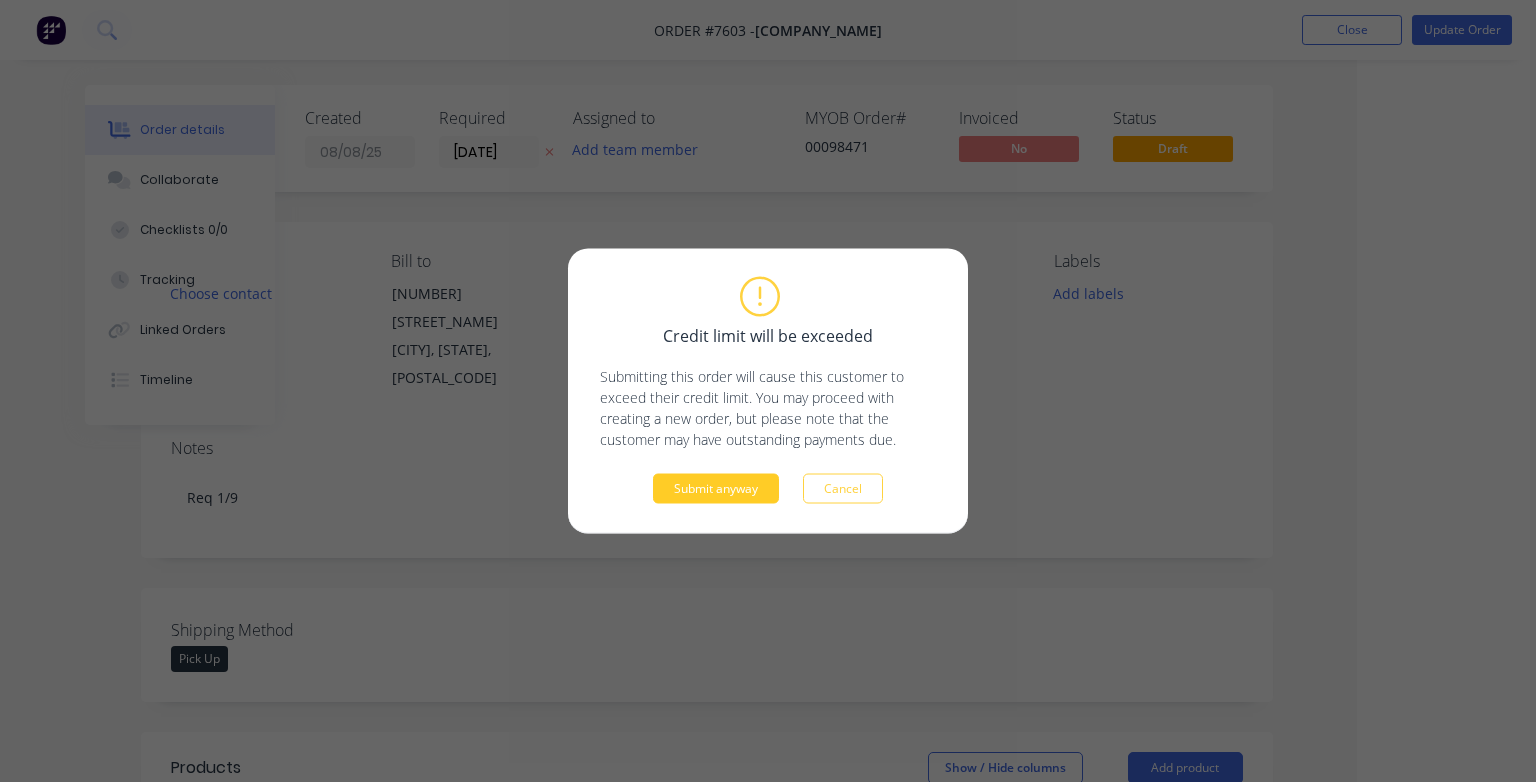 click on "Submit anyway" at bounding box center (716, 489) 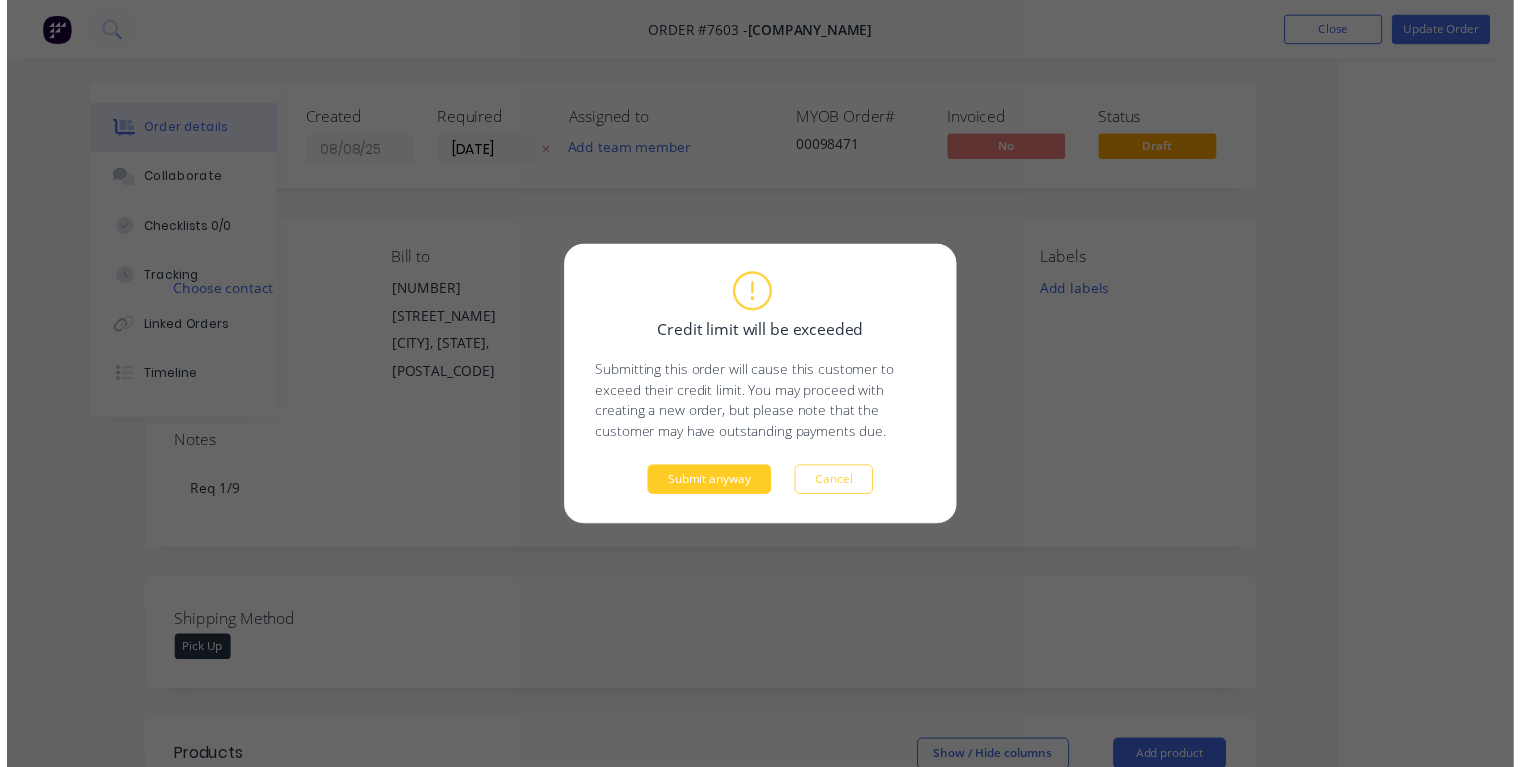 scroll, scrollTop: 0, scrollLeft: 108, axis: horizontal 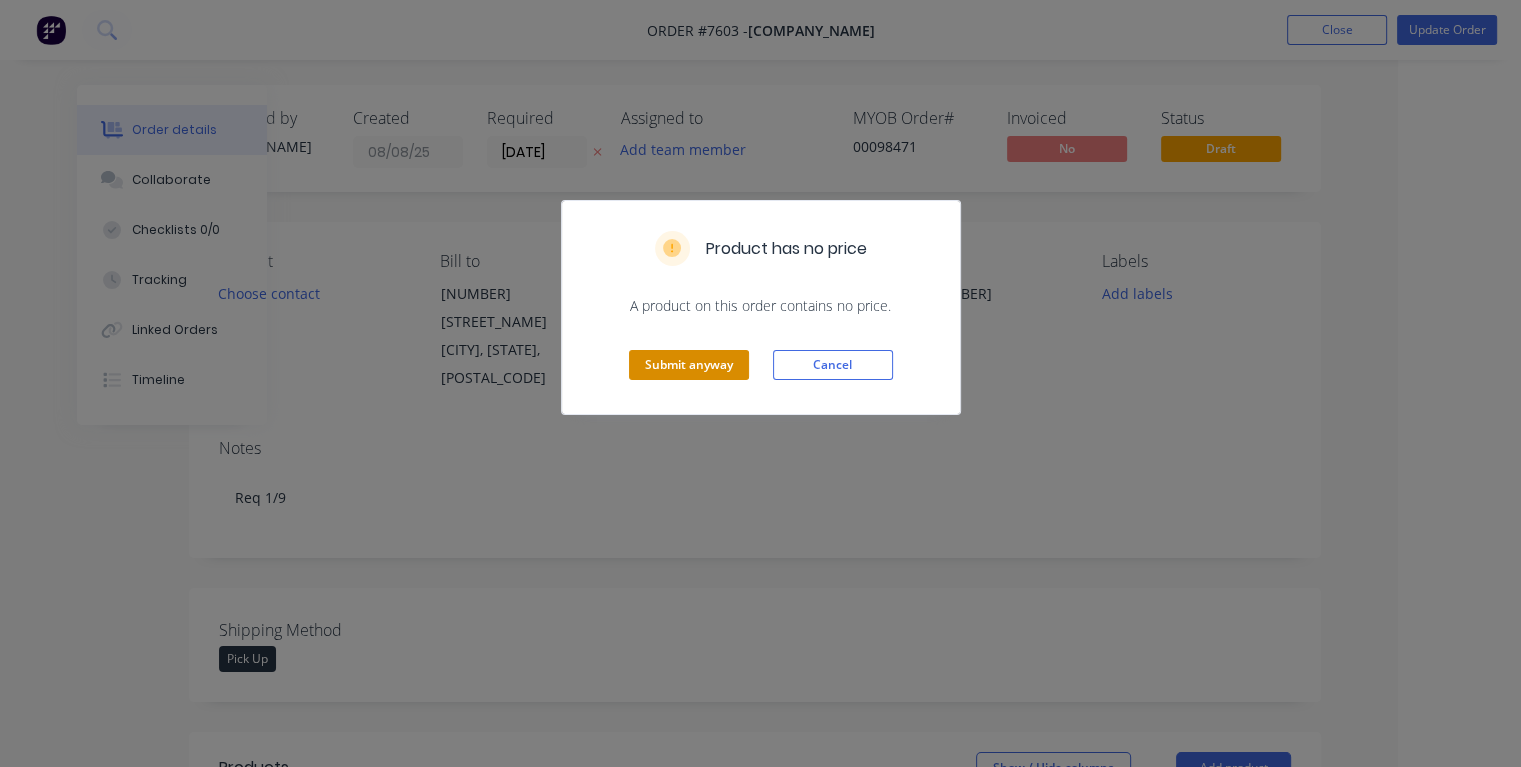 click on "Submit anyway" at bounding box center [689, 365] 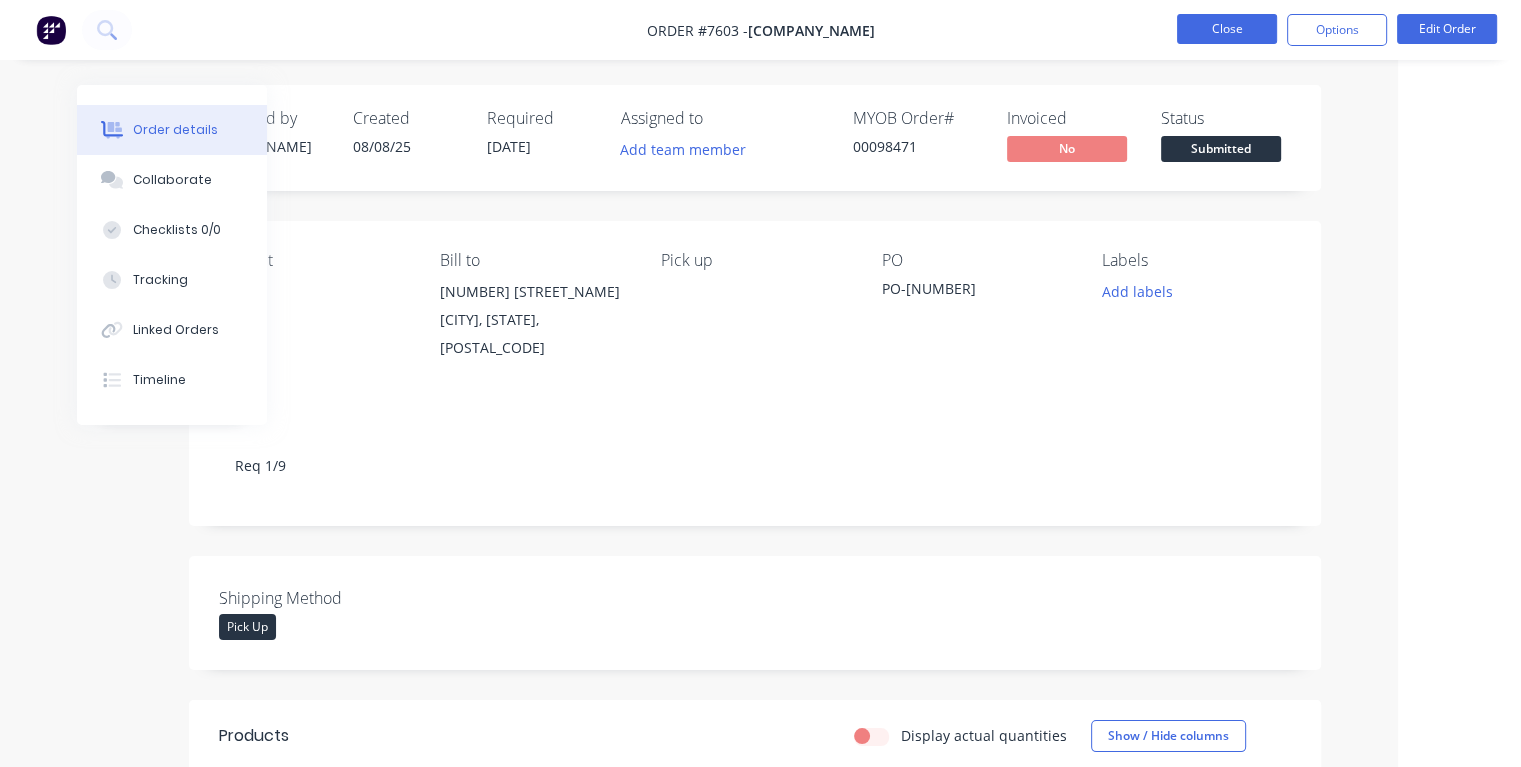 click on "Close" at bounding box center (1227, 29) 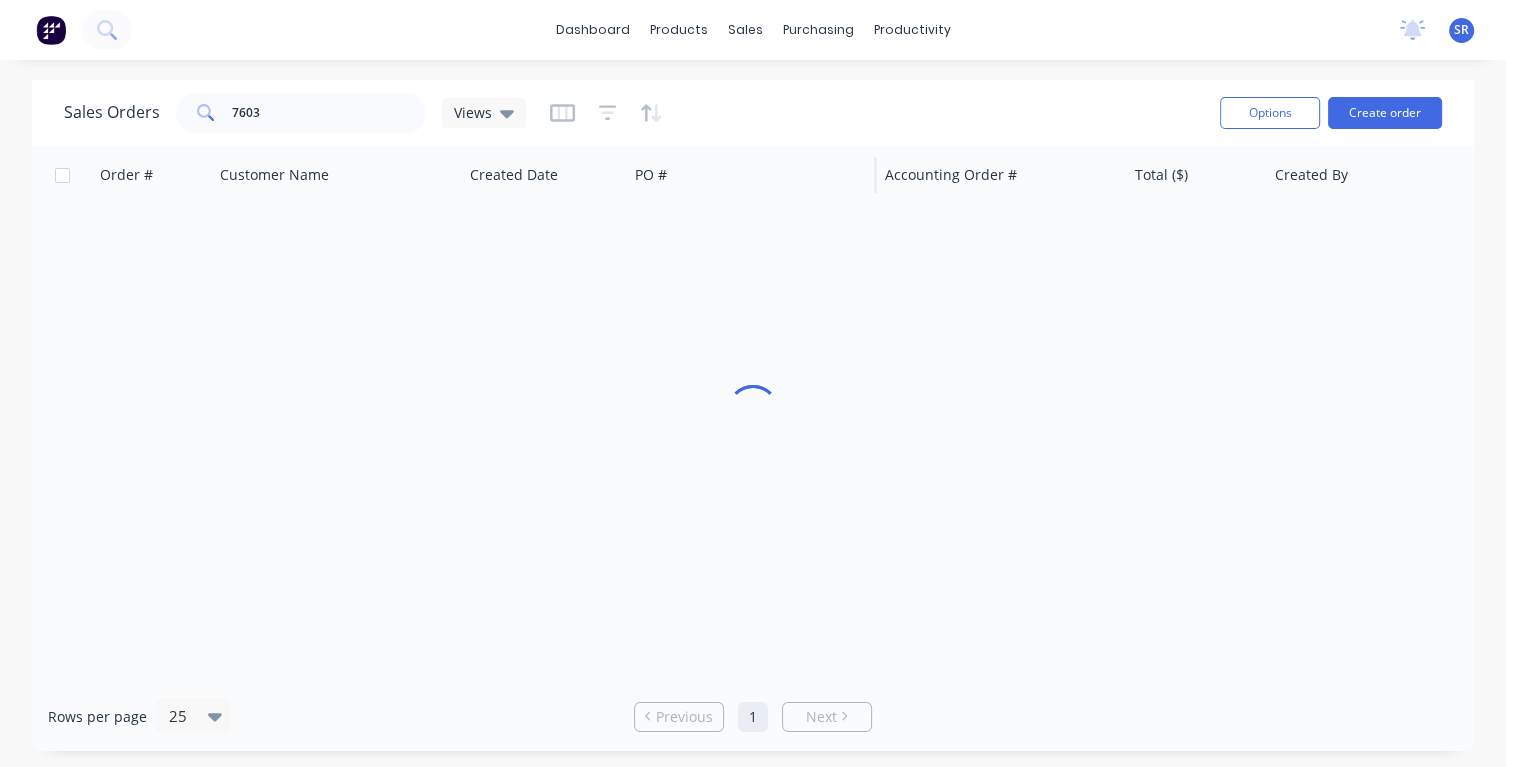 scroll, scrollTop: 0, scrollLeft: 0, axis: both 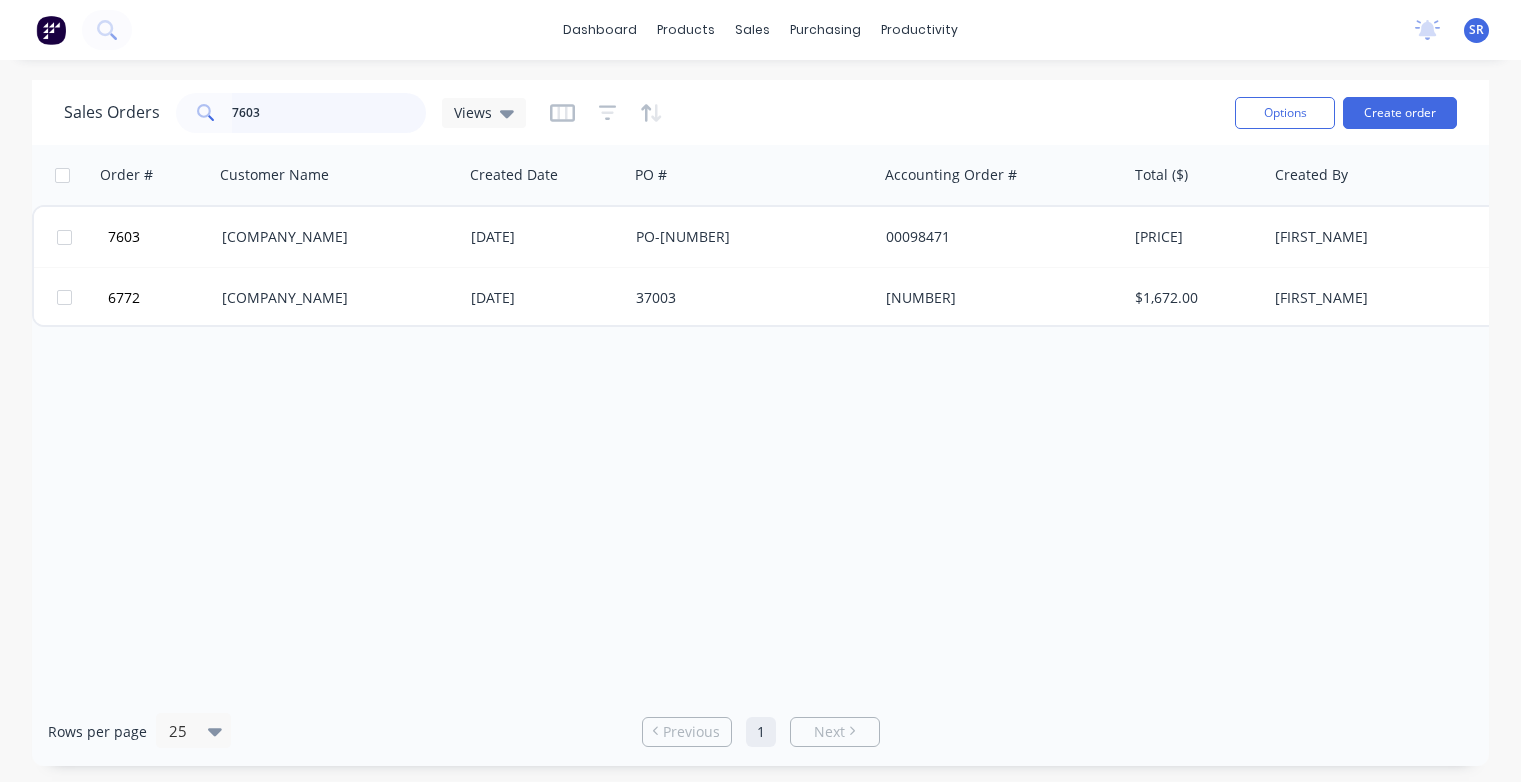 click on "7603" at bounding box center [329, 113] 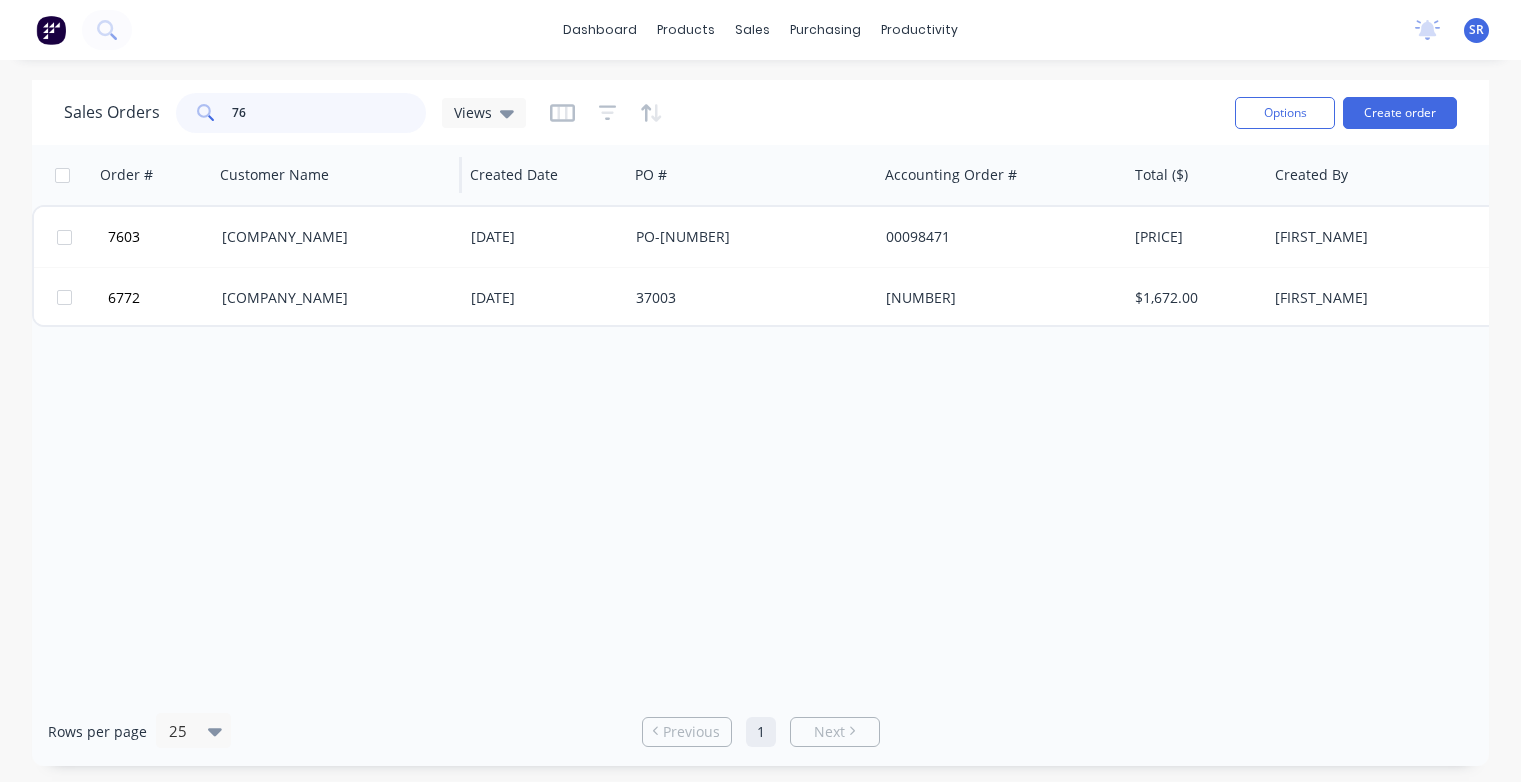 type on "7" 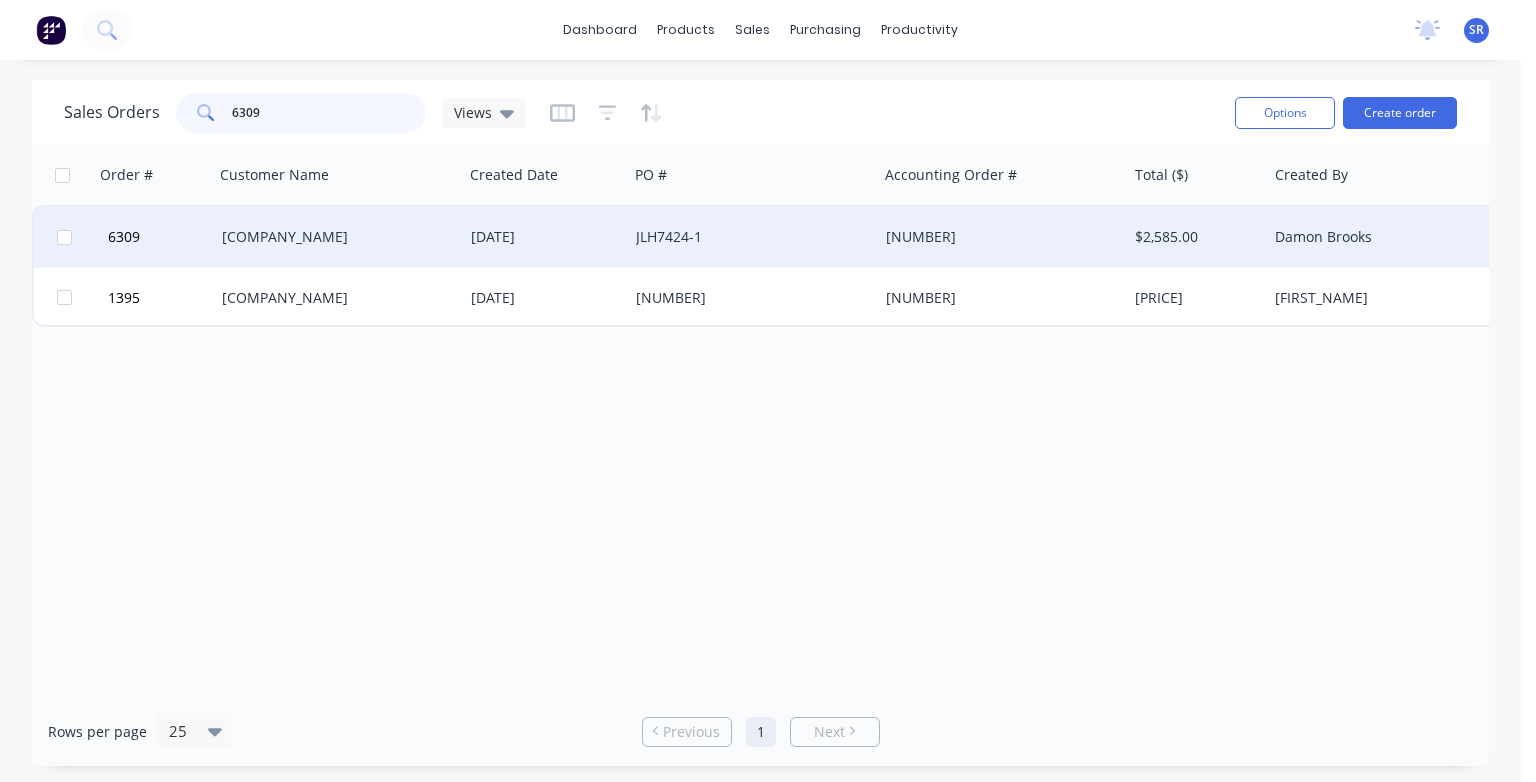 type on "6309" 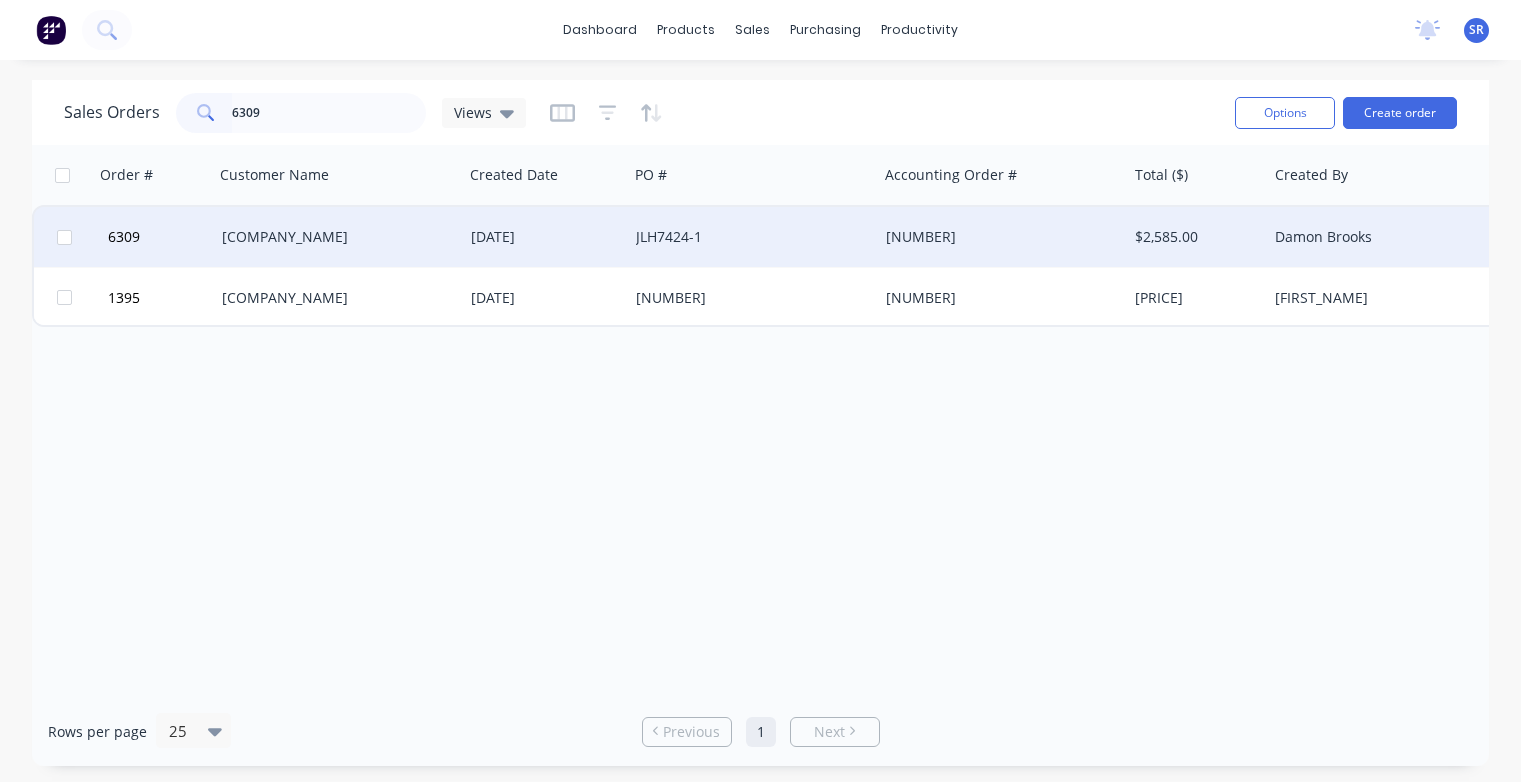 click on "[COMPANY_NAME]" at bounding box center (333, 237) 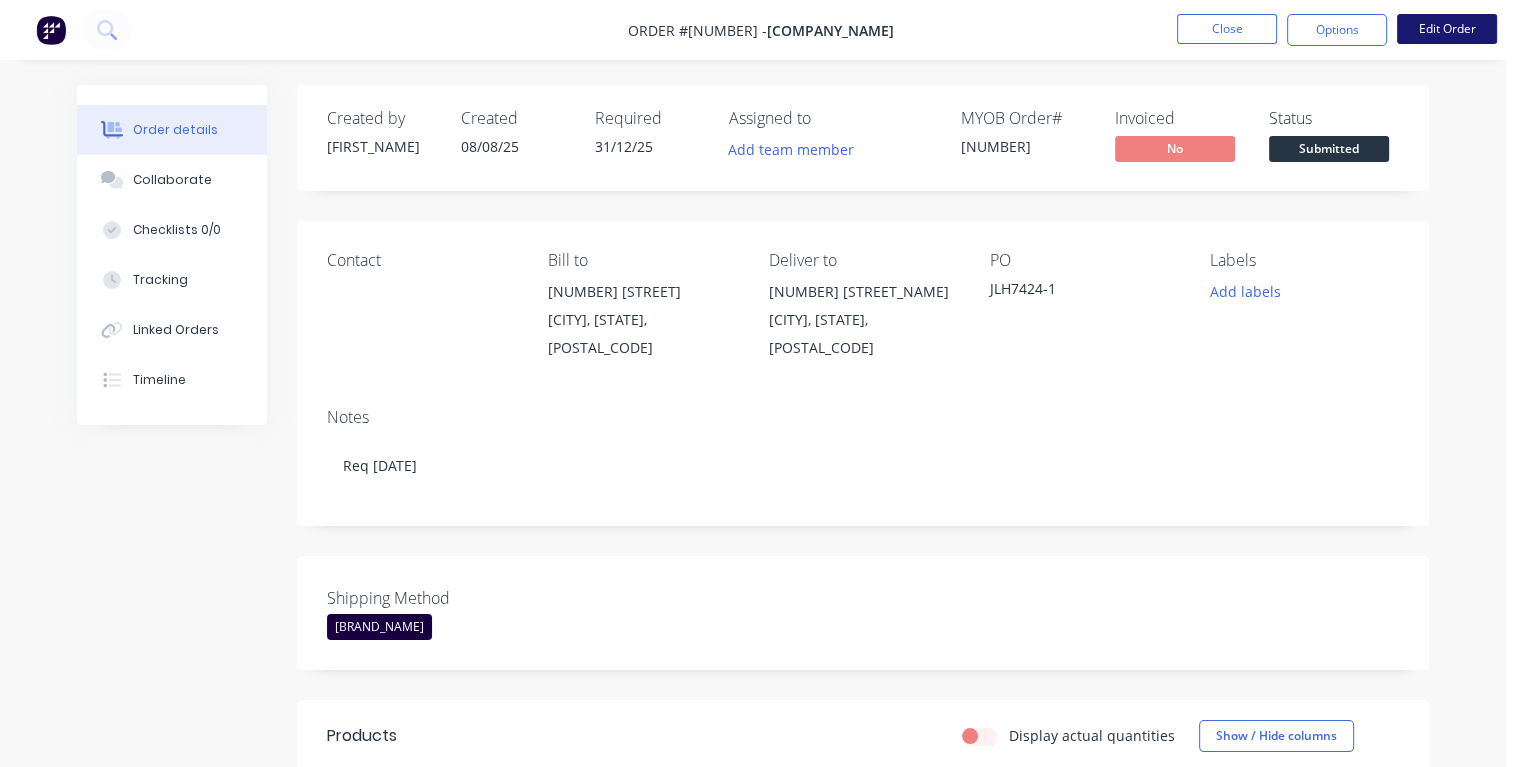 click on "Edit Order" at bounding box center (1447, 29) 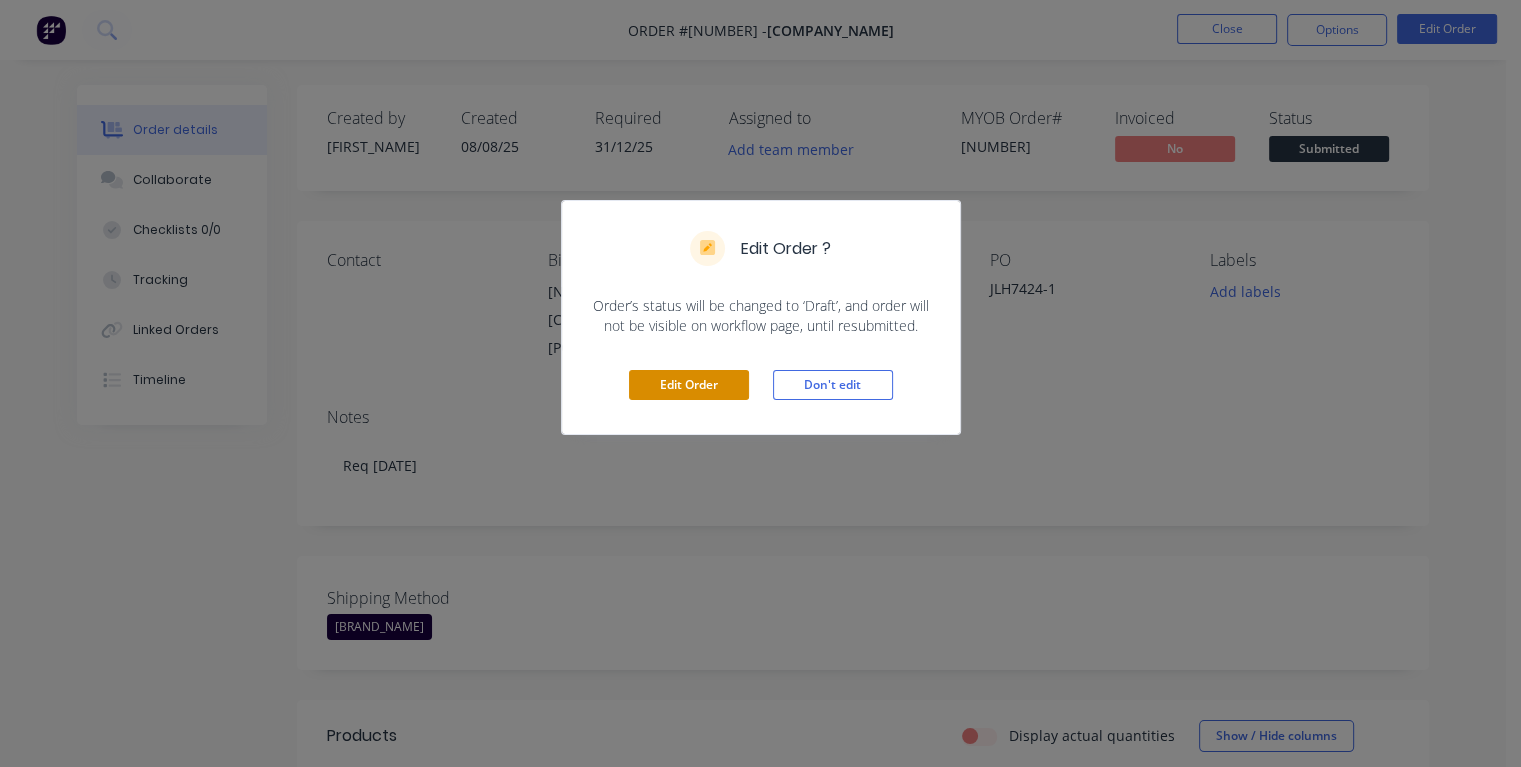 click on "Edit Order" at bounding box center (689, 385) 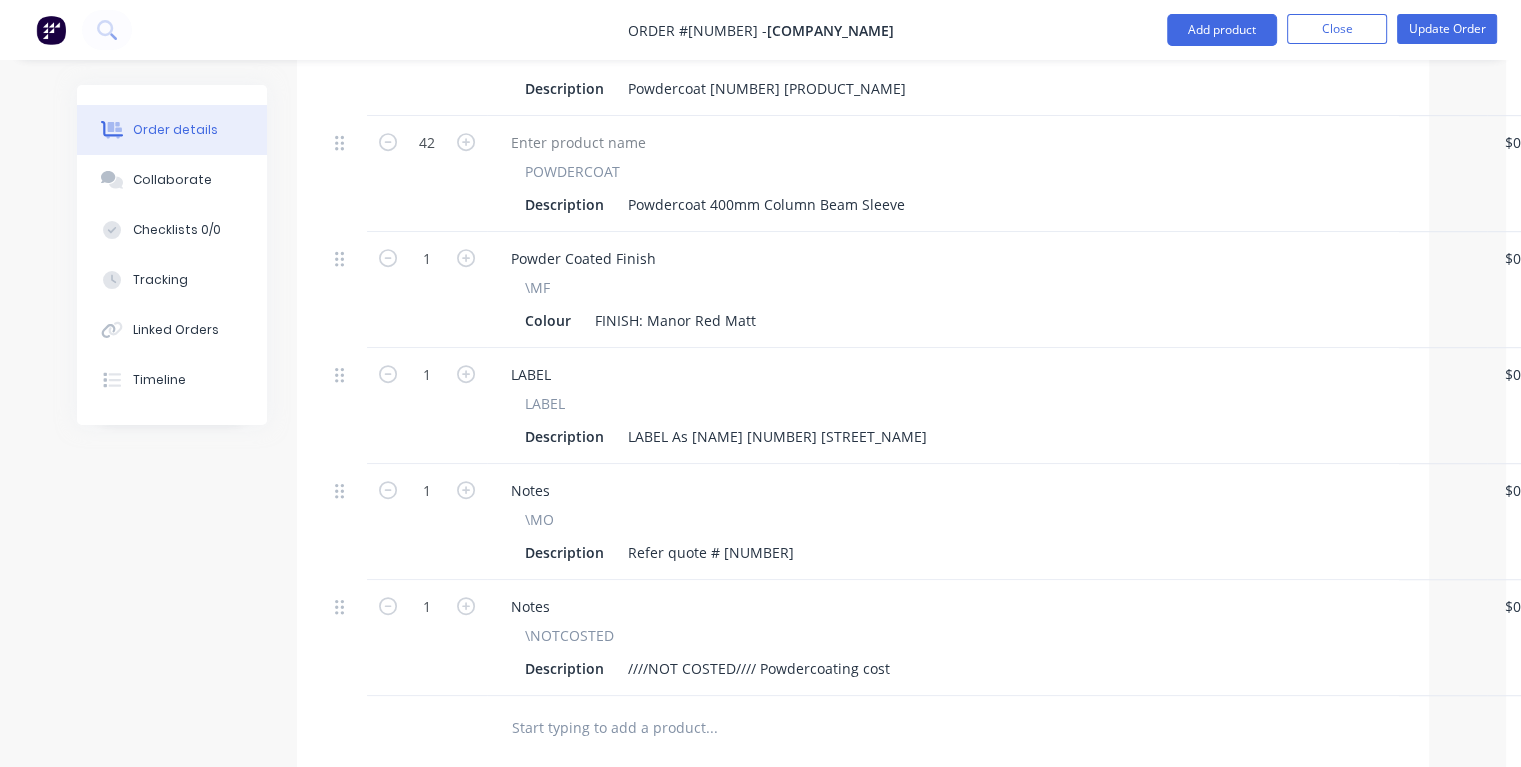scroll, scrollTop: 1400, scrollLeft: 0, axis: vertical 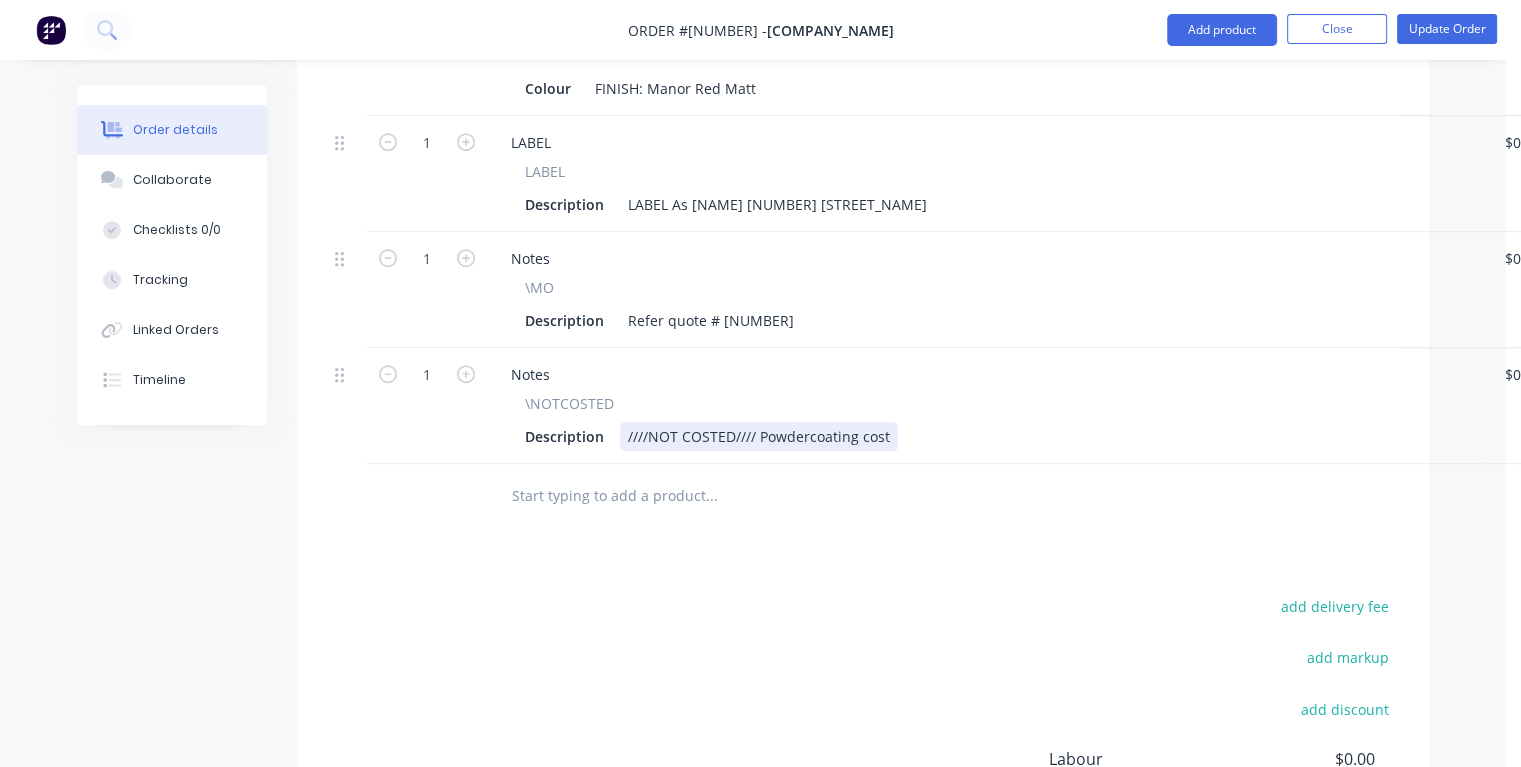 click on "Description ////NOT COSTED//// Powdercoating cost" at bounding box center (983, 436) 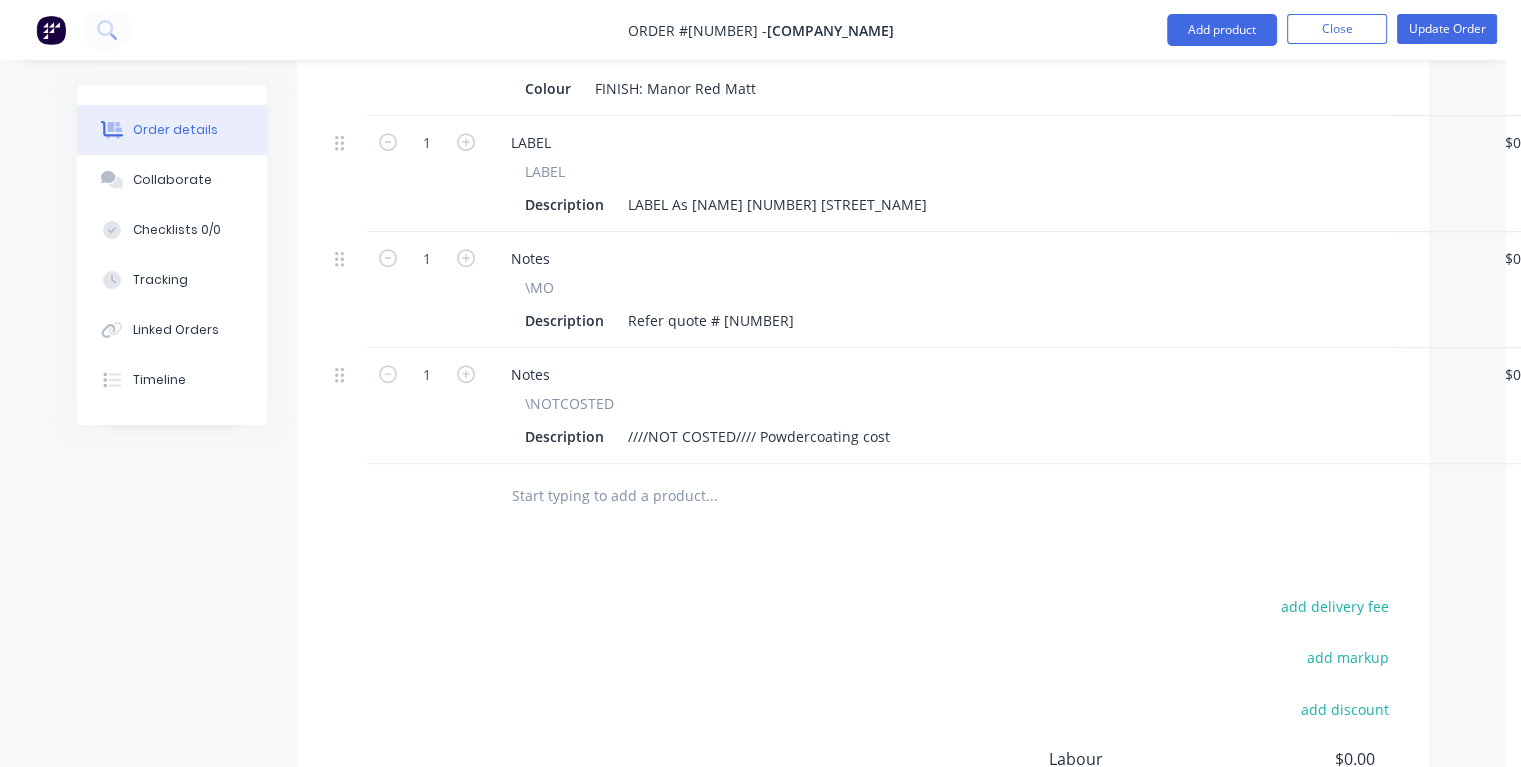 scroll, scrollTop: 1400, scrollLeft: 28, axis: both 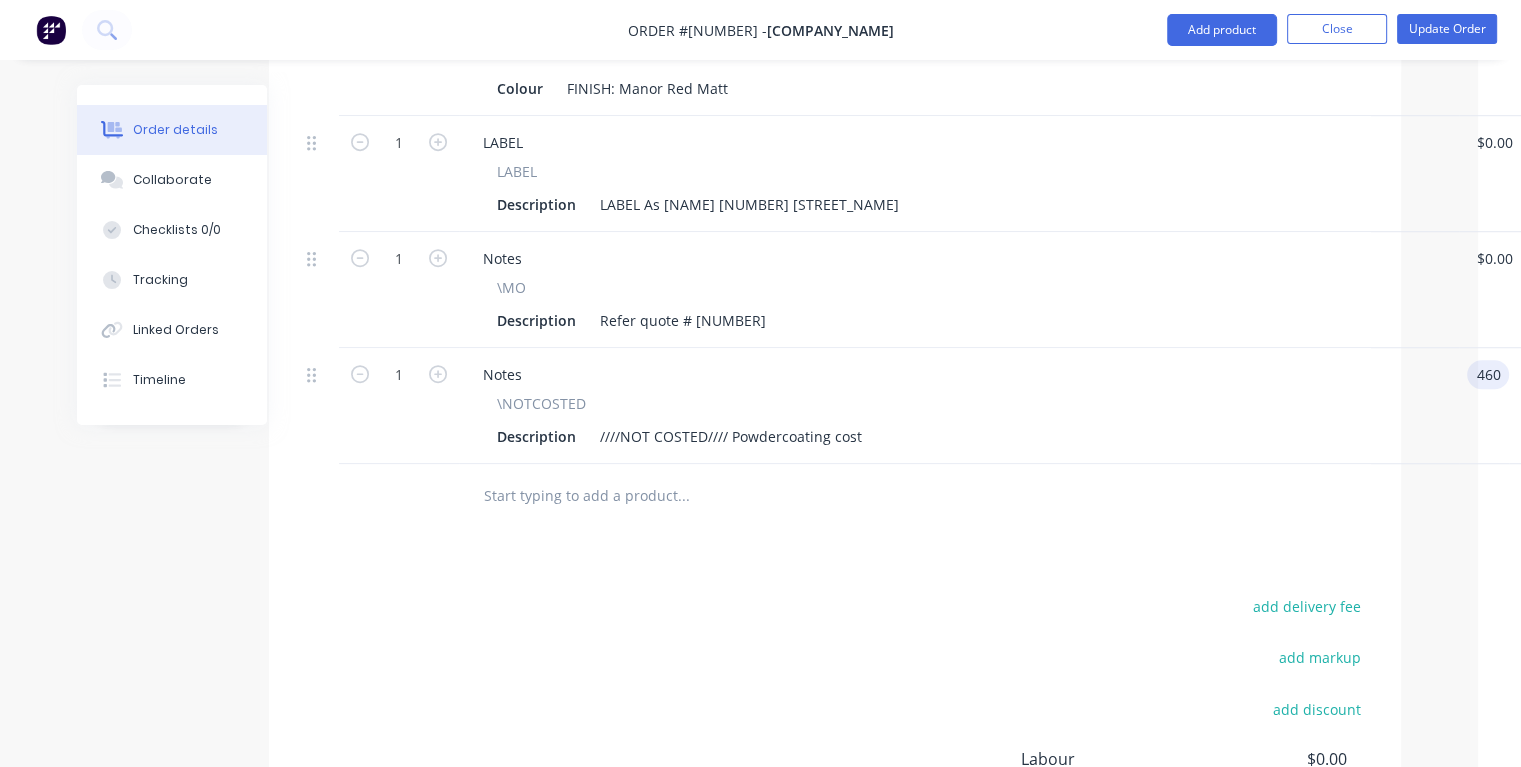 type on "[PRICE]" 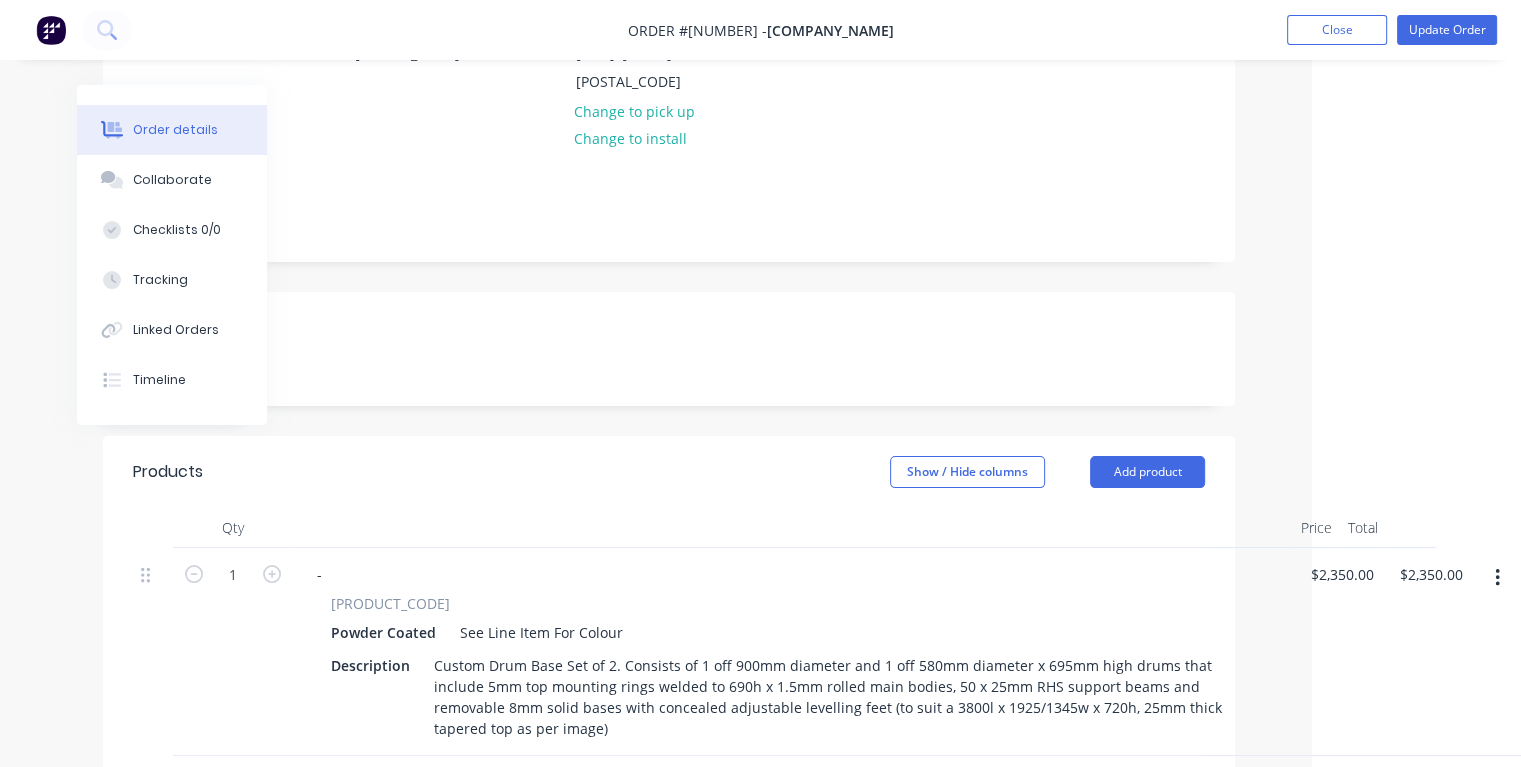 scroll, scrollTop: 0, scrollLeft: 194, axis: horizontal 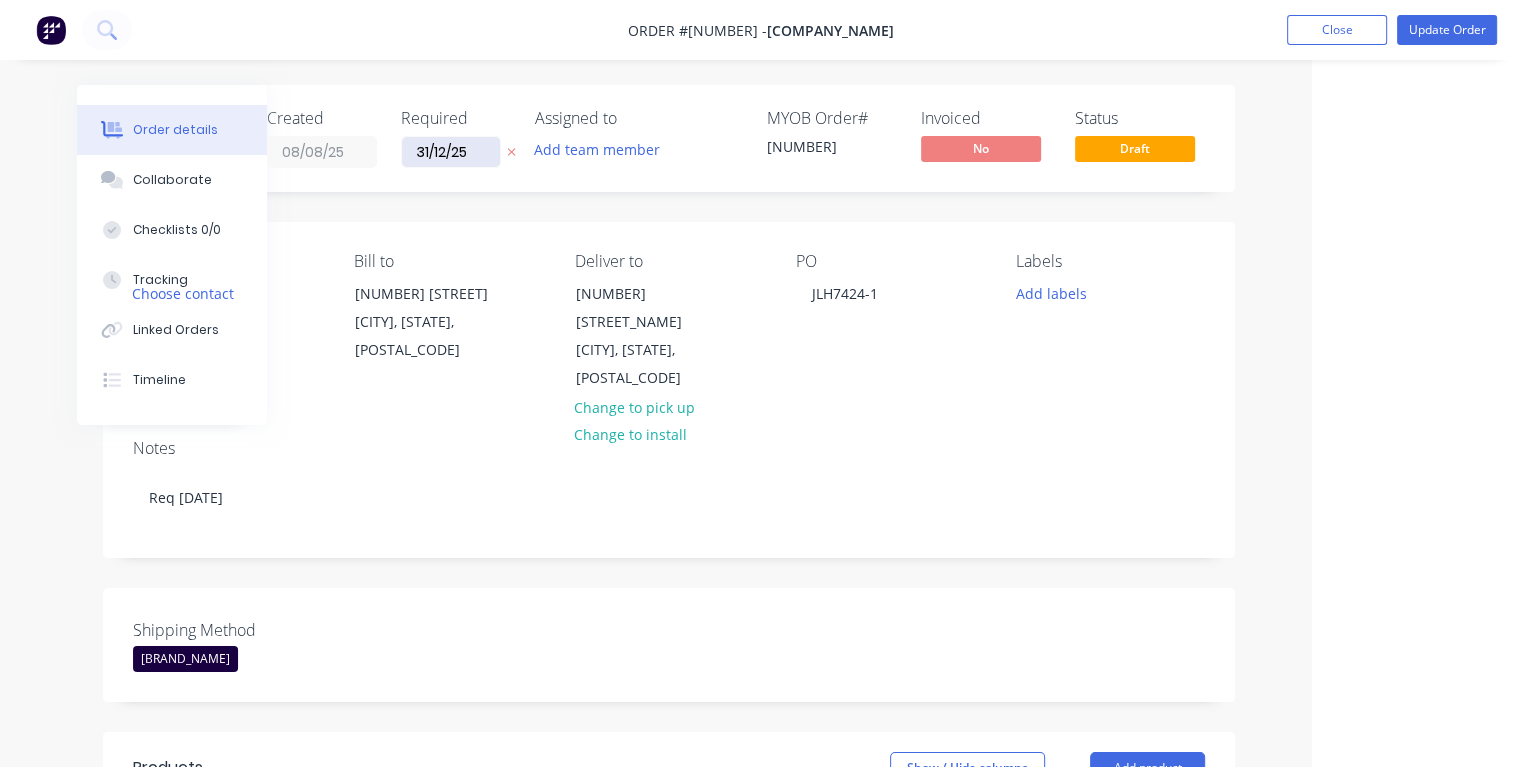 type on "[PRICE]" 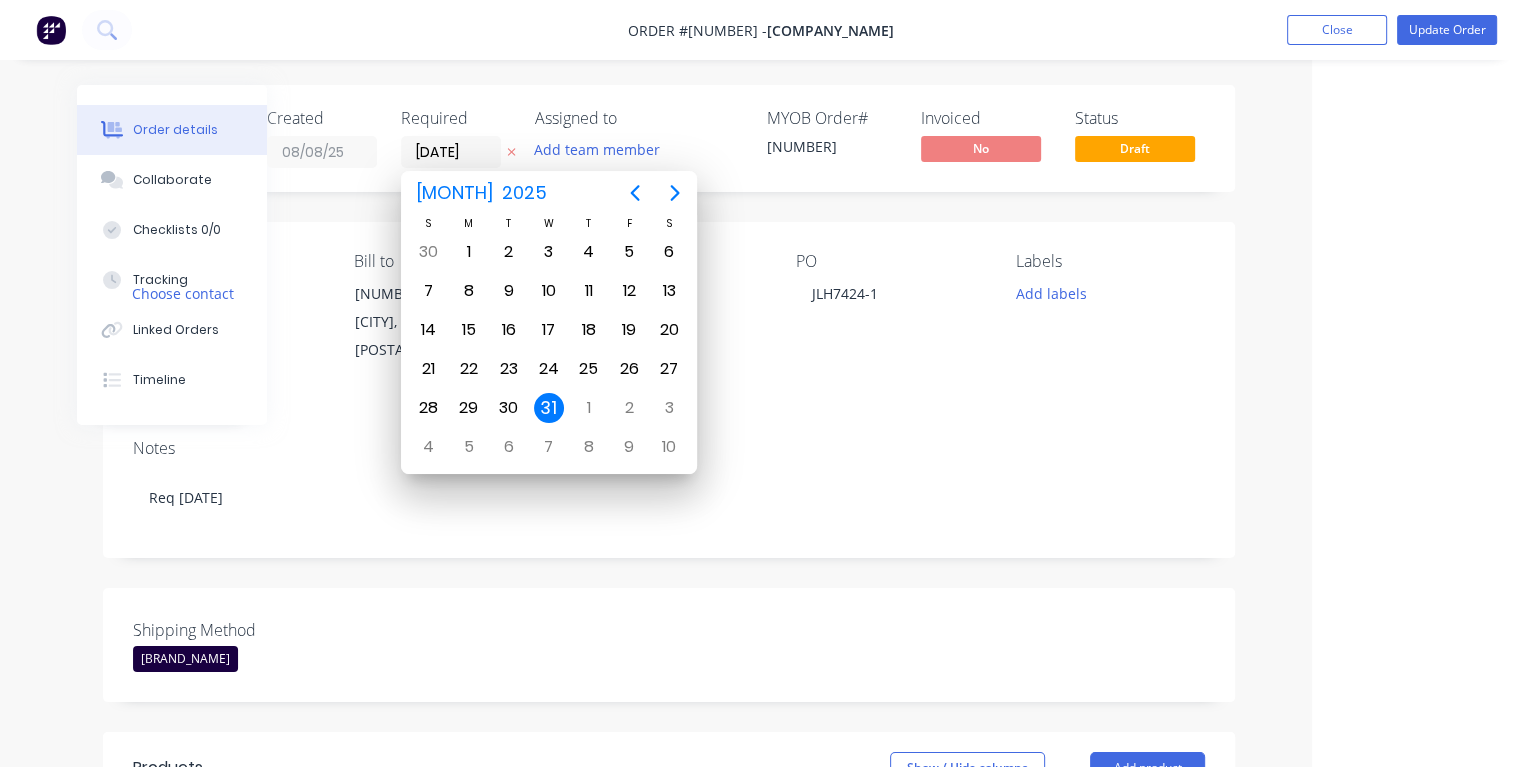 type on "[DATE]" 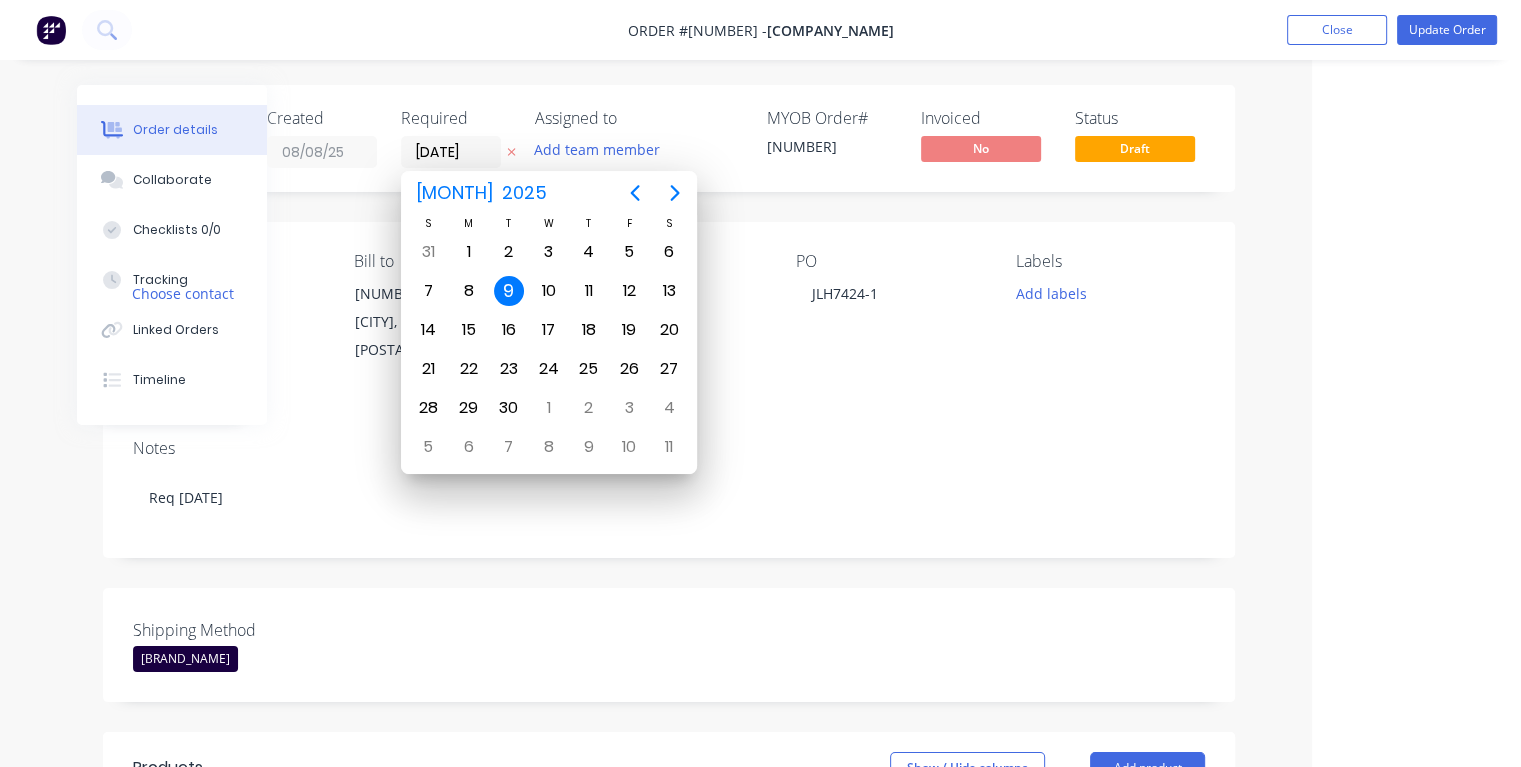 click on "9" at bounding box center (509, 291) 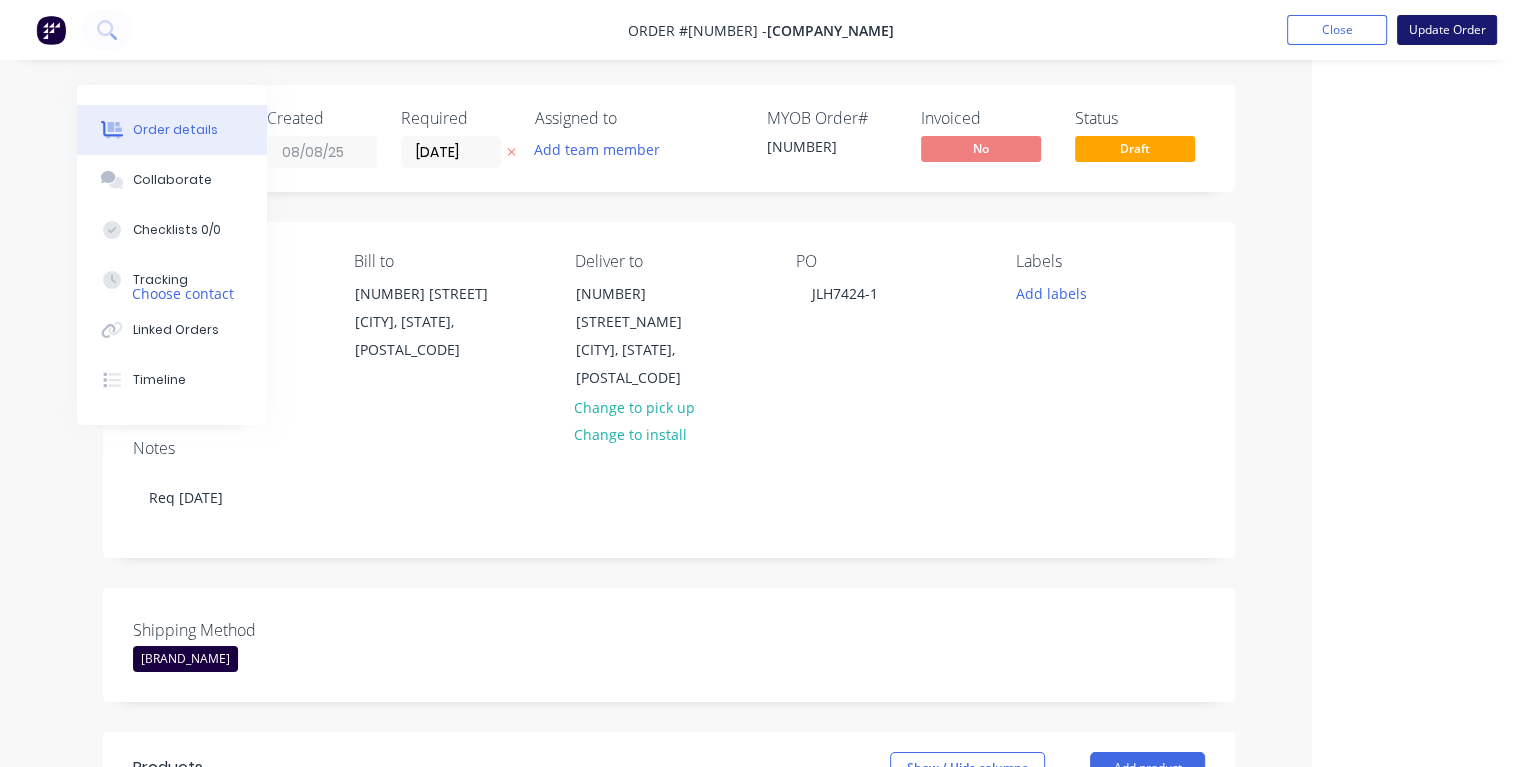 click on "Update Order" at bounding box center (1447, 30) 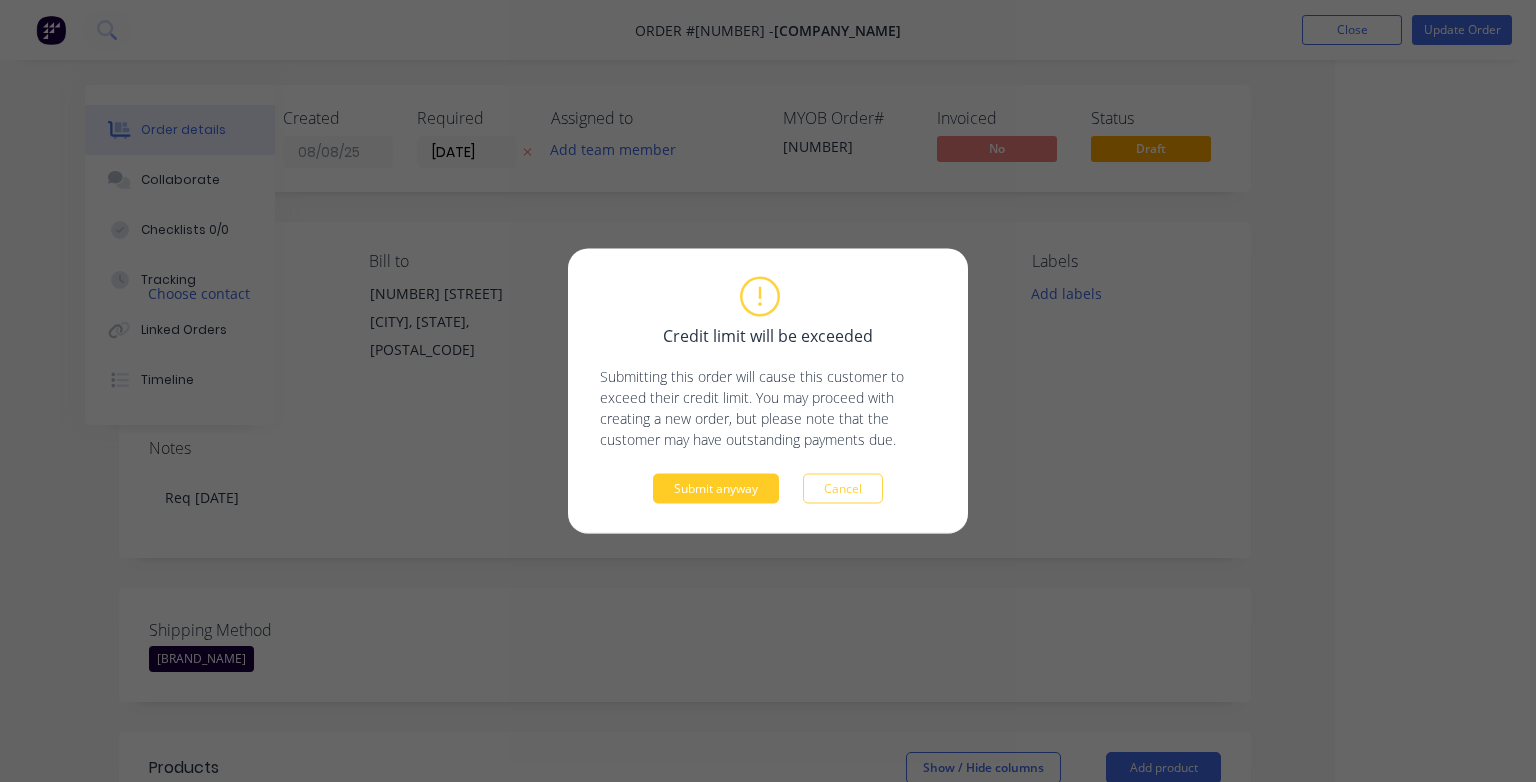 click on "Submit anyway" at bounding box center [716, 489] 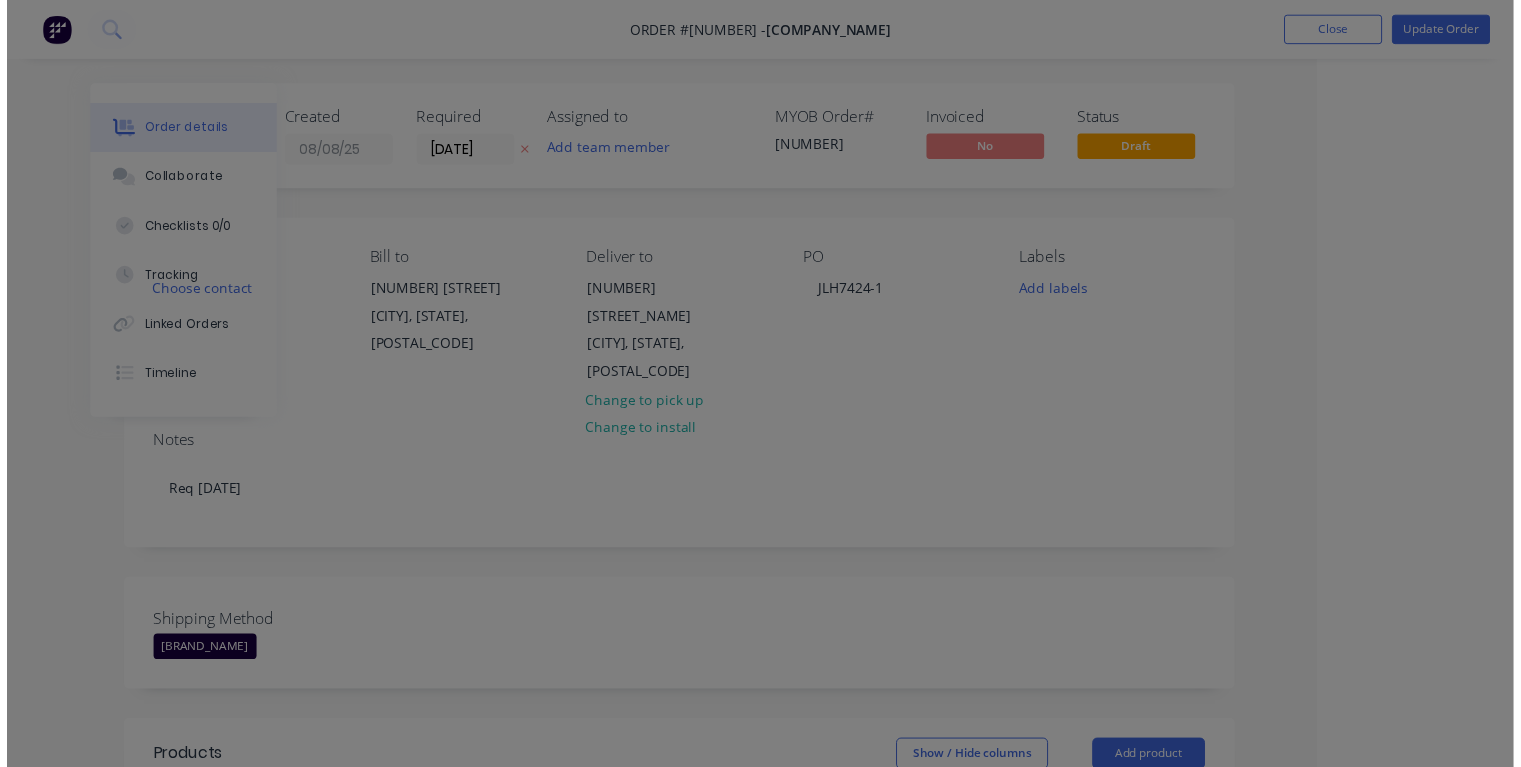 scroll, scrollTop: 0, scrollLeft: 108, axis: horizontal 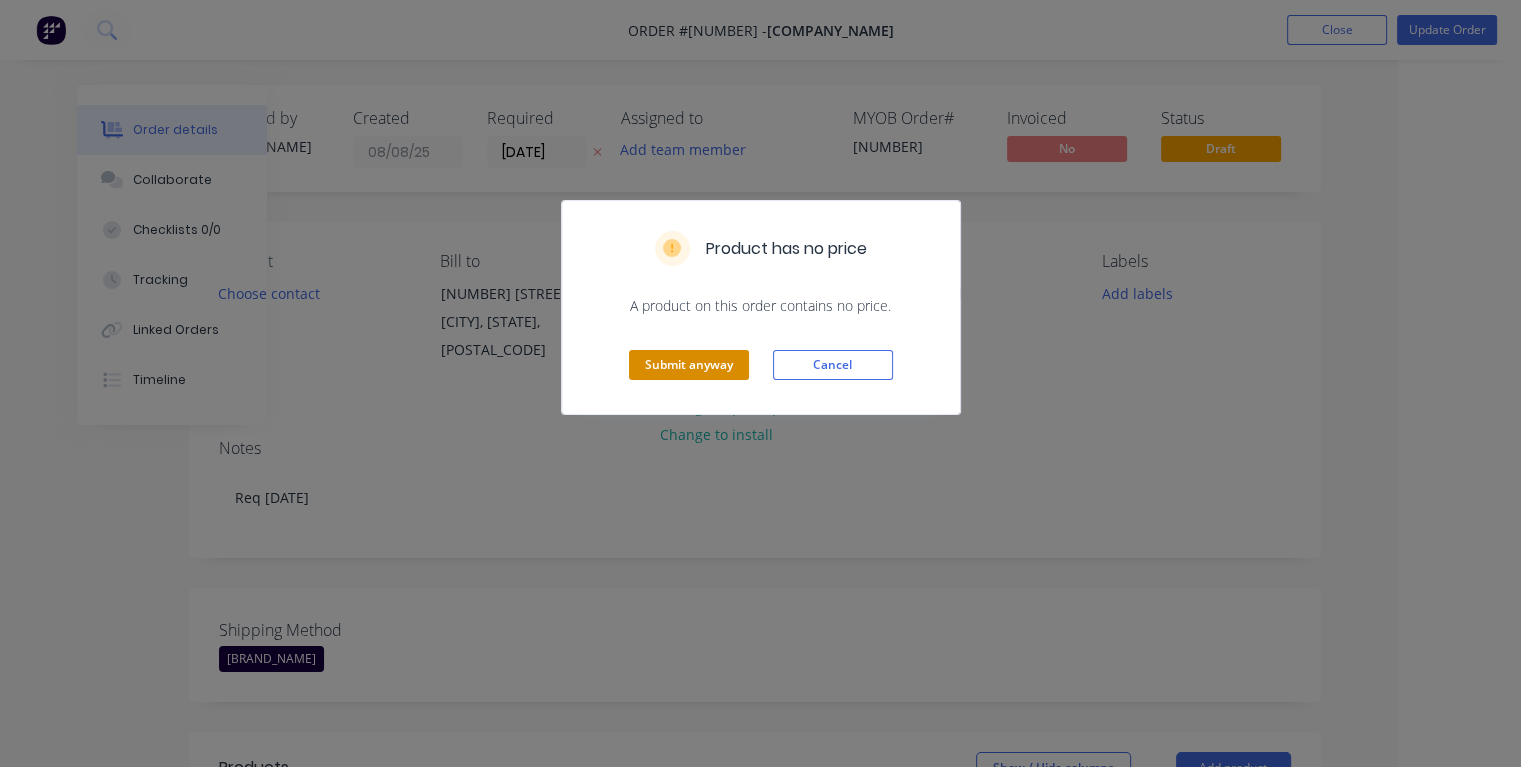 click on "Submit anyway" at bounding box center [689, 365] 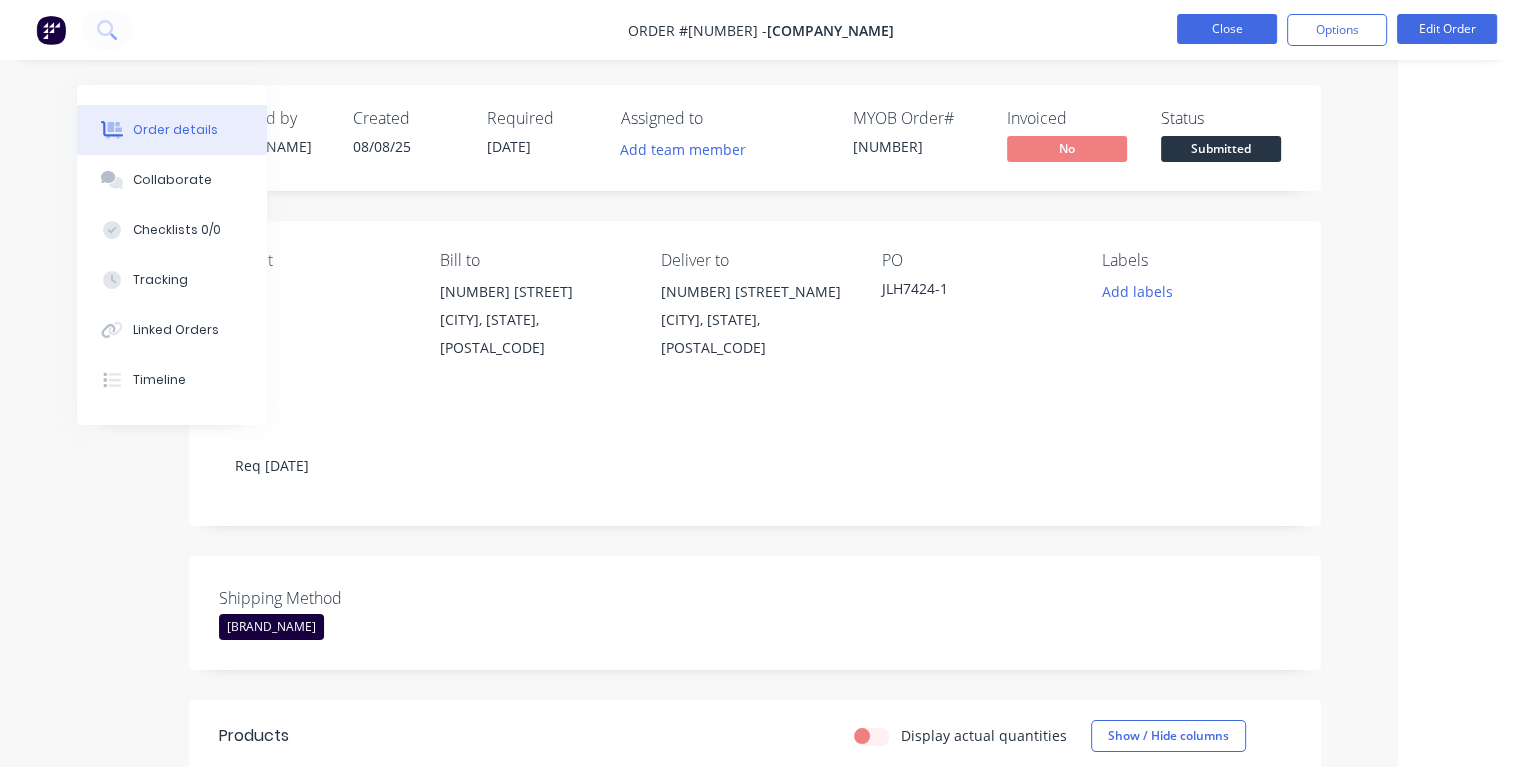 click on "Close" at bounding box center (1227, 29) 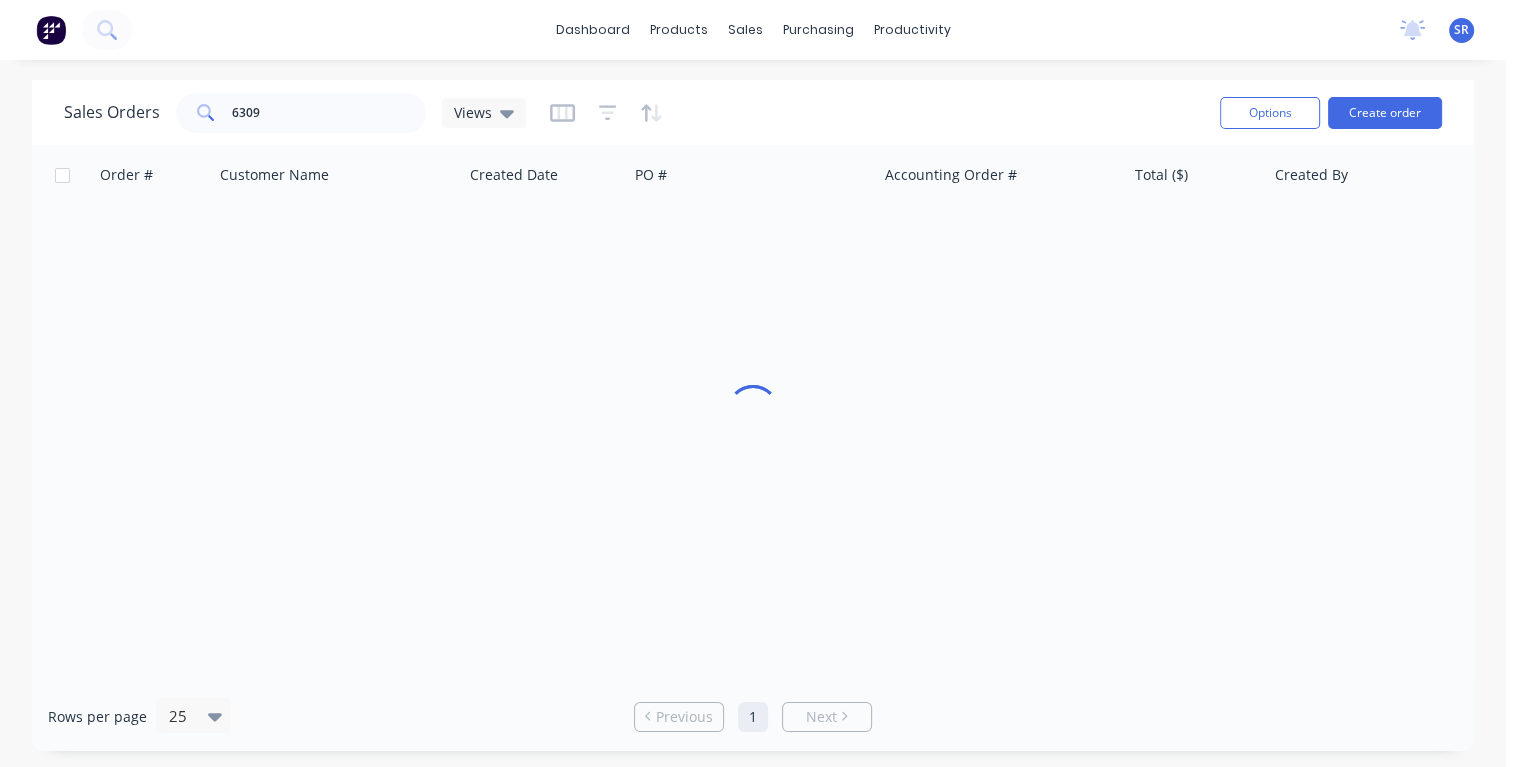 scroll, scrollTop: 0, scrollLeft: 0, axis: both 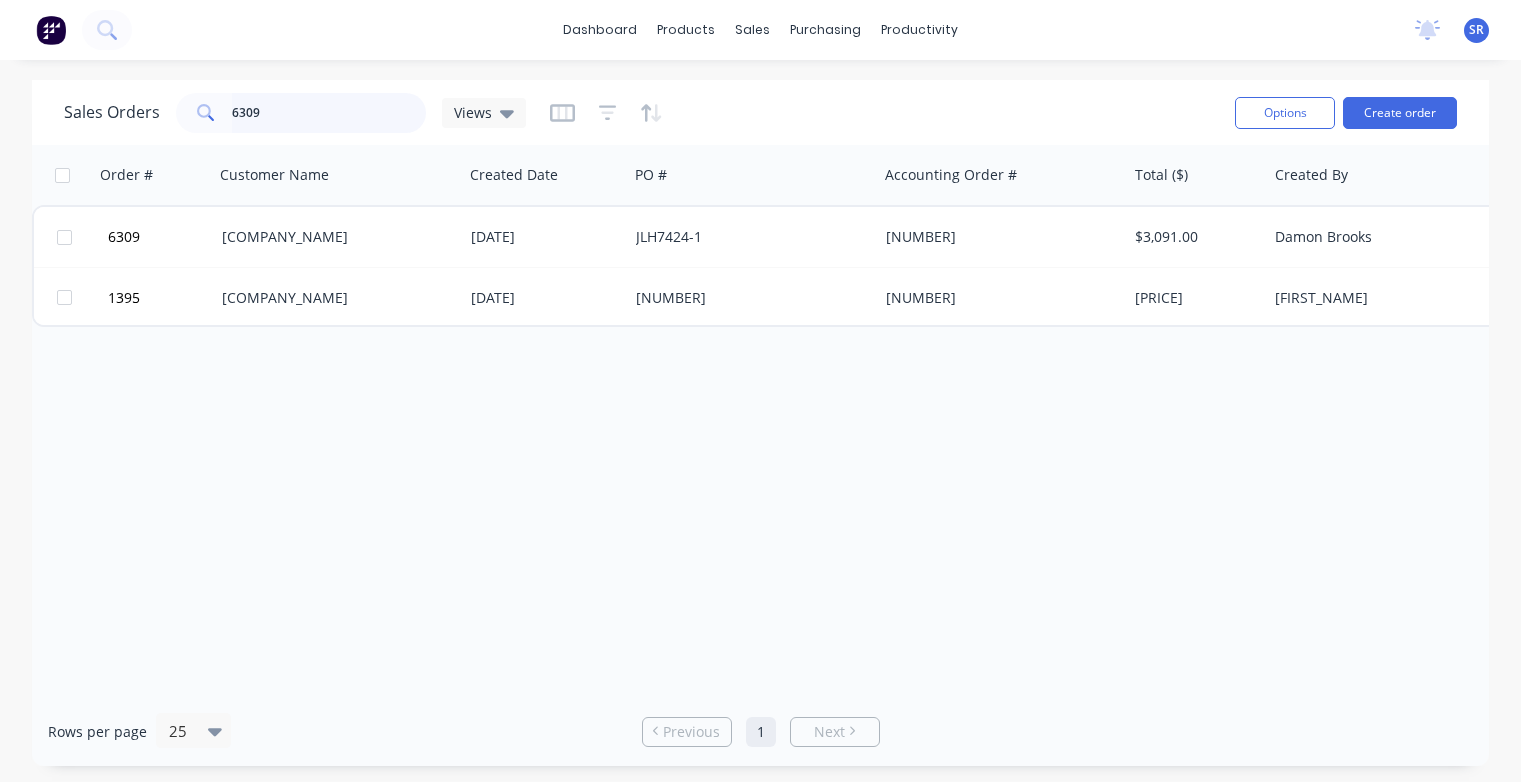 click on "6309" at bounding box center (329, 113) 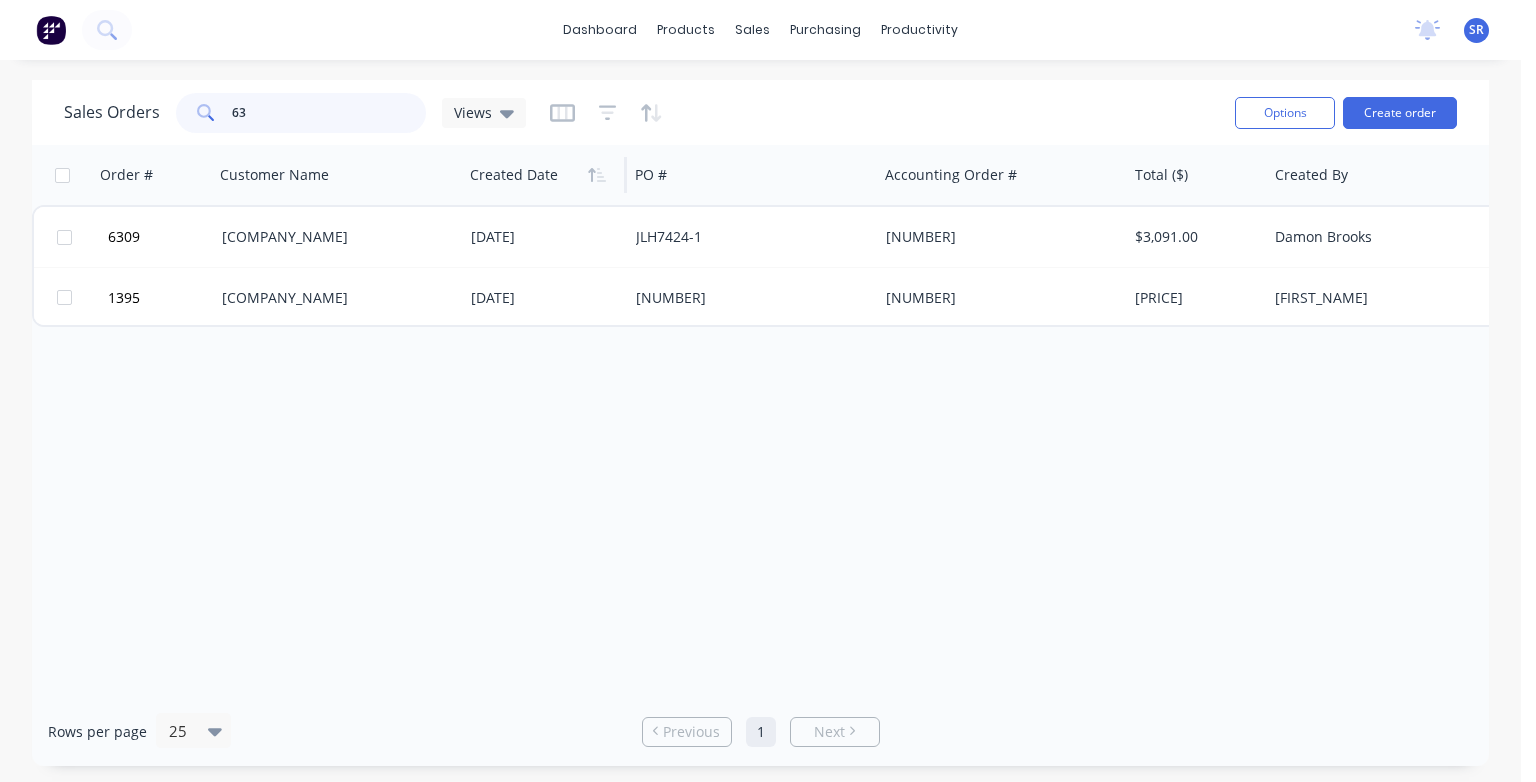 type on "6" 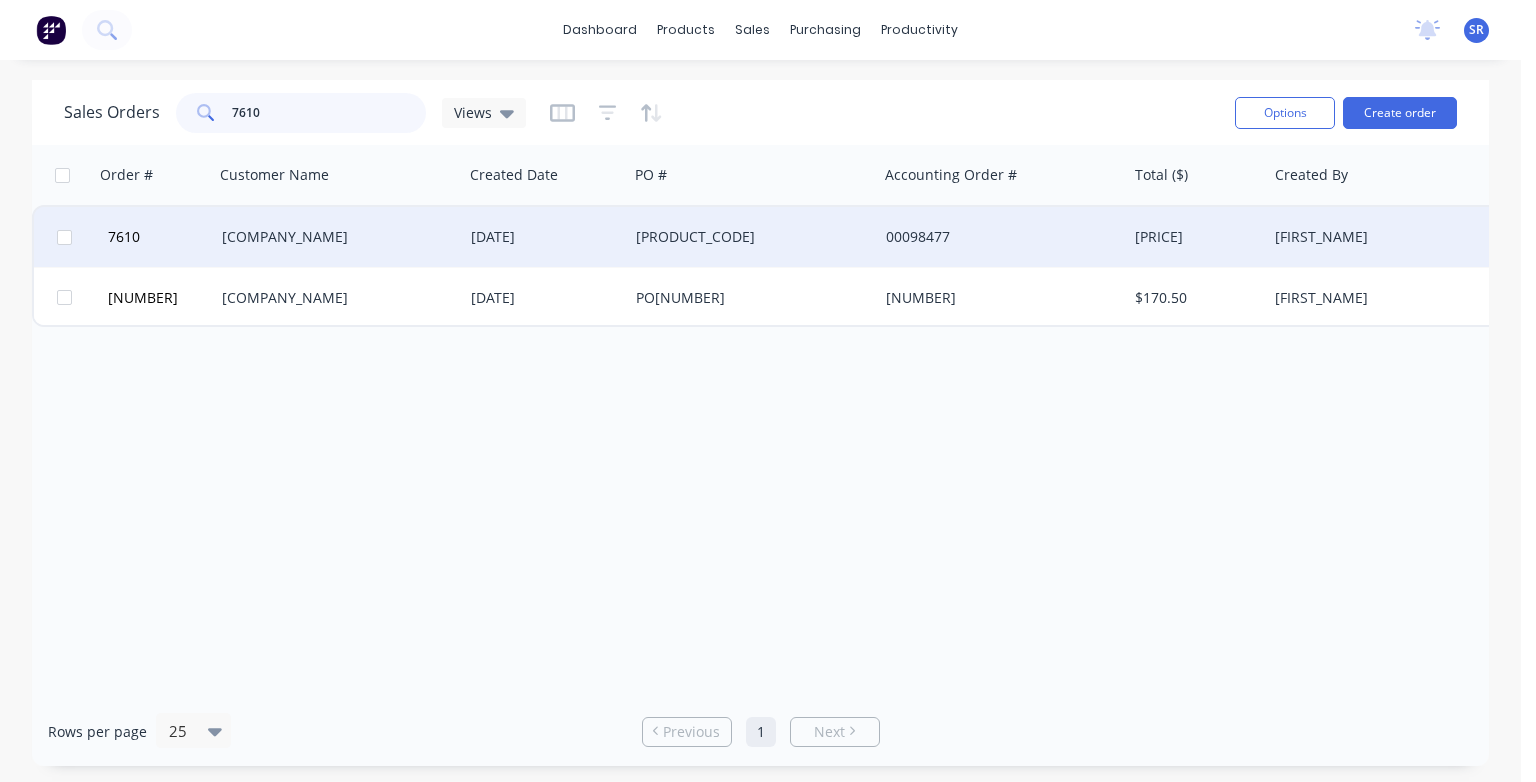 type on "7610" 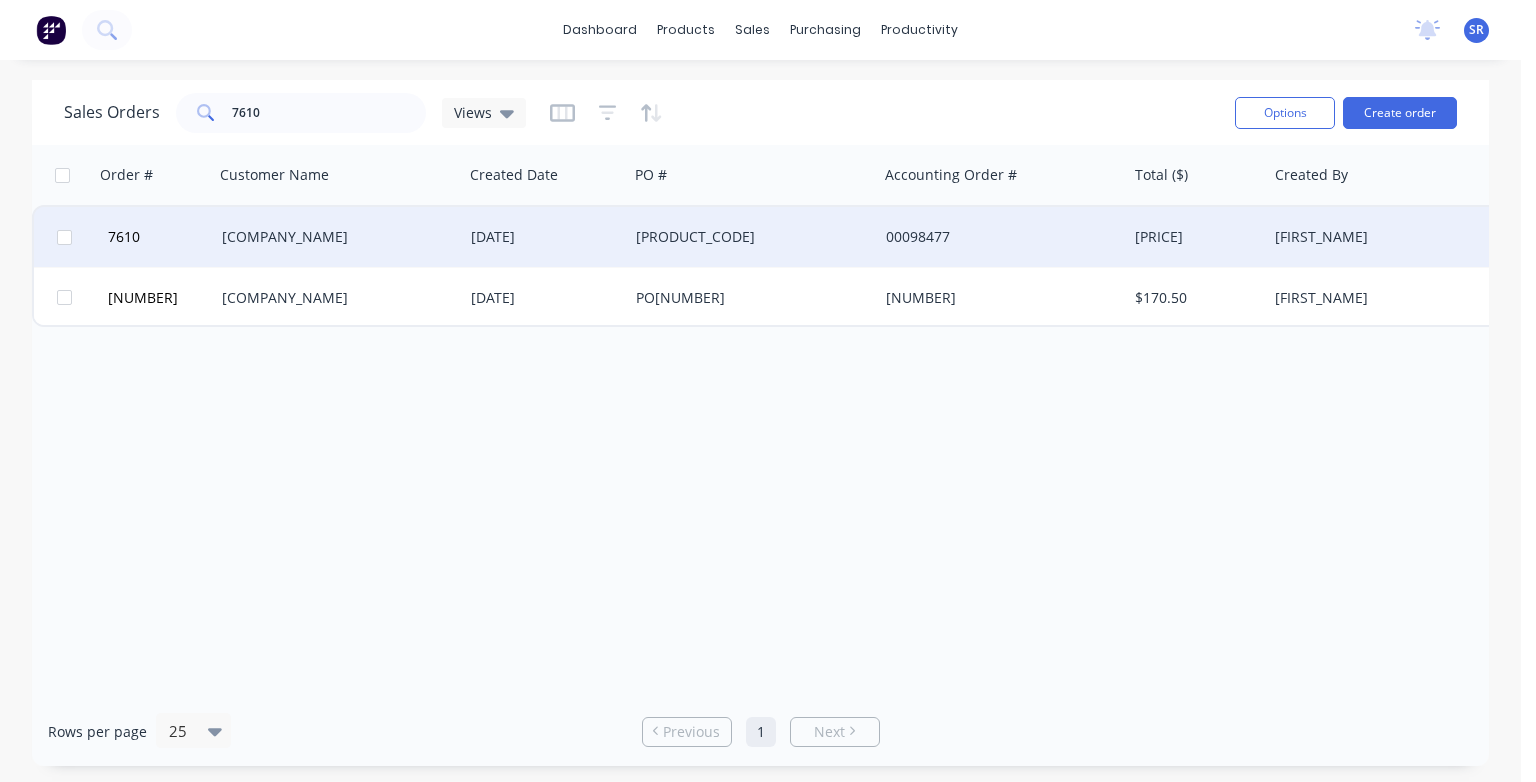 click on "[COMPANY_NAME]" at bounding box center (333, 237) 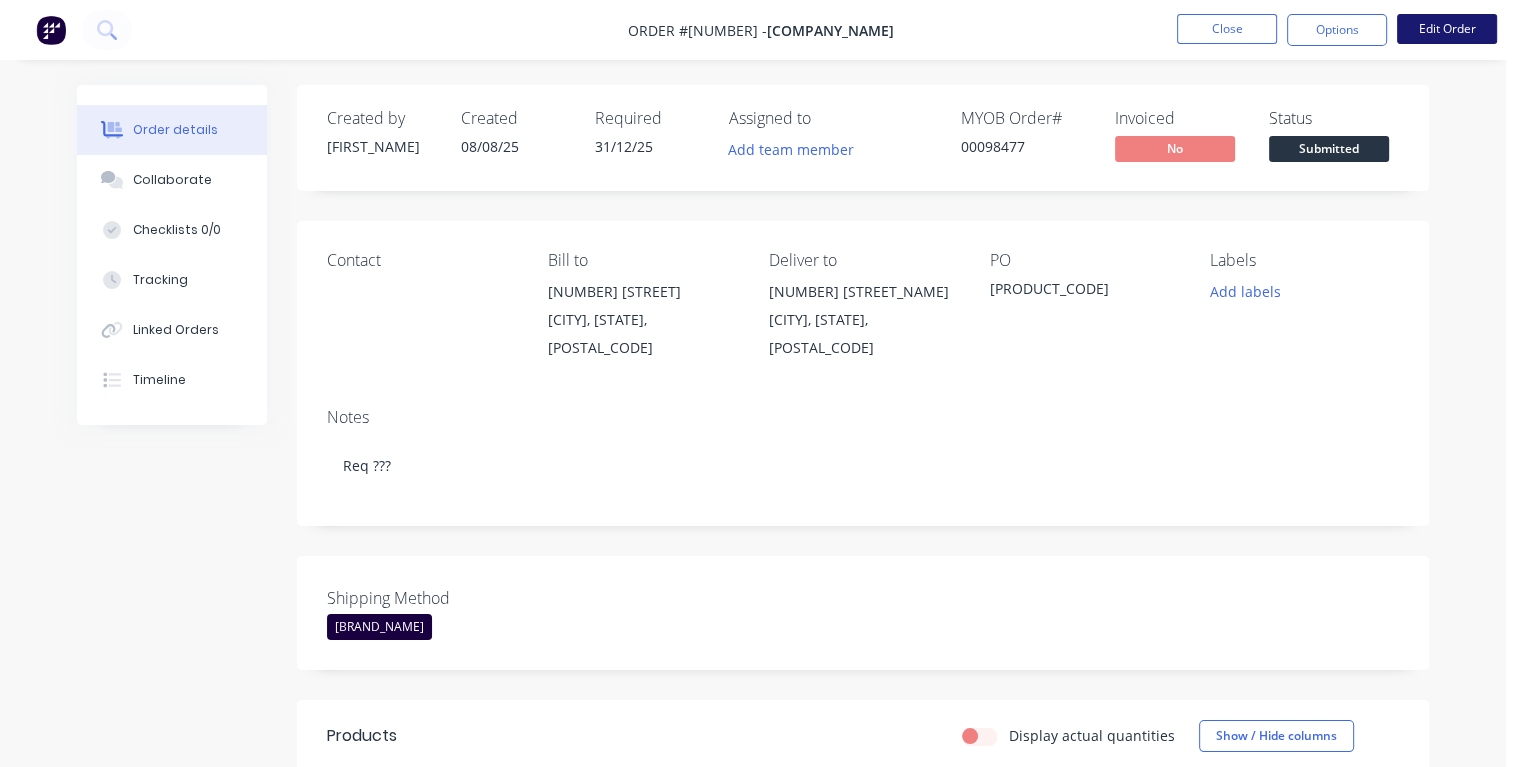 click on "Edit Order" at bounding box center (1447, 29) 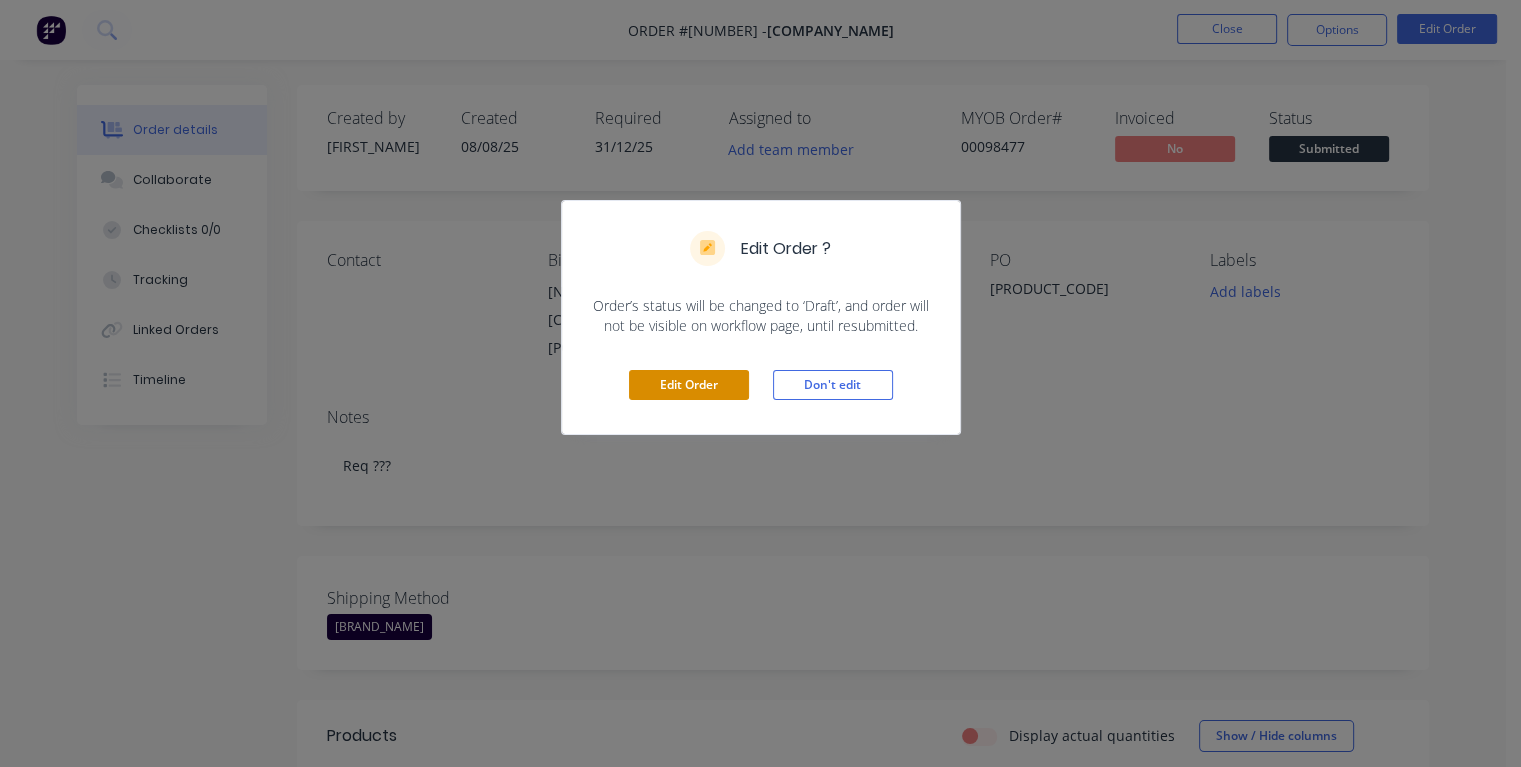 click on "Edit Order" at bounding box center (689, 385) 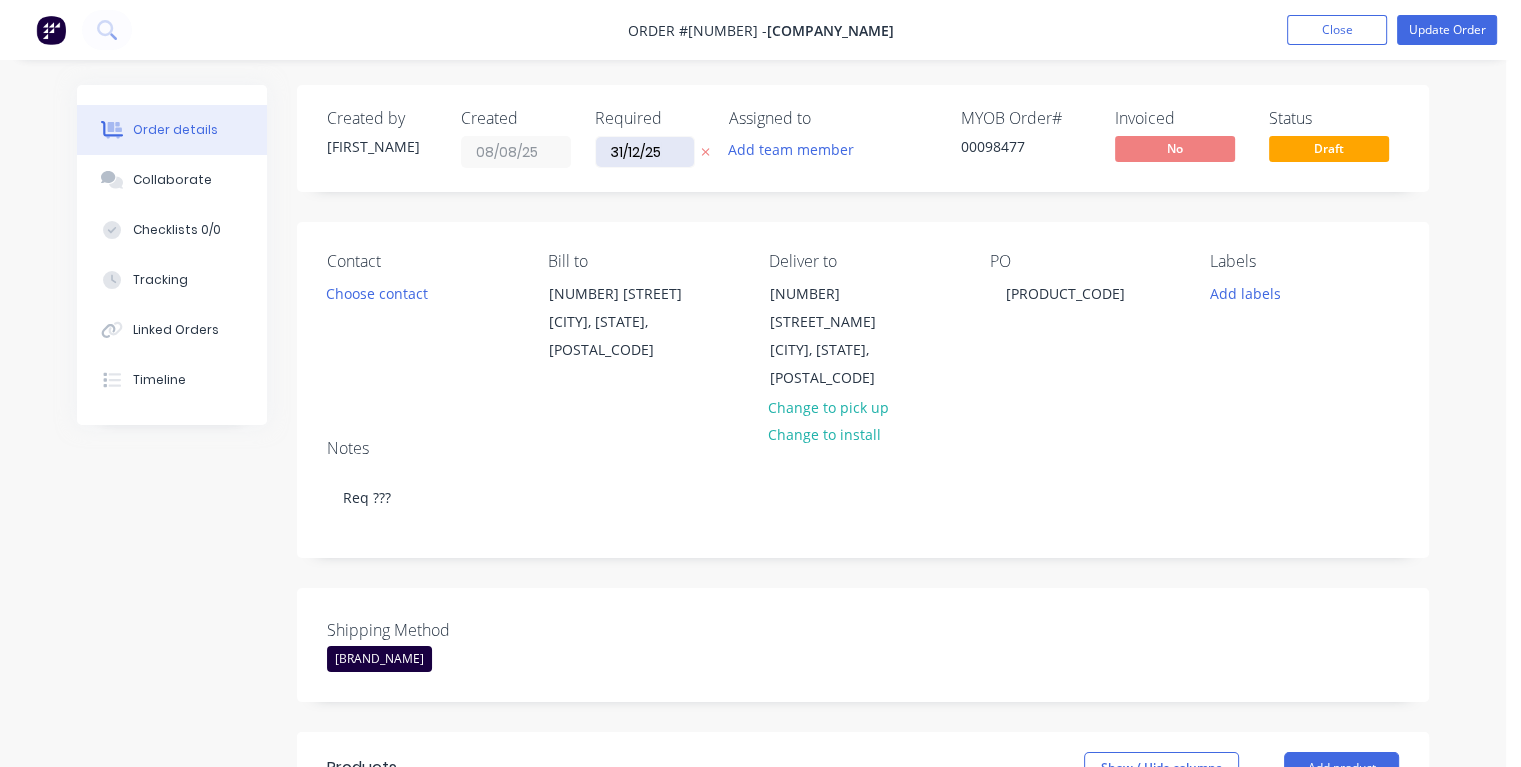 drag, startPoint x: 663, startPoint y: 150, endPoint x: 604, endPoint y: 157, distance: 59.413803 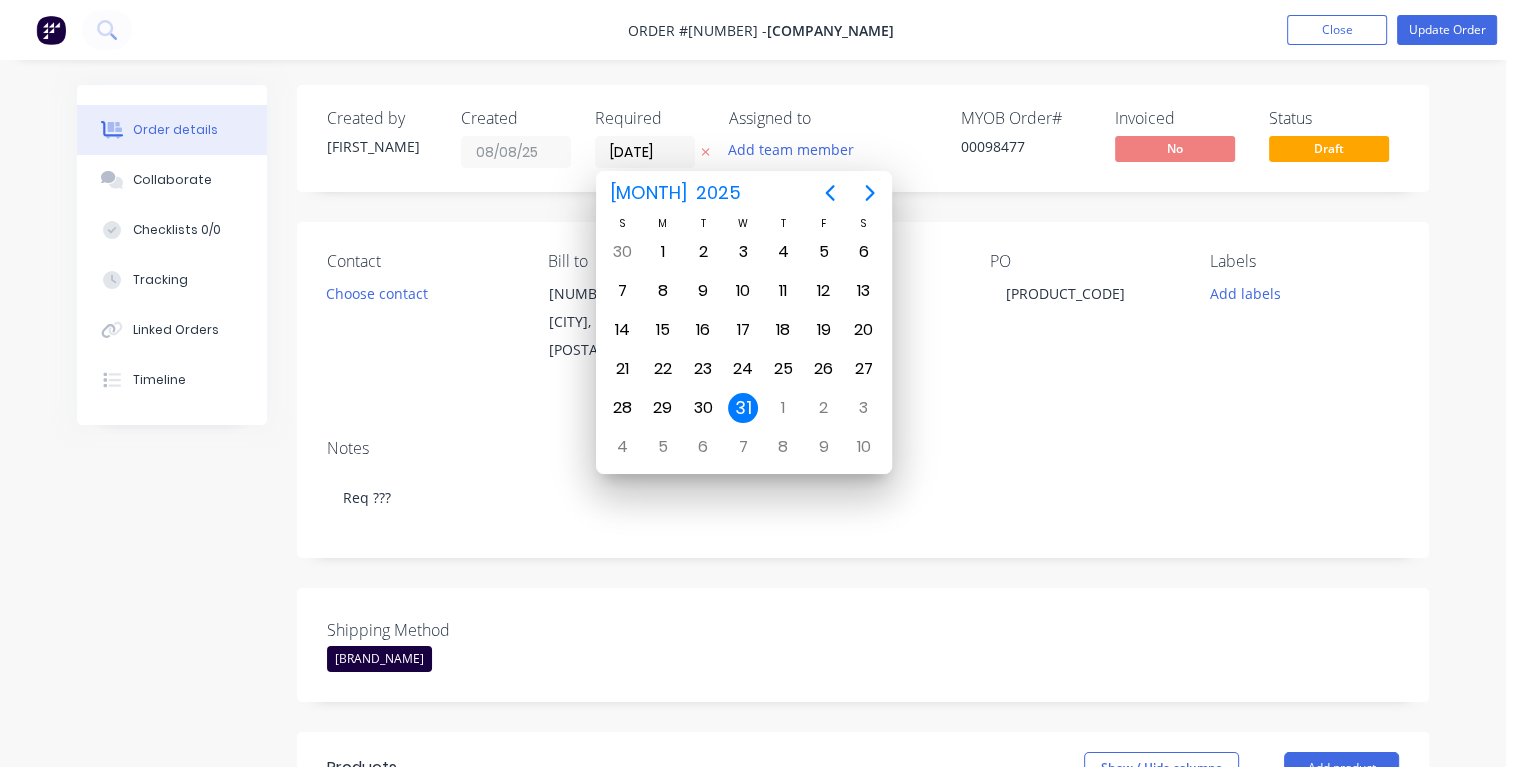 type on "[DATE]" 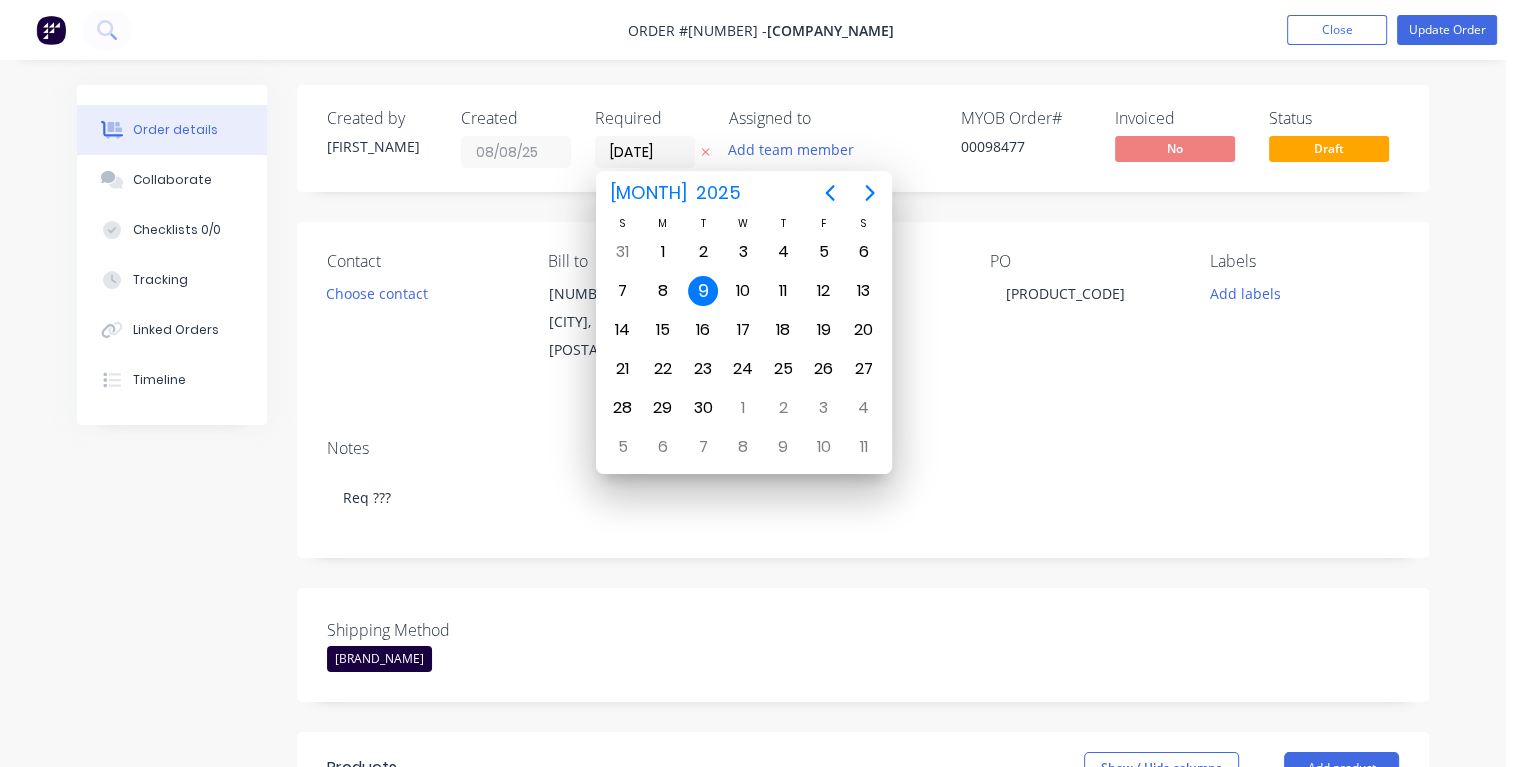 click on "9" at bounding box center (703, 291) 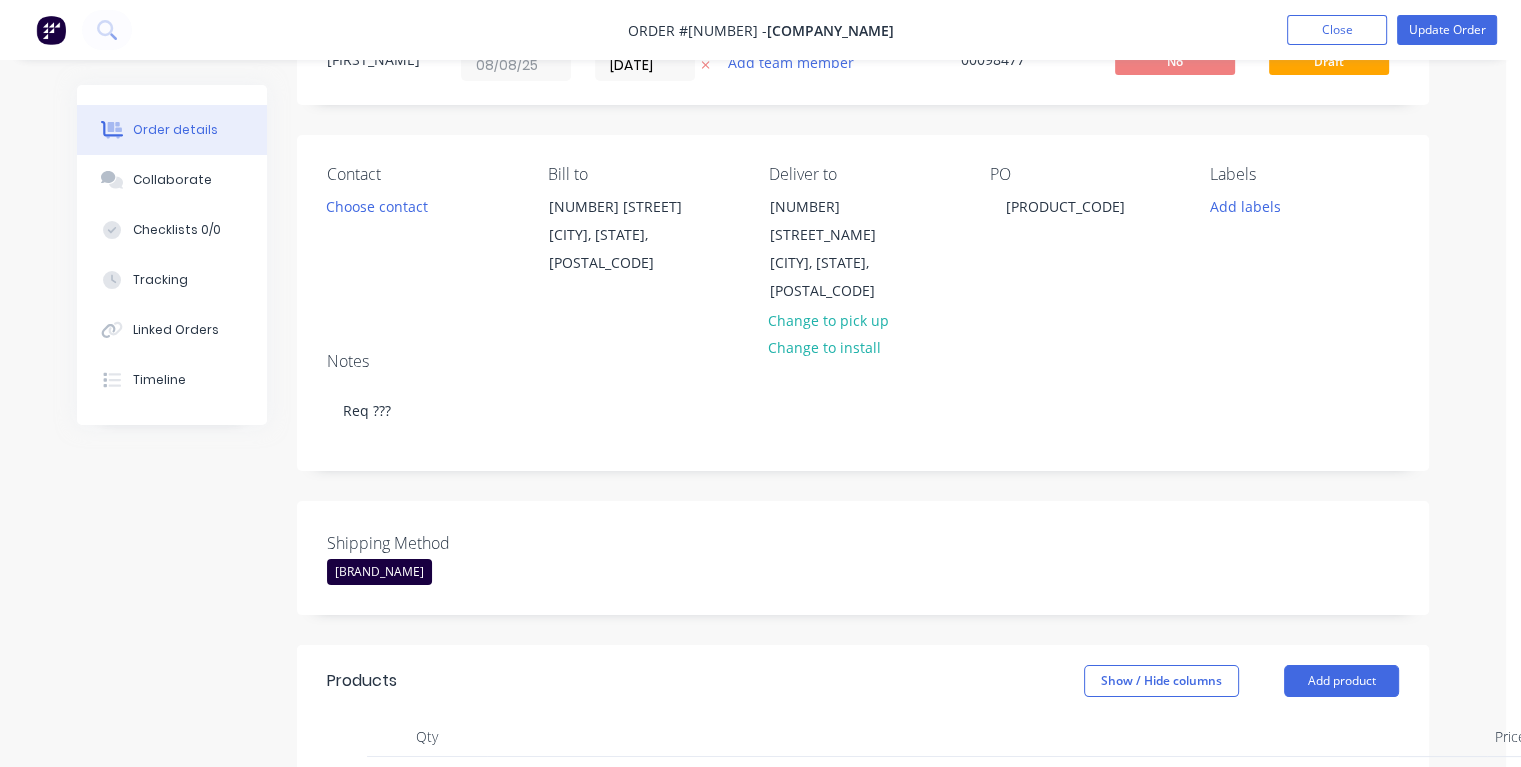 scroll, scrollTop: 0, scrollLeft: 0, axis: both 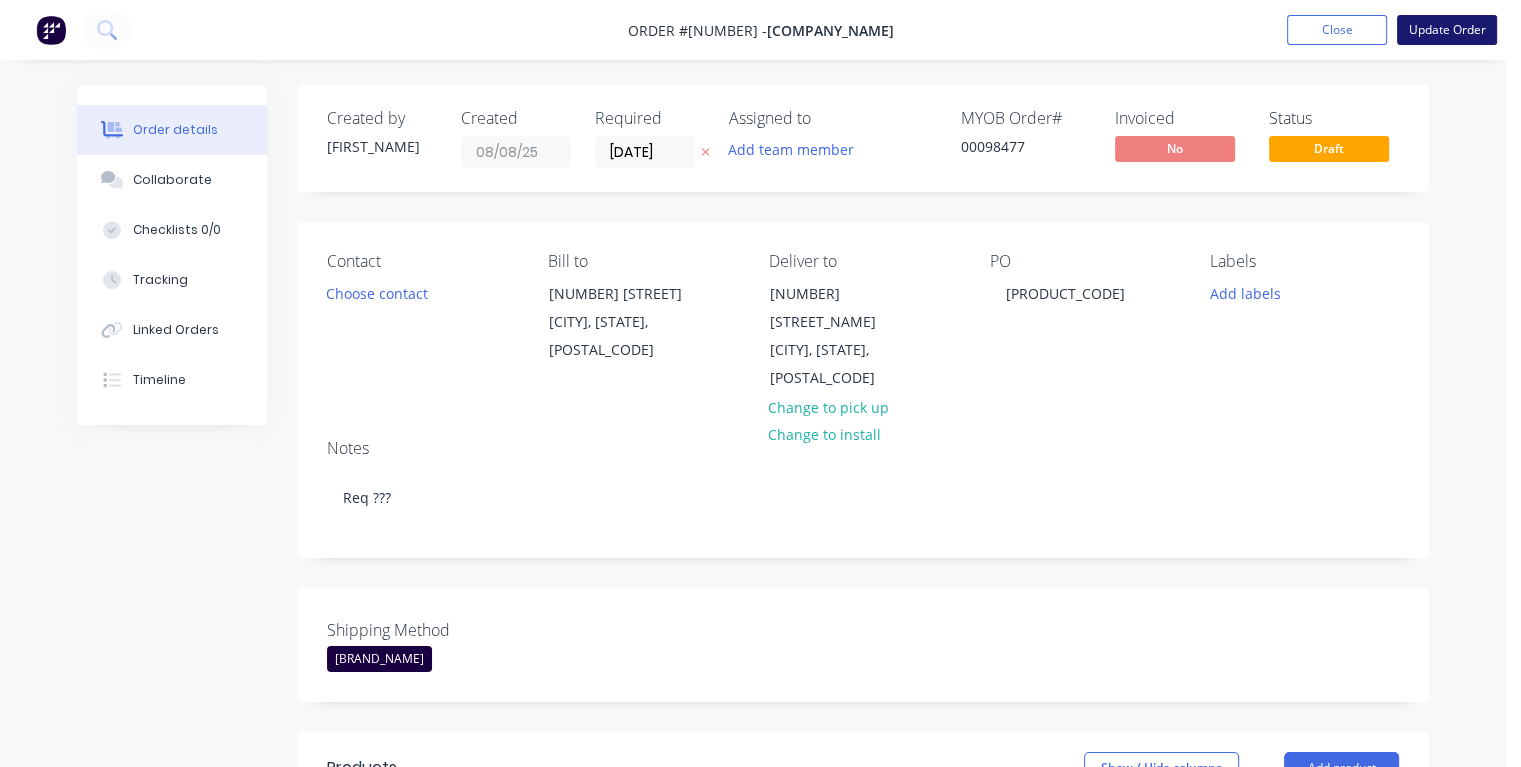 click on "Update Order" at bounding box center [1447, 30] 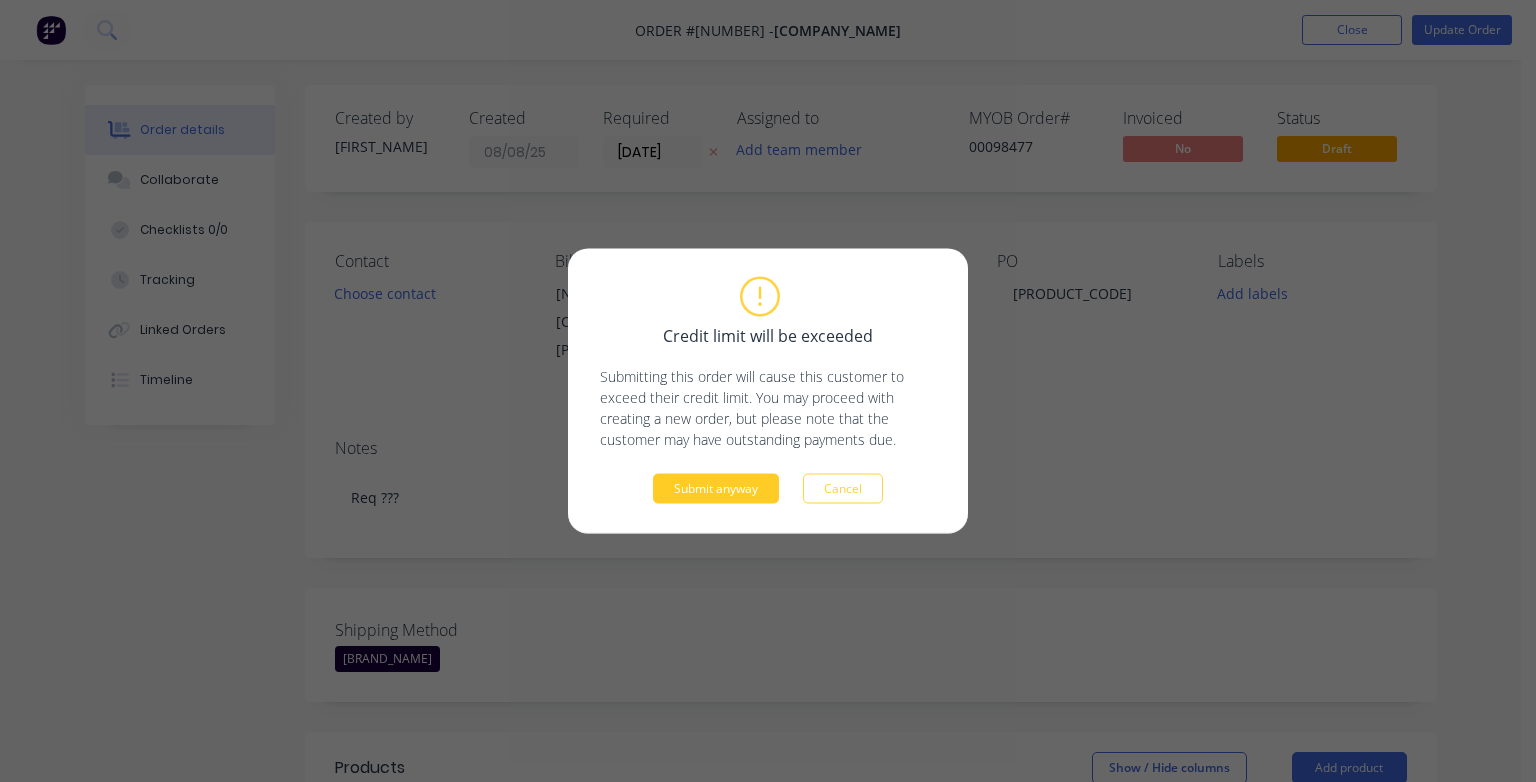 click on "Submit anyway" at bounding box center [716, 489] 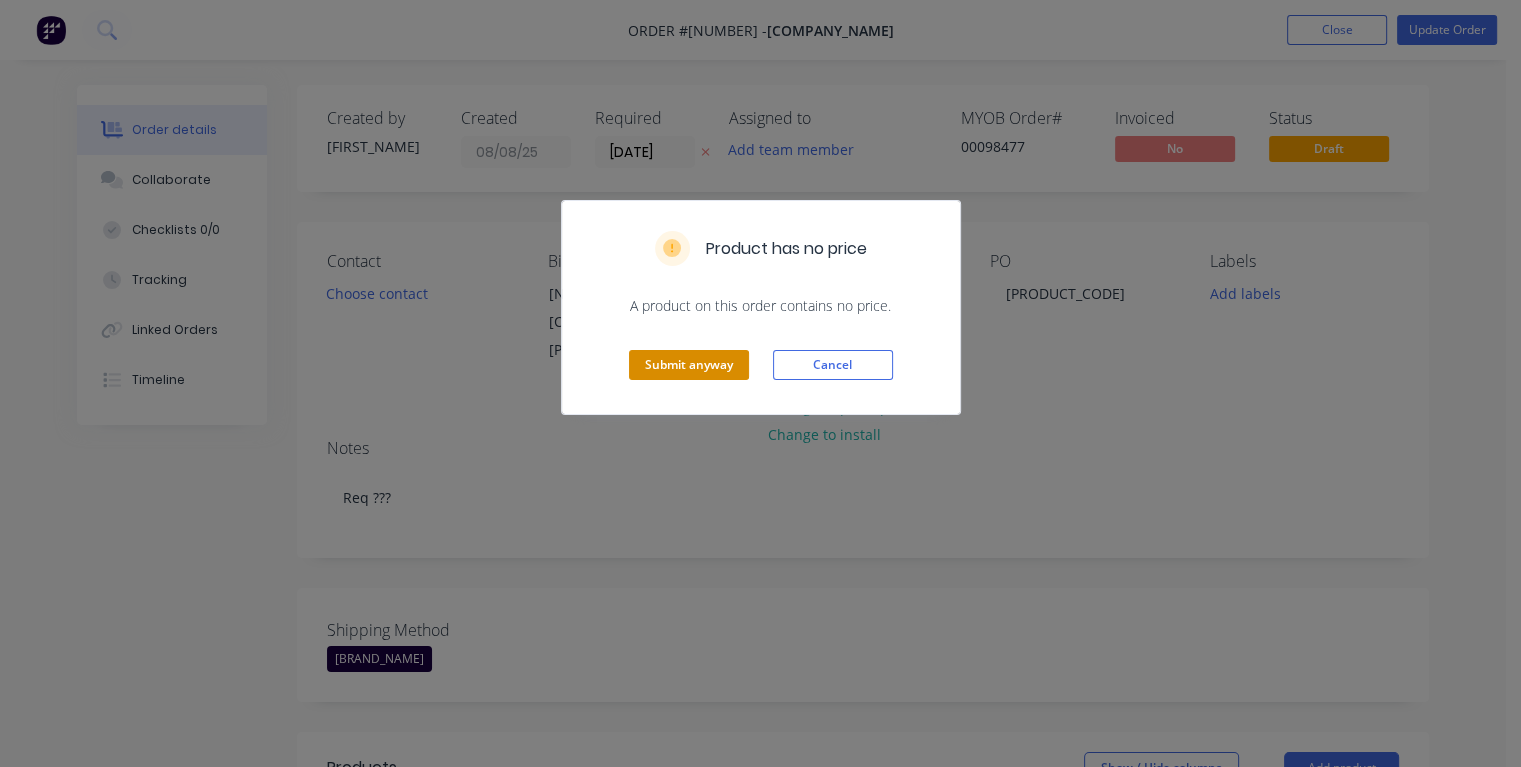 click on "Submit anyway" at bounding box center (689, 365) 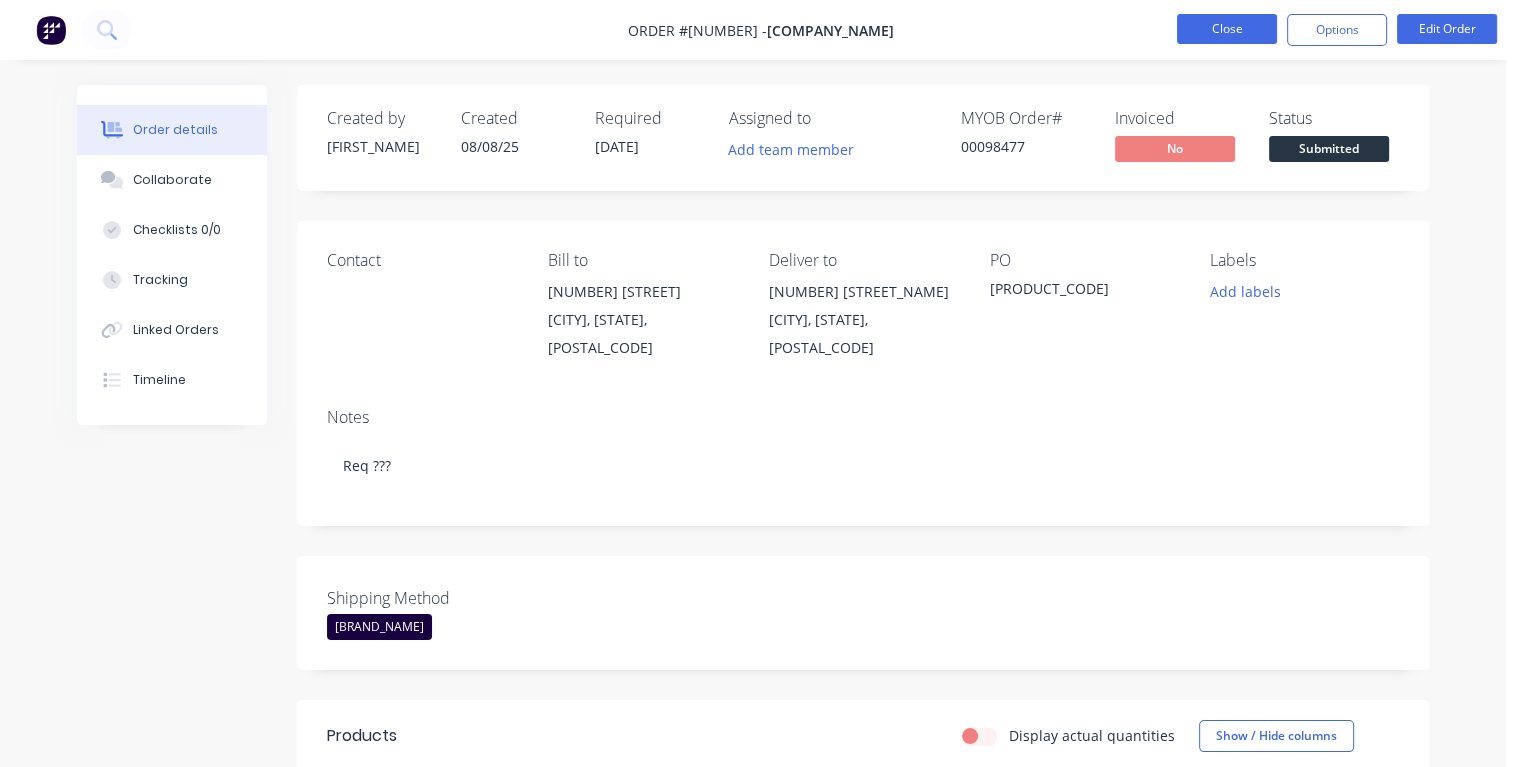 click on "Close" at bounding box center [1227, 29] 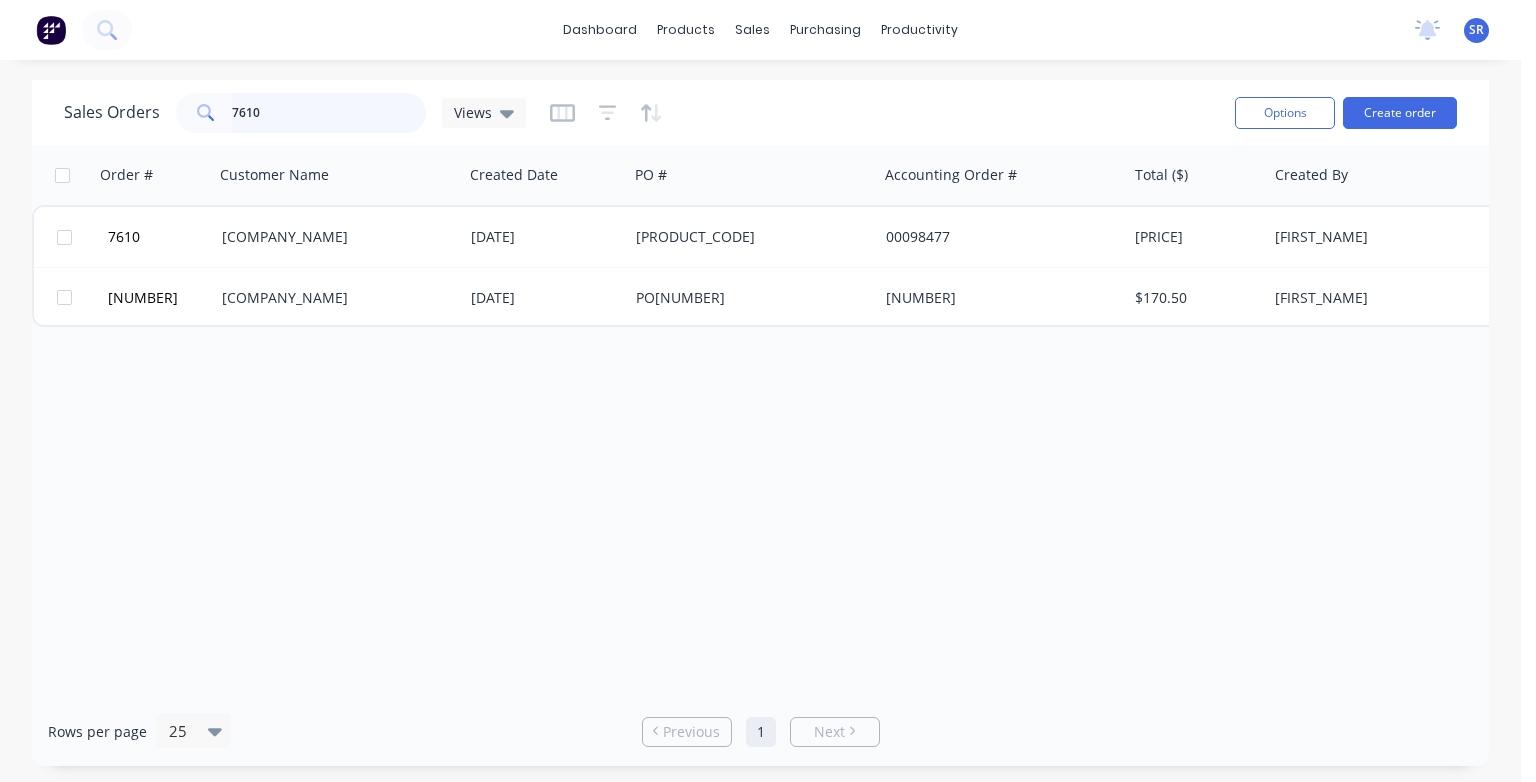 click on "7610" at bounding box center [329, 113] 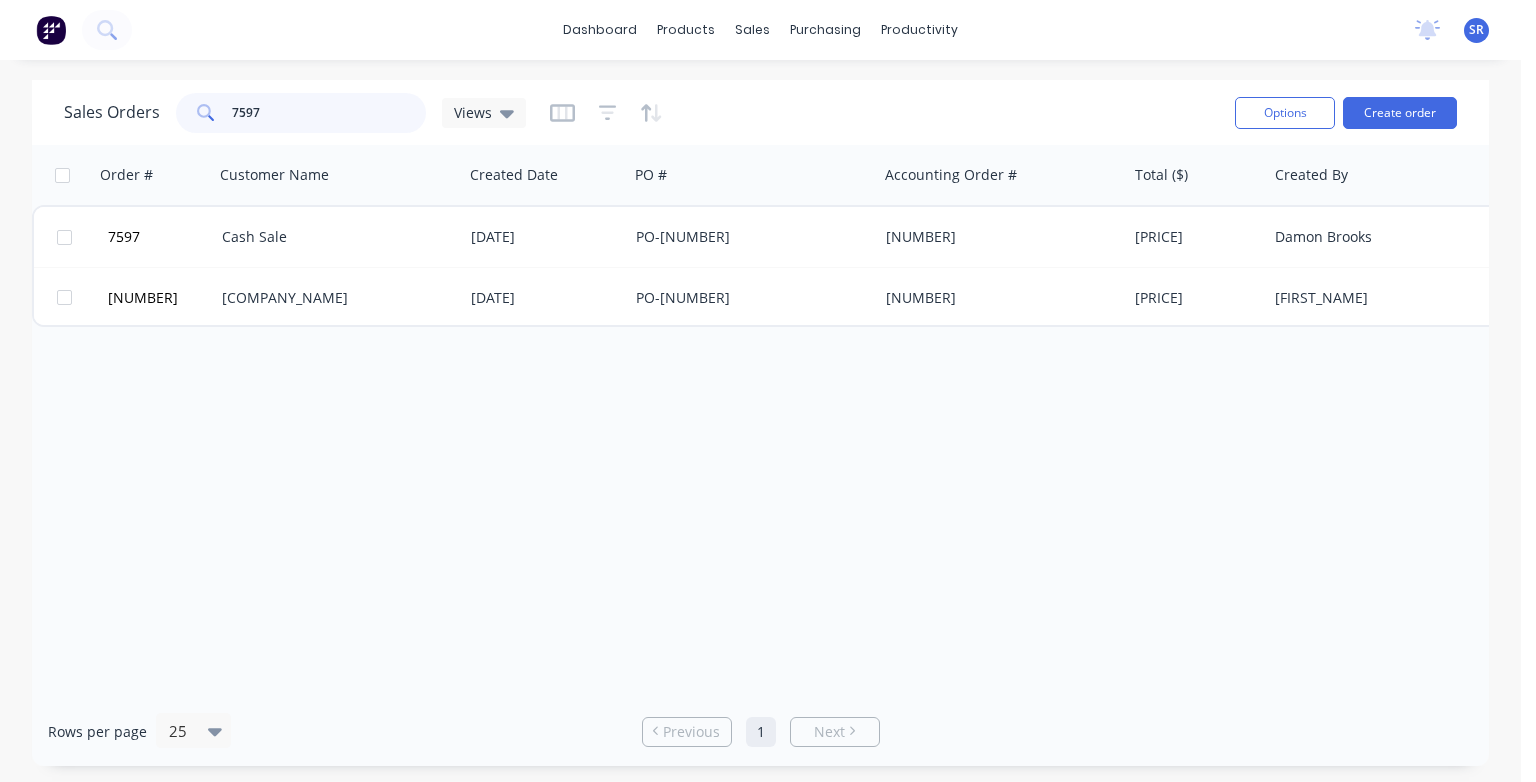 type on "7597" 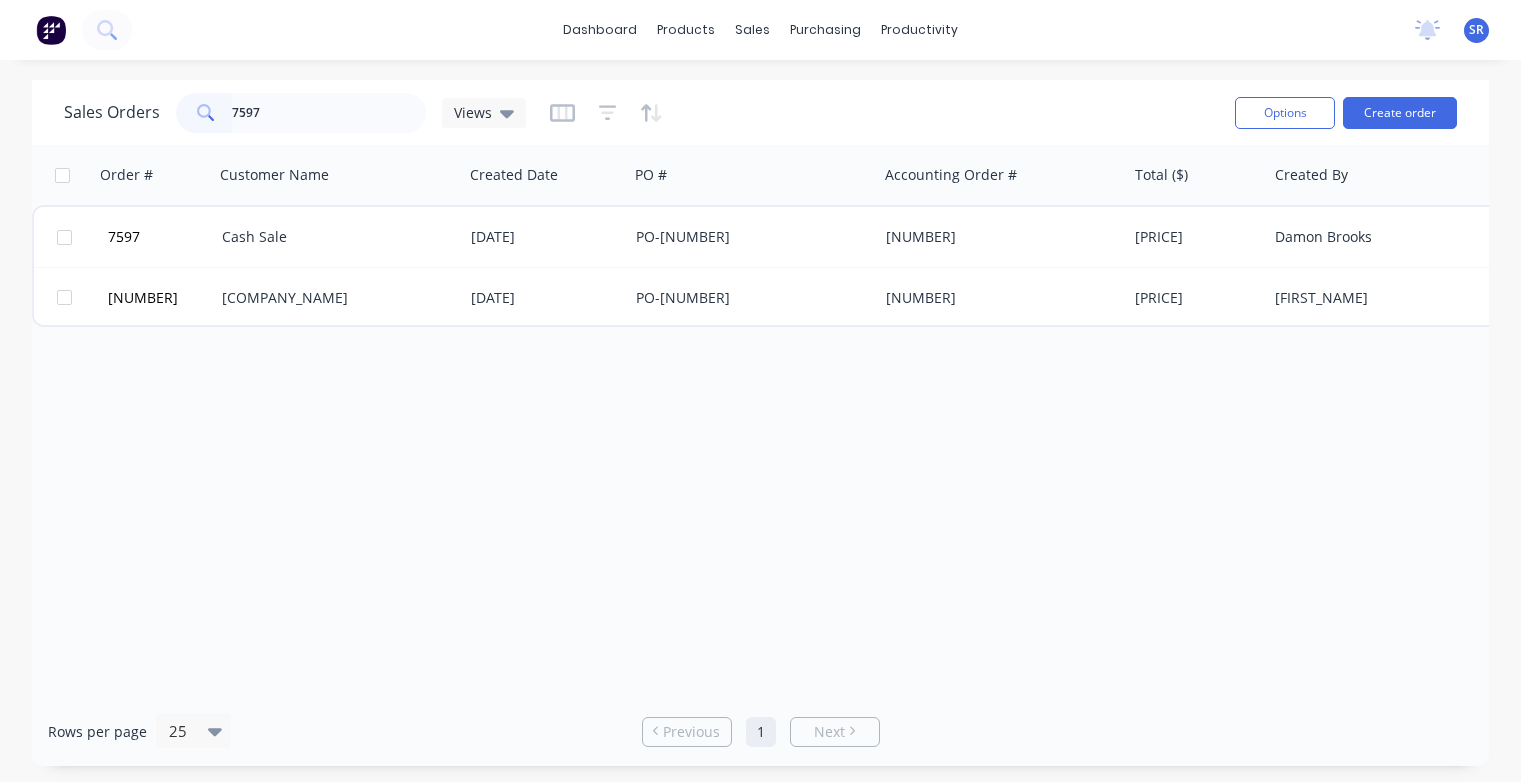 click on "Cash Sale" at bounding box center [333, 237] 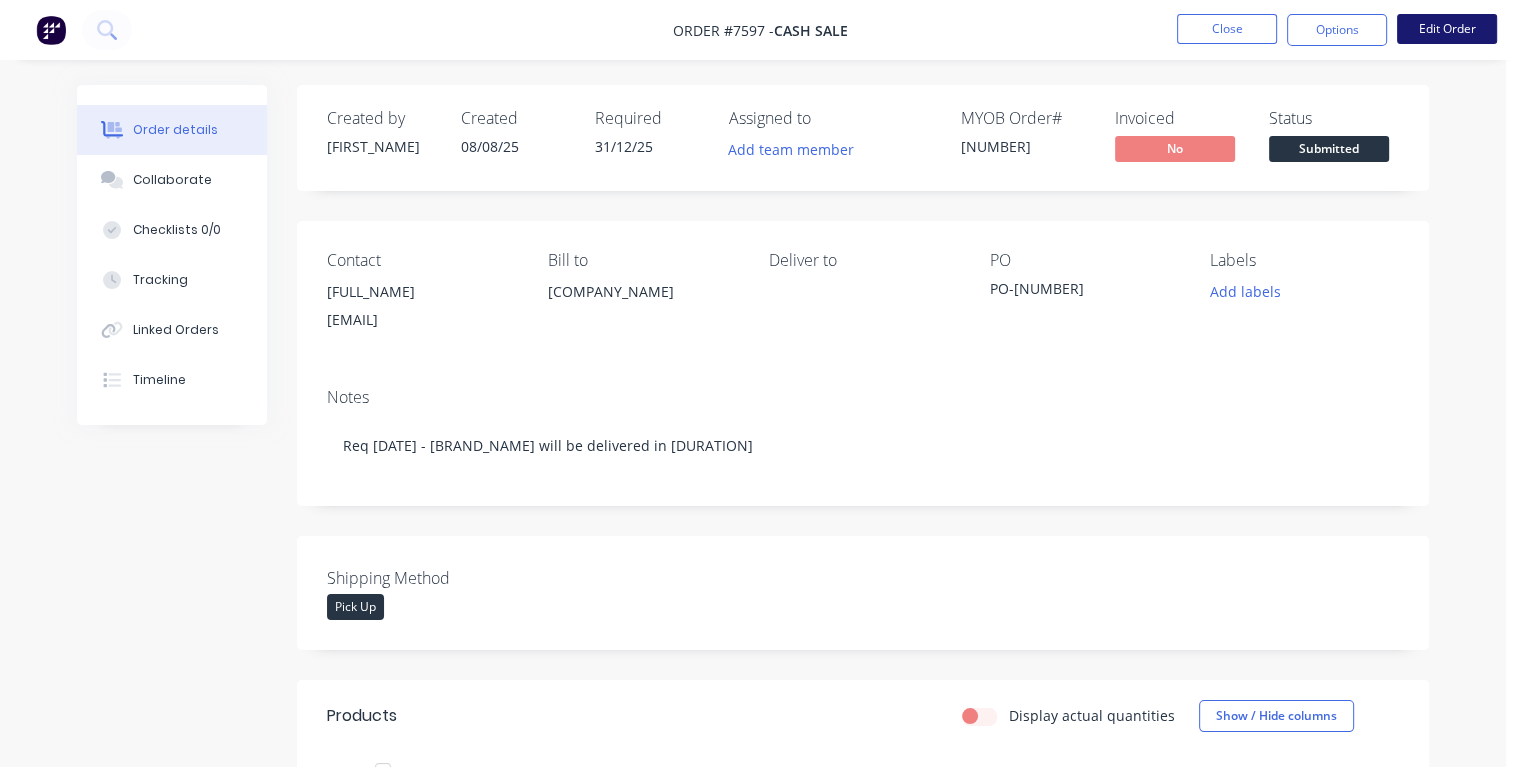 click on "Edit Order" at bounding box center (1447, 29) 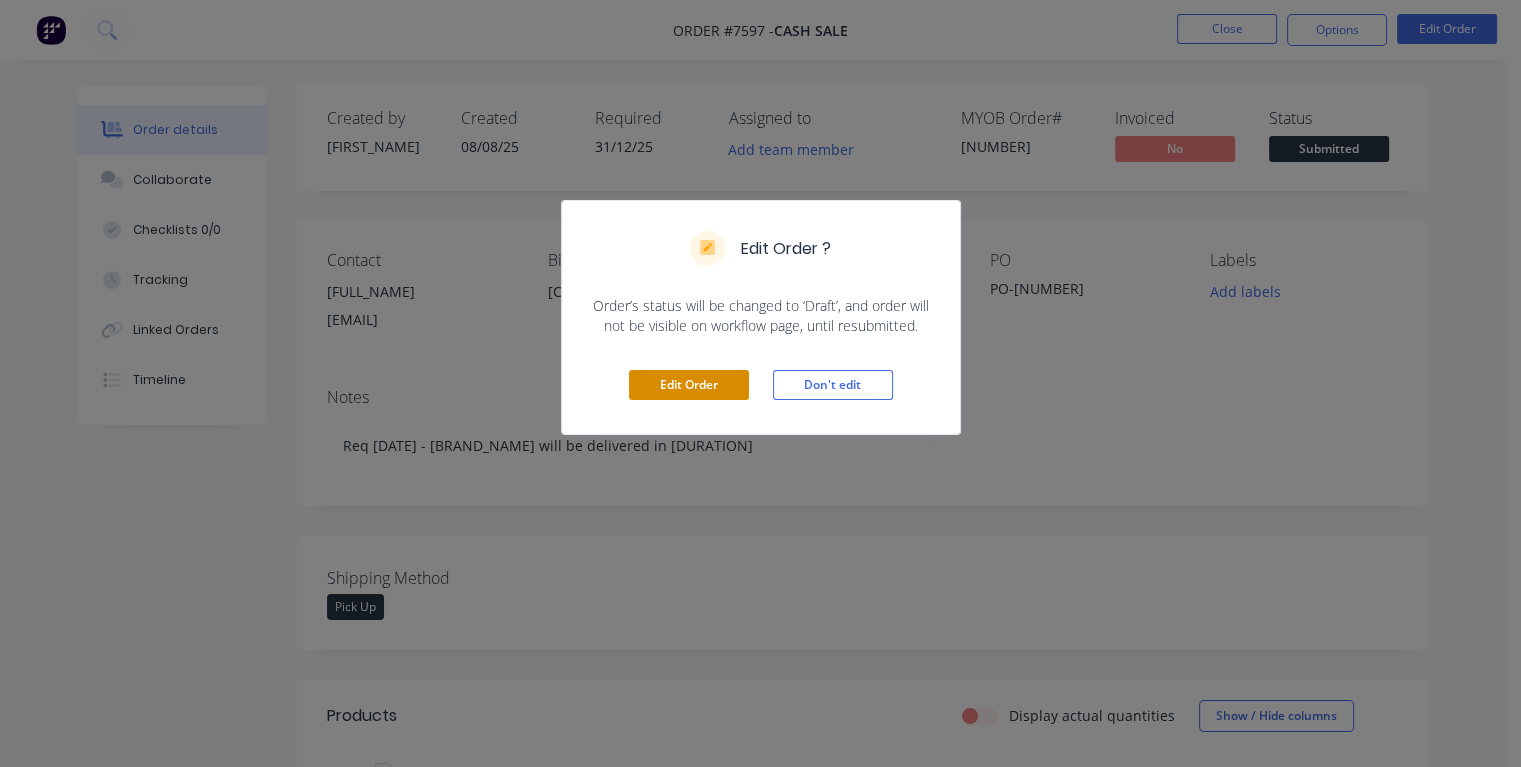 click on "Edit Order" at bounding box center (689, 385) 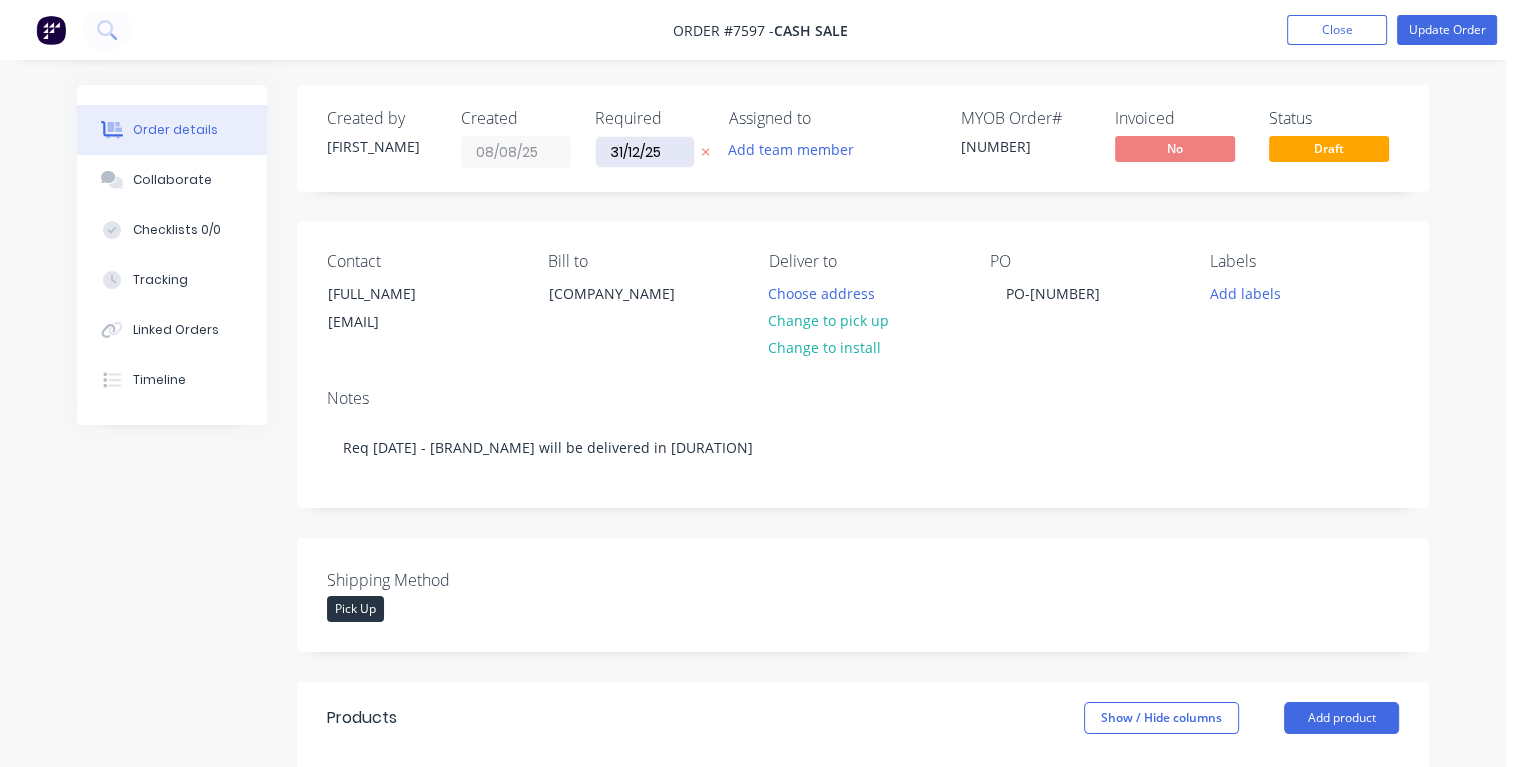 drag, startPoint x: 676, startPoint y: 151, endPoint x: 604, endPoint y: 150, distance: 72.00694 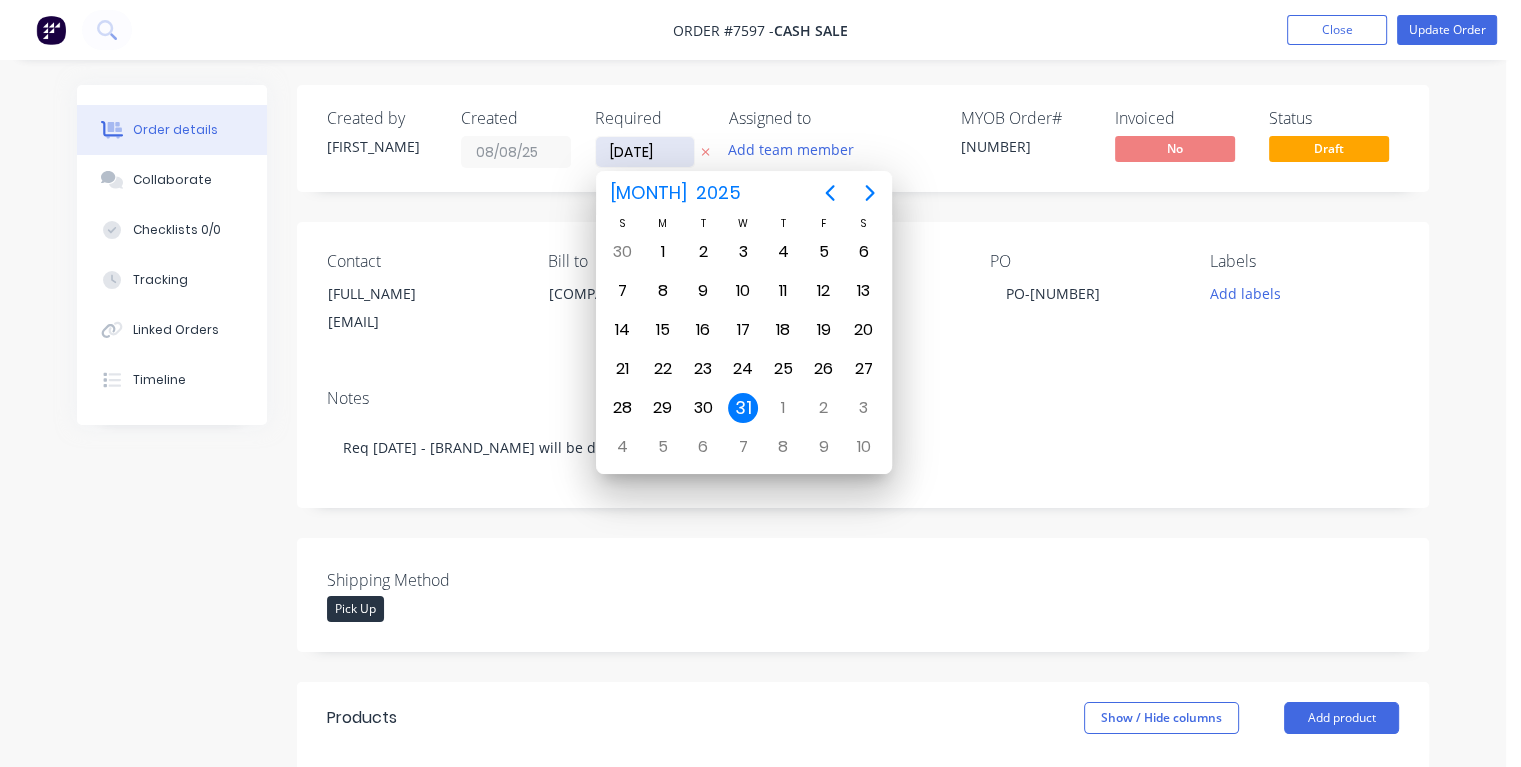 type on "03/09/25" 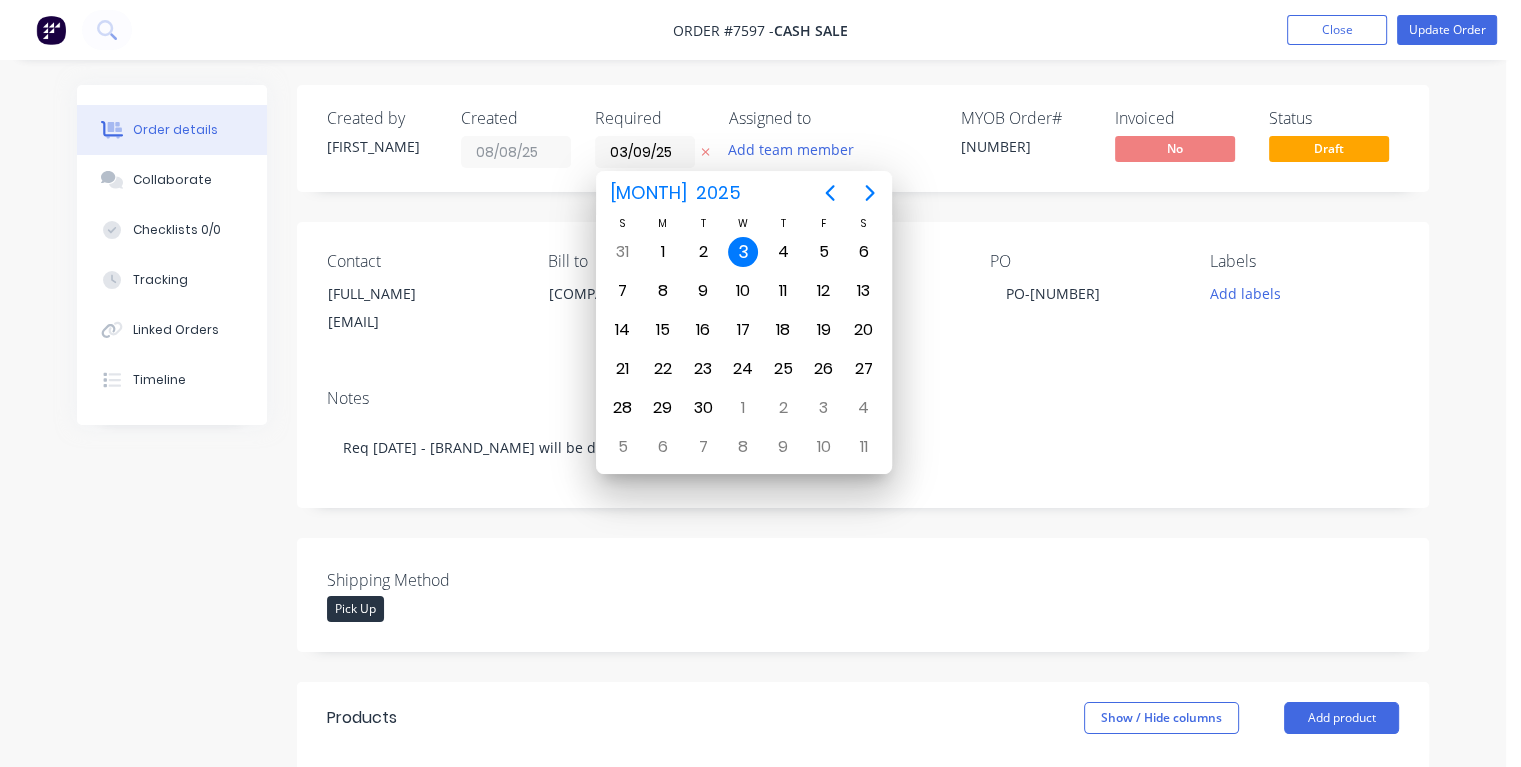 click on "3" at bounding box center (743, 252) 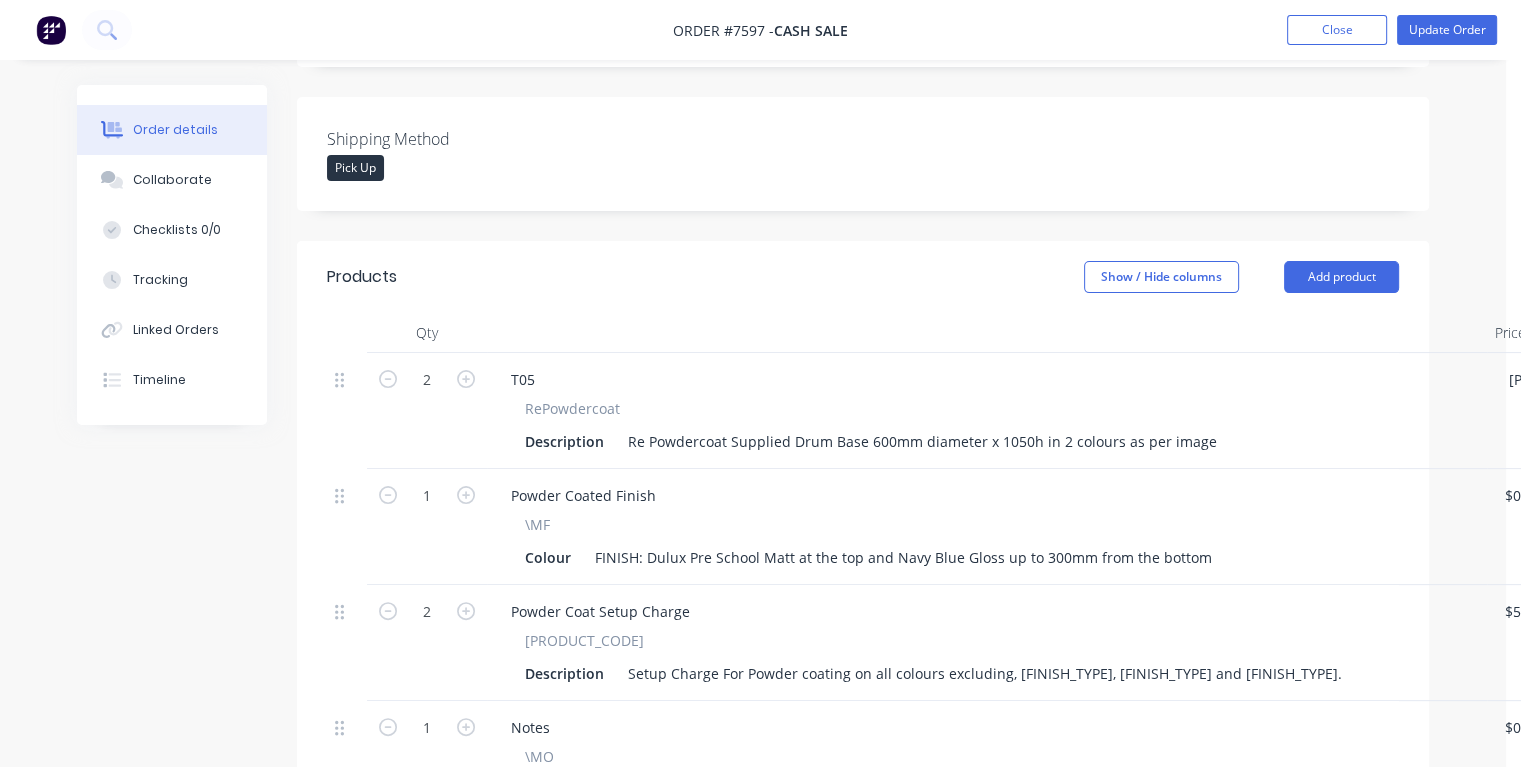 scroll, scrollTop: 0, scrollLeft: 0, axis: both 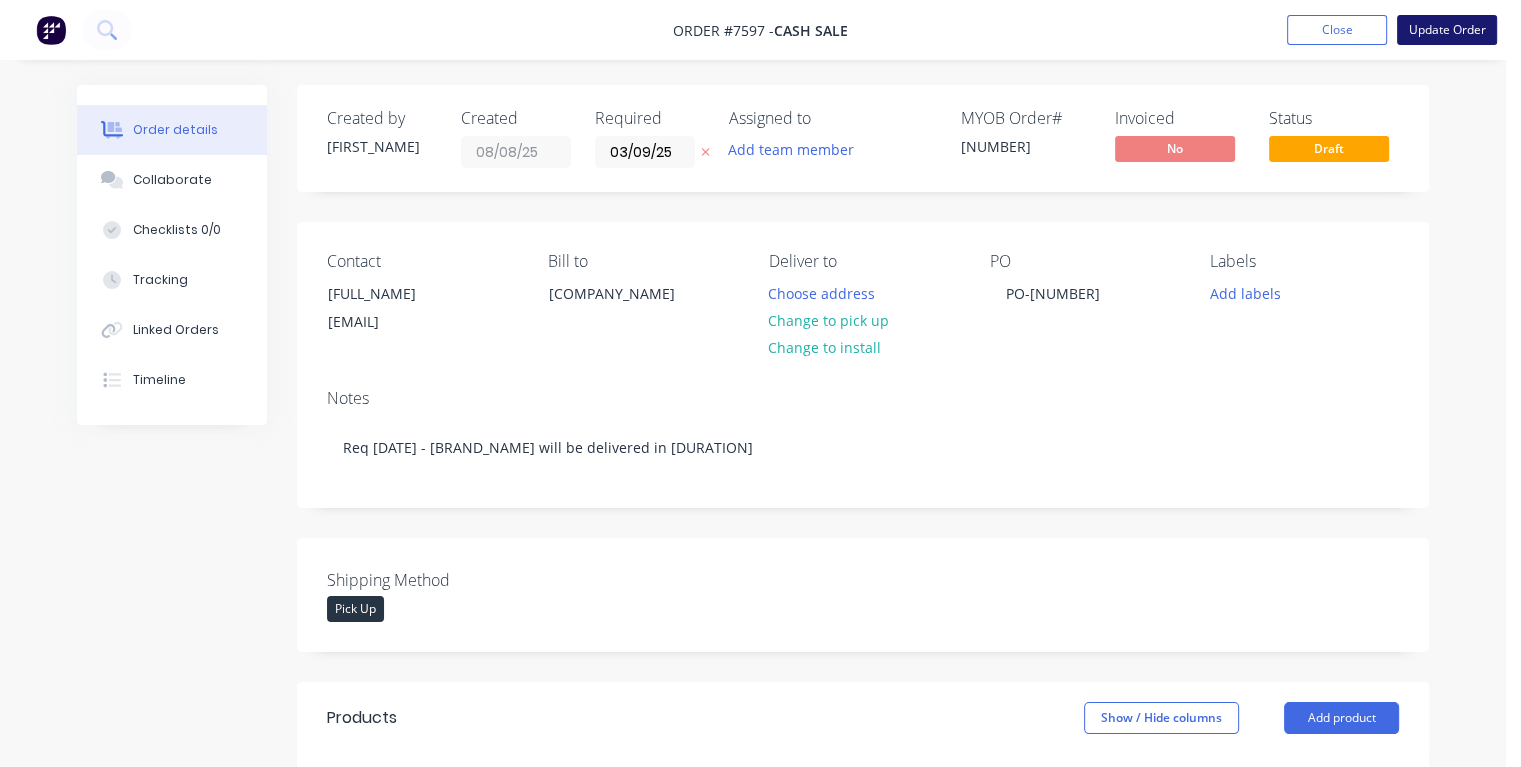 click on "Update Order" at bounding box center (1447, 30) 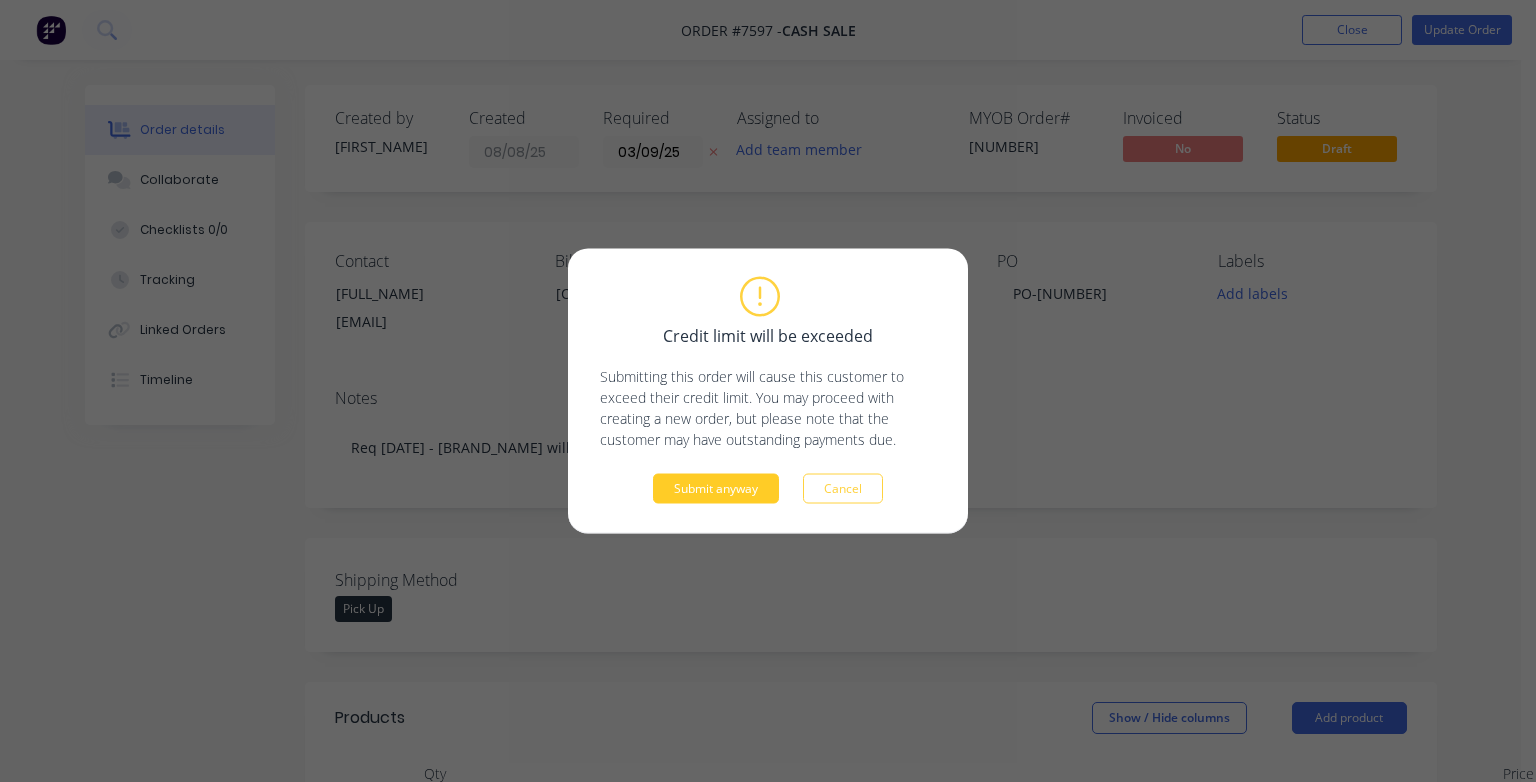 click on "Submit anyway" at bounding box center [716, 489] 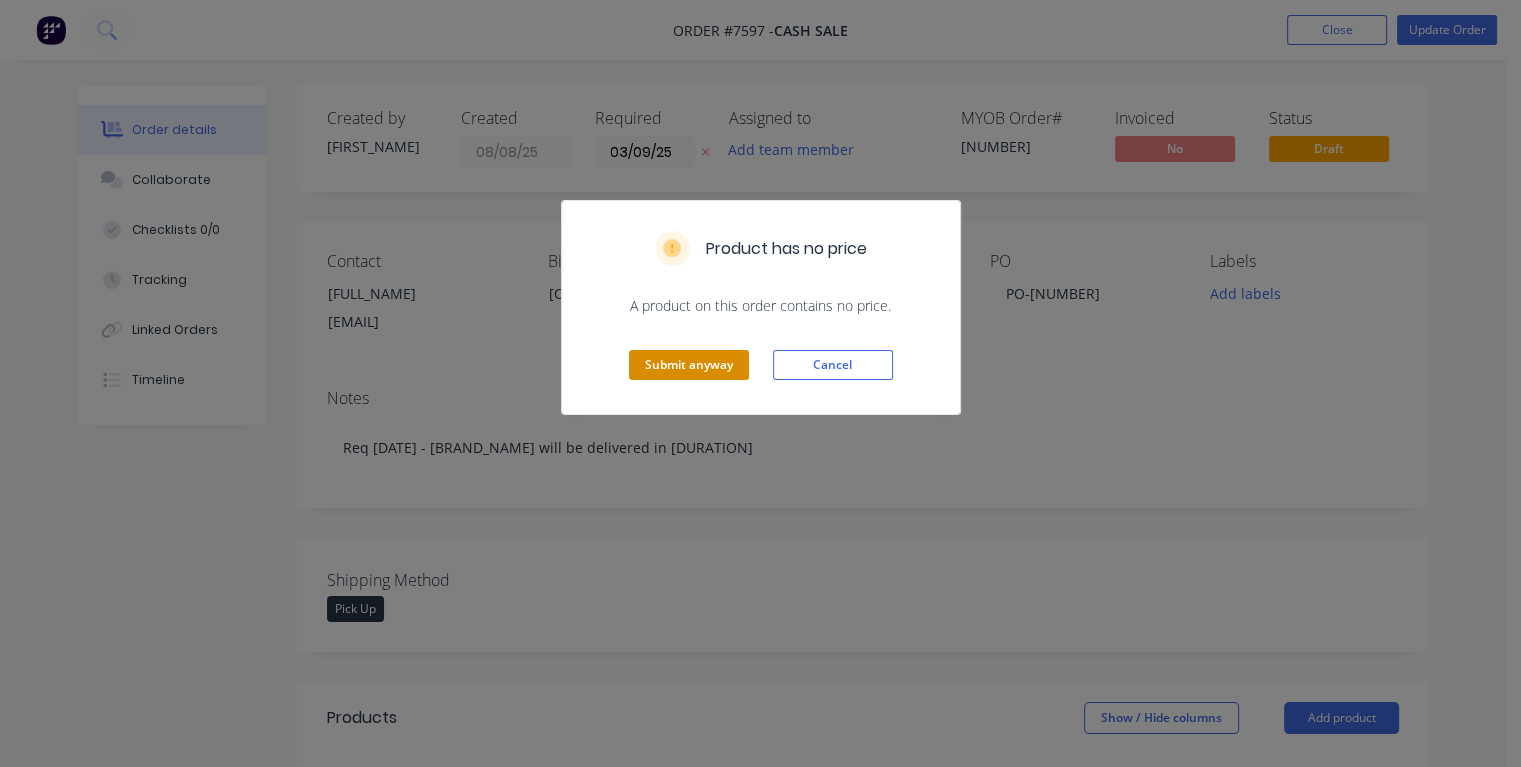 click on "Submit anyway" at bounding box center (689, 365) 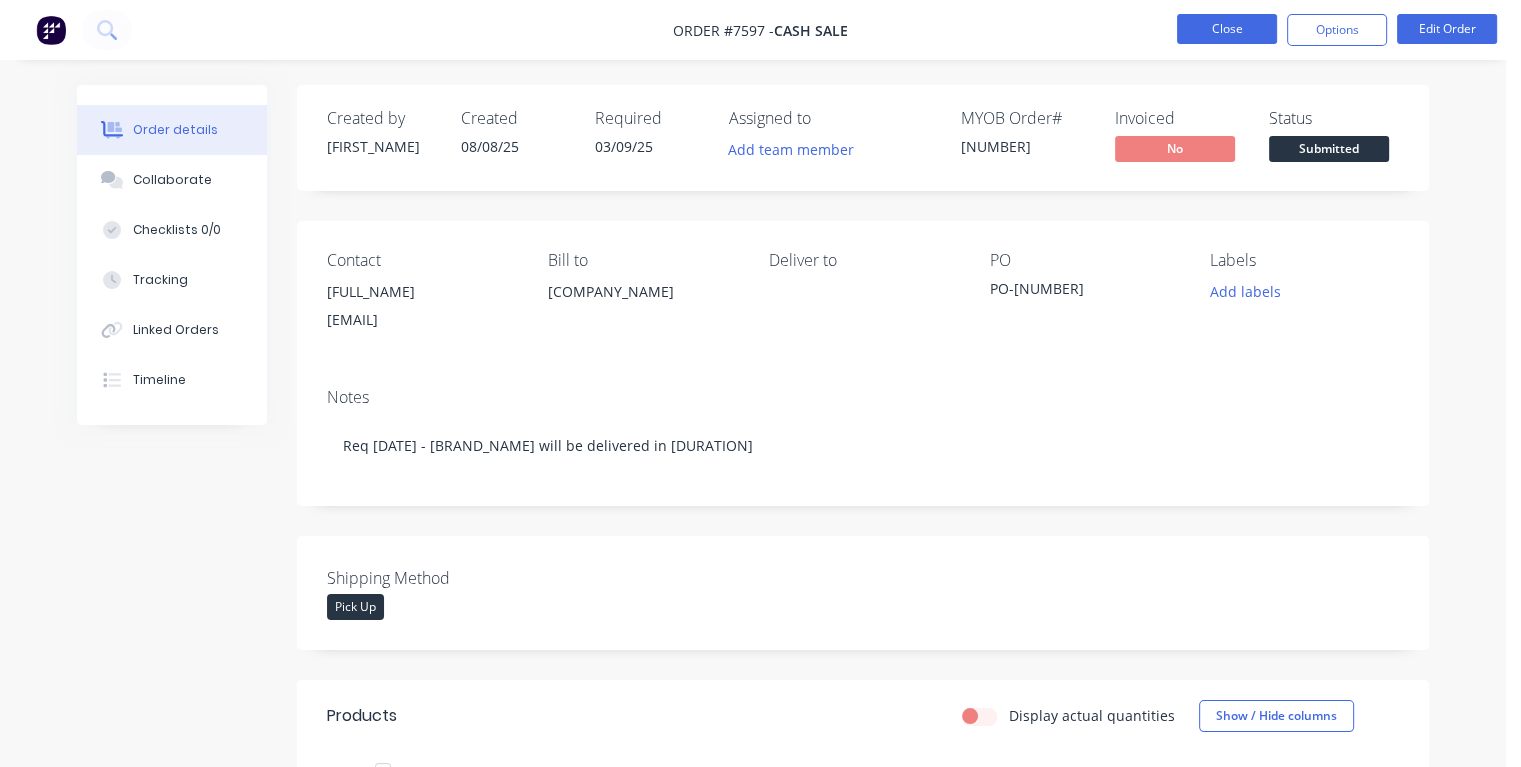 click on "Close" at bounding box center [1227, 29] 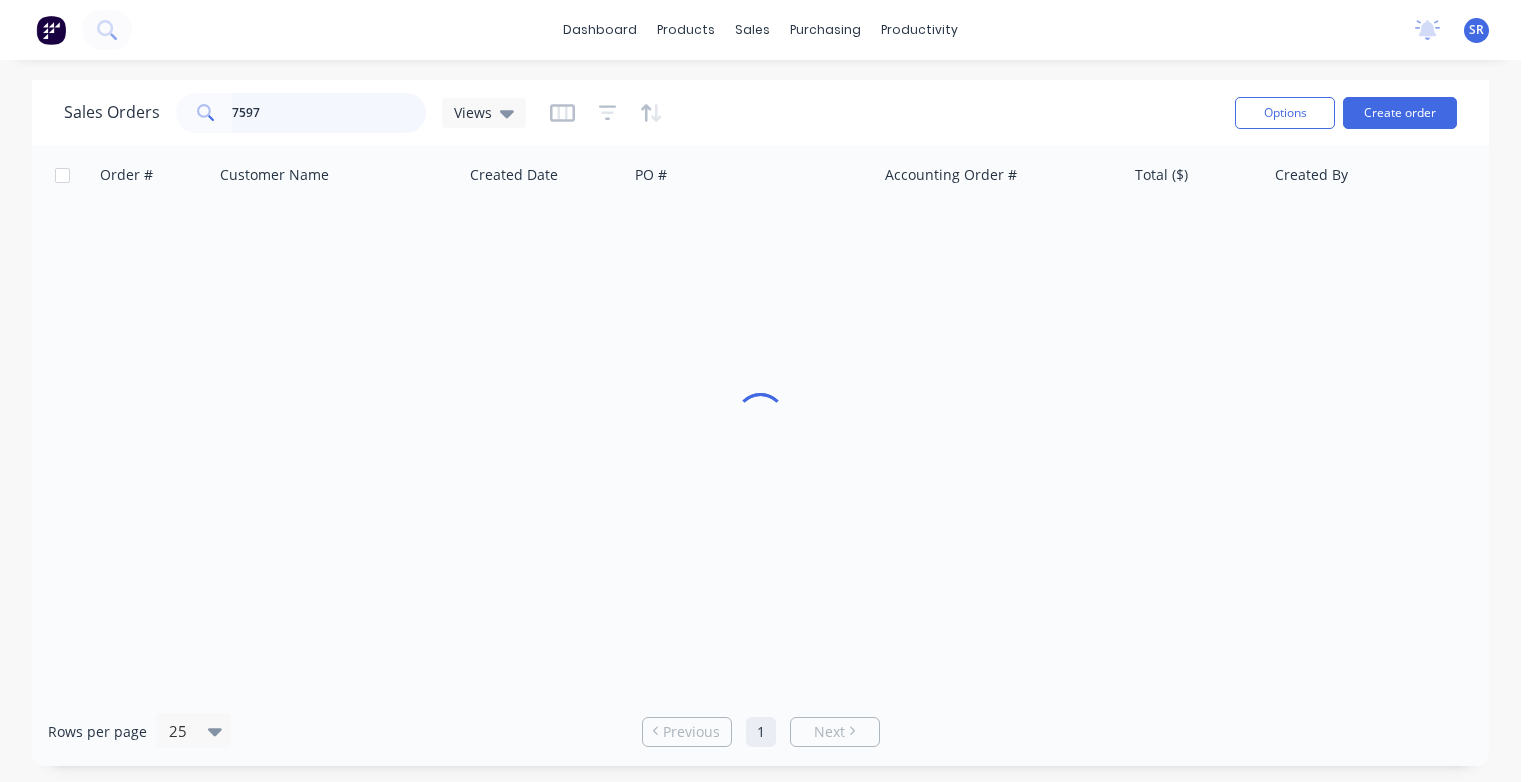 click on "7597" at bounding box center (329, 113) 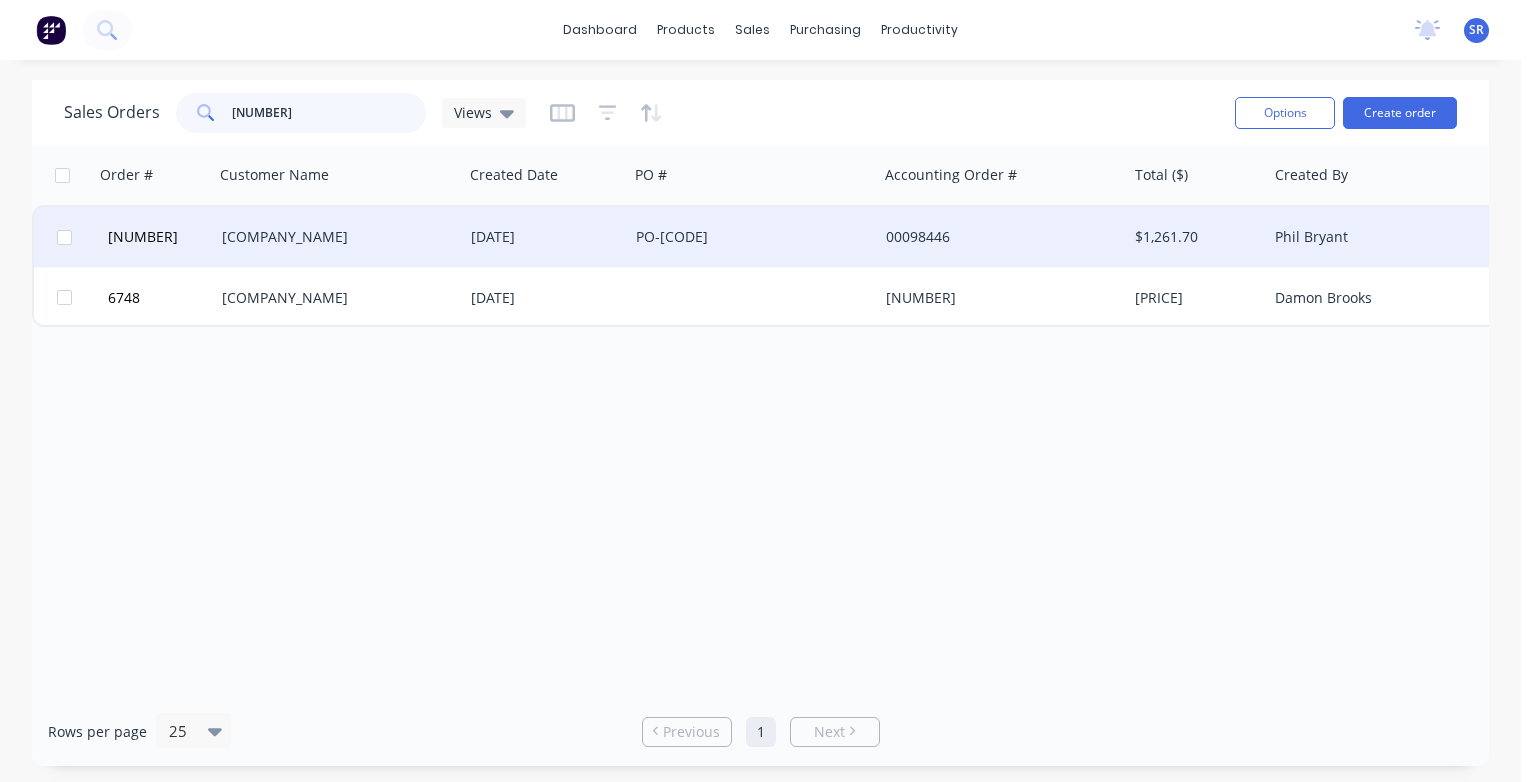 type on "[NUMBER]" 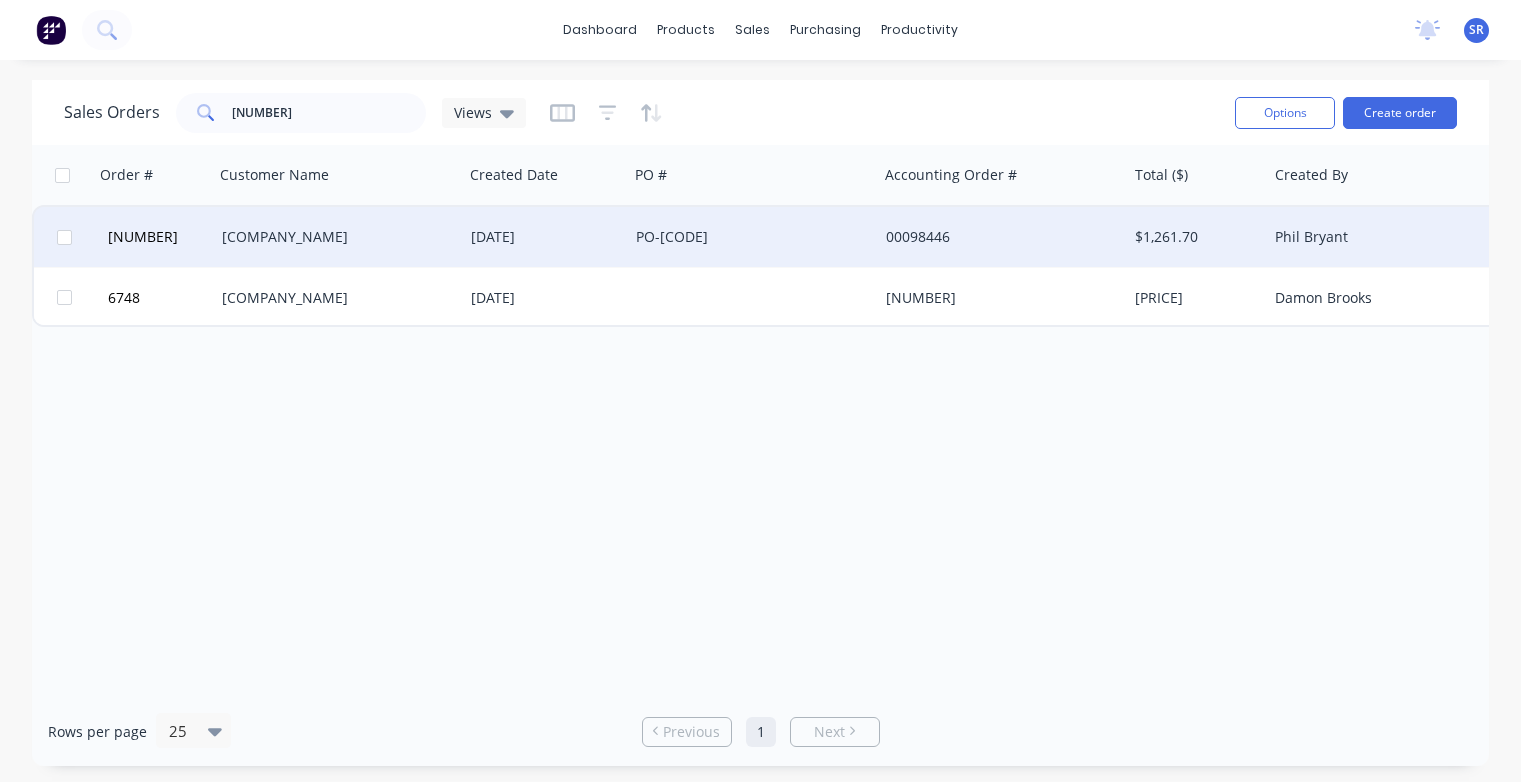click on "[COMPANY_NAME]" at bounding box center (333, 237) 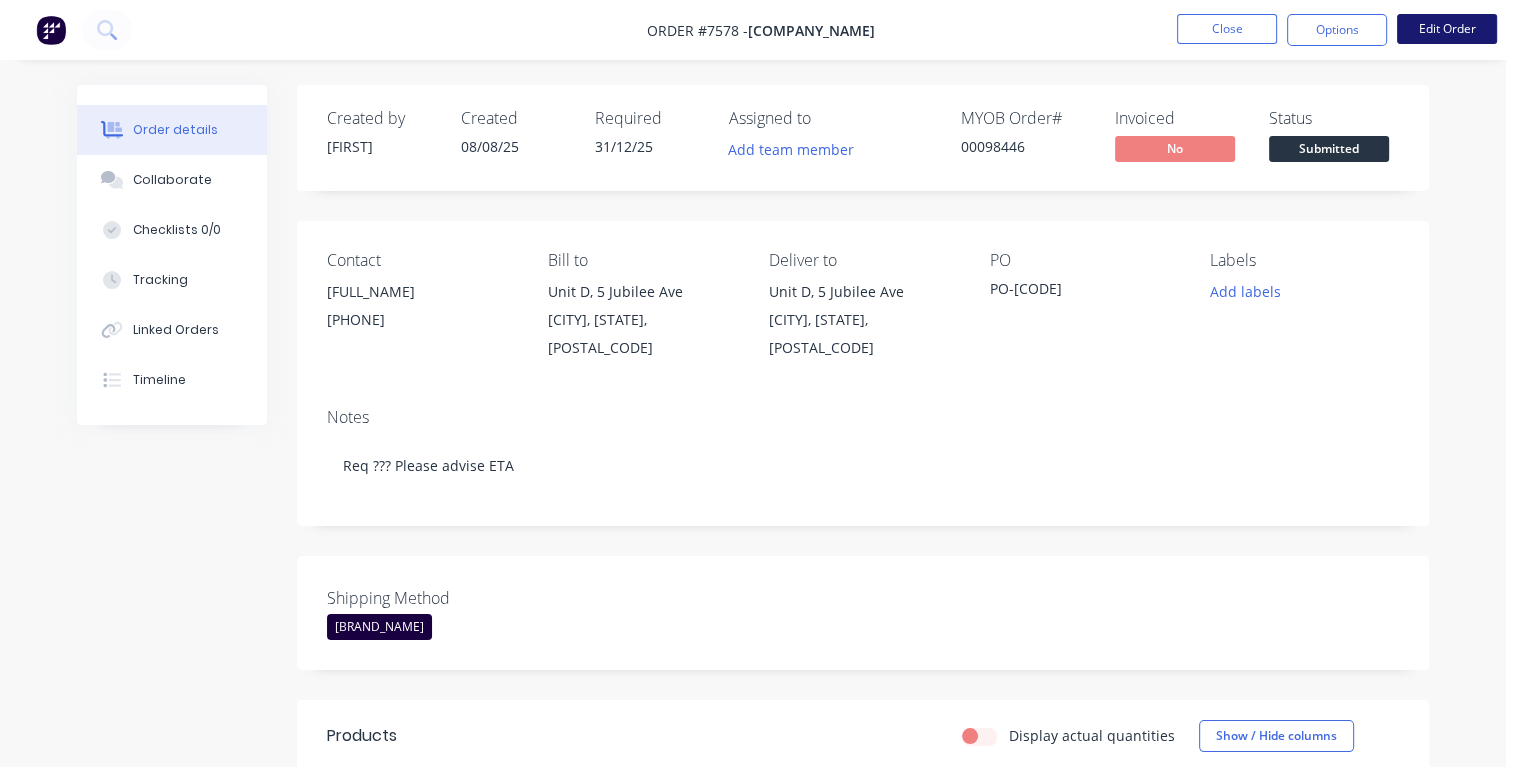 click on "Edit Order" at bounding box center [1447, 29] 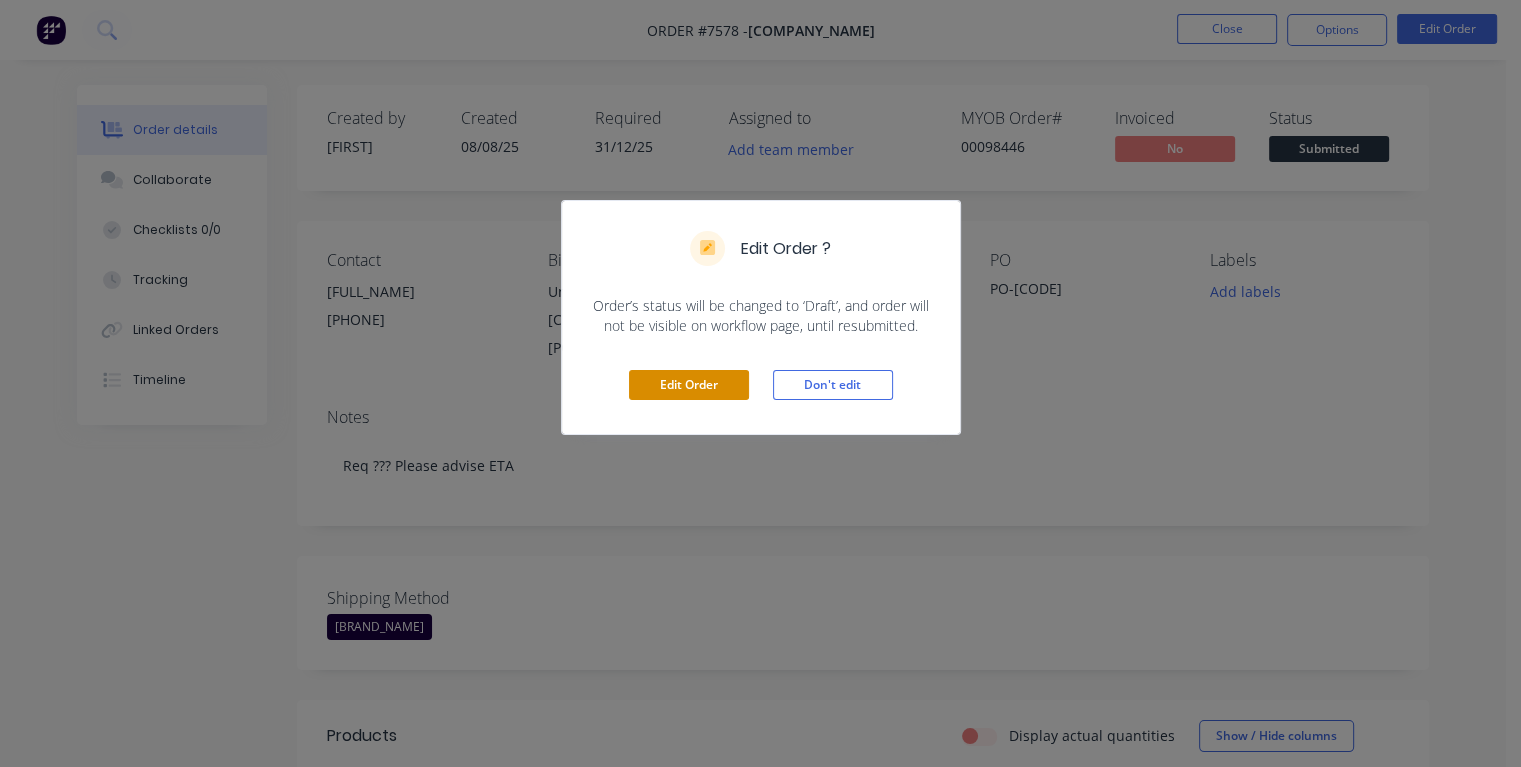 click on "Edit Order" at bounding box center [689, 385] 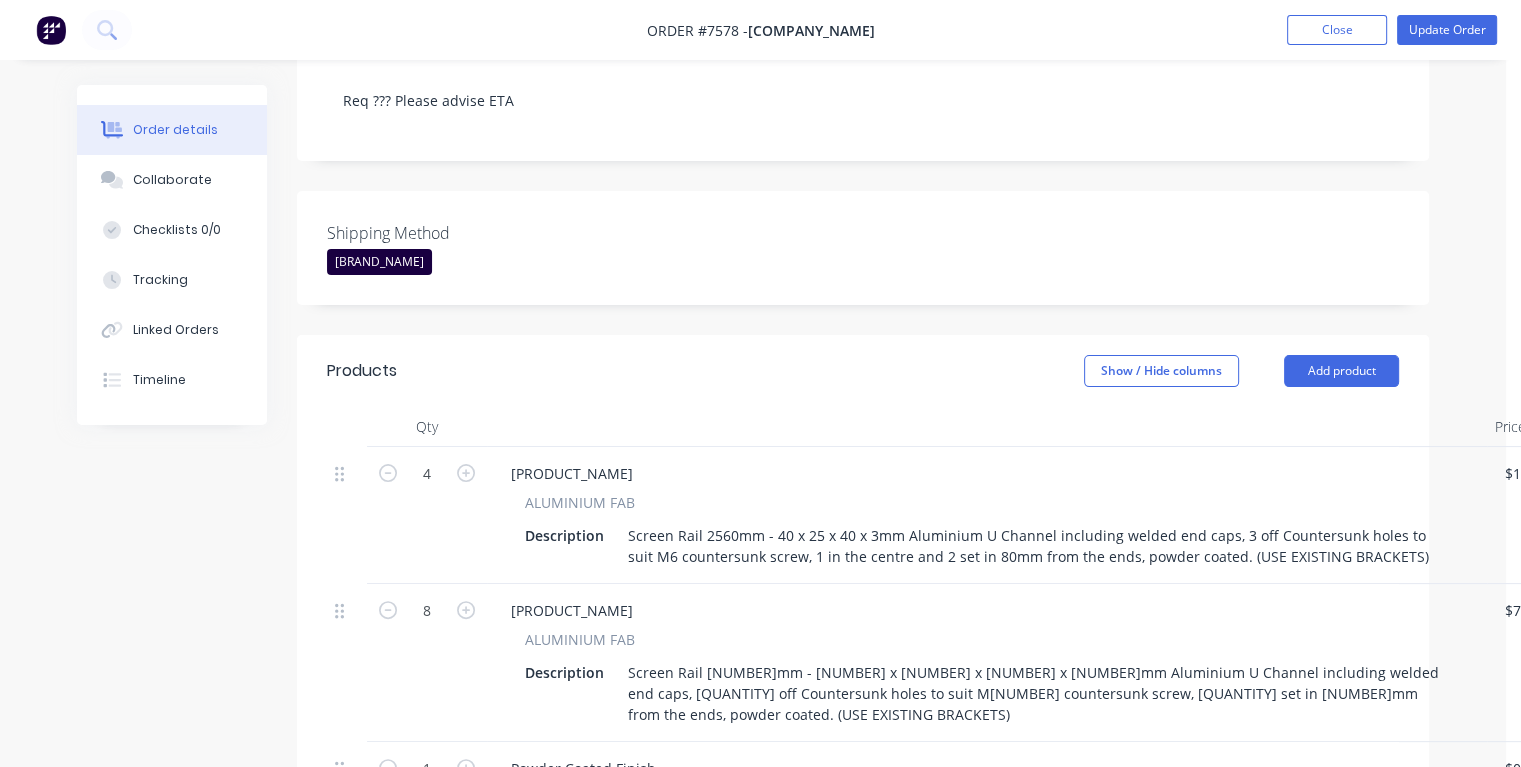 scroll, scrollTop: 0, scrollLeft: 0, axis: both 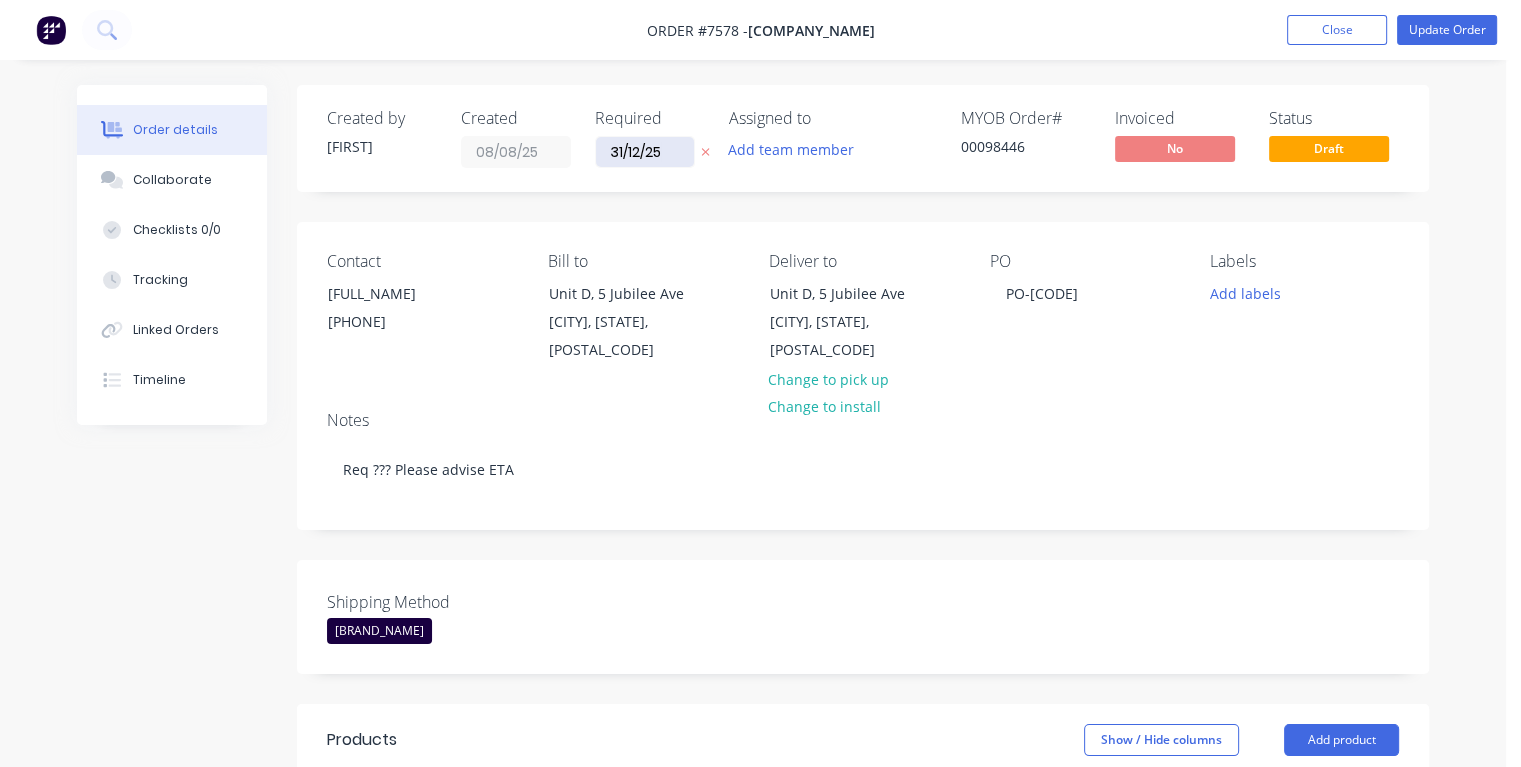 drag, startPoint x: 678, startPoint y: 151, endPoint x: 604, endPoint y: 154, distance: 74.06078 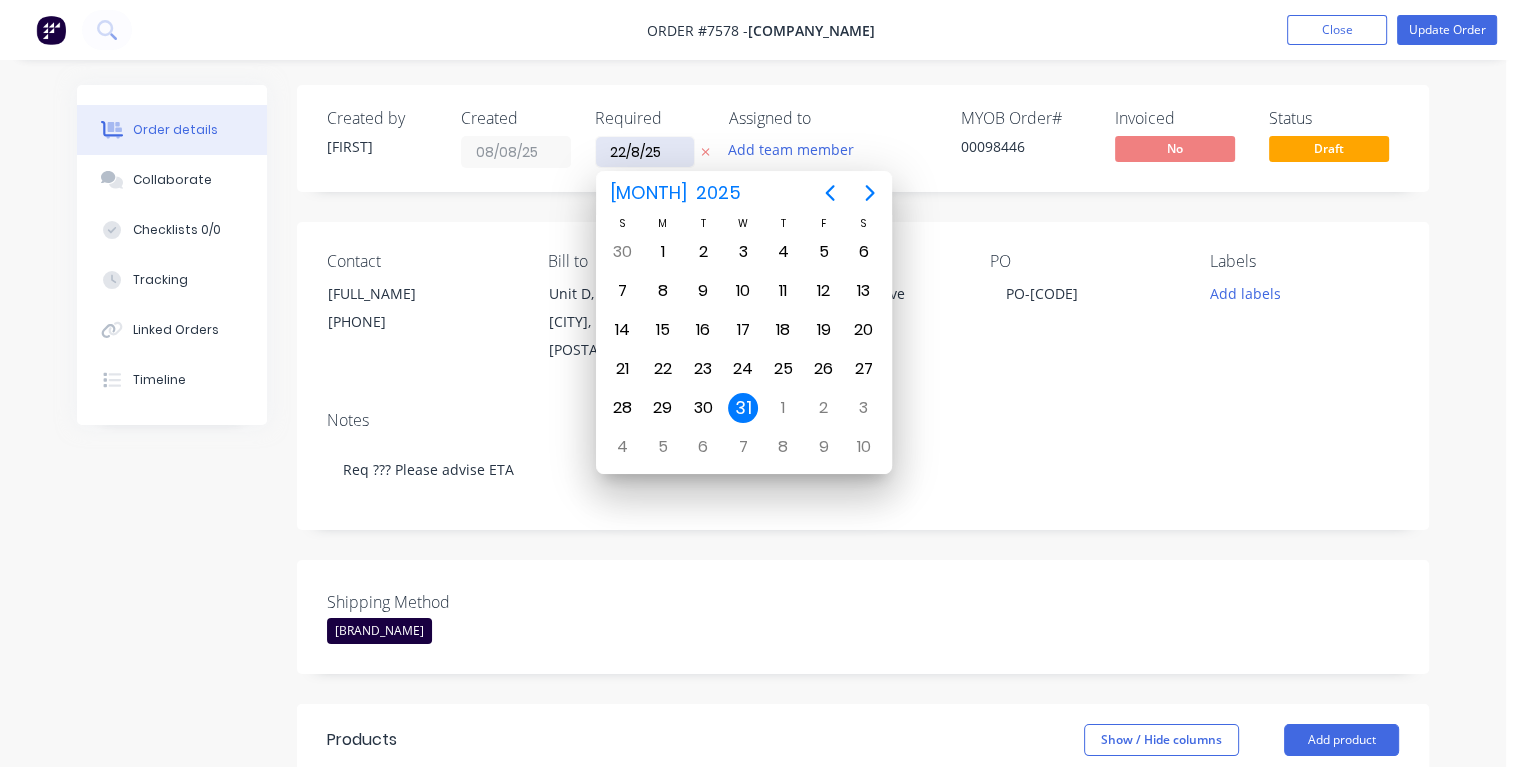 type on "22/8/25" 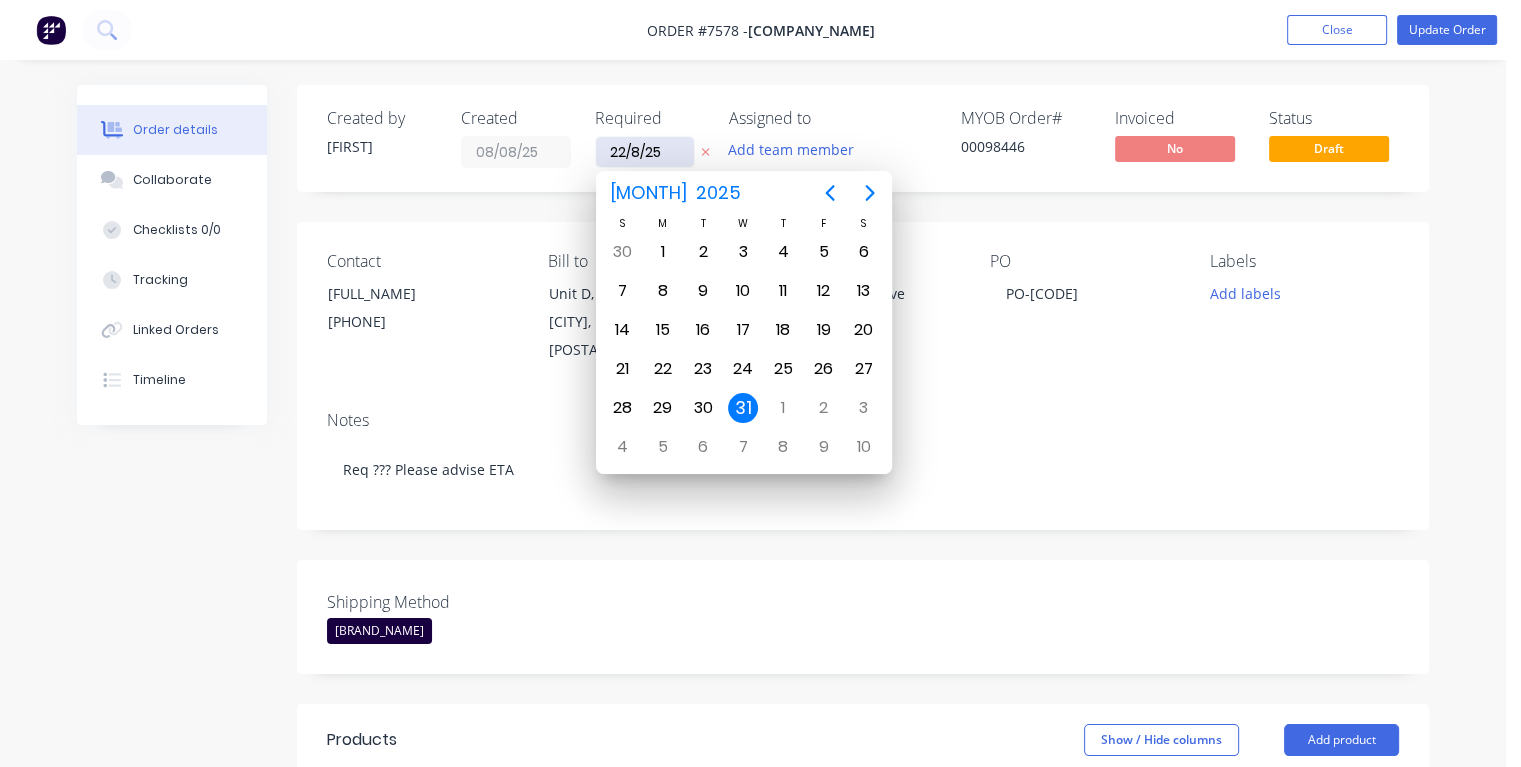 type 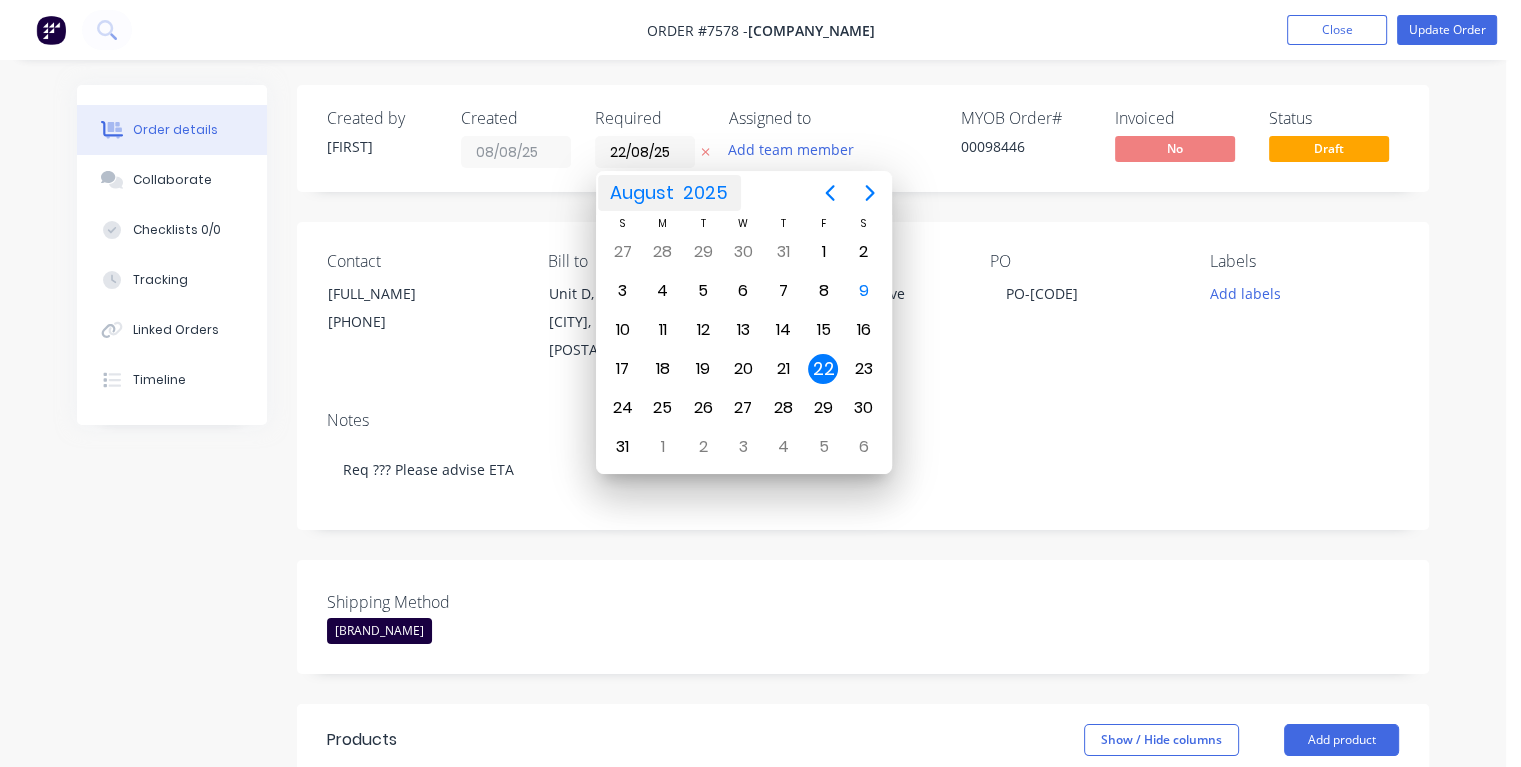 click on "22" at bounding box center (823, 369) 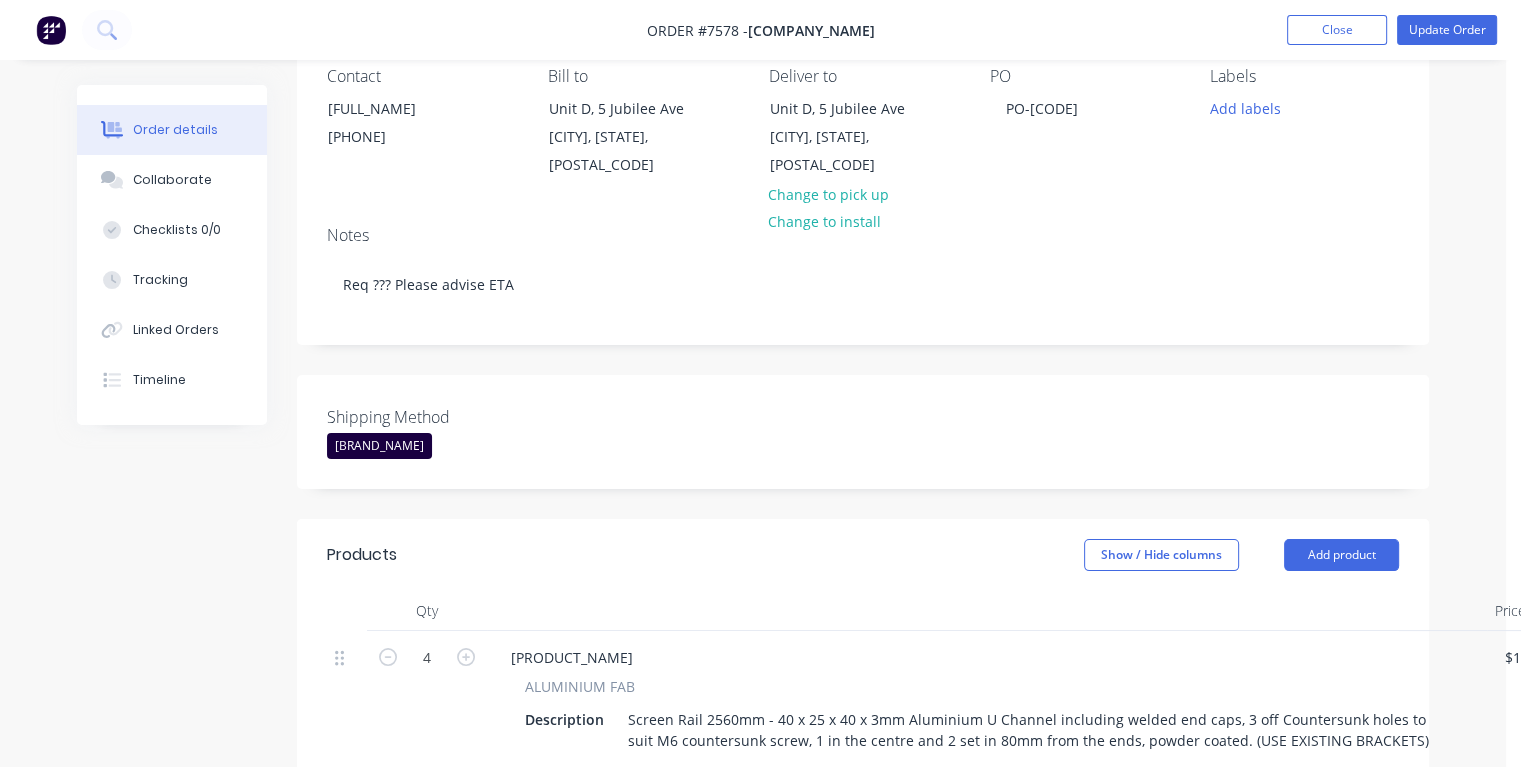 scroll, scrollTop: 0, scrollLeft: 0, axis: both 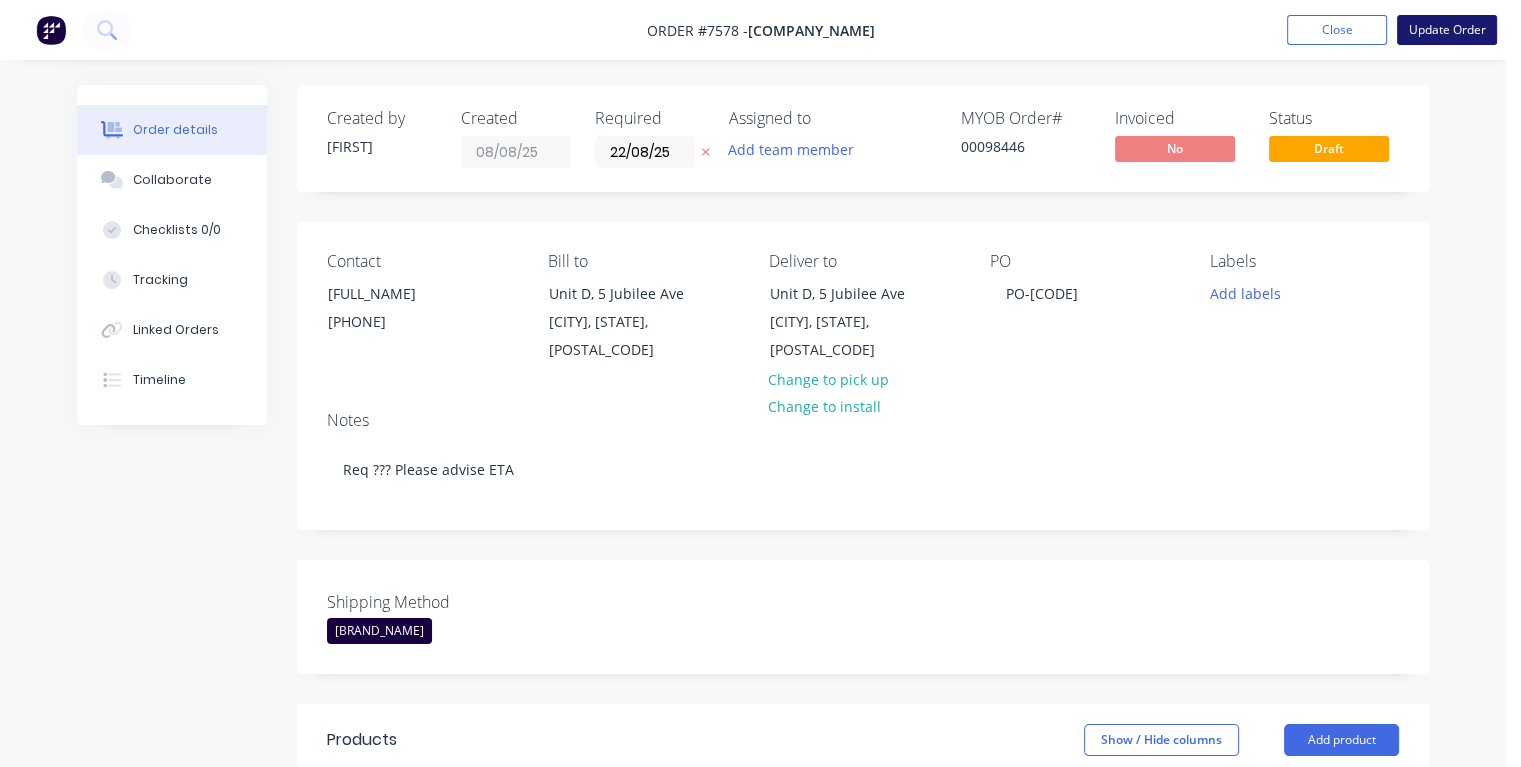 click on "Update Order" at bounding box center (1447, 30) 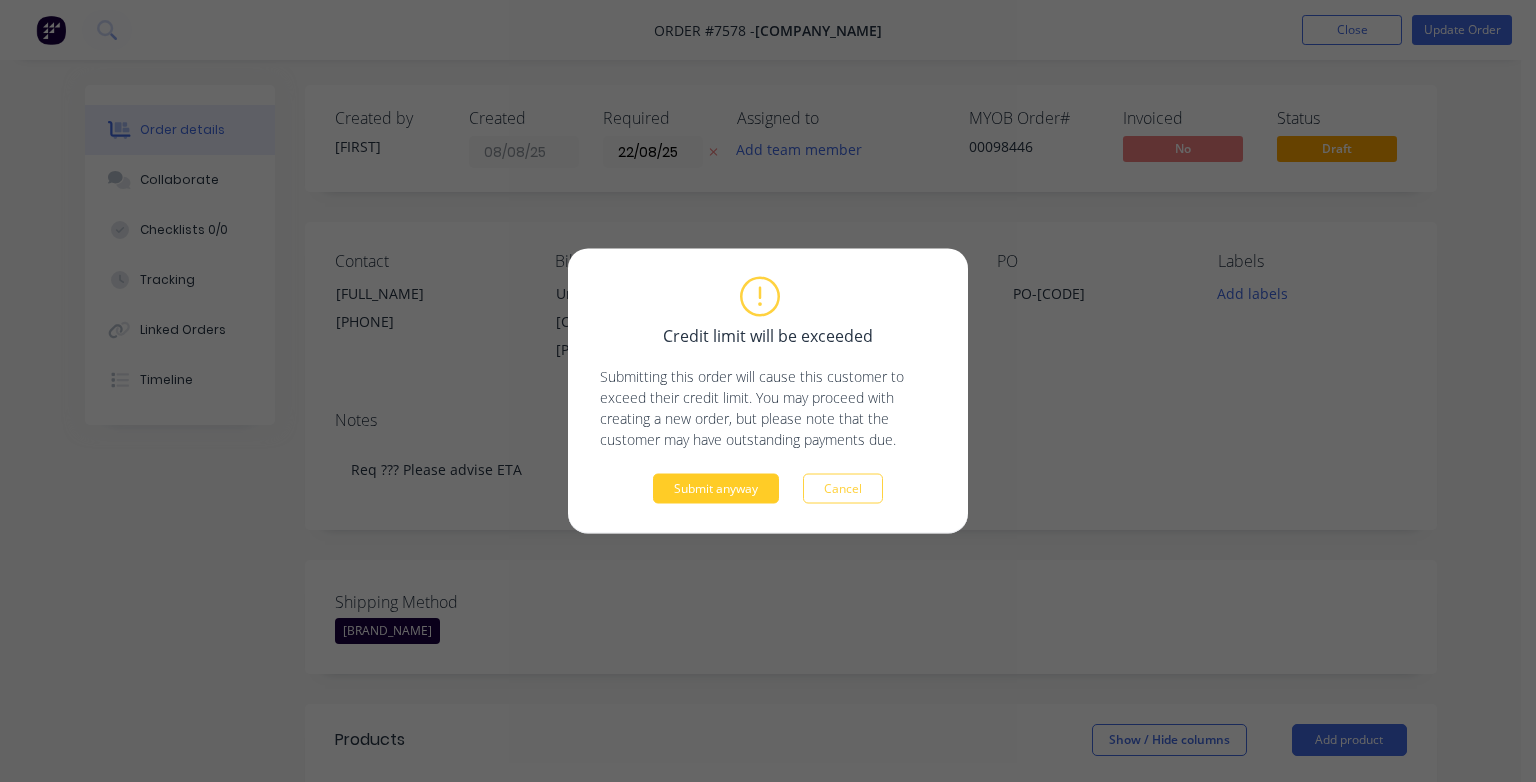 click on "Submit anyway" at bounding box center (716, 489) 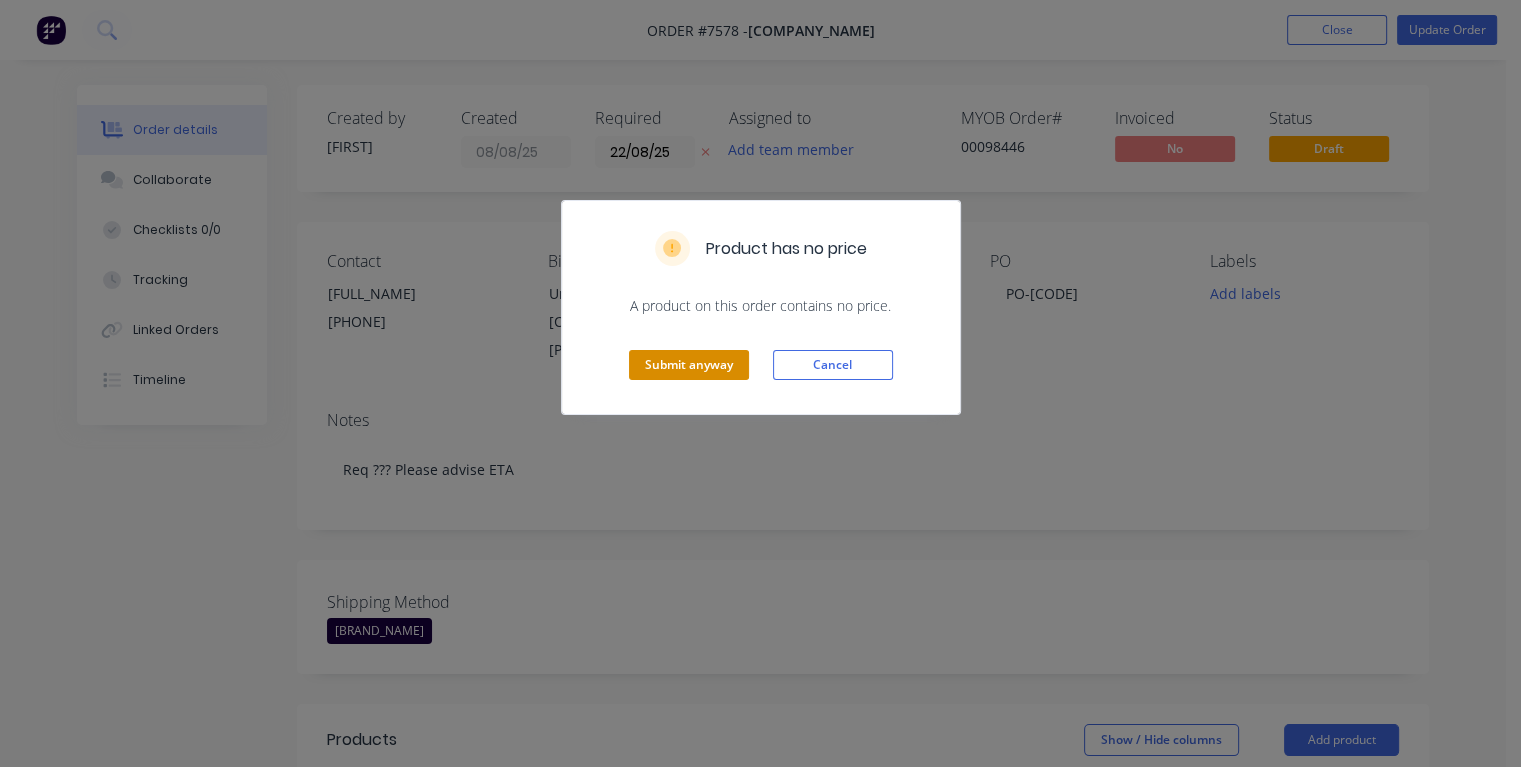 click on "Submit anyway" at bounding box center (689, 365) 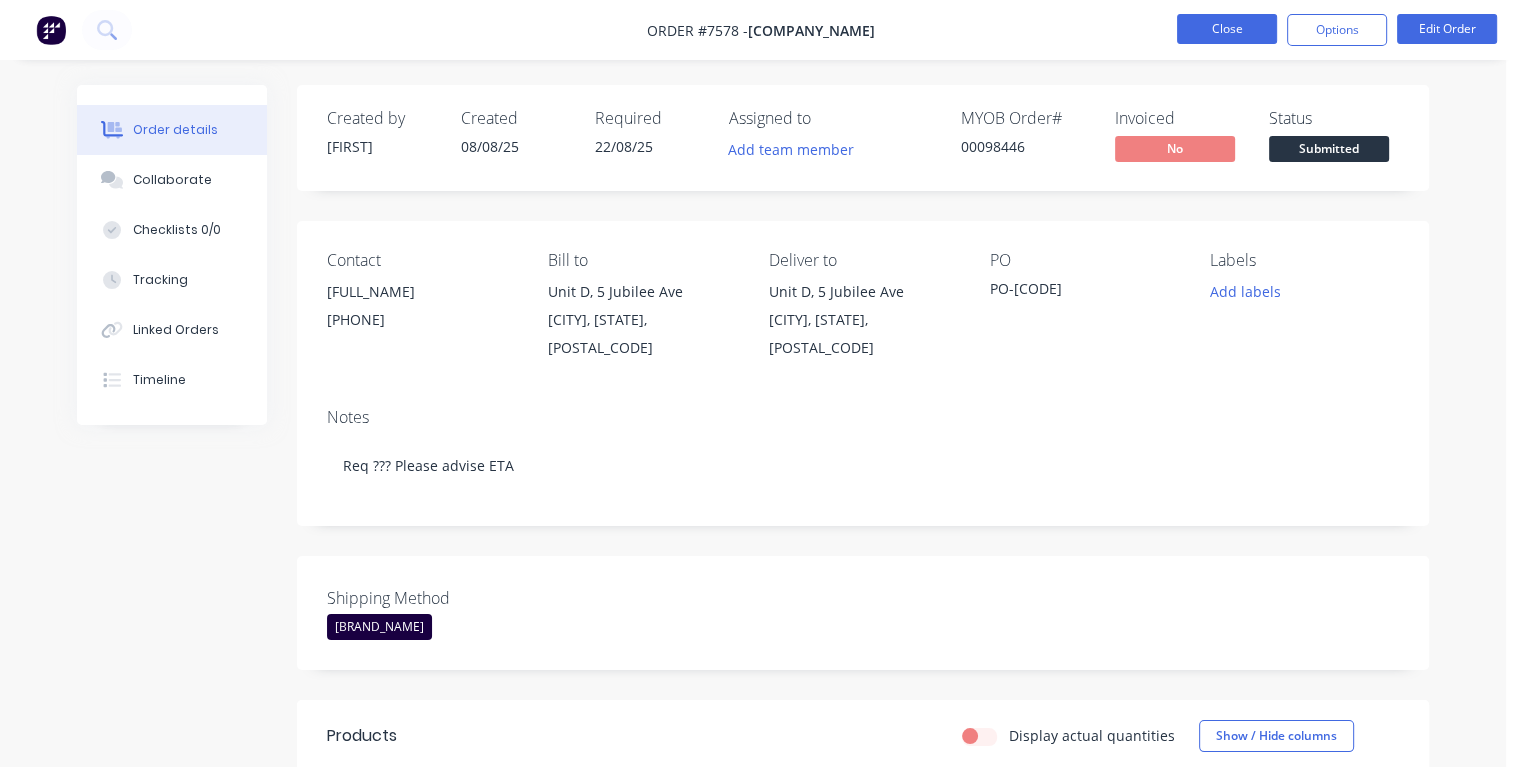 click on "Close" at bounding box center [1227, 29] 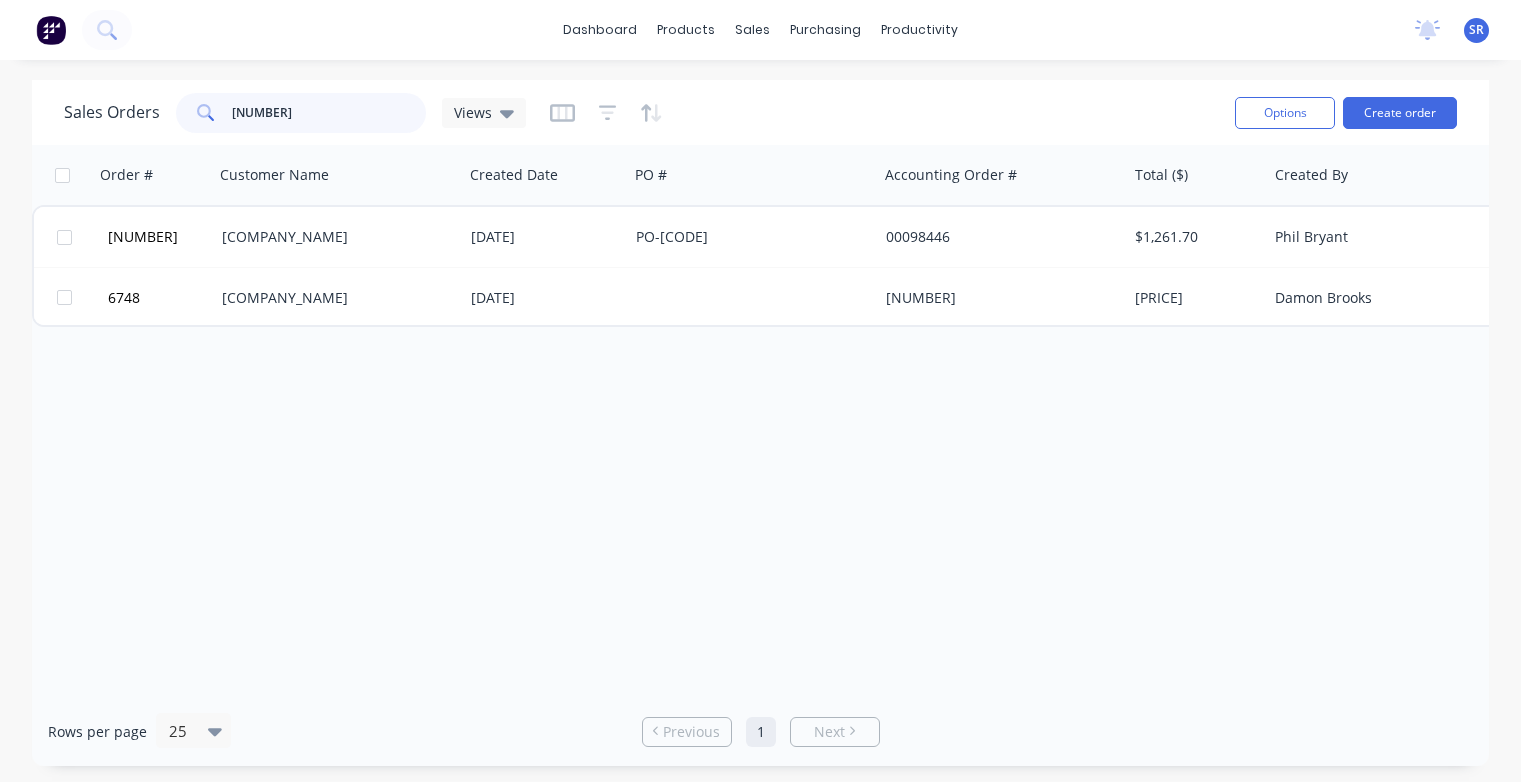 click on "[NUMBER]" at bounding box center (329, 113) 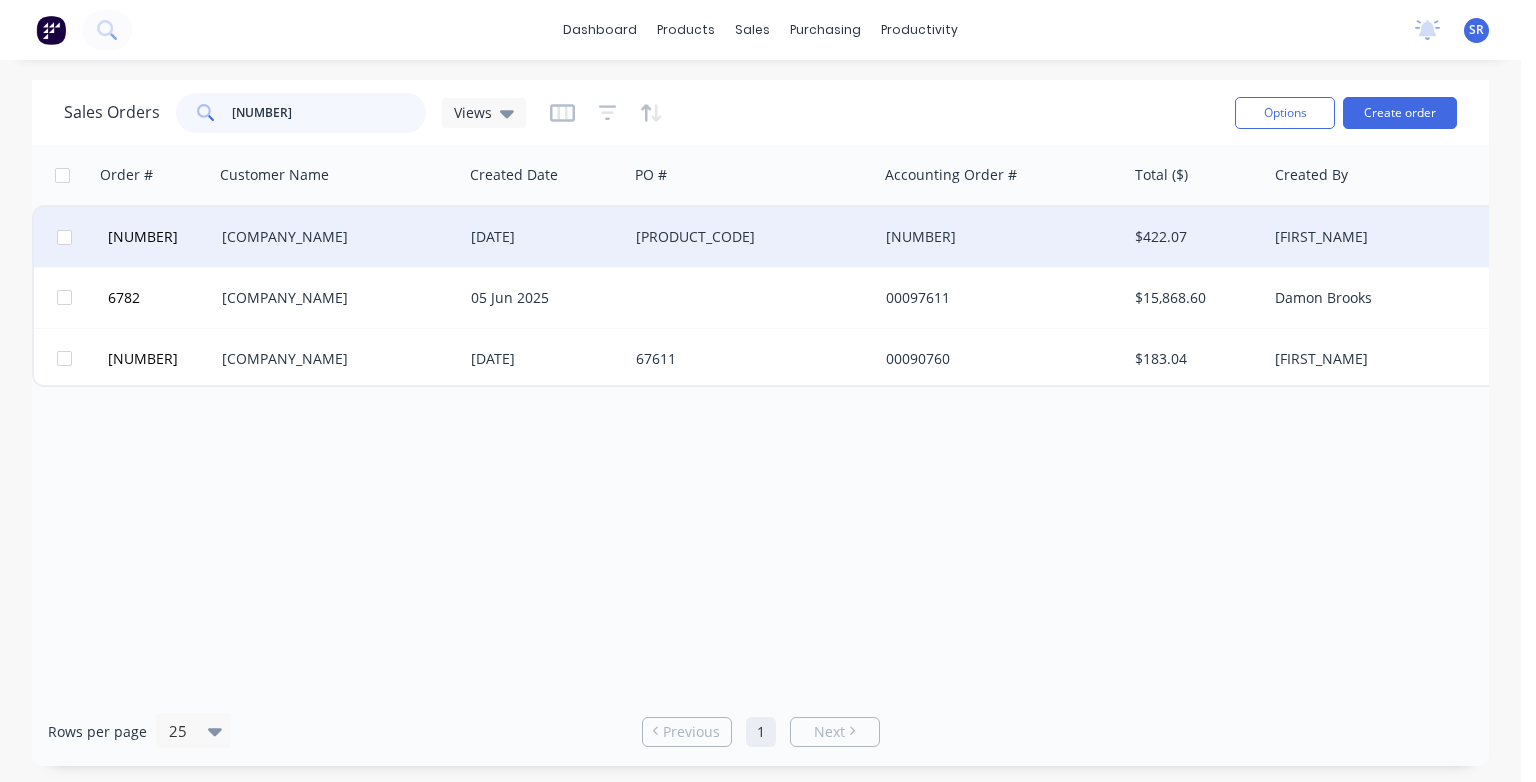 type on "[NUMBER]" 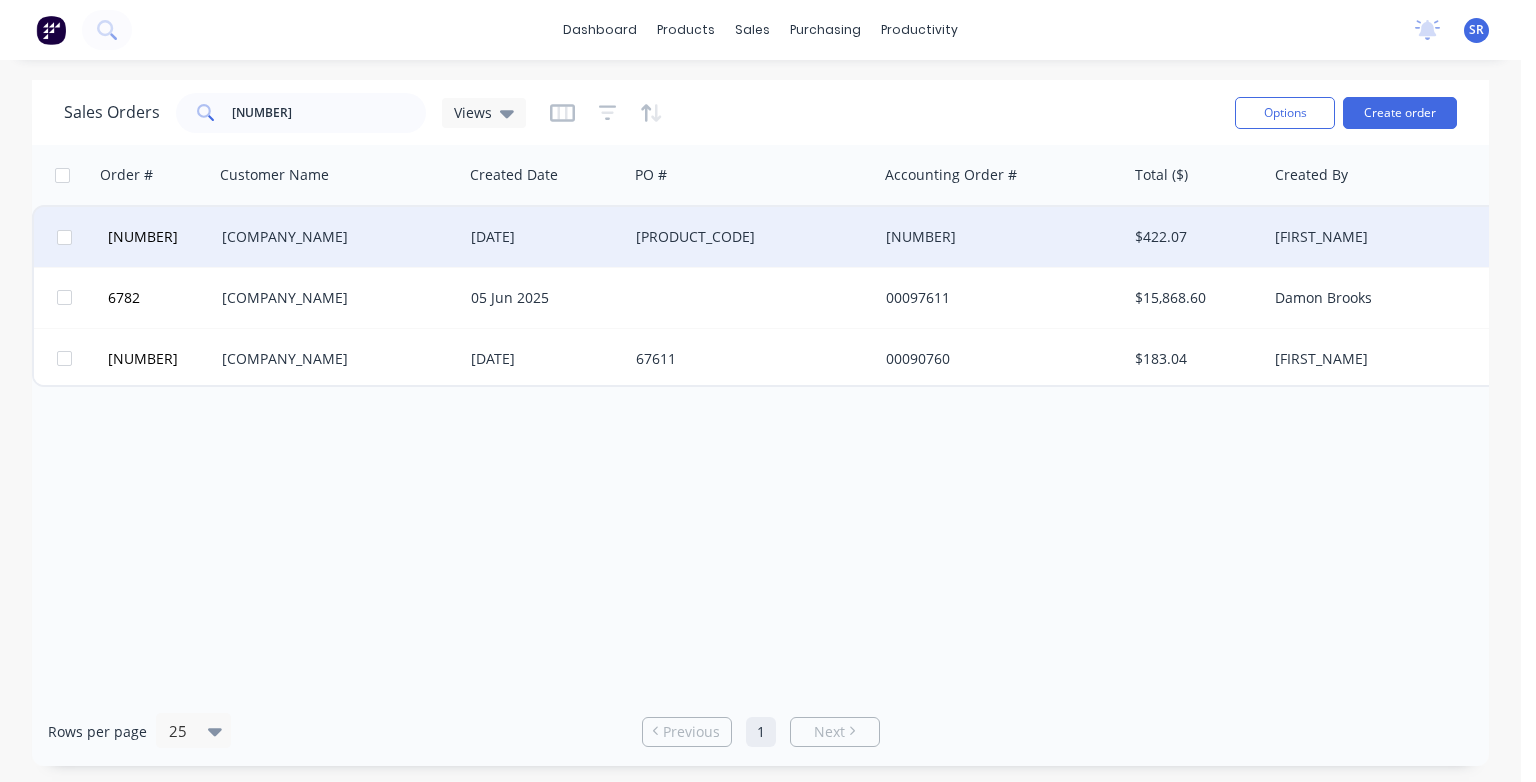 click on "[COMPANY_NAME]" at bounding box center (333, 237) 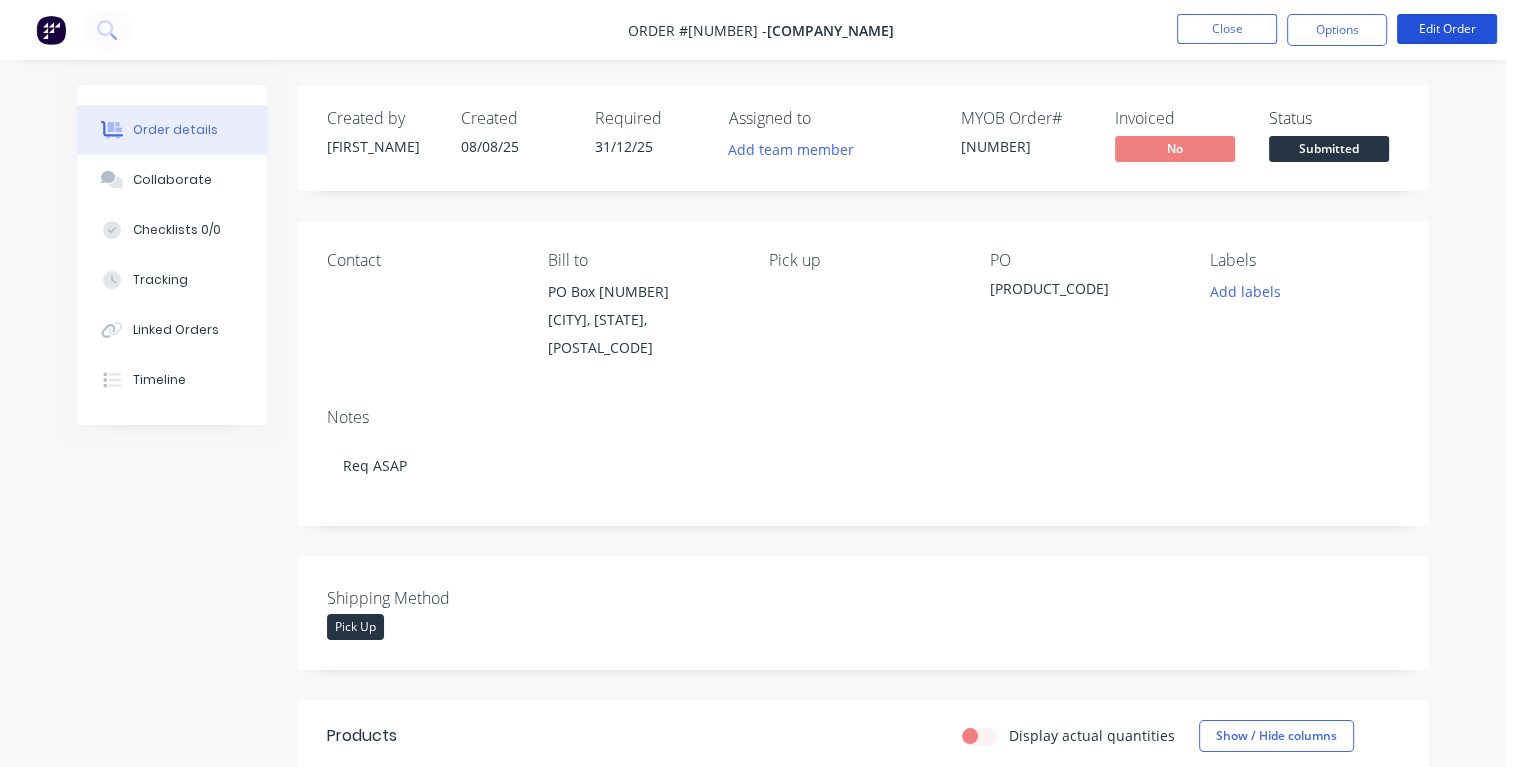 click on "Edit Order" at bounding box center [1447, 29] 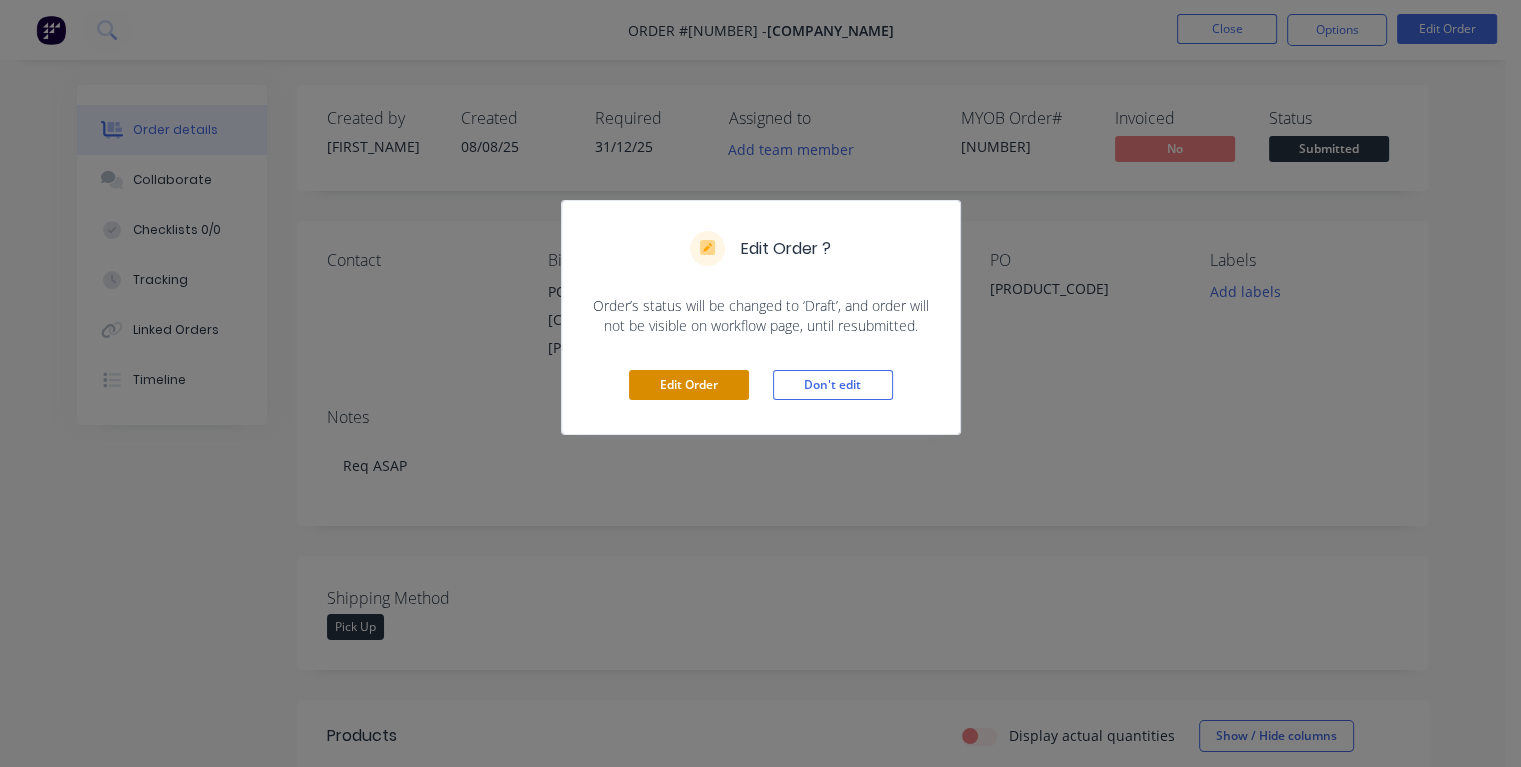 click on "Edit Order" at bounding box center [689, 385] 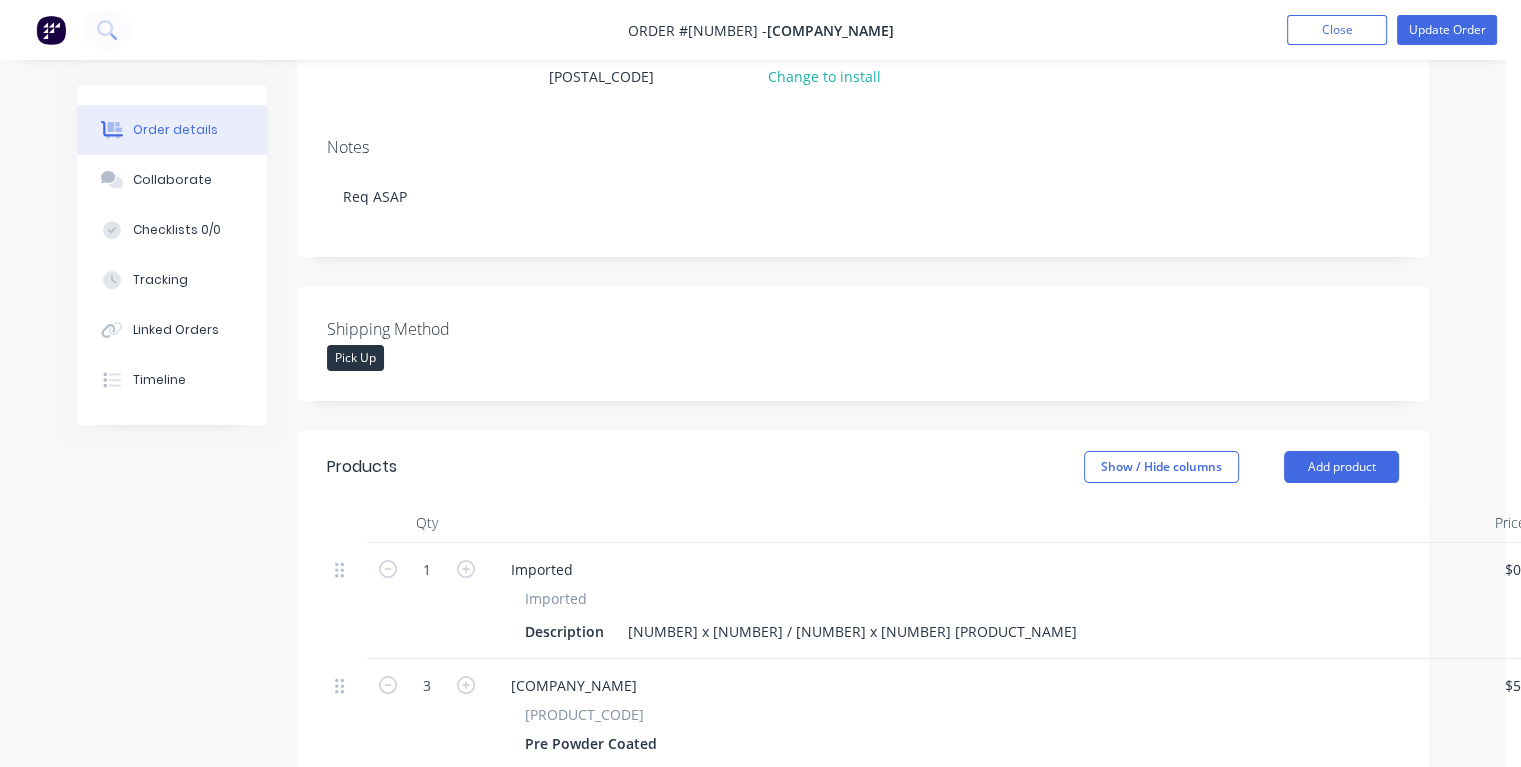 scroll, scrollTop: 0, scrollLeft: 0, axis: both 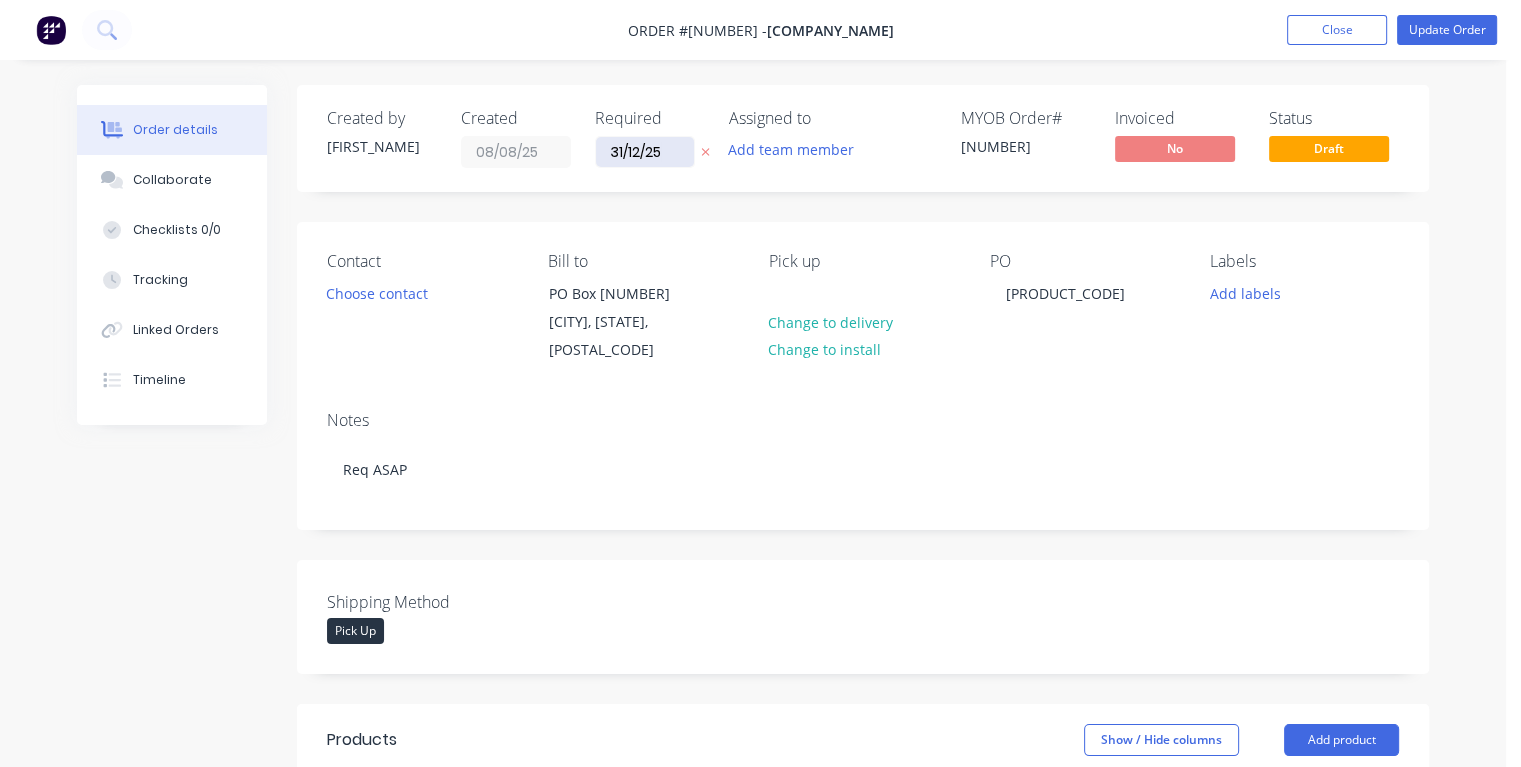 drag, startPoint x: 666, startPoint y: 150, endPoint x: 603, endPoint y: 154, distance: 63.126858 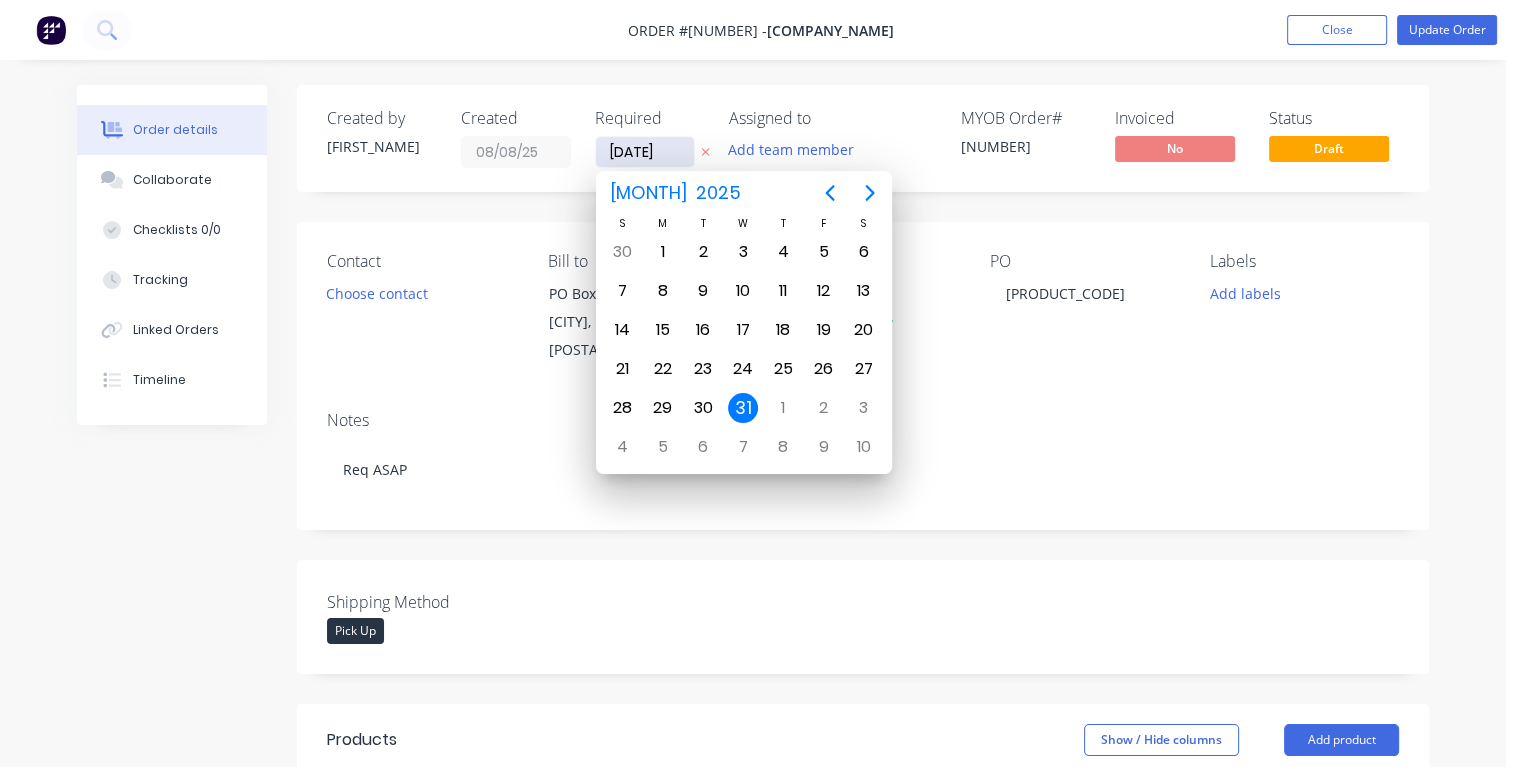 type on "13/08/25" 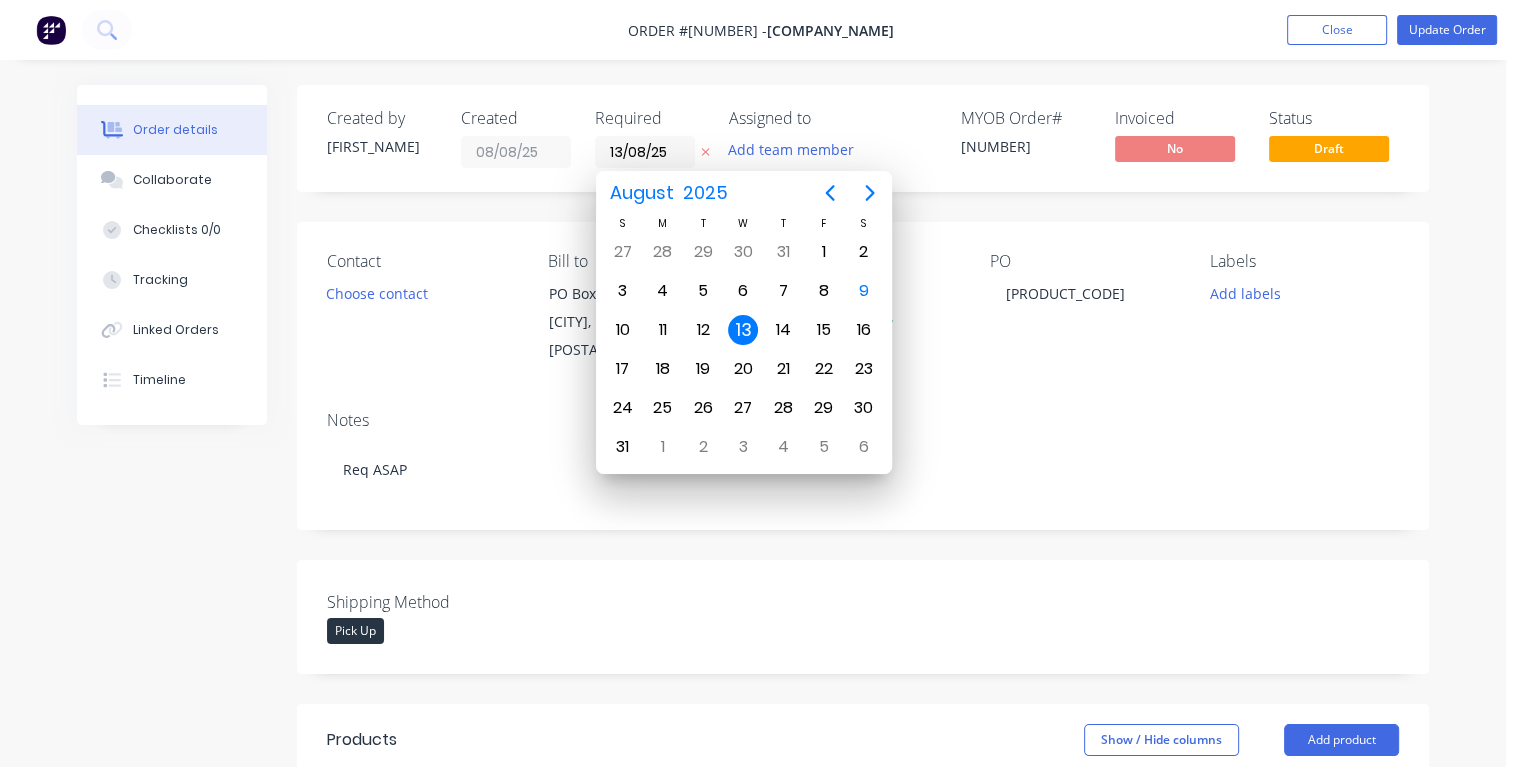 click on "13" at bounding box center (743, 330) 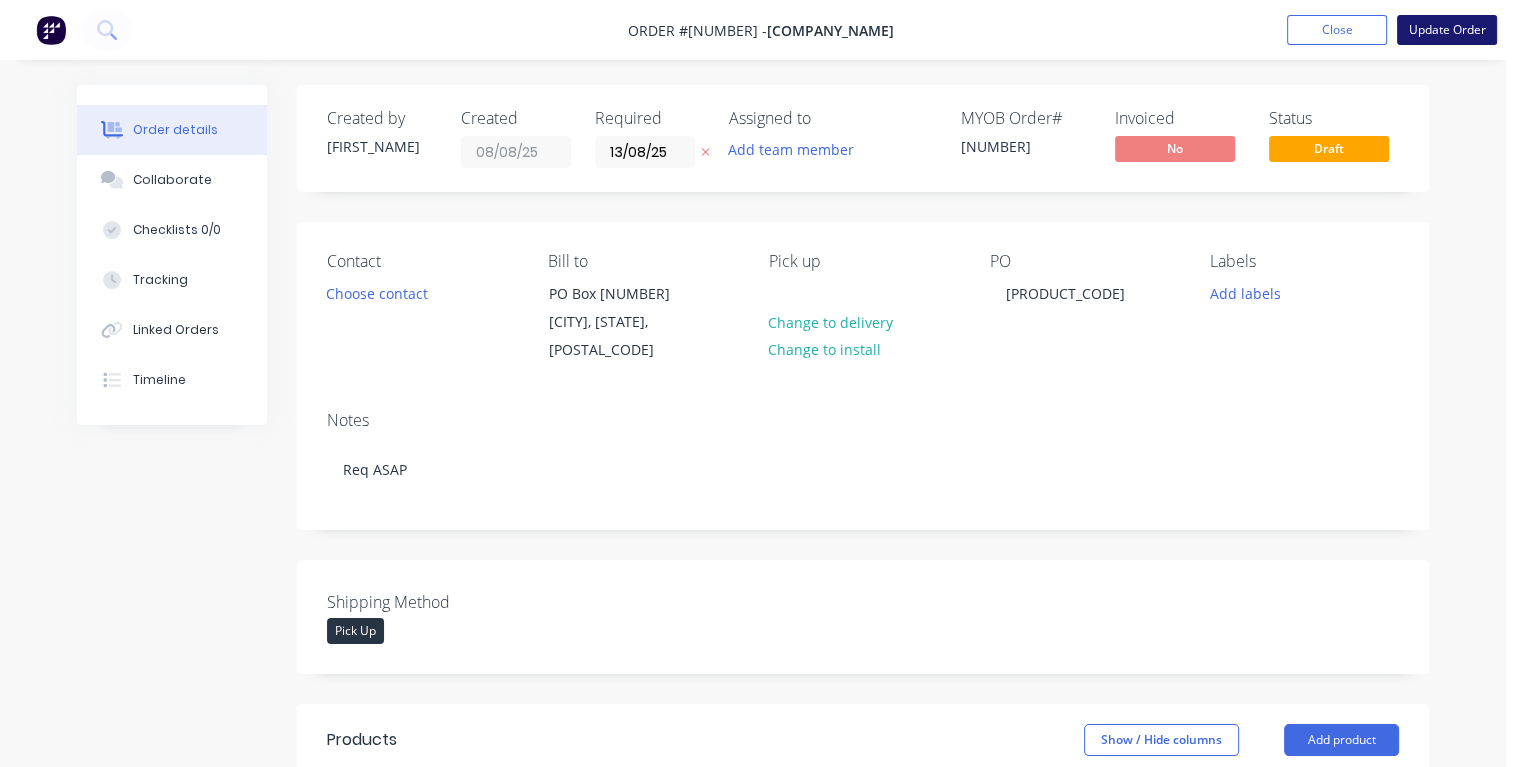click on "Update Order" at bounding box center (1447, 30) 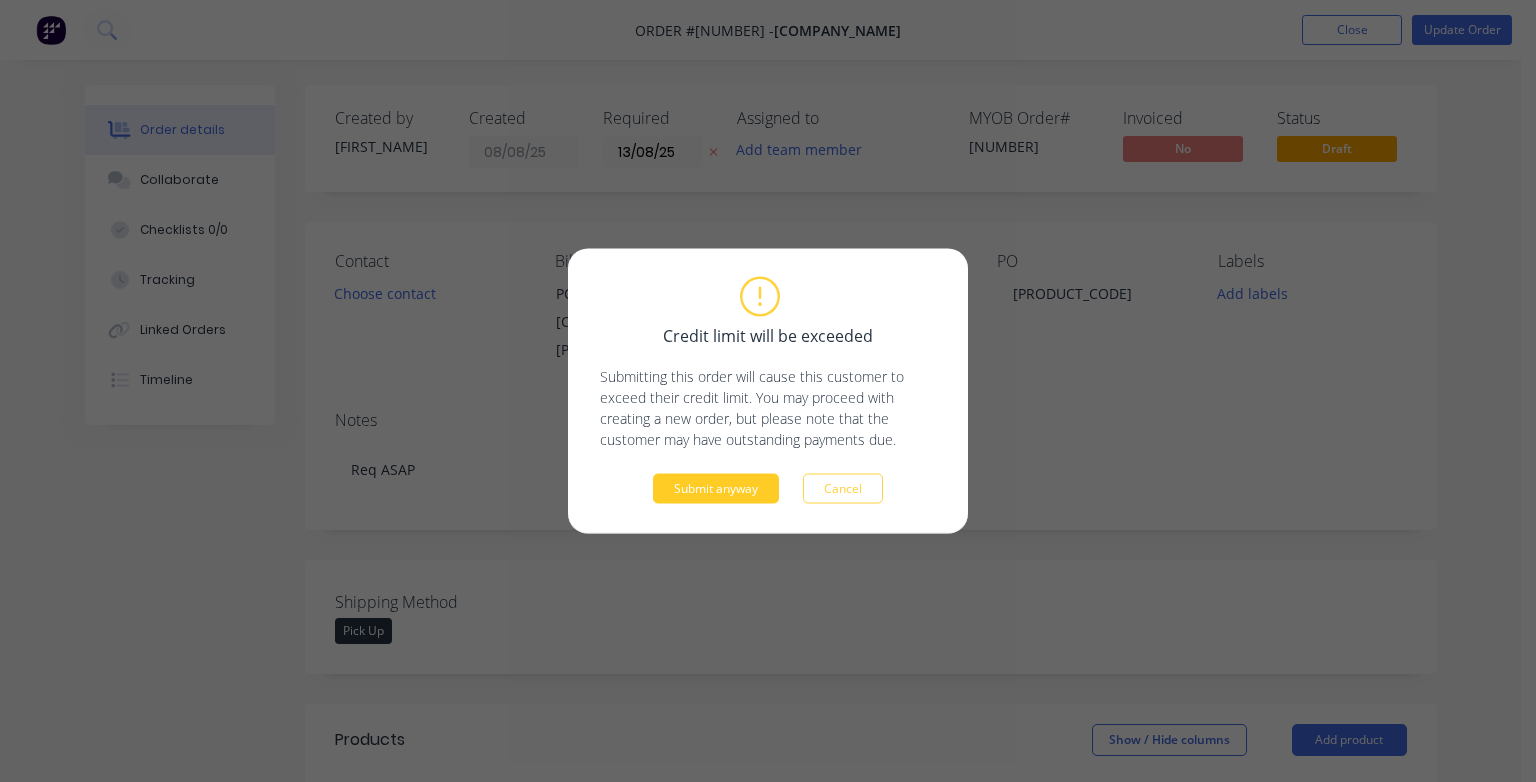 click on "Submit anyway" at bounding box center (716, 489) 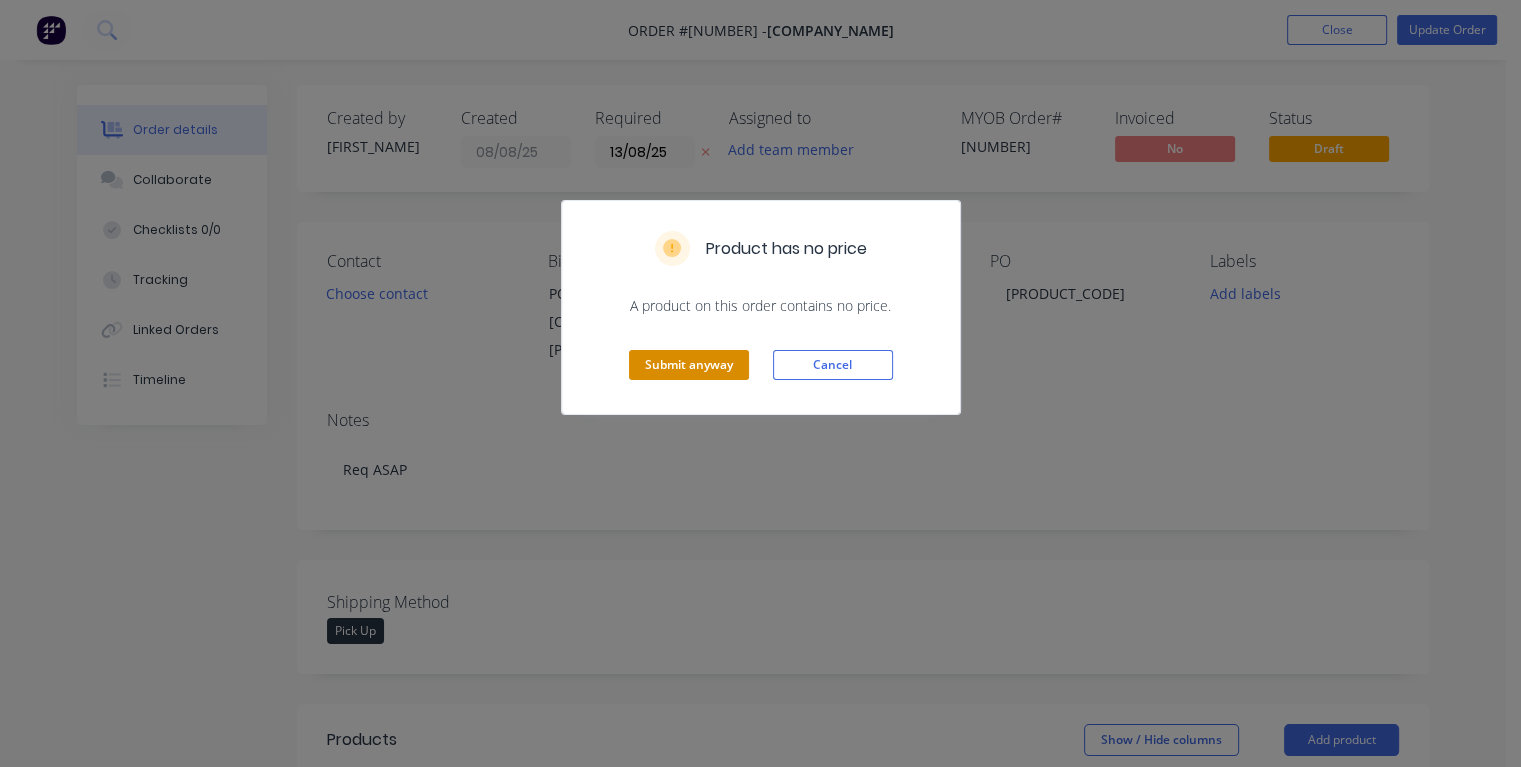 click on "Submit anyway" at bounding box center [689, 365] 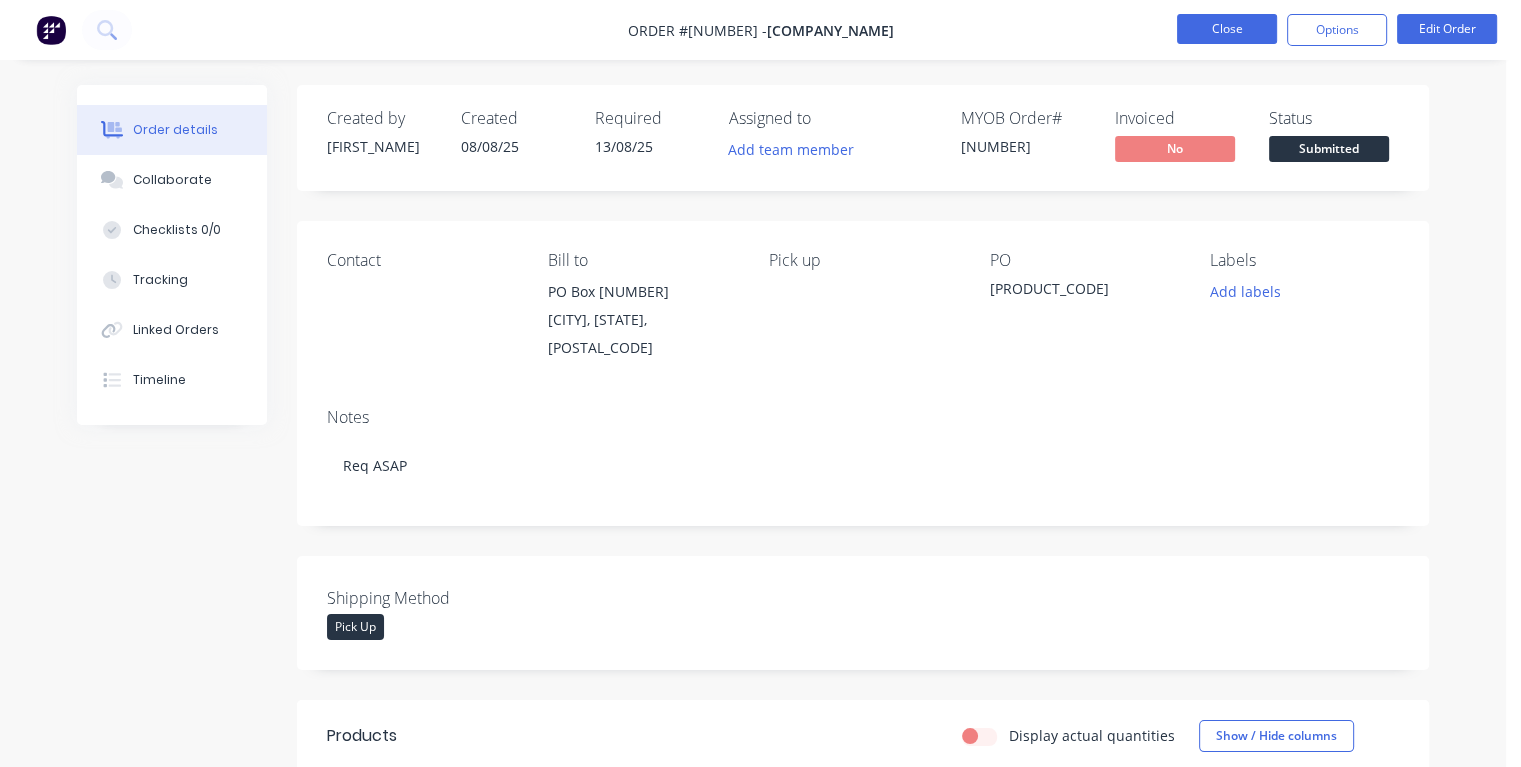 click on "Close" at bounding box center (1227, 29) 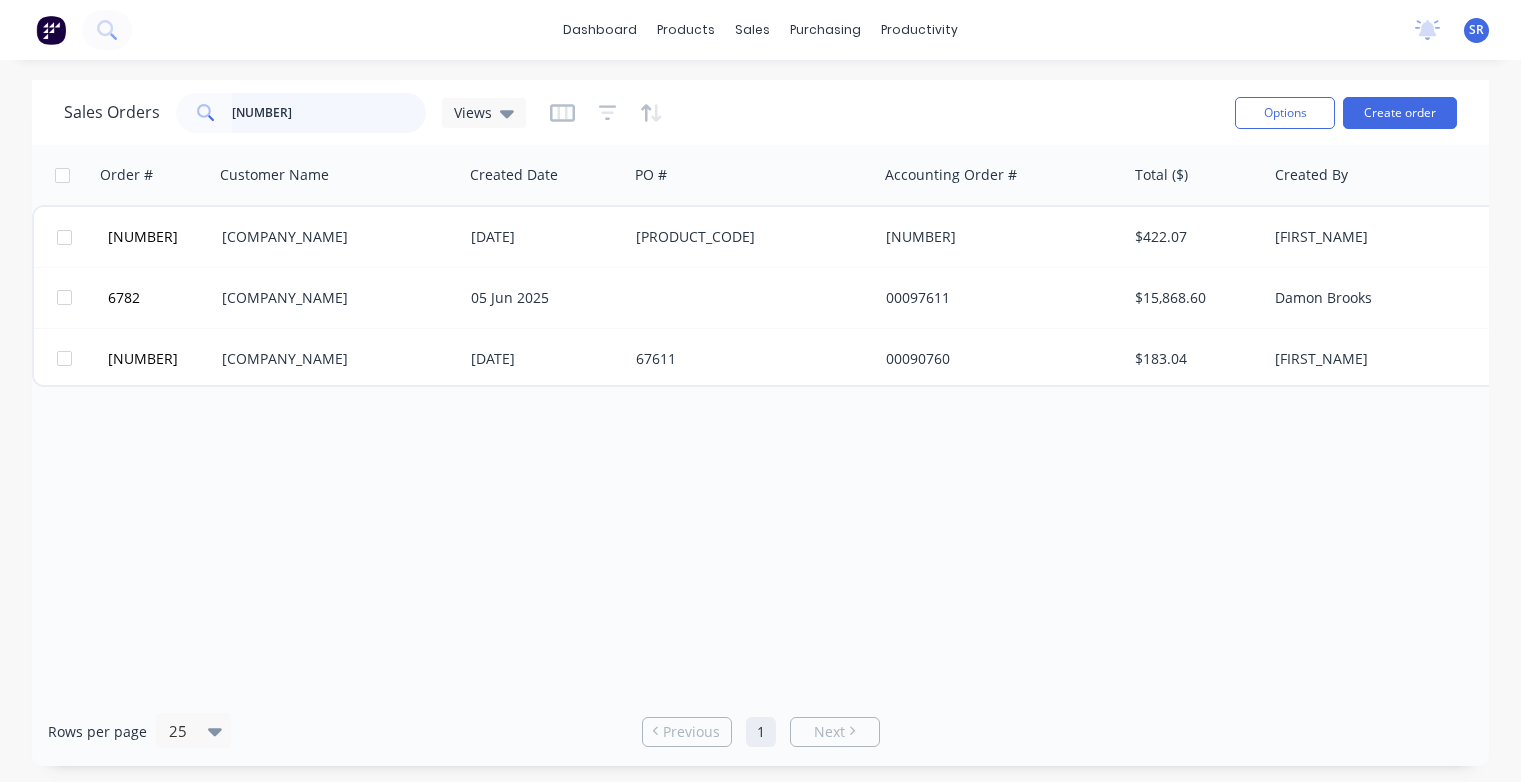 click on "[NUMBER]" at bounding box center (329, 113) 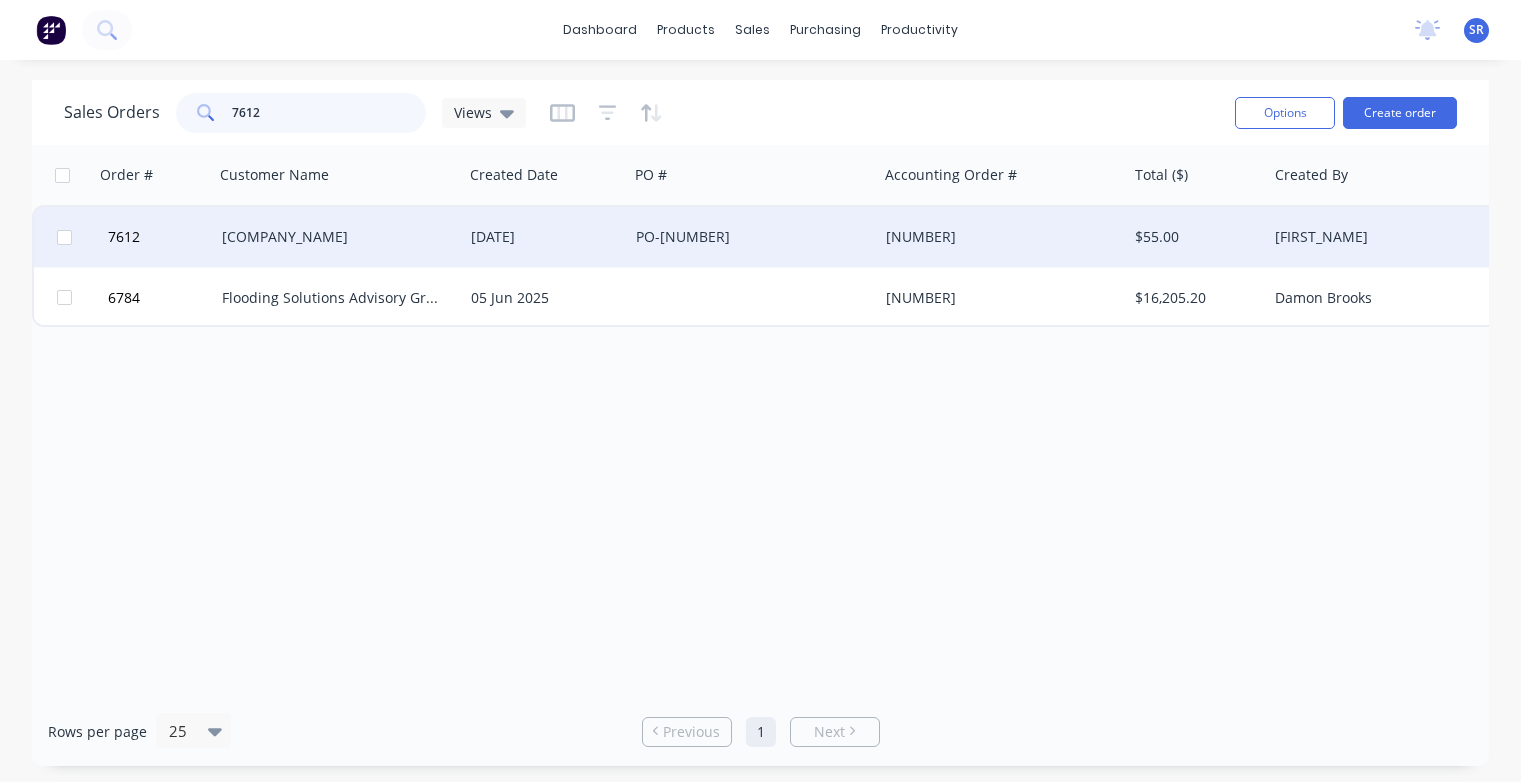 type on "7612" 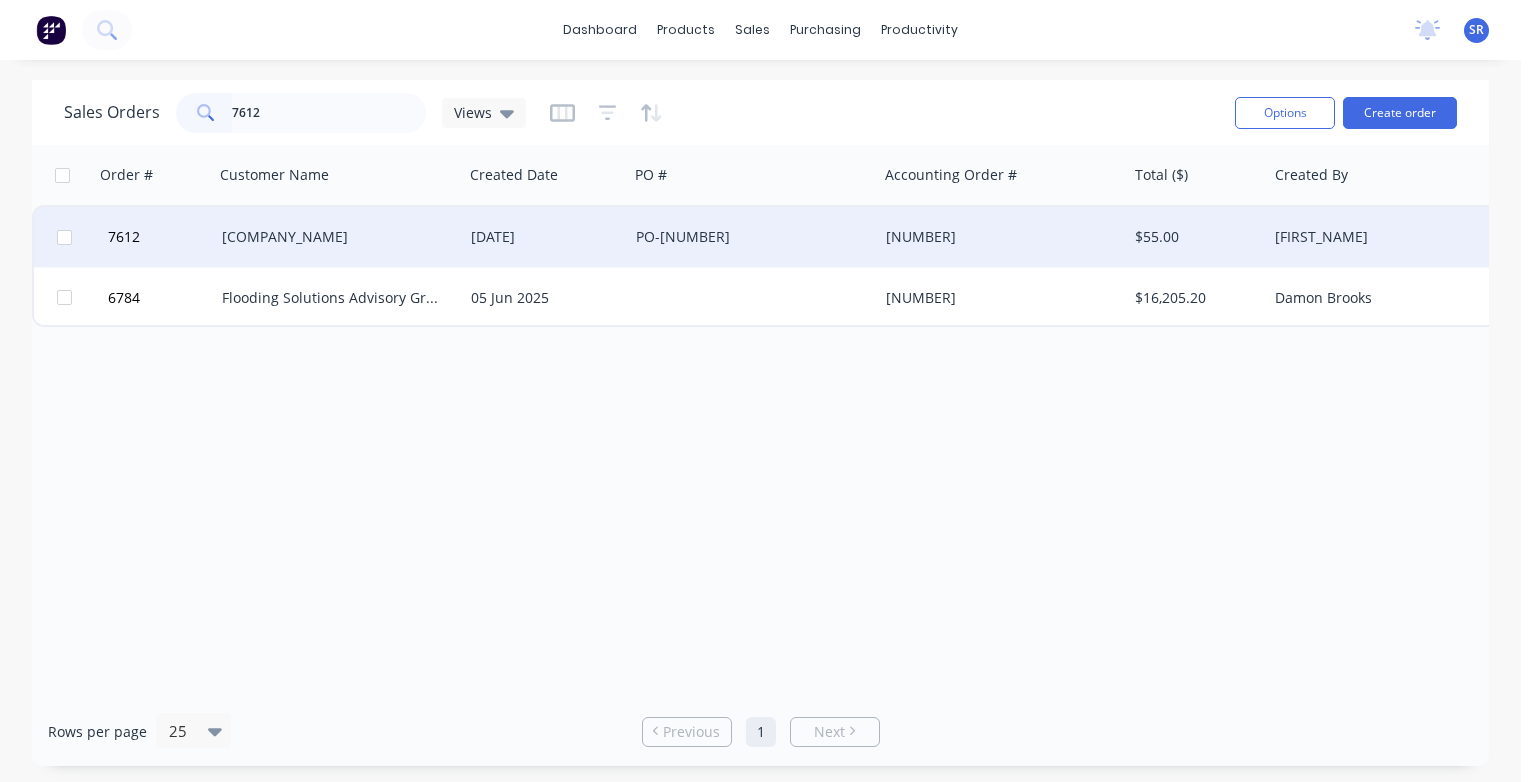 click on "[COMPANY_NAME]" at bounding box center (338, 237) 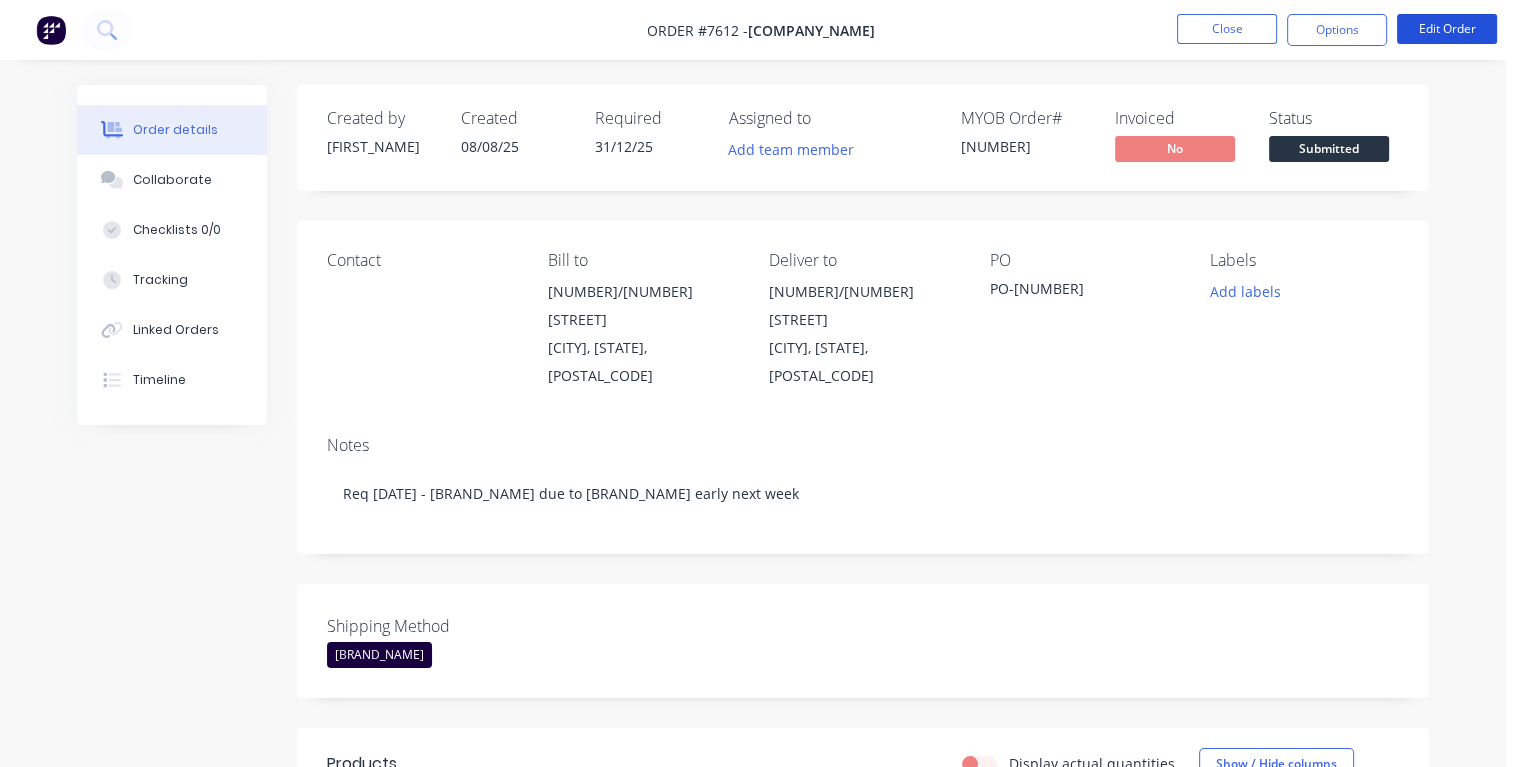 click on "Edit Order" at bounding box center (1447, 29) 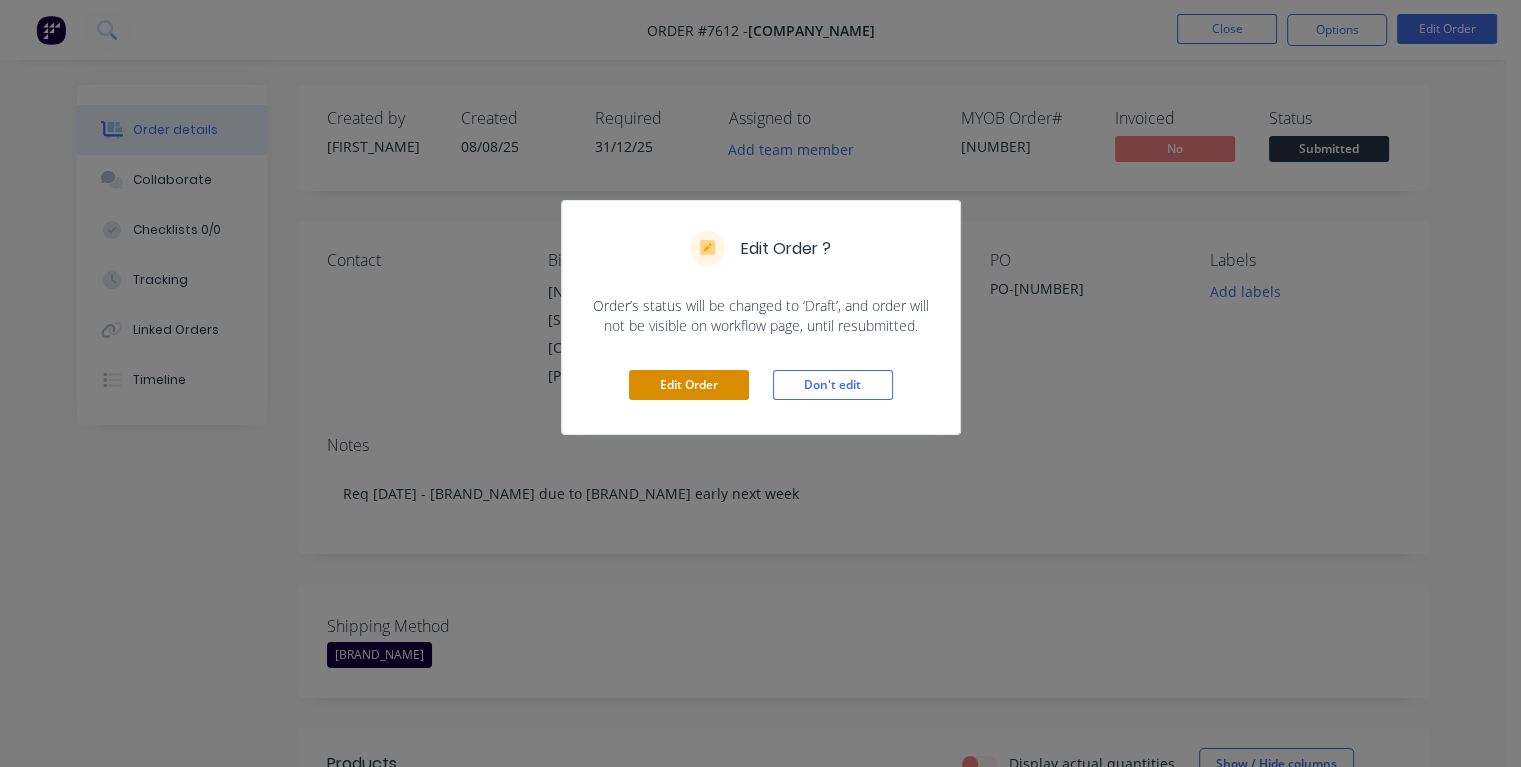 click on "Edit Order" at bounding box center (689, 385) 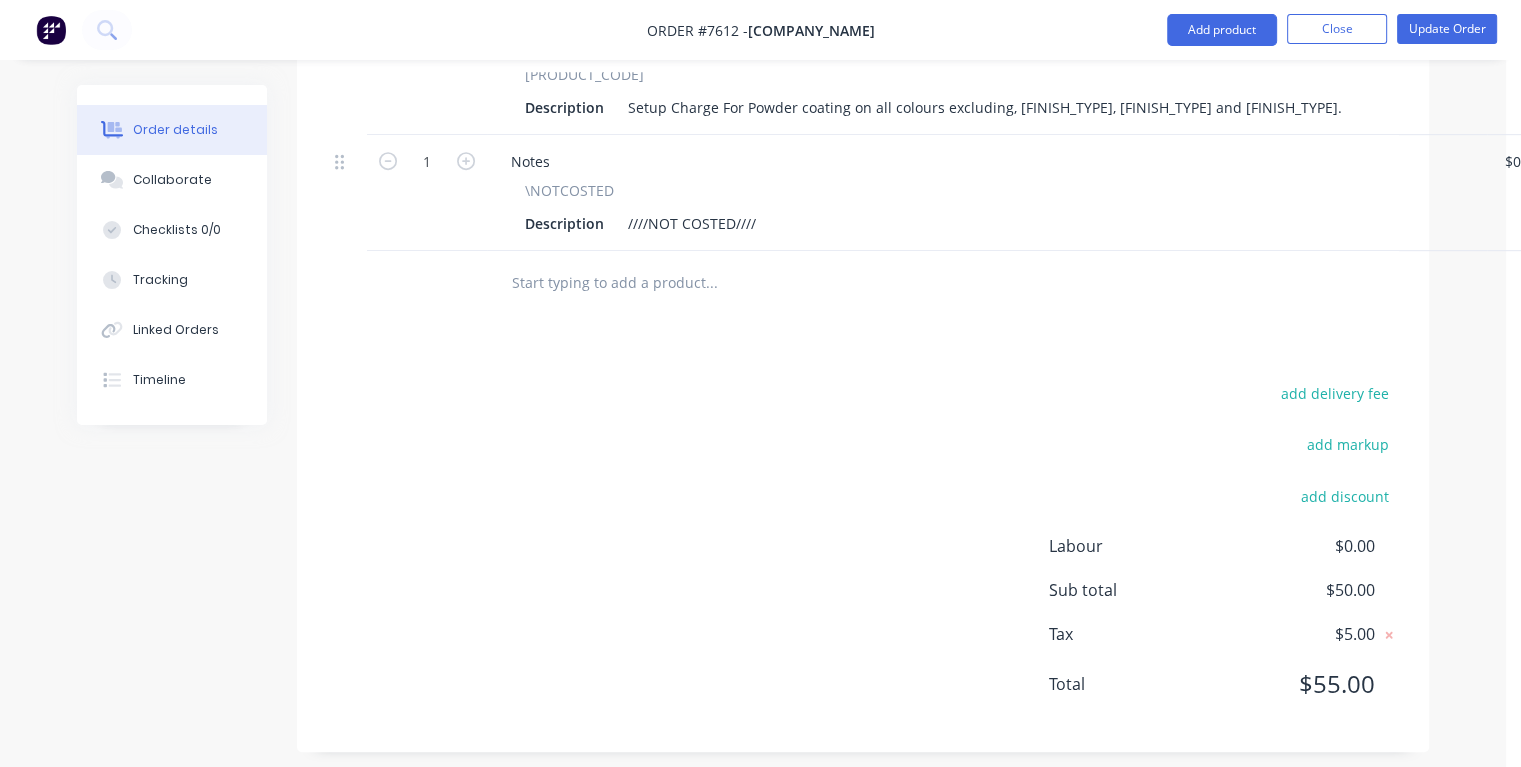 scroll, scrollTop: 1063, scrollLeft: 0, axis: vertical 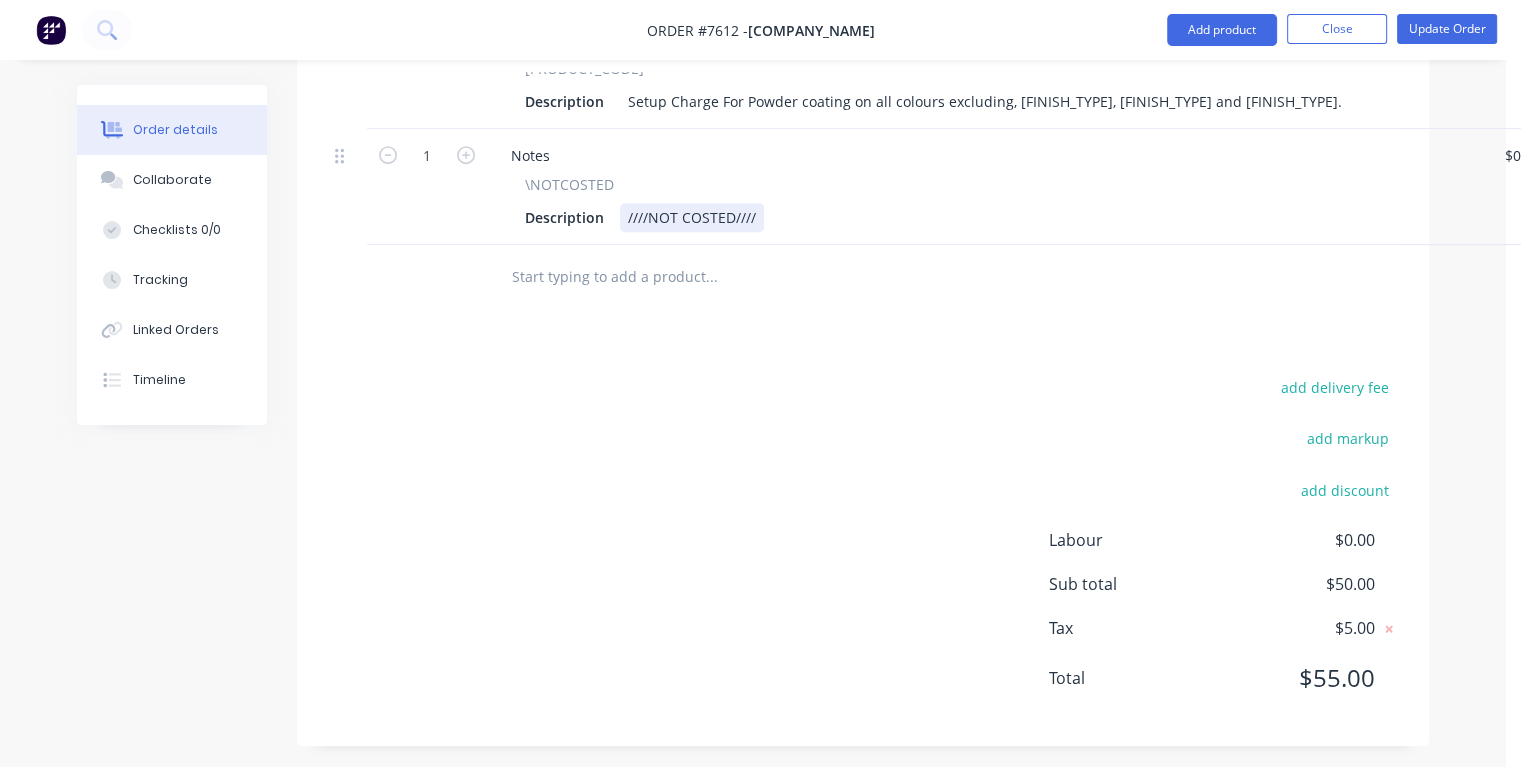 drag, startPoint x: 764, startPoint y: 202, endPoint x: 786, endPoint y: 245, distance: 48.30114 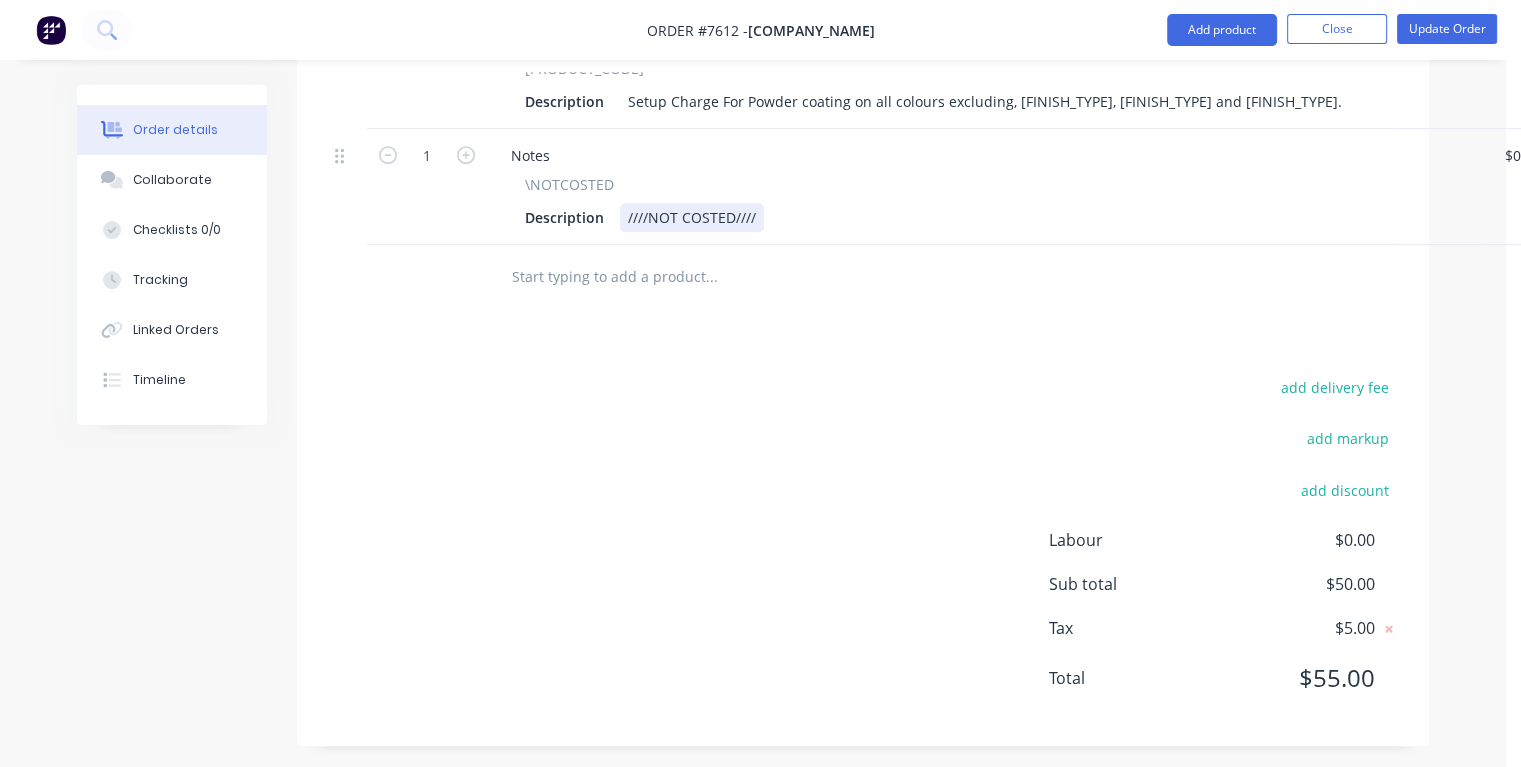 click on "Description ////NOT COSTED////" at bounding box center (983, 217) 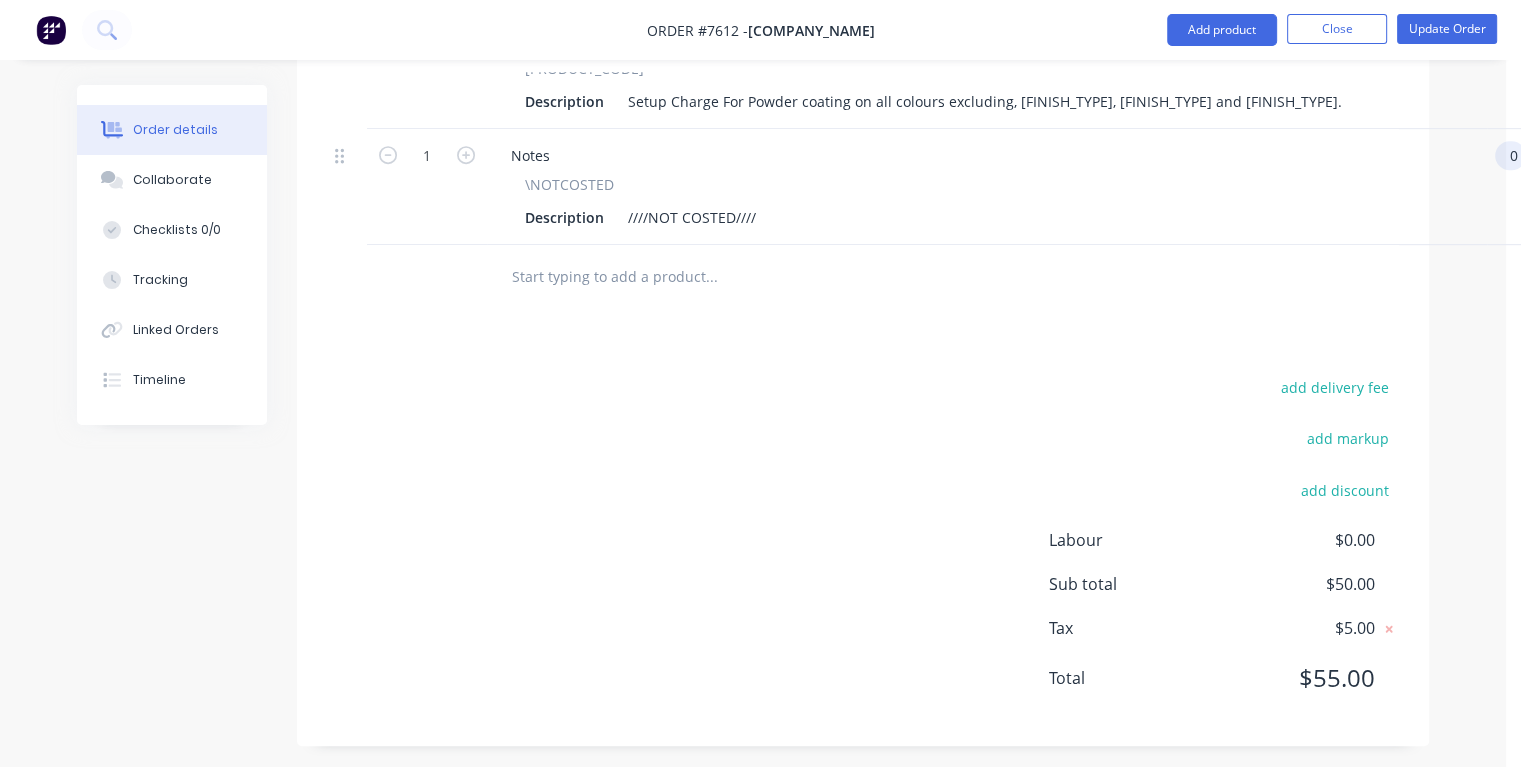 scroll, scrollTop: 1063, scrollLeft: 28, axis: both 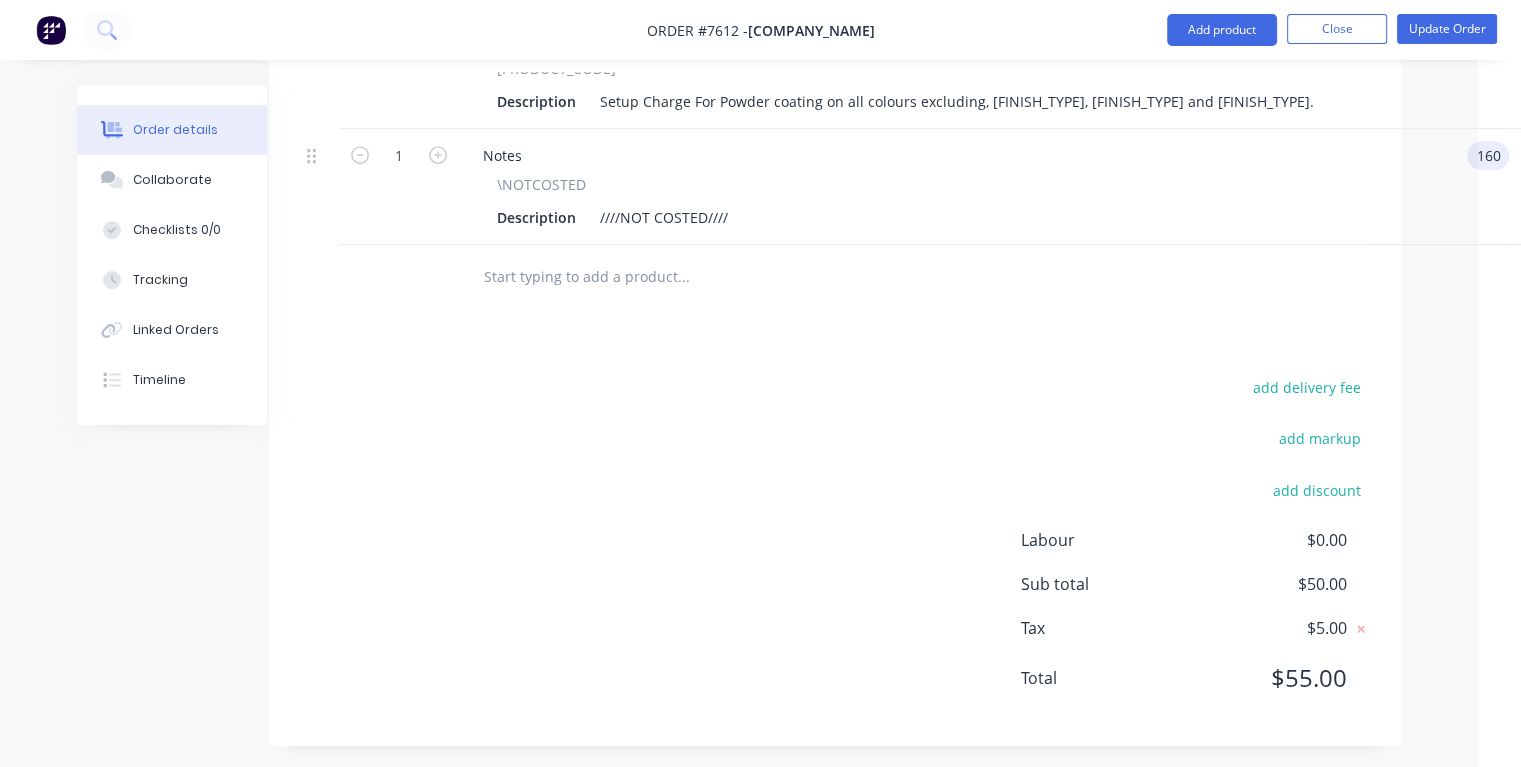 type on "$160.00" 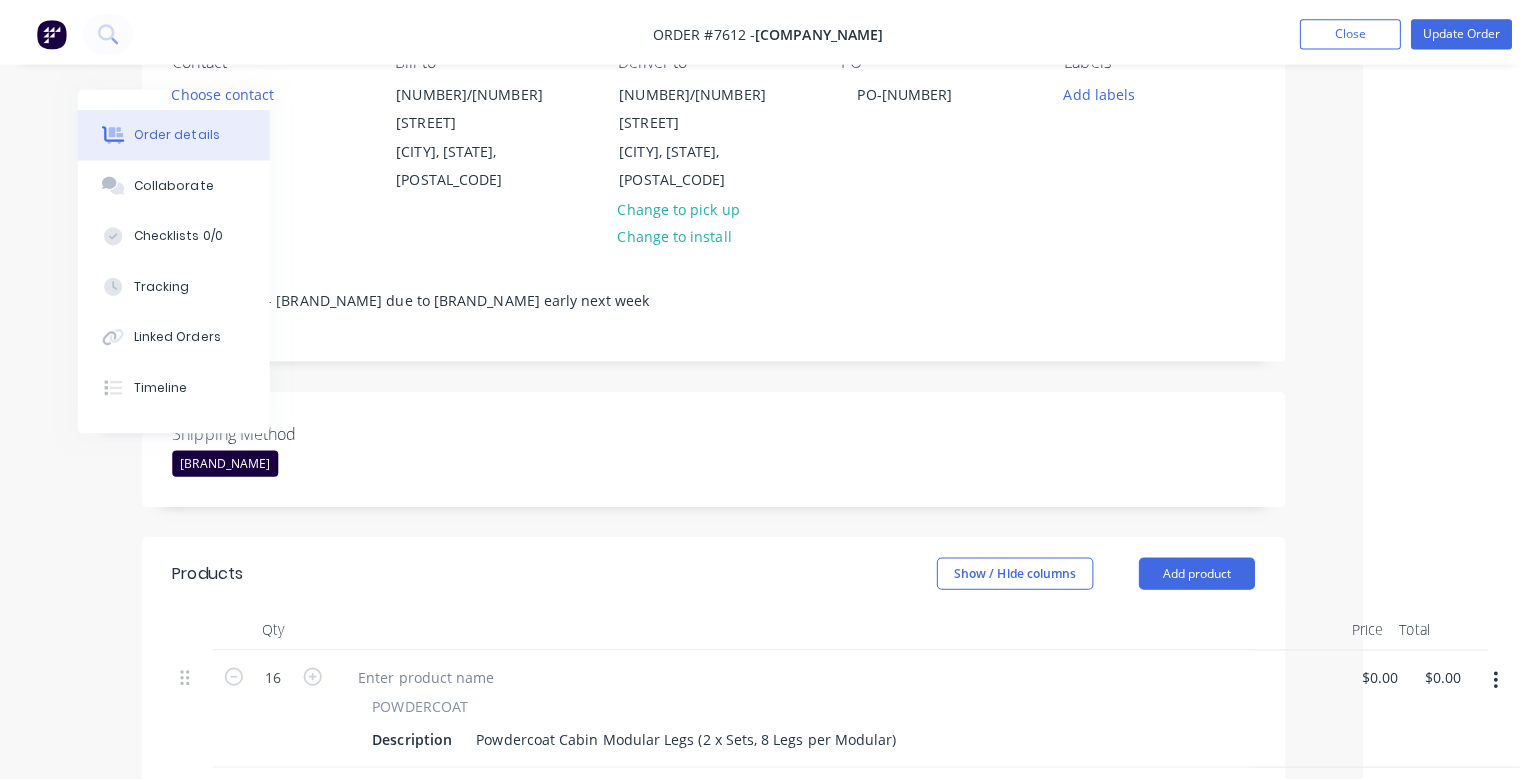 scroll, scrollTop: 0, scrollLeft: 156, axis: horizontal 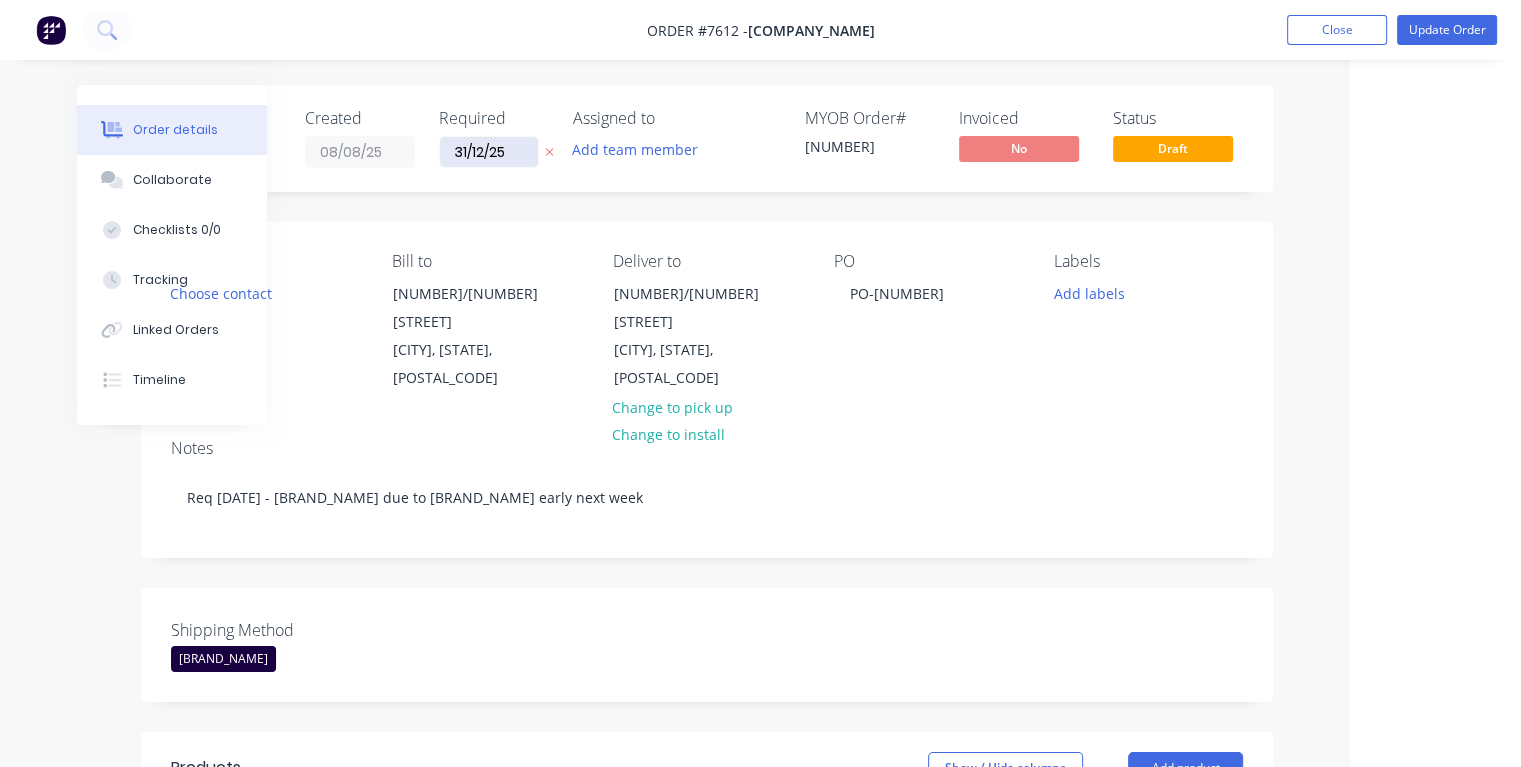 type on "$160.00" 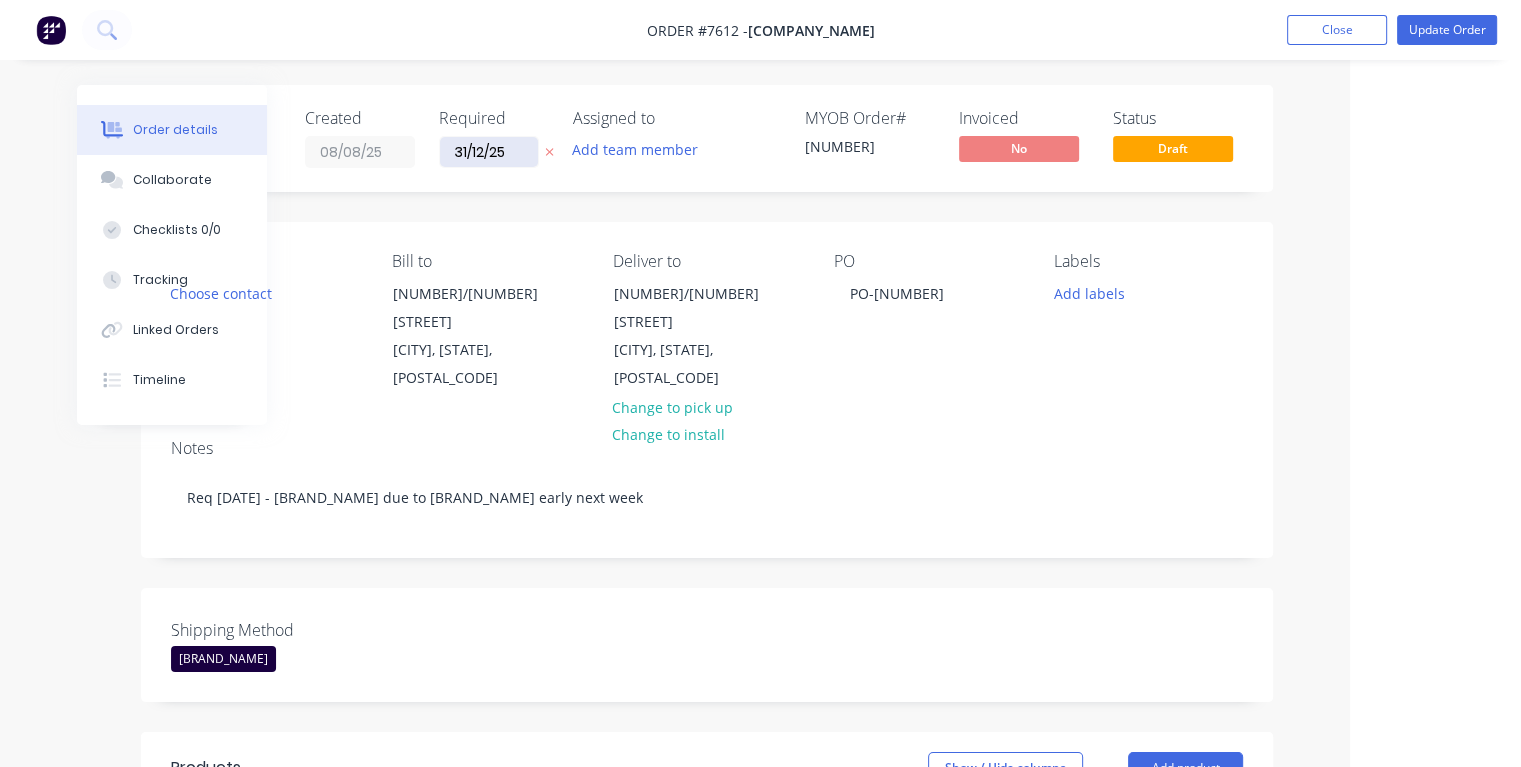 drag, startPoint x: 515, startPoint y: 150, endPoint x: 444, endPoint y: 158, distance: 71.44928 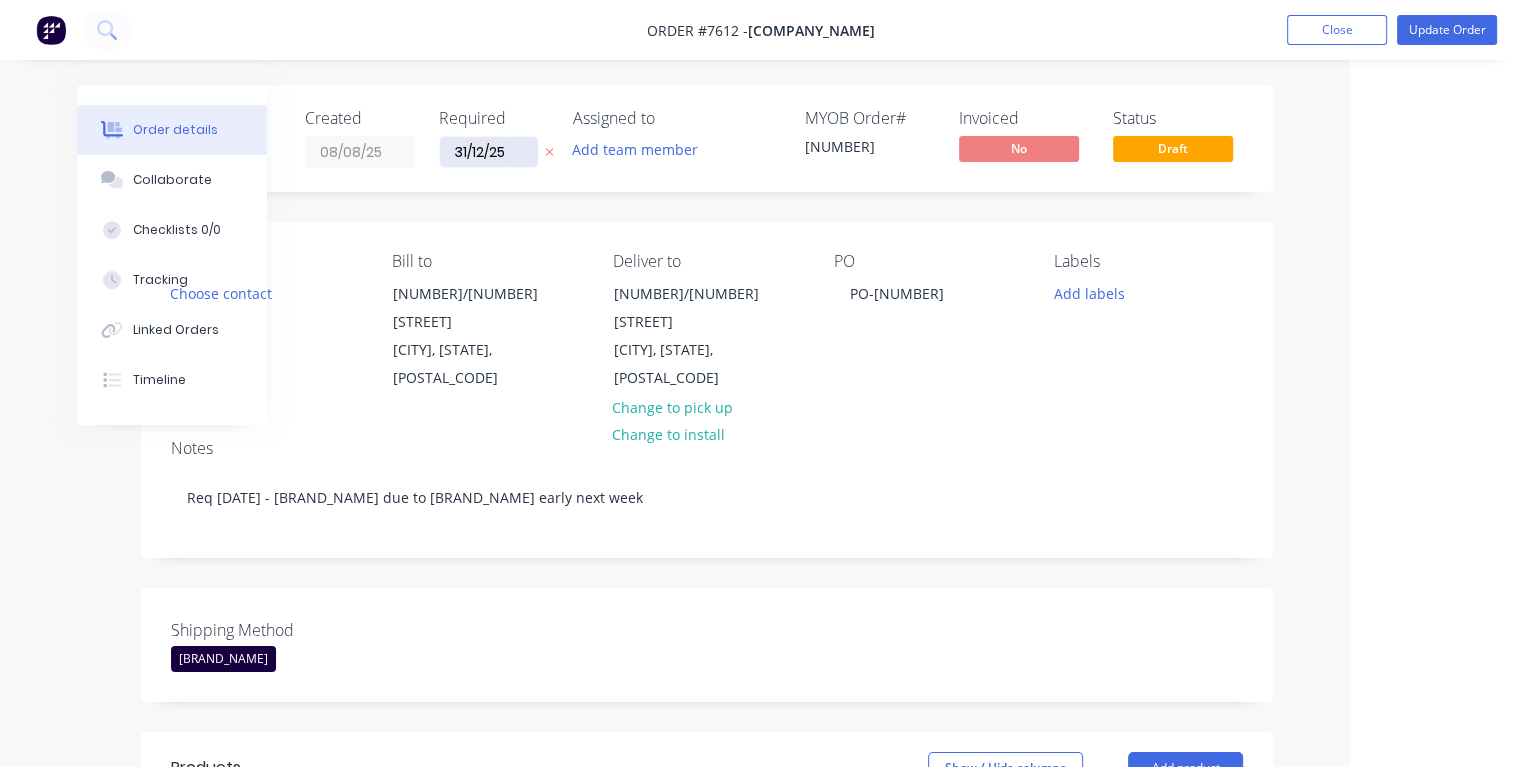 click on "31/12/25" at bounding box center (489, 152) 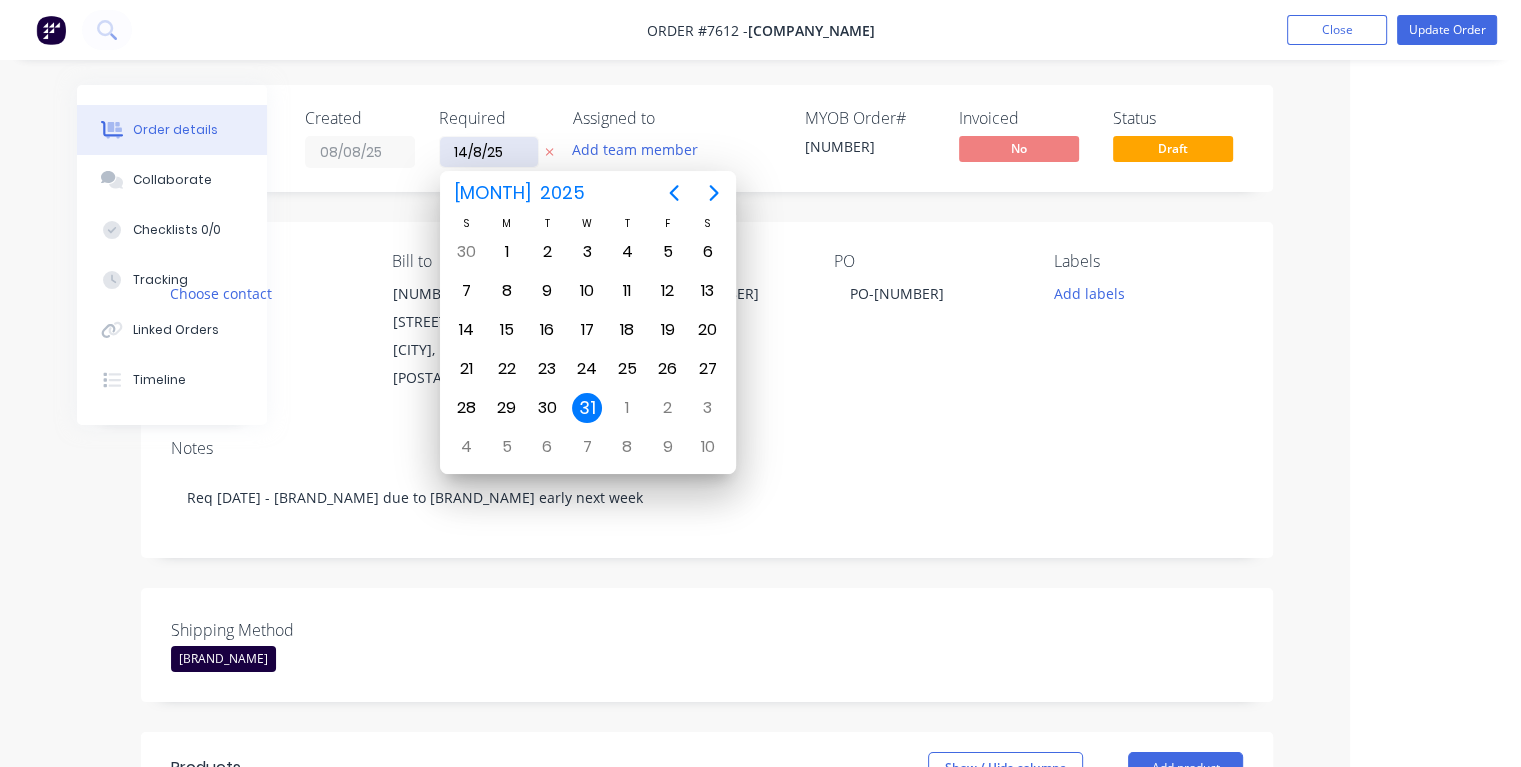 type on "14/08/25" 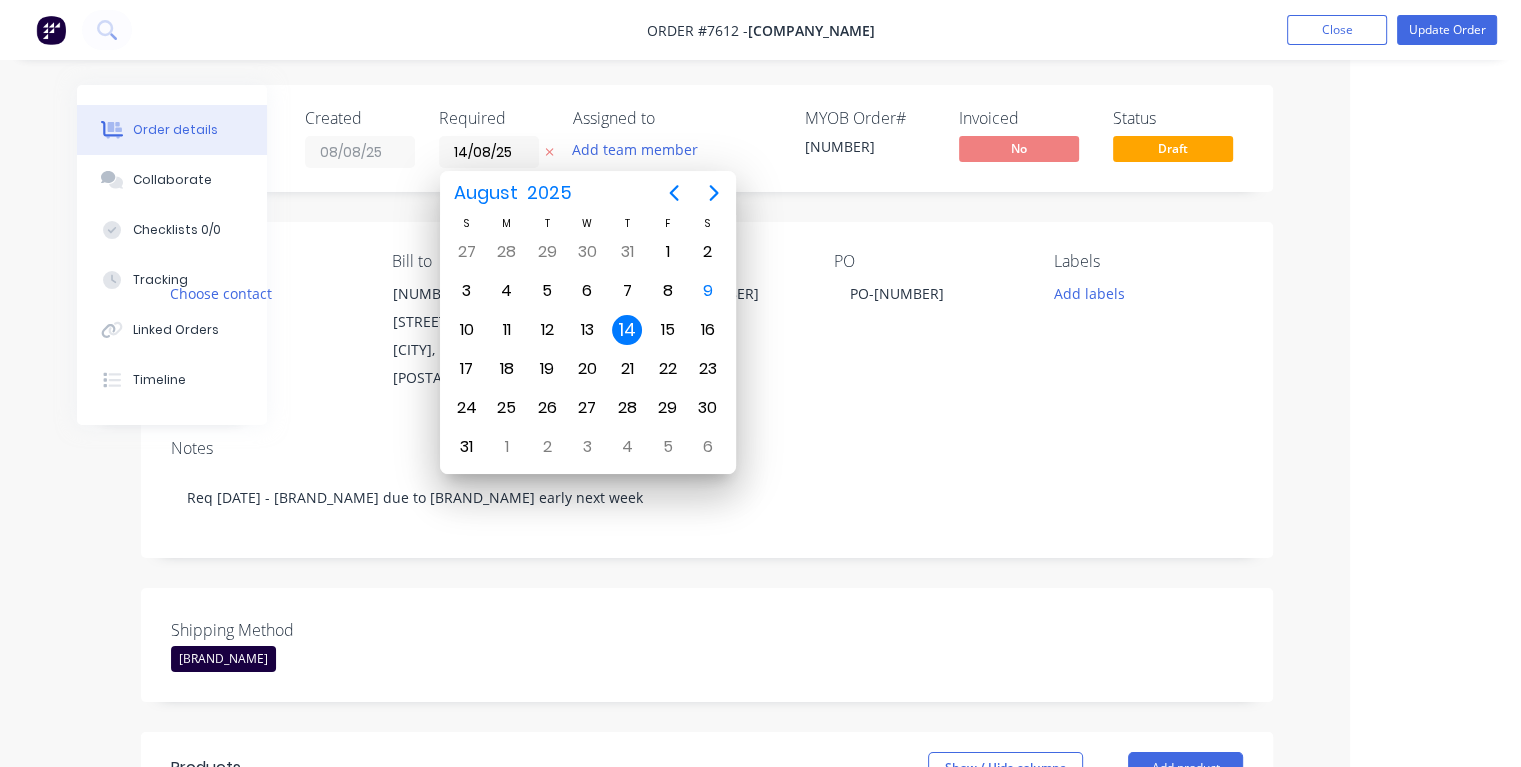 click on "14" at bounding box center [627, 330] 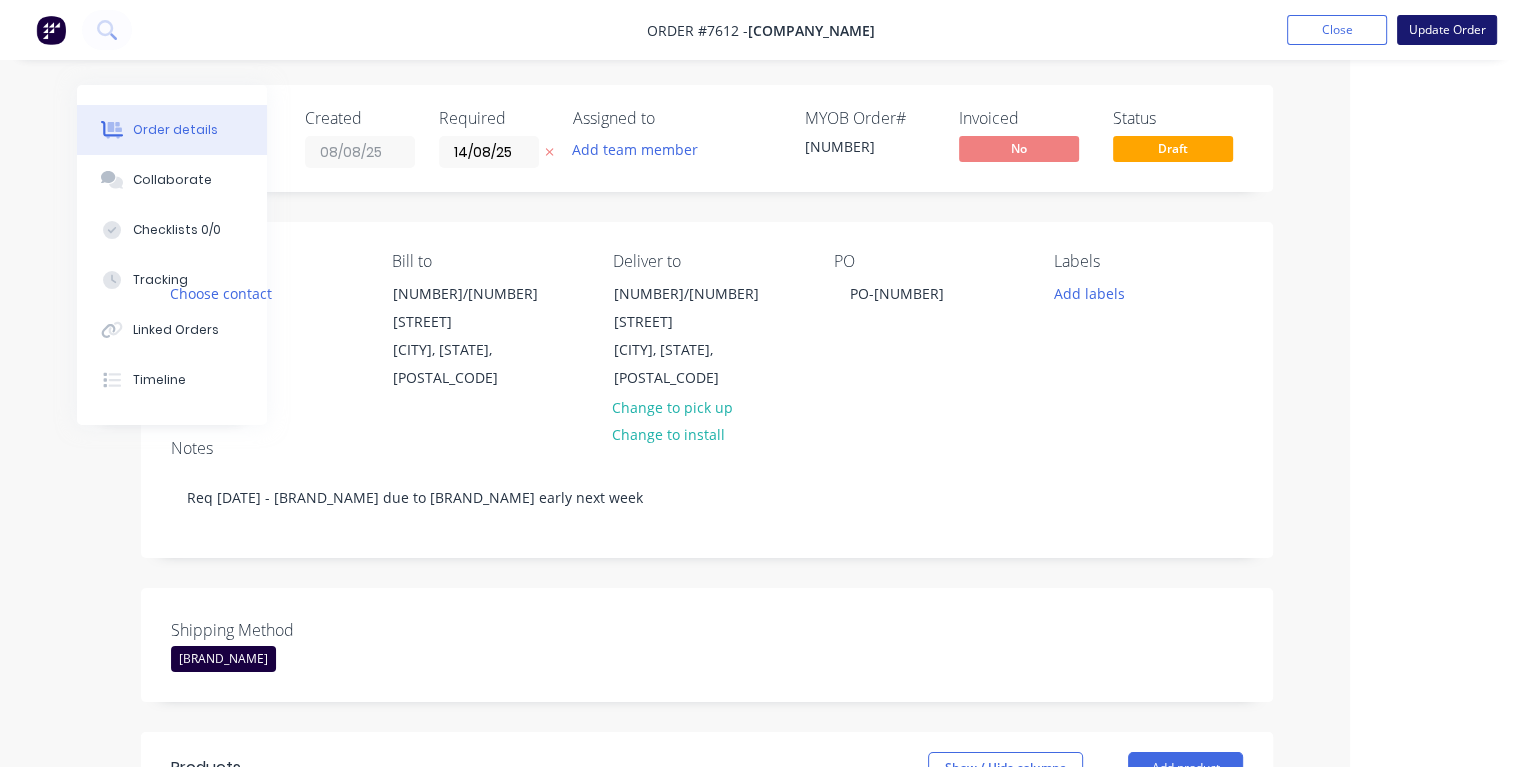 click on "Update Order" at bounding box center (1447, 30) 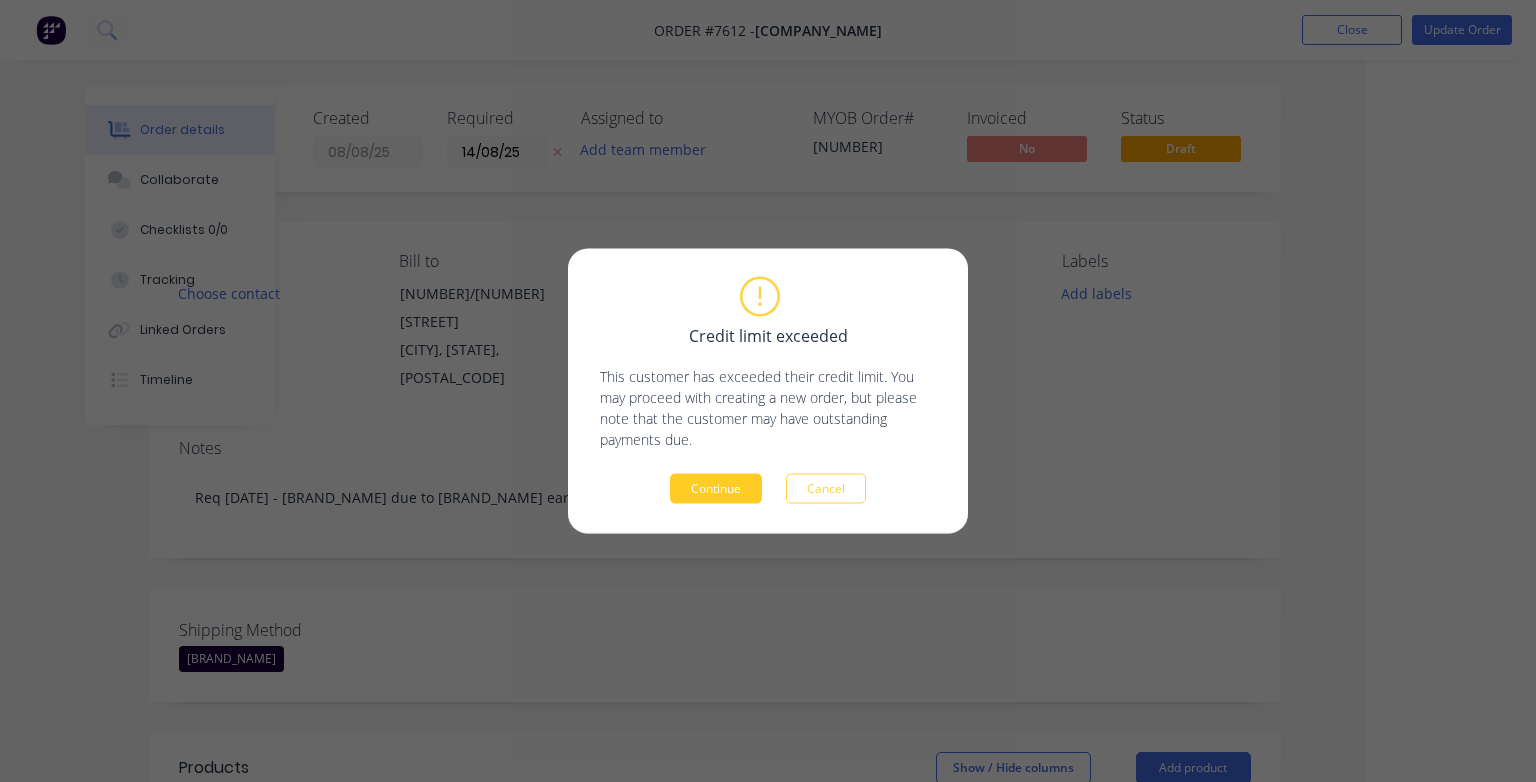 click on "Continue" at bounding box center [716, 489] 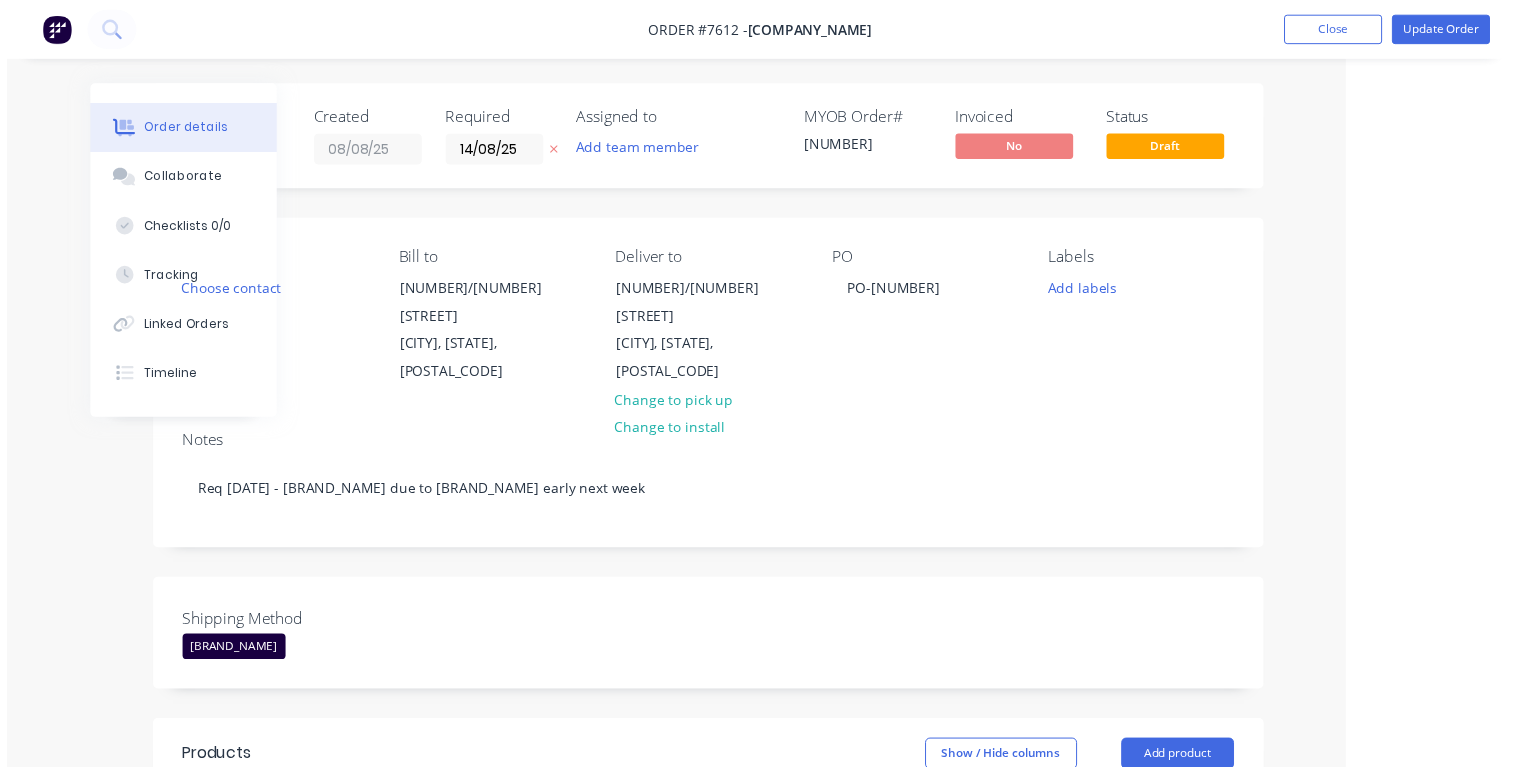 scroll, scrollTop: 0, scrollLeft: 108, axis: horizontal 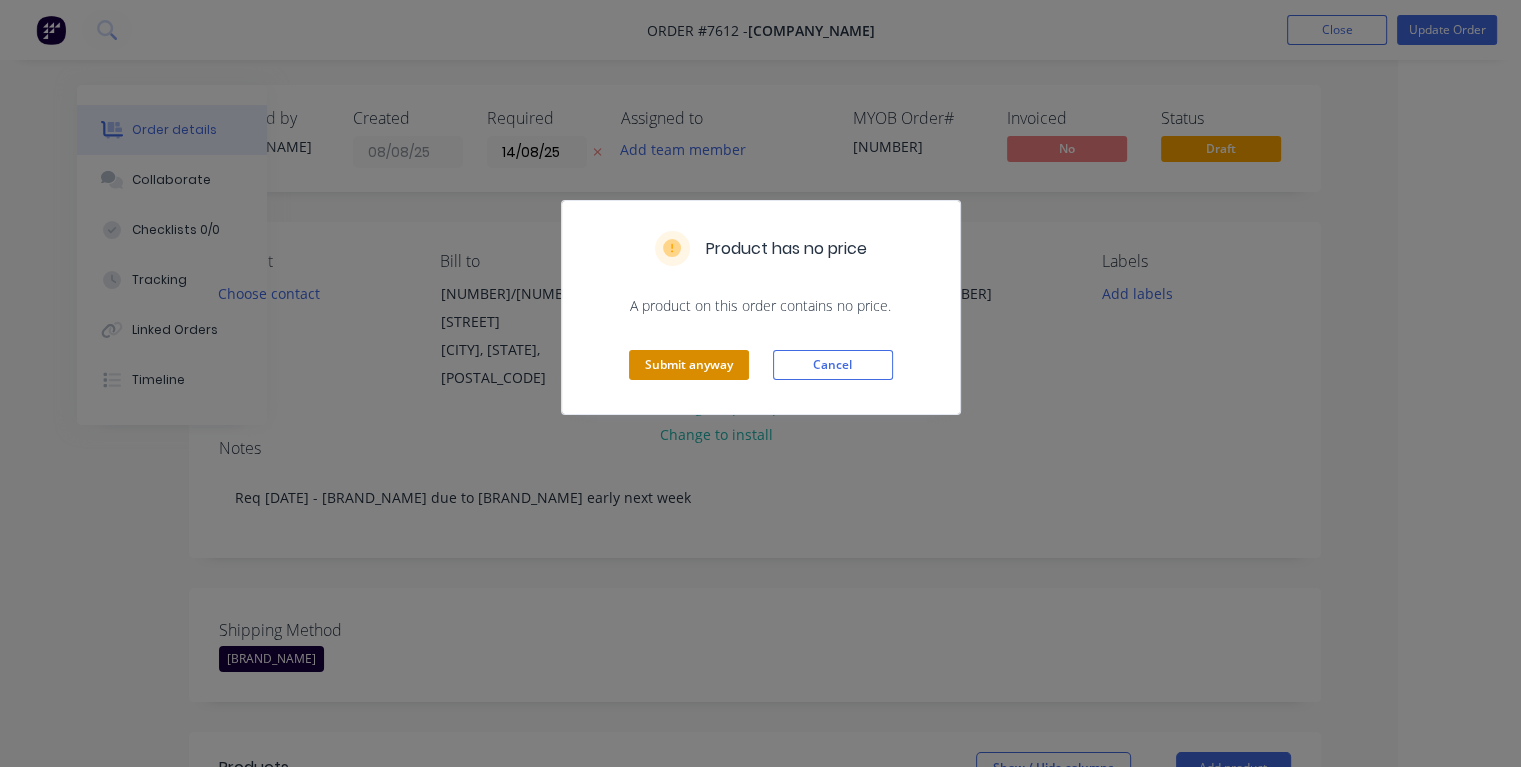 click on "Submit anyway" at bounding box center (689, 365) 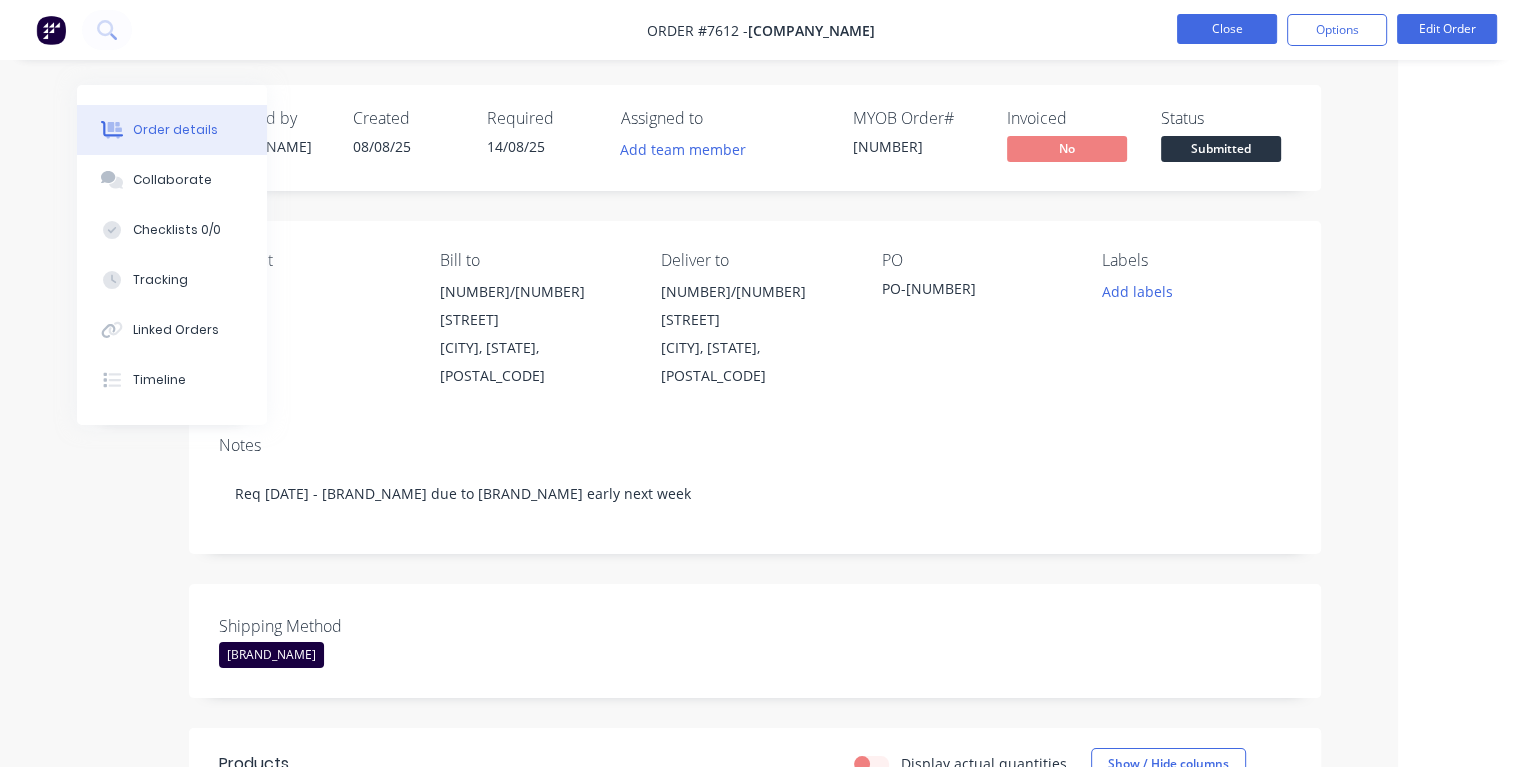 click on "Close" at bounding box center (1227, 29) 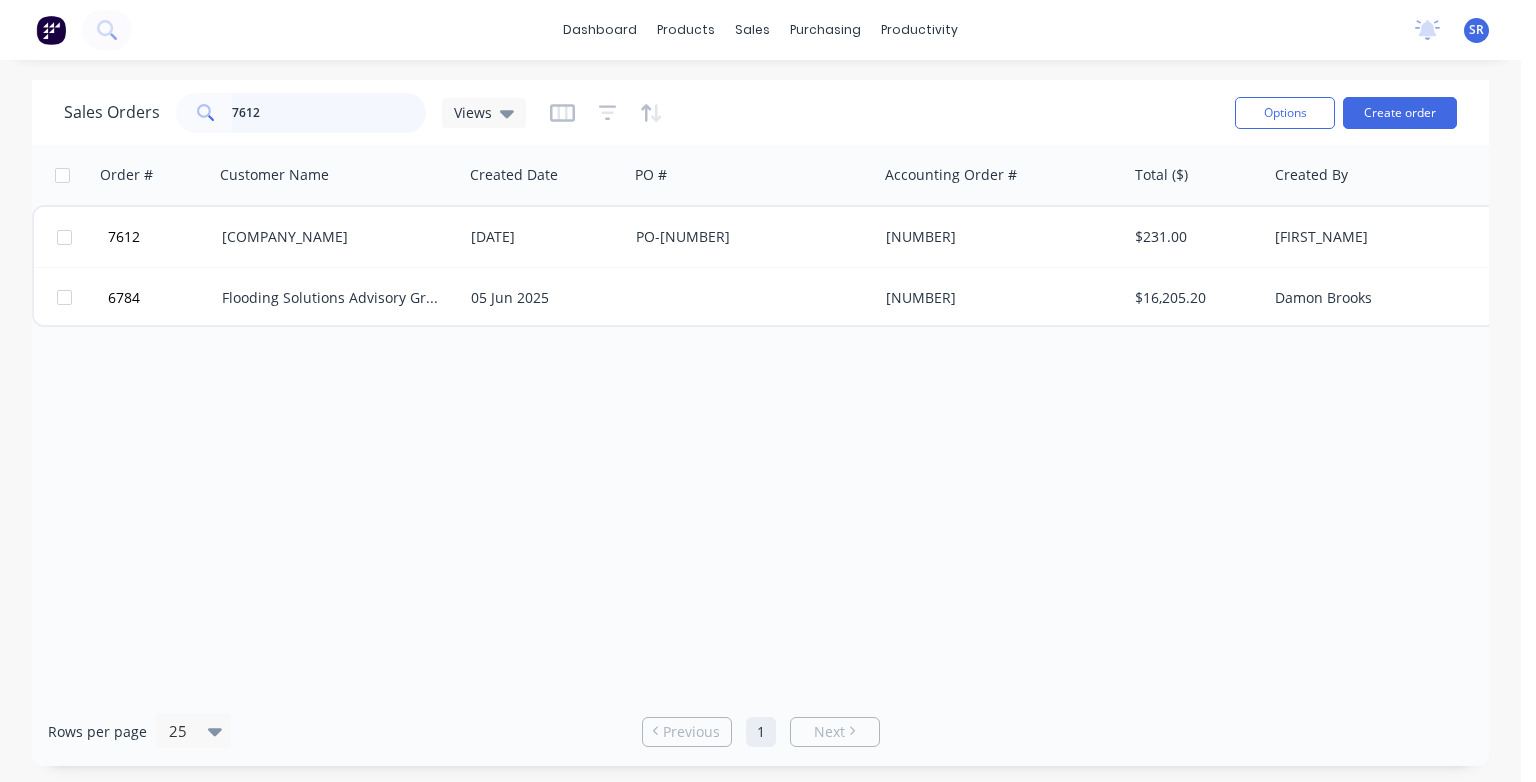 drag, startPoint x: 263, startPoint y: 100, endPoint x: 297, endPoint y: 124, distance: 41.617306 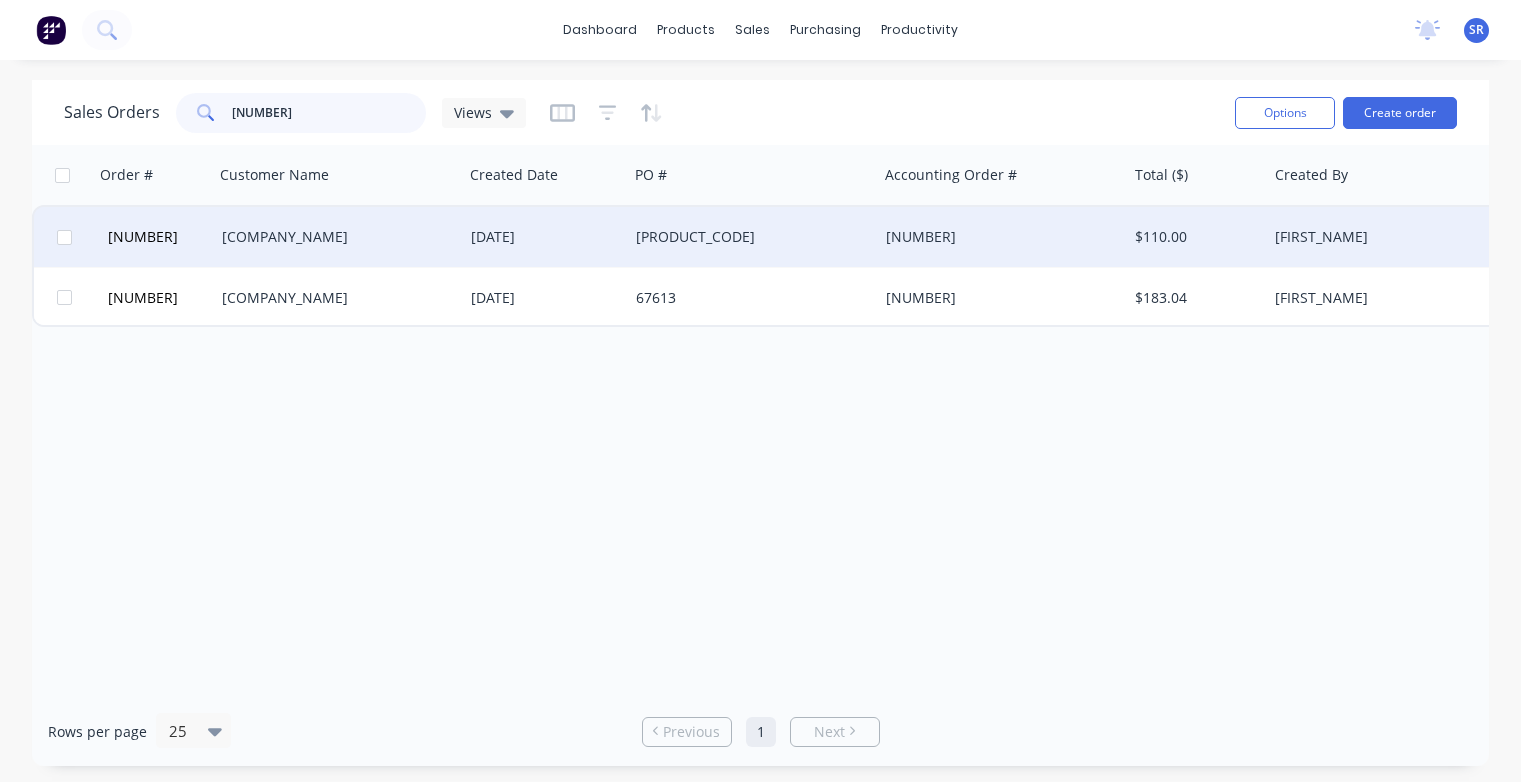 type on "[NUMBER]" 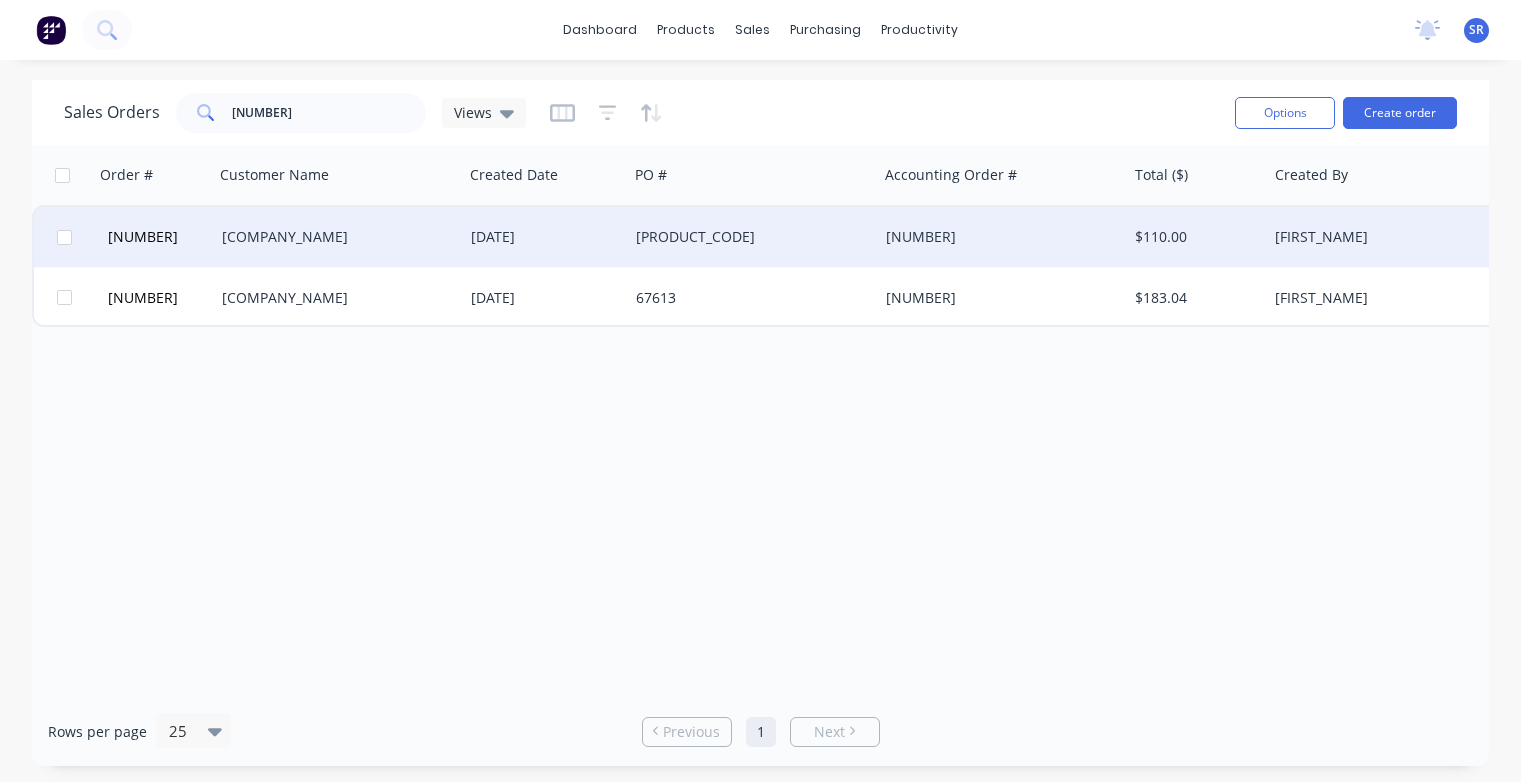 click on "[COMPANY_NAME]" at bounding box center [333, 237] 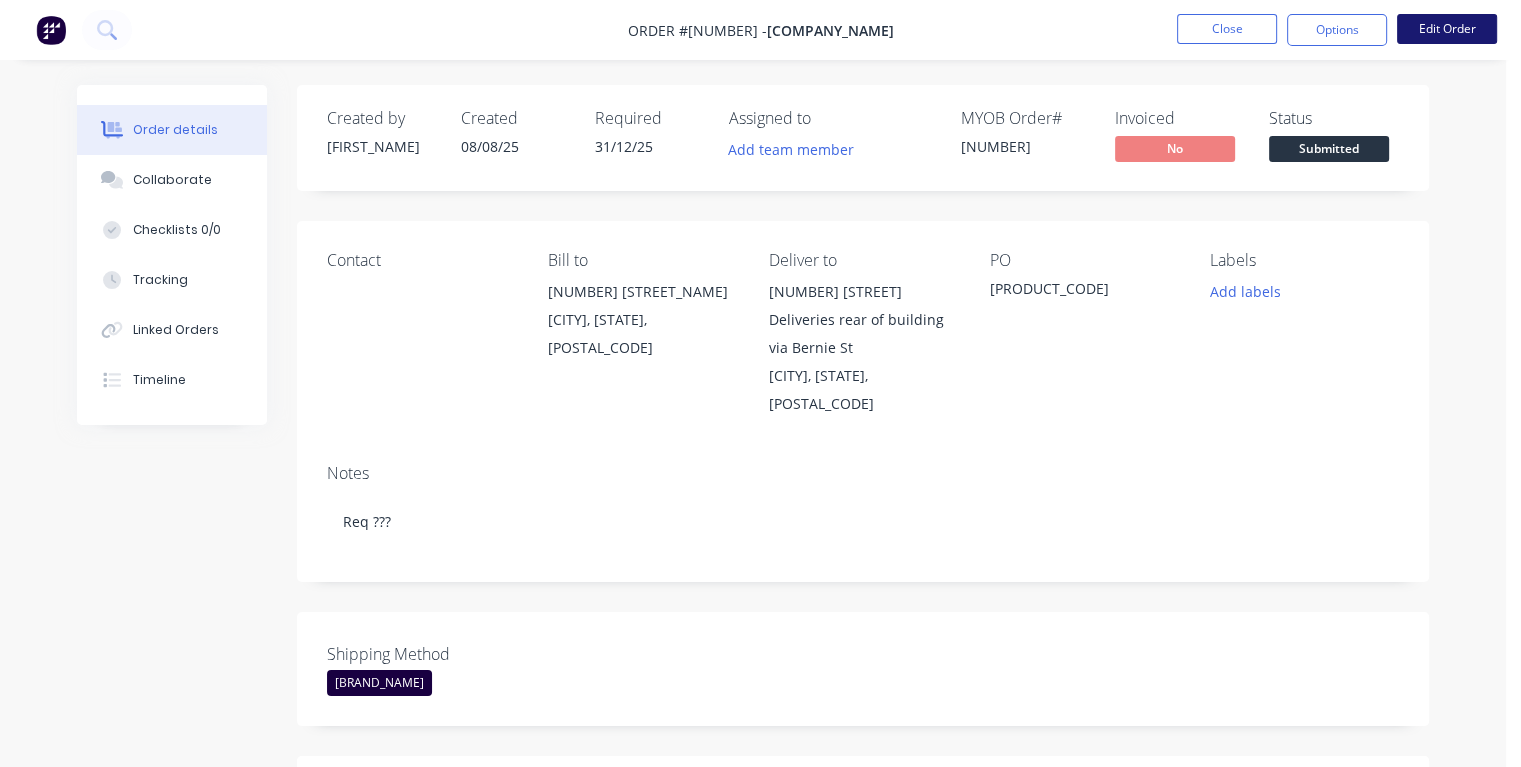 click on "Edit Order" at bounding box center (1447, 29) 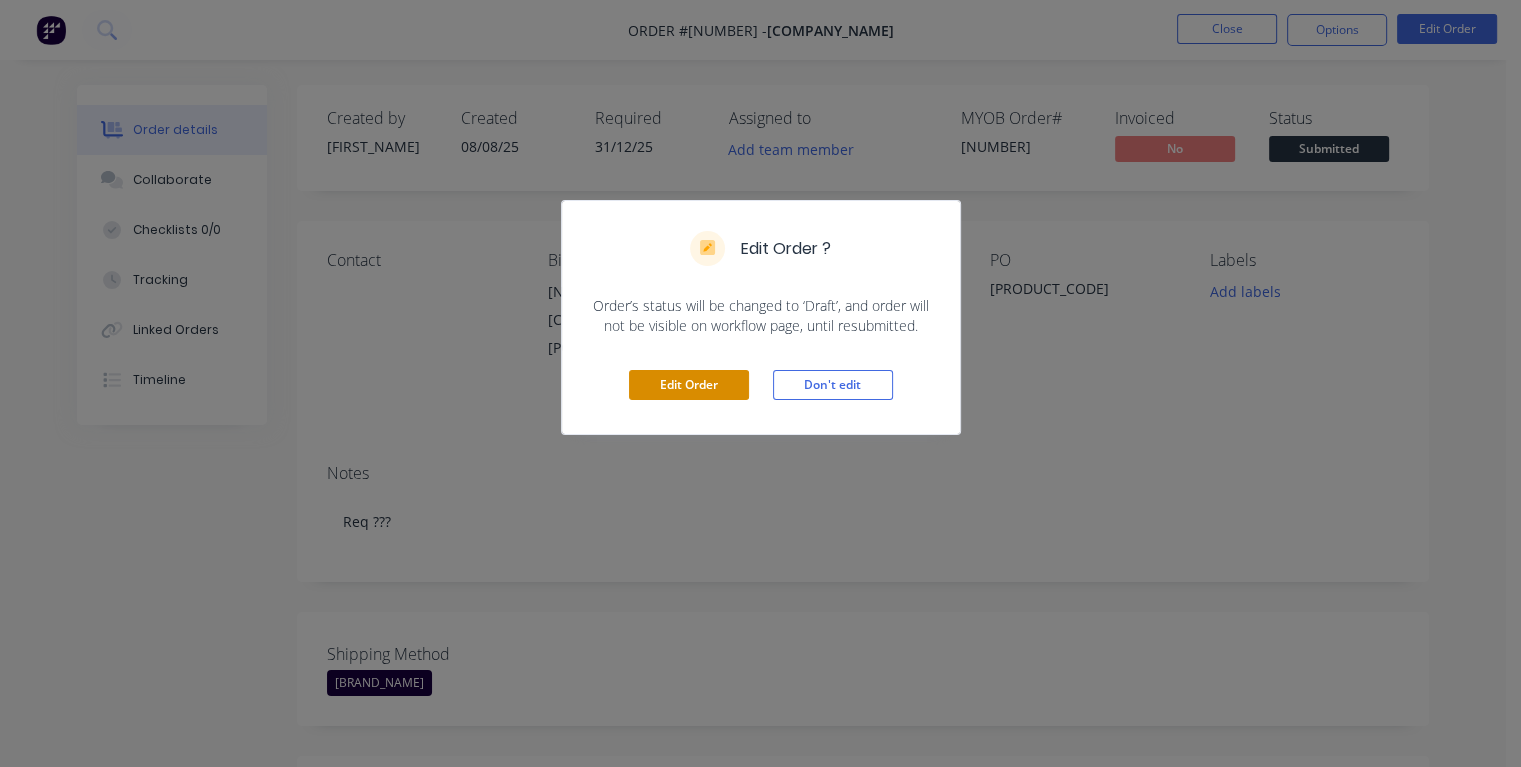 click on "Edit Order" at bounding box center [689, 385] 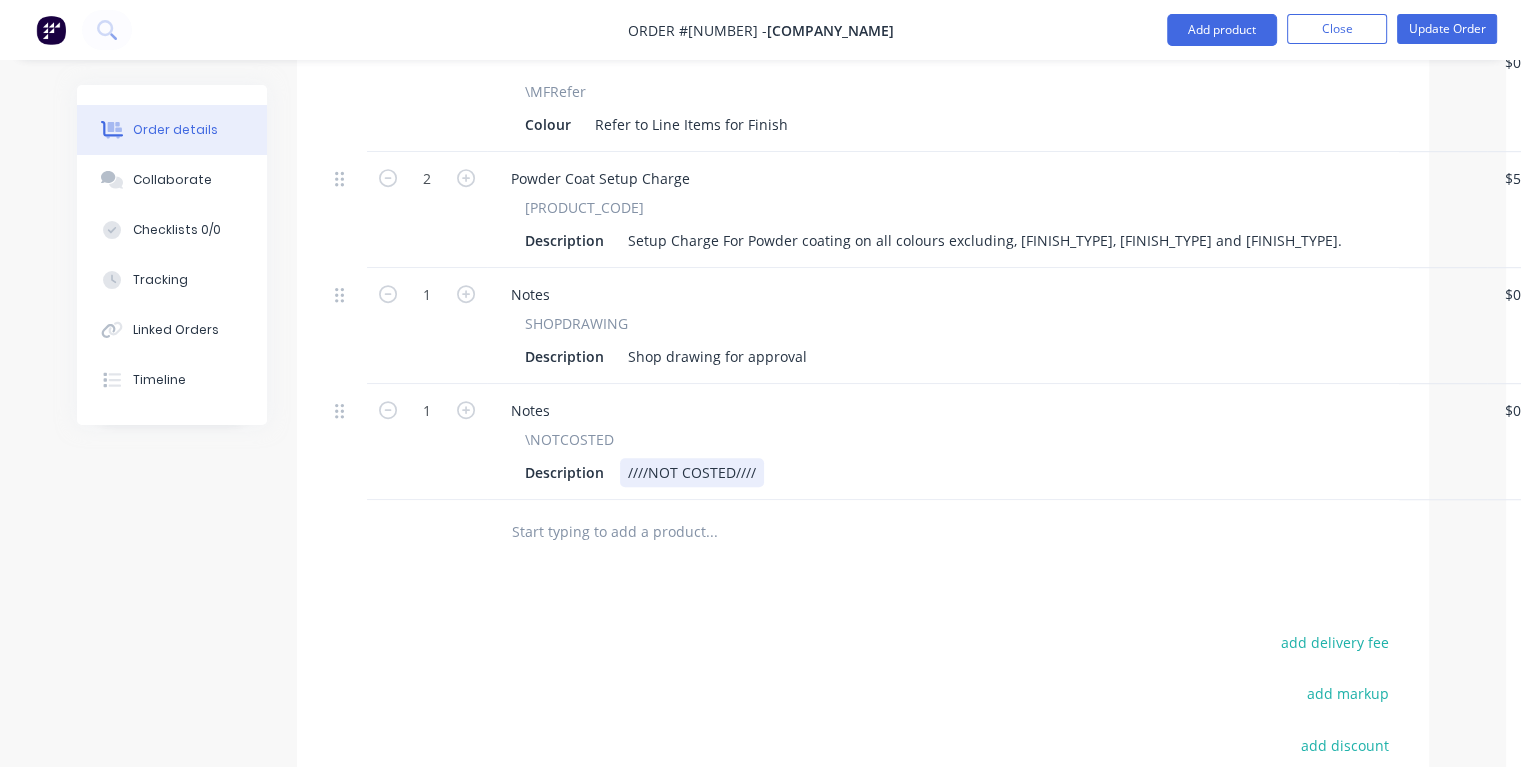 scroll, scrollTop: 1300, scrollLeft: 0, axis: vertical 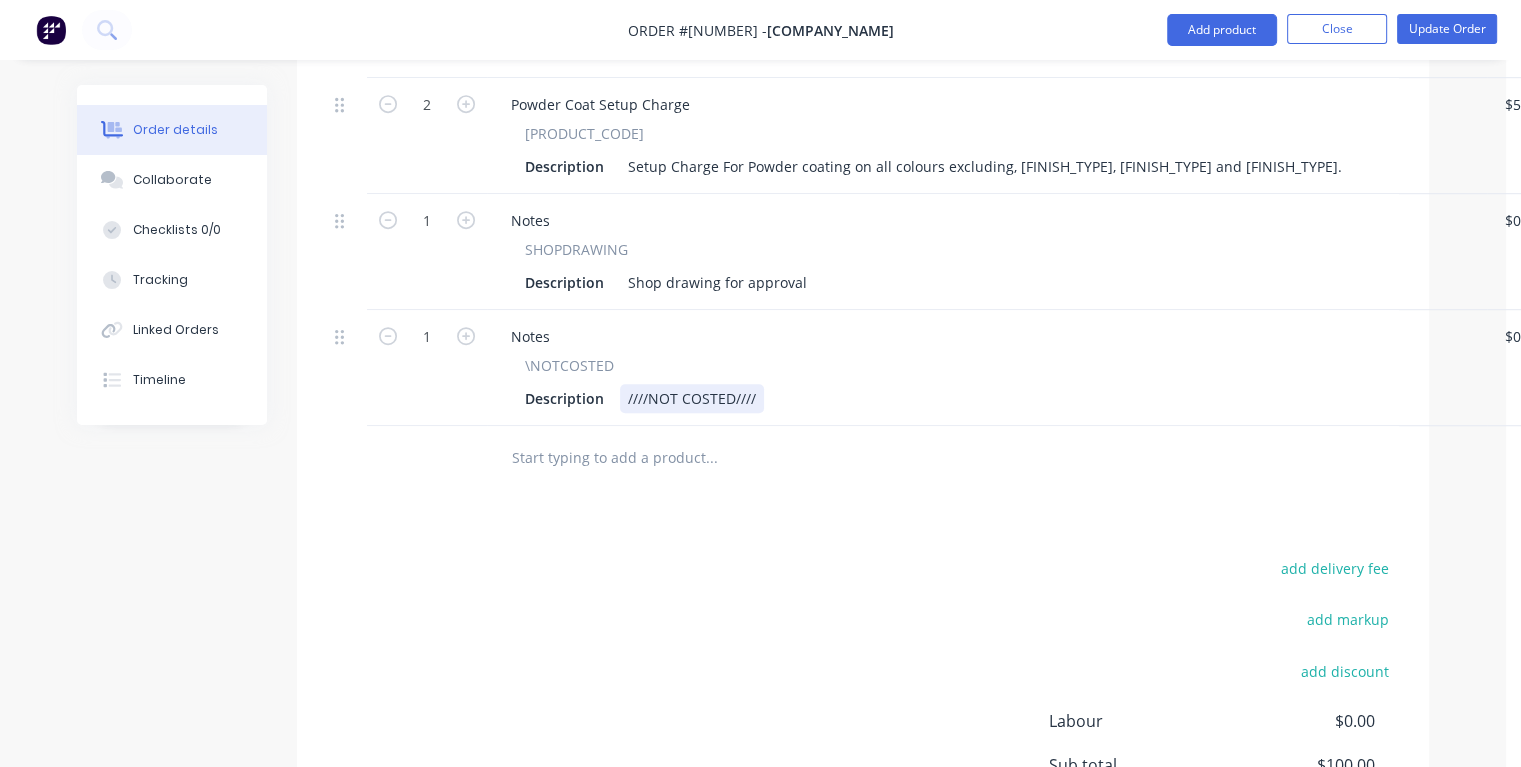 click on "Description ////NOT COSTED////" at bounding box center [983, 398] 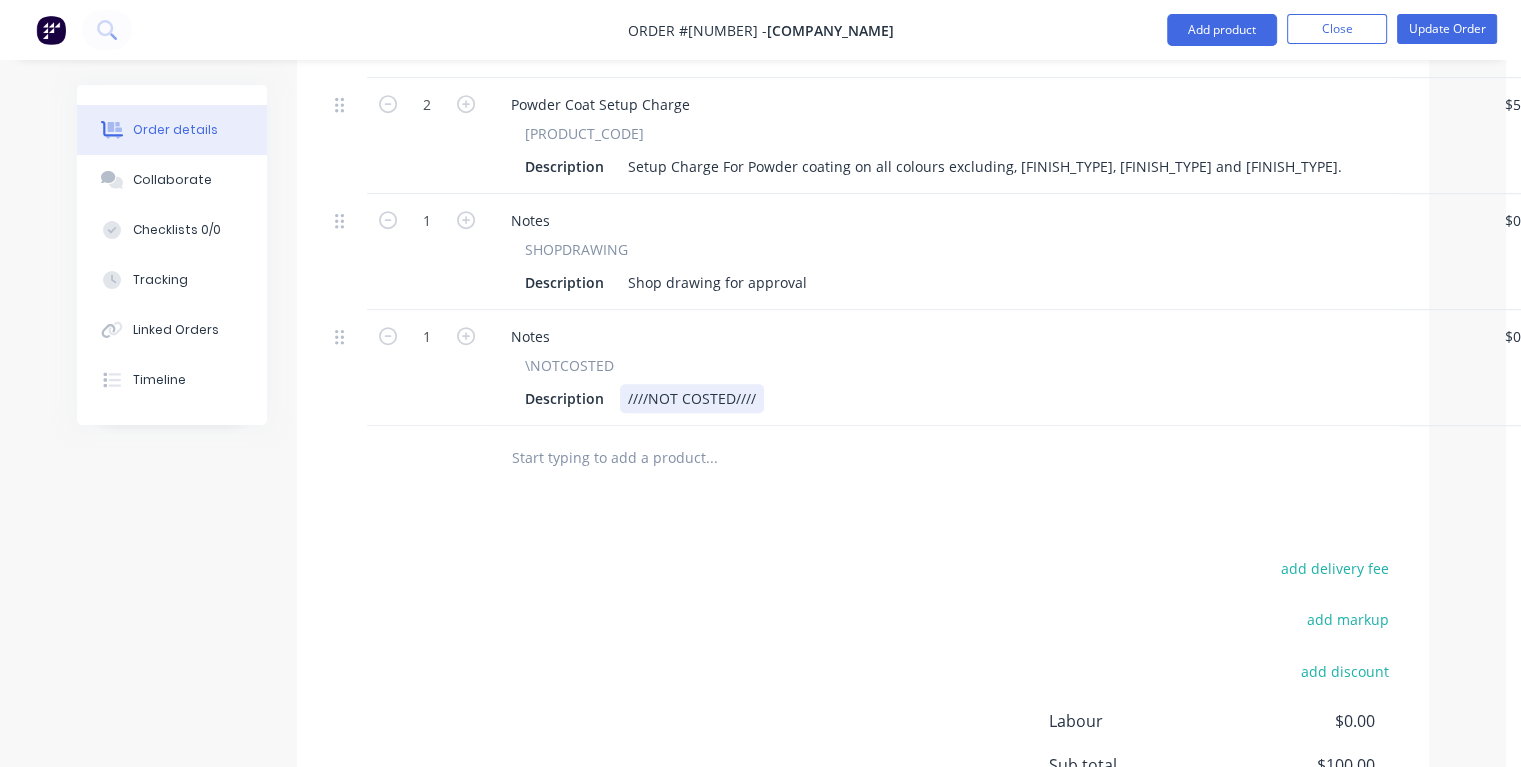 type 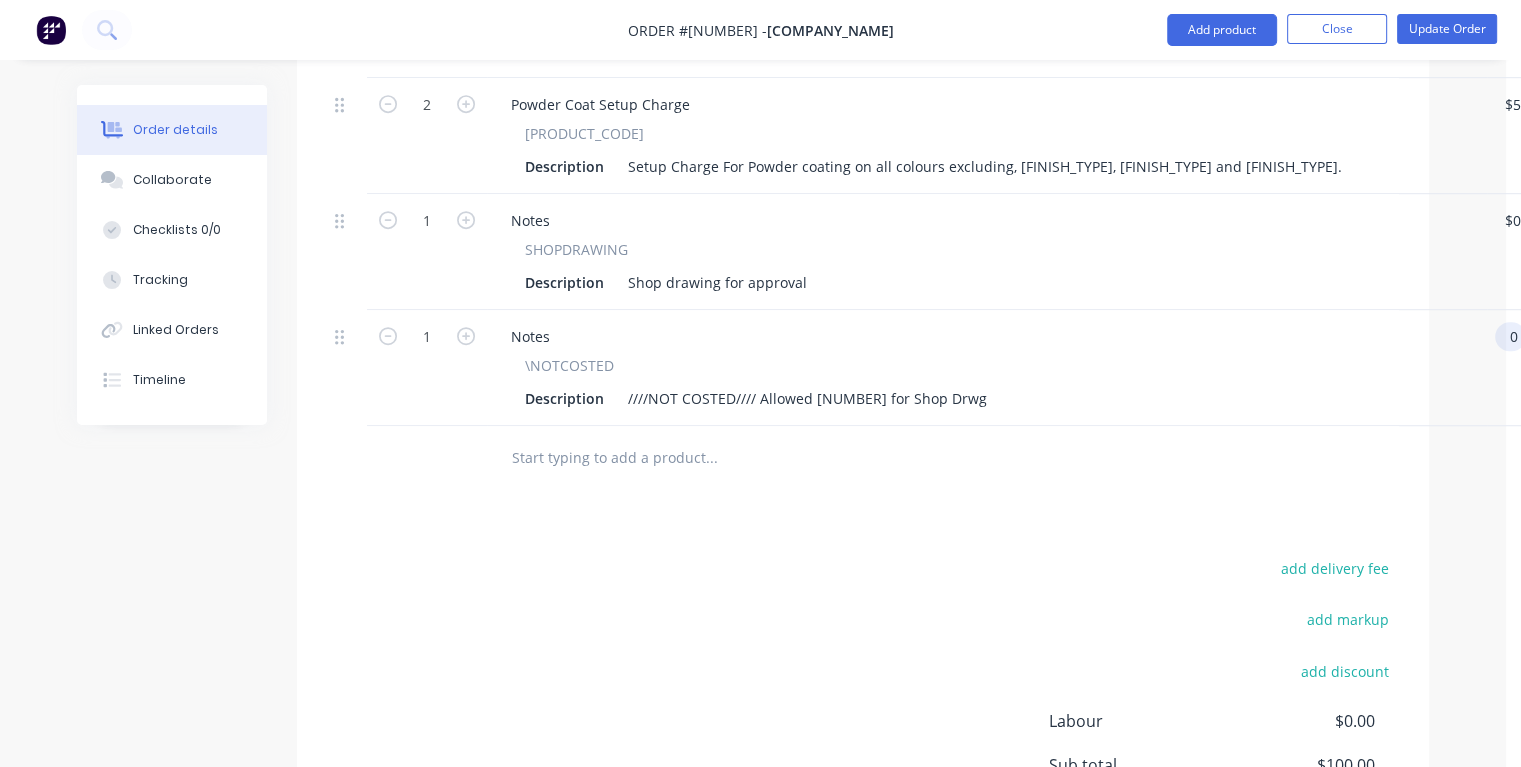 scroll, scrollTop: 1300, scrollLeft: 28, axis: both 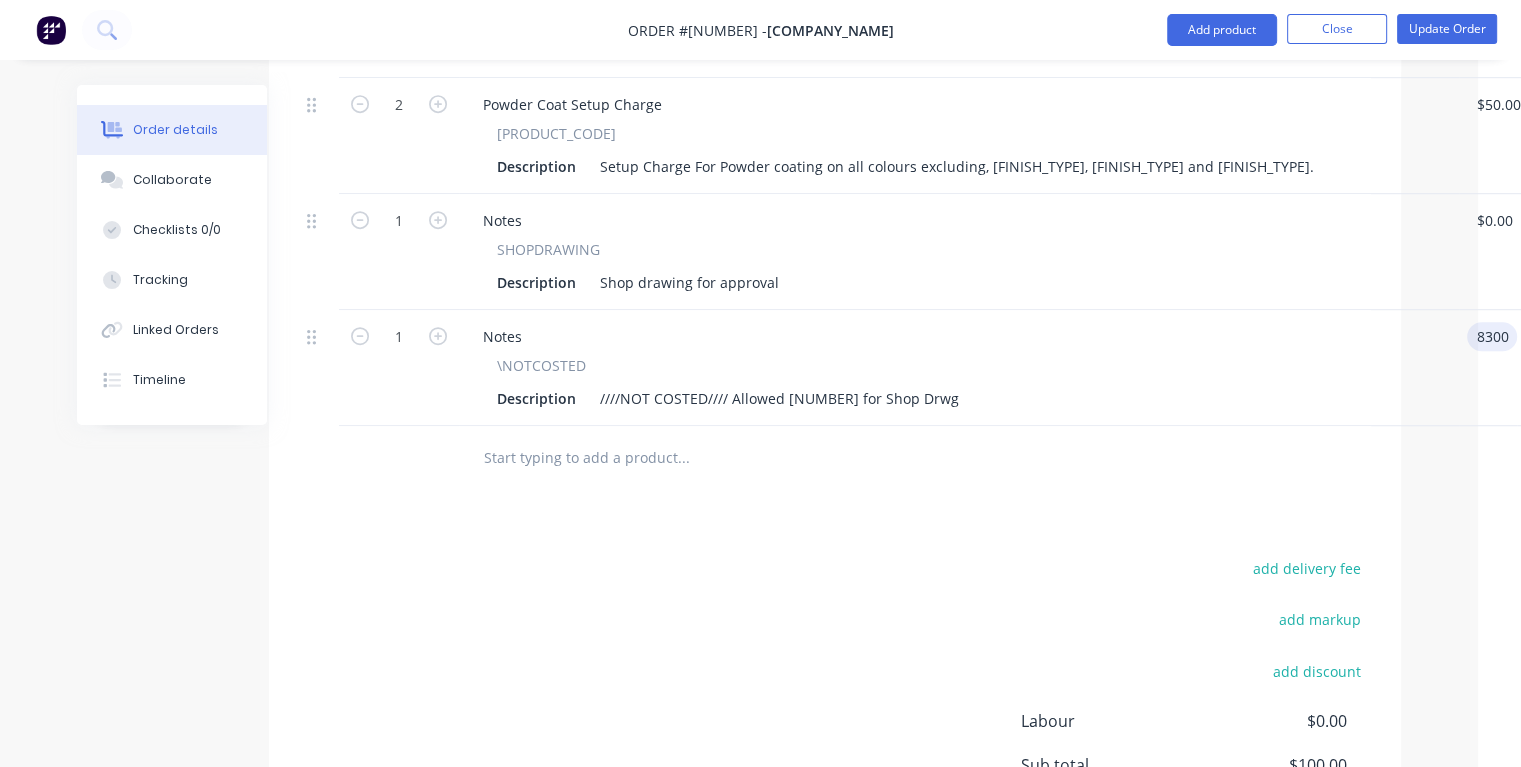 type on "$8,300.00" 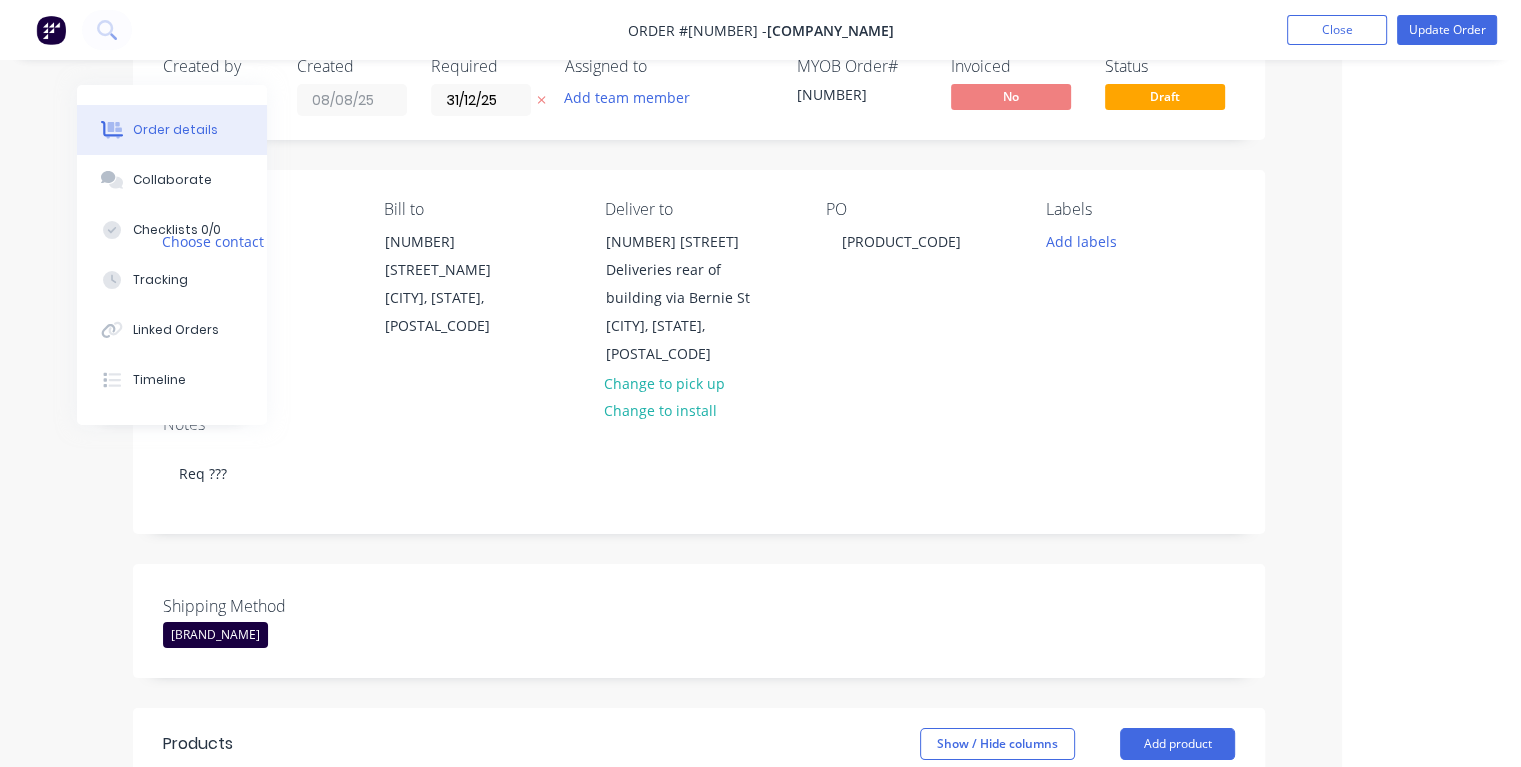 scroll, scrollTop: 0, scrollLeft: 164, axis: horizontal 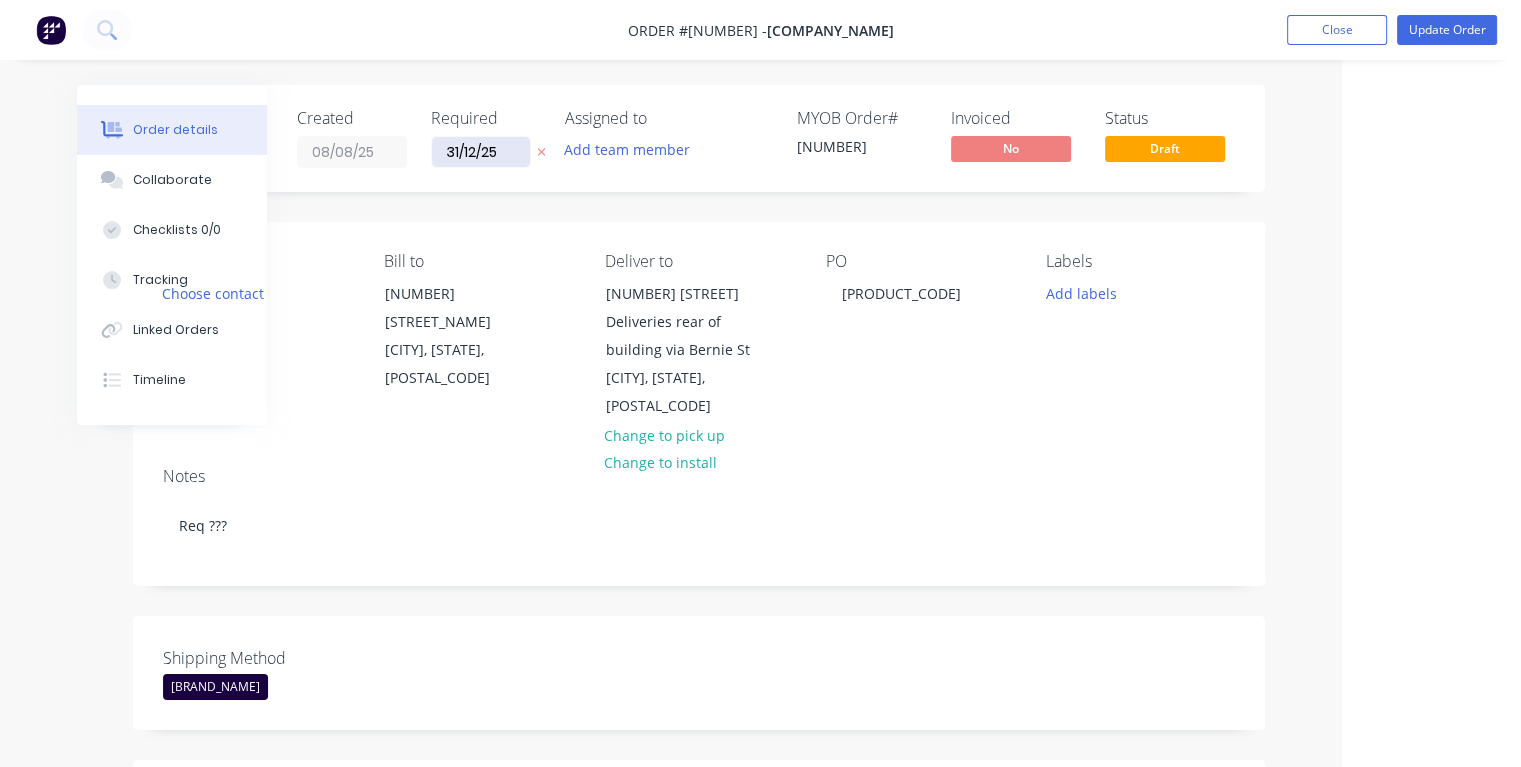 type on "$8,300.00" 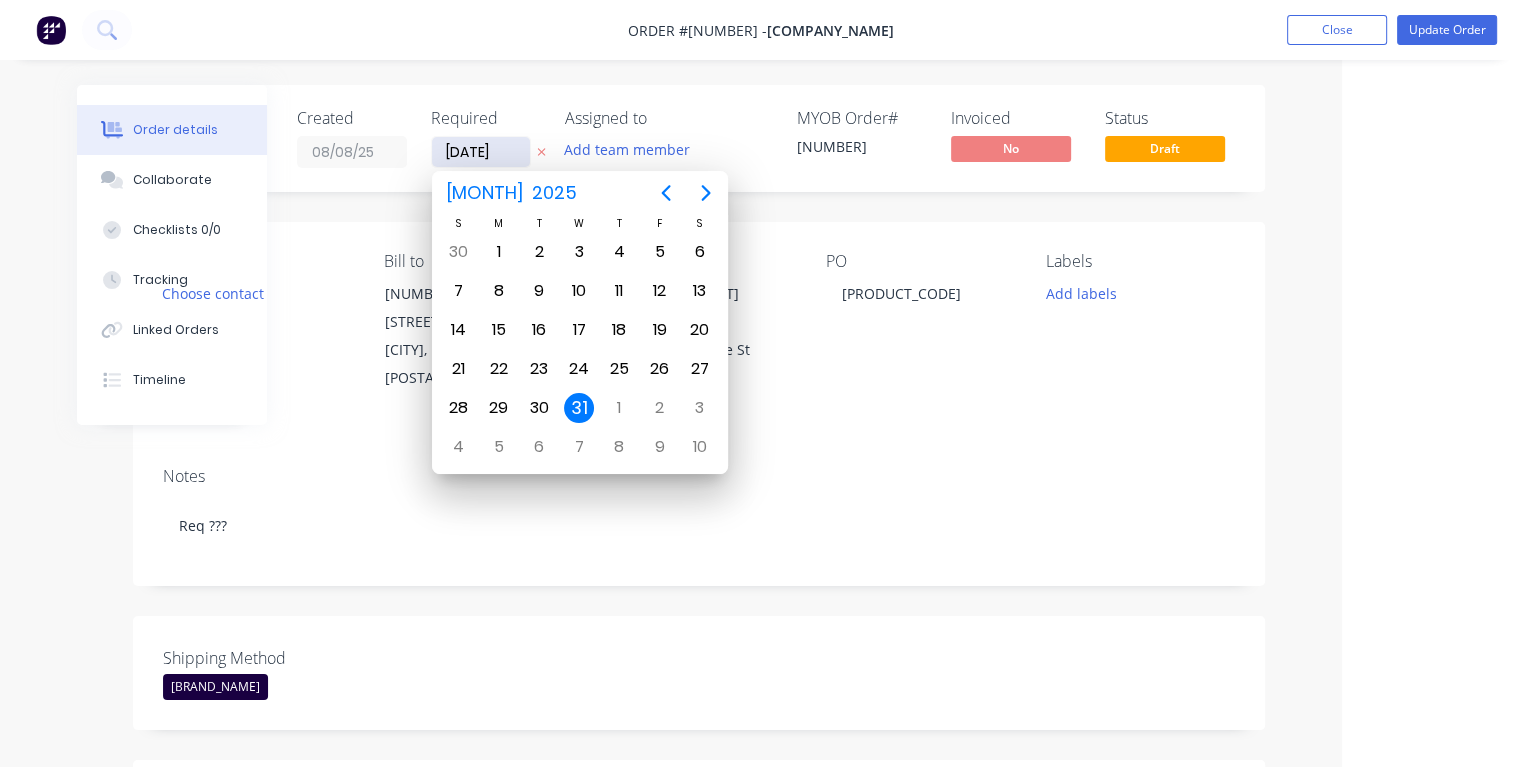 type on "[DATE]" 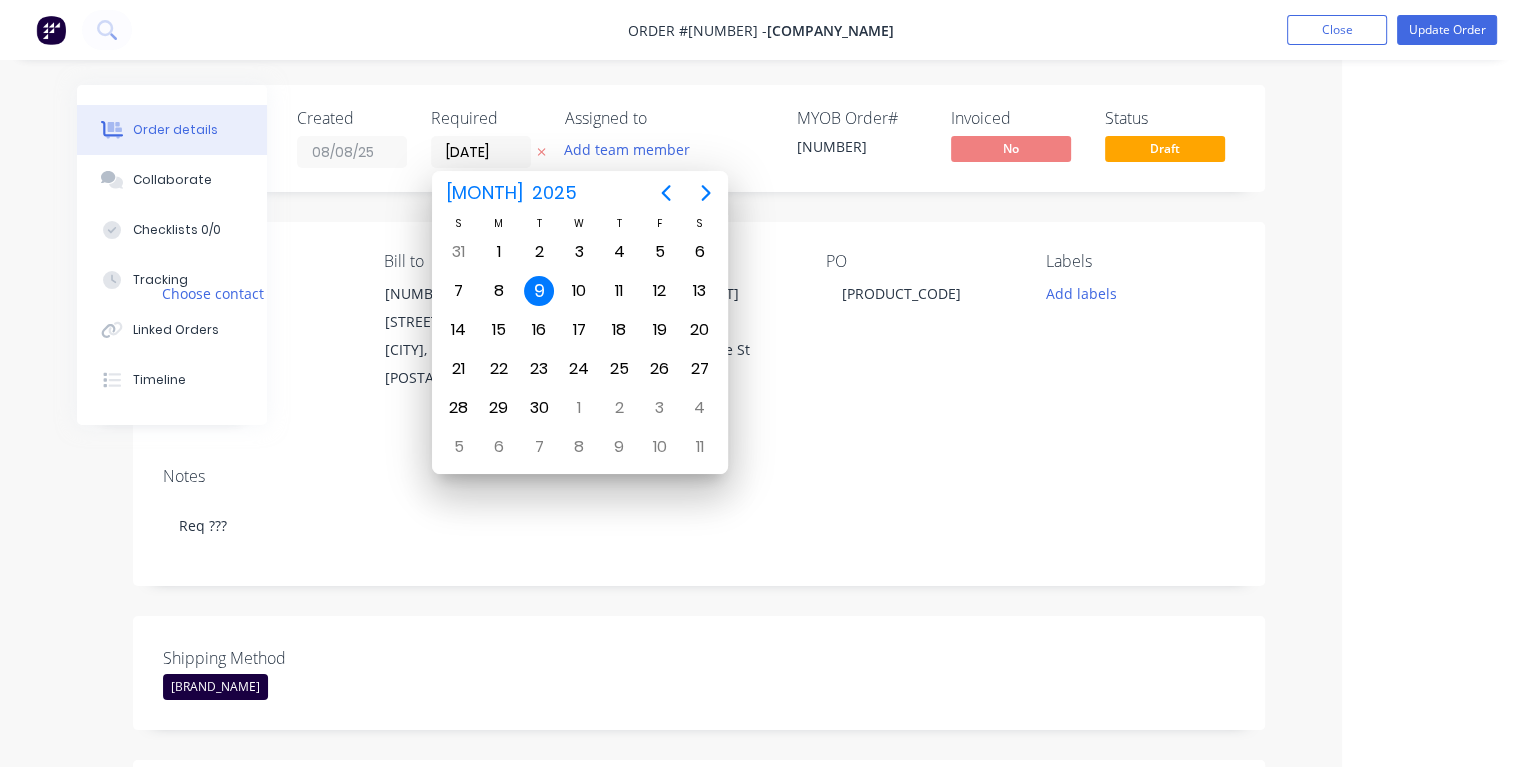 click on "9" at bounding box center [539, 291] 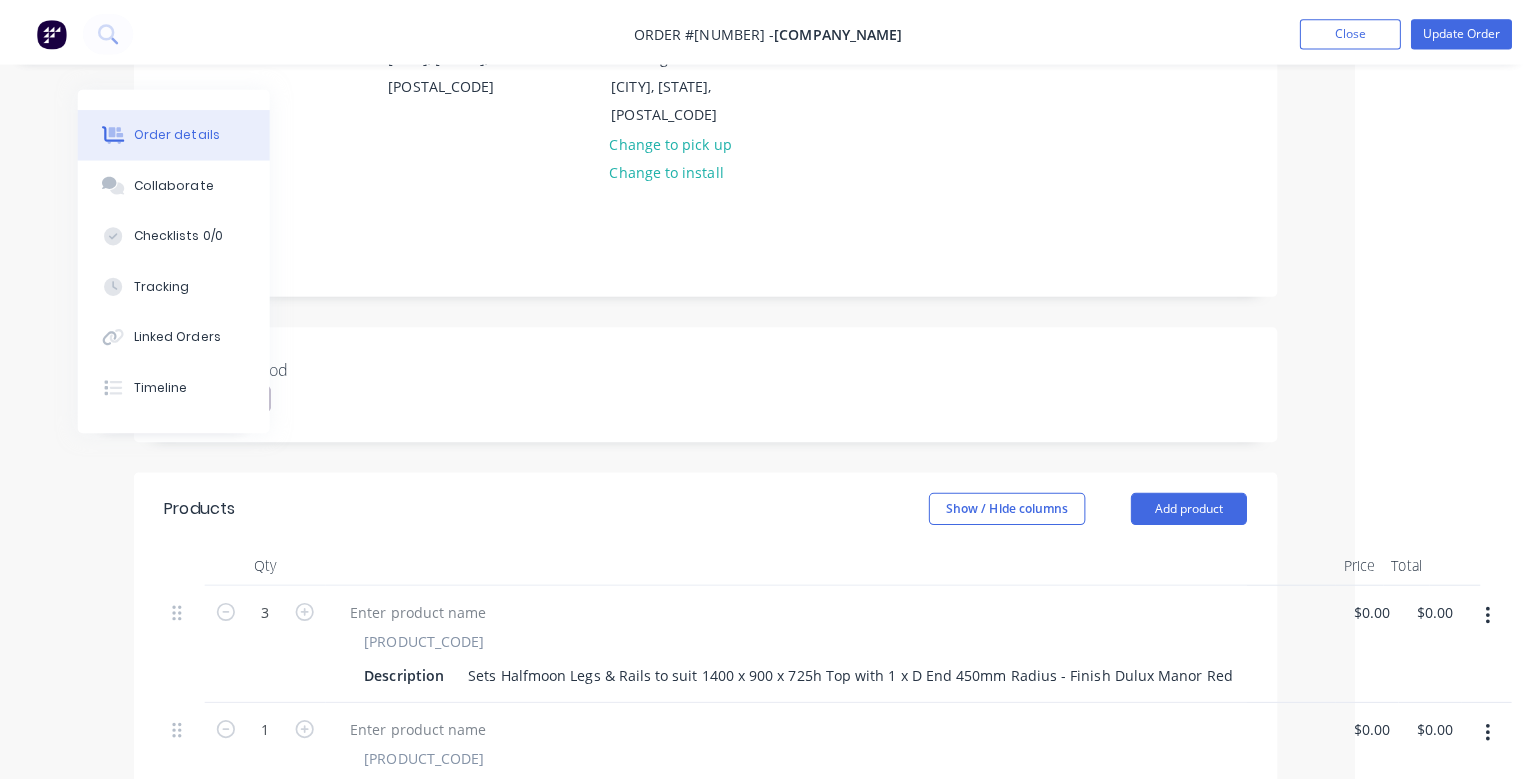 scroll, scrollTop: 0, scrollLeft: 164, axis: horizontal 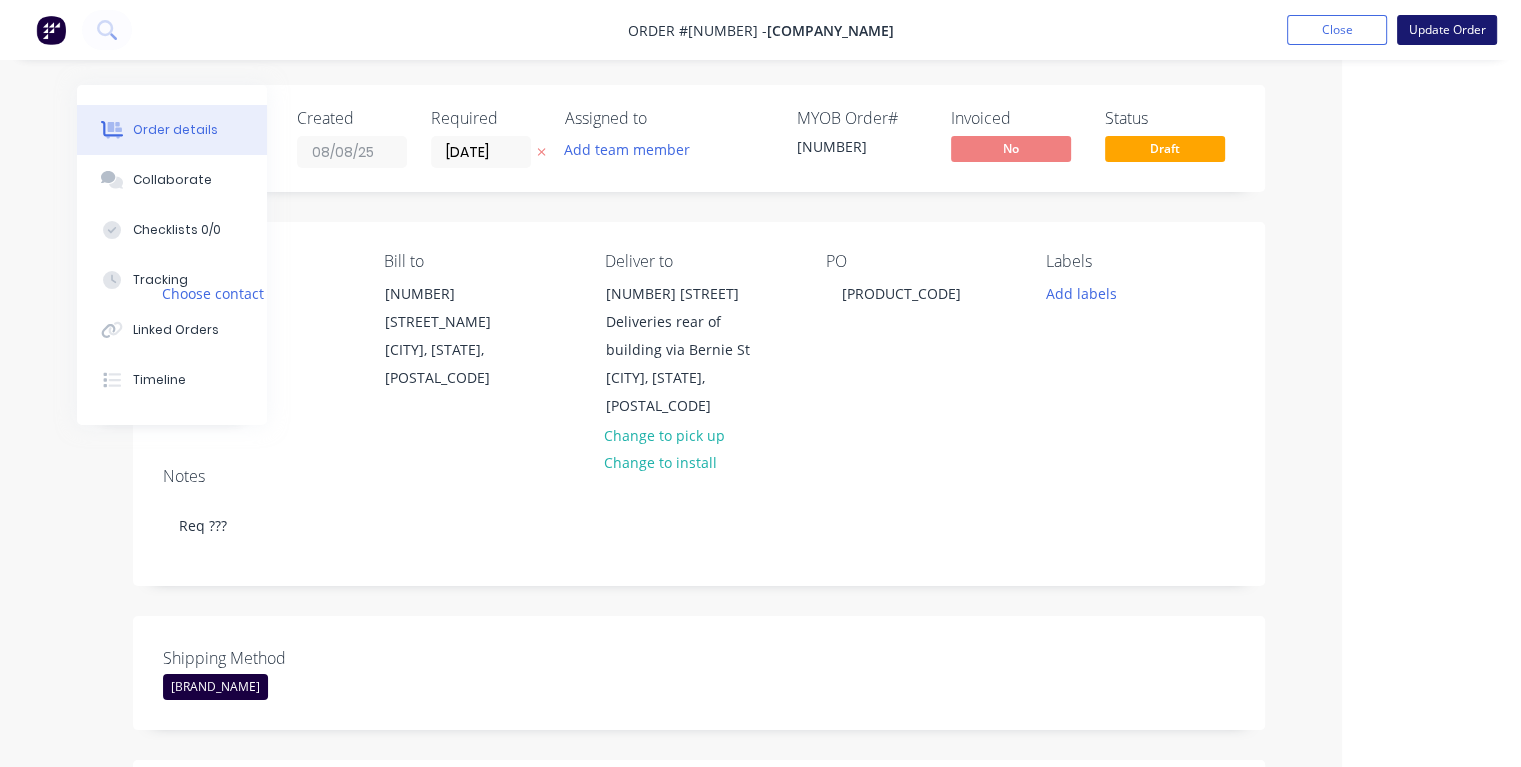 click on "Update Order" at bounding box center (1447, 30) 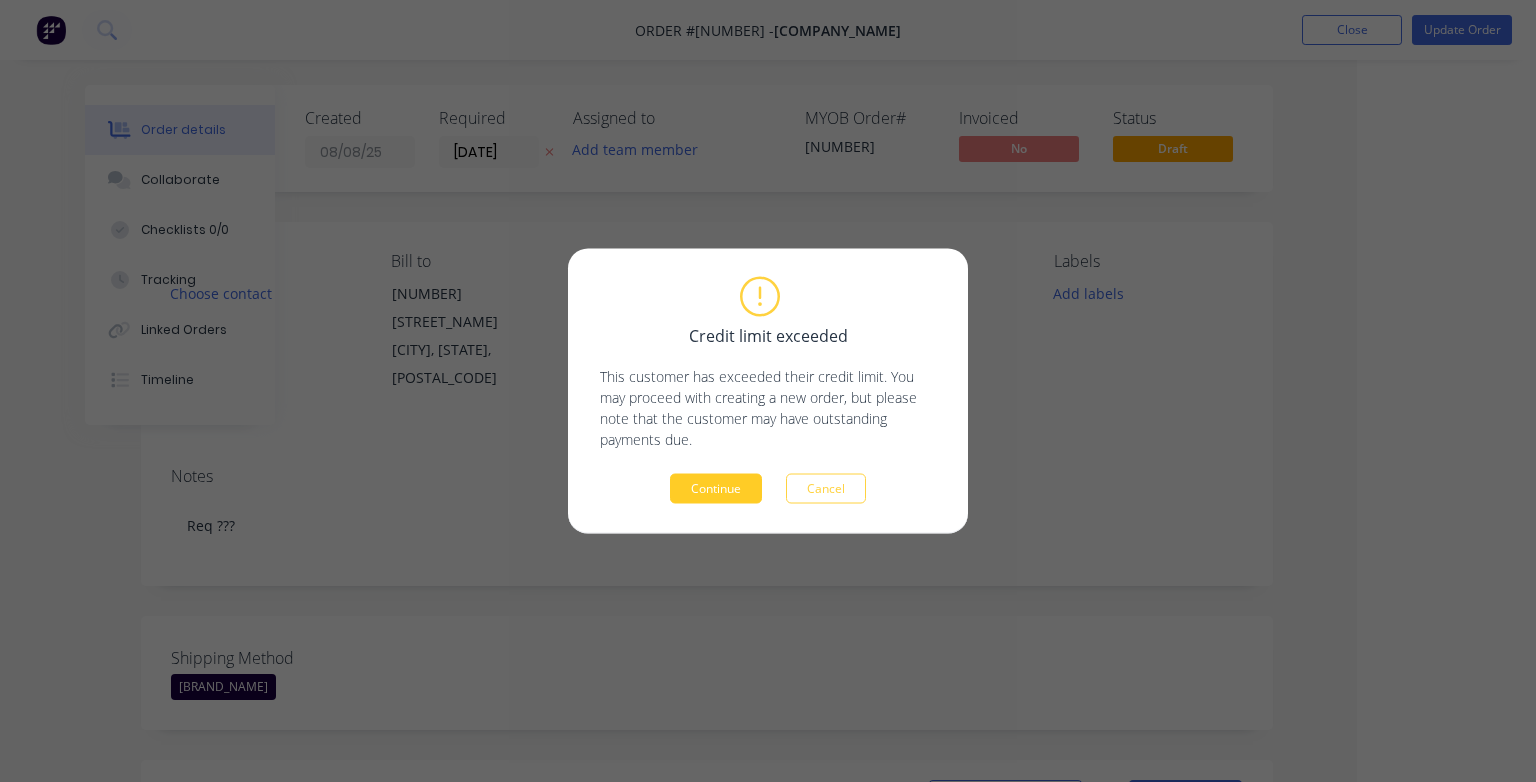 click on "Continue" at bounding box center [716, 489] 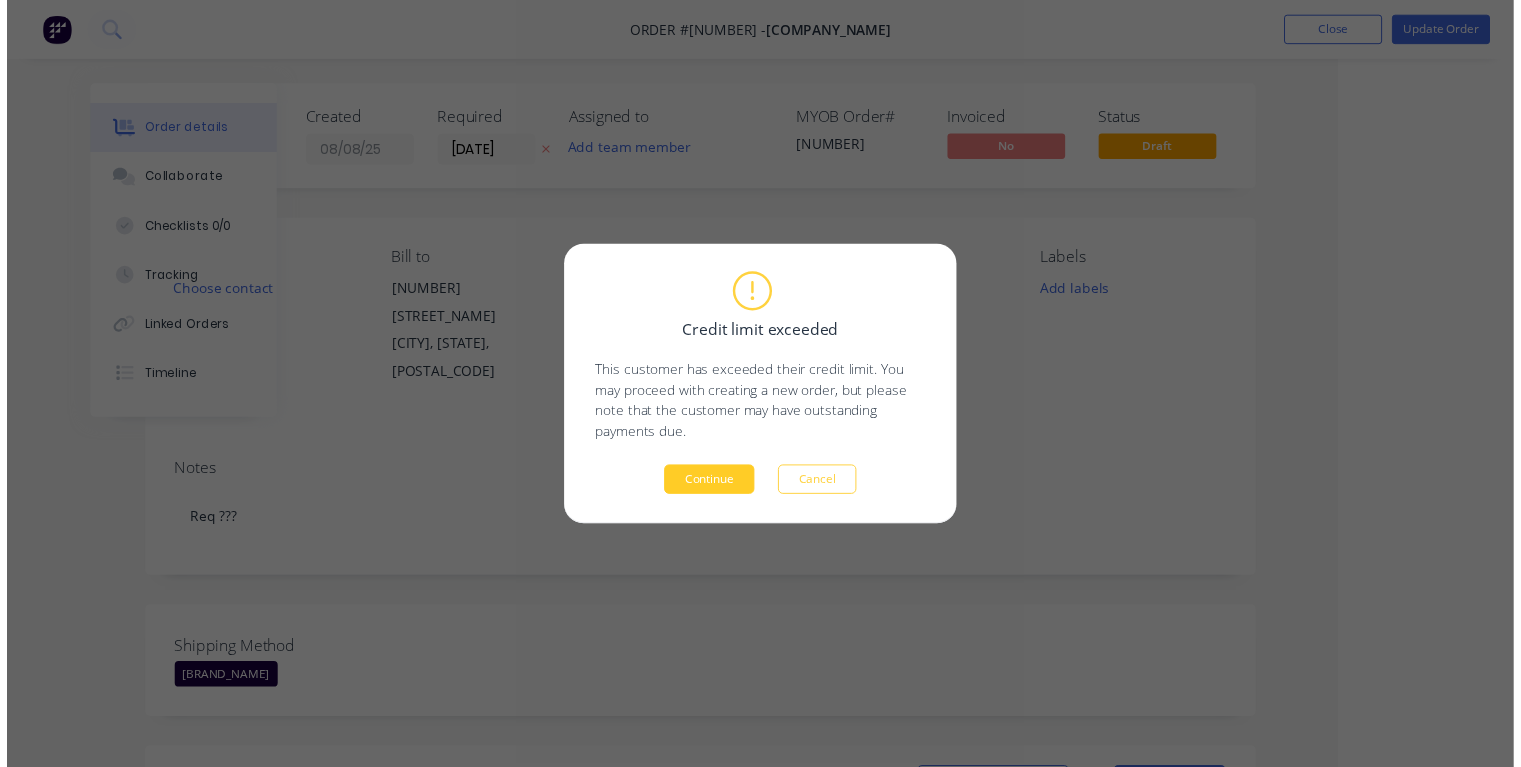 scroll, scrollTop: 0, scrollLeft: 108, axis: horizontal 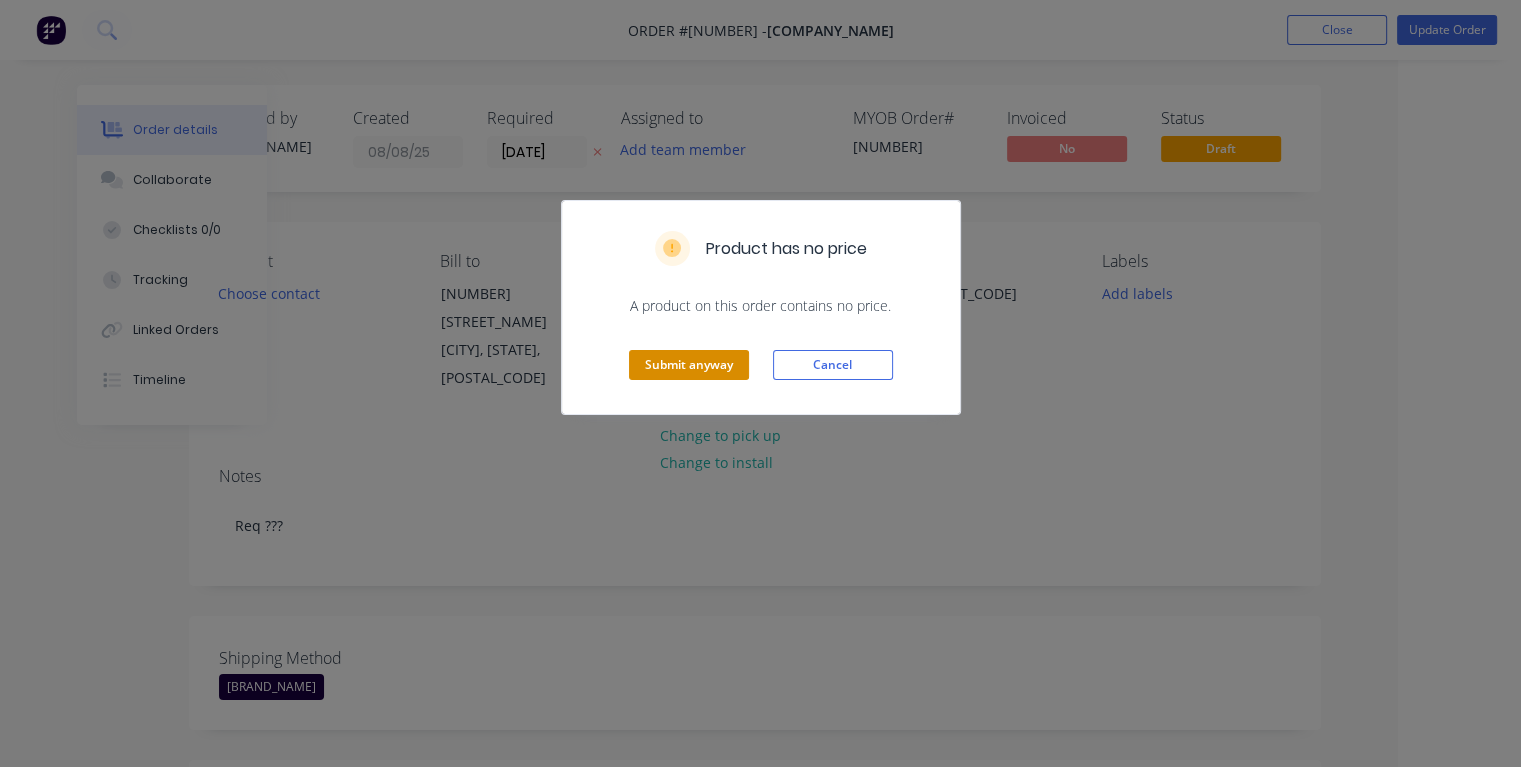 click on "Submit anyway" at bounding box center (689, 365) 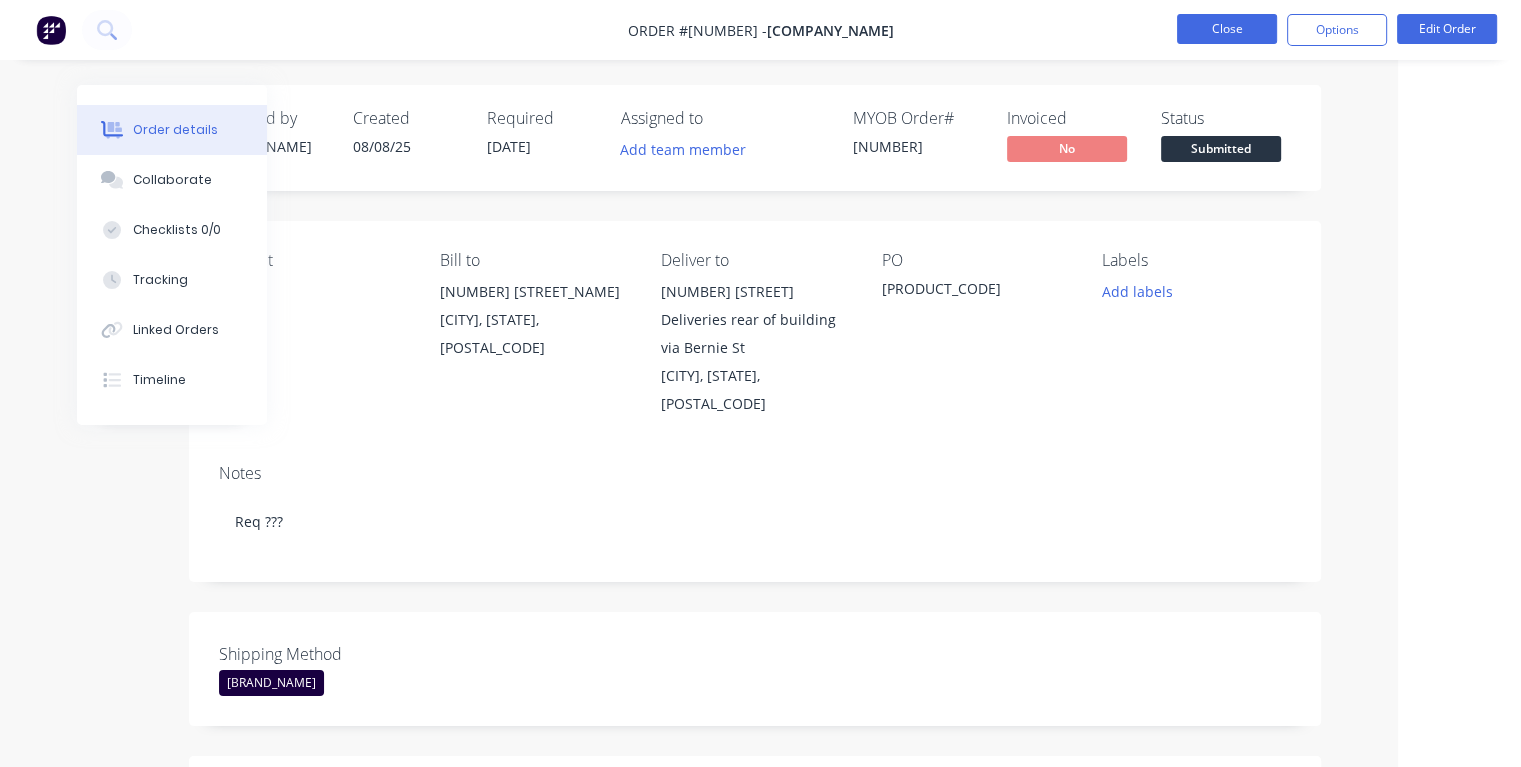 click on "Close" at bounding box center (1227, 29) 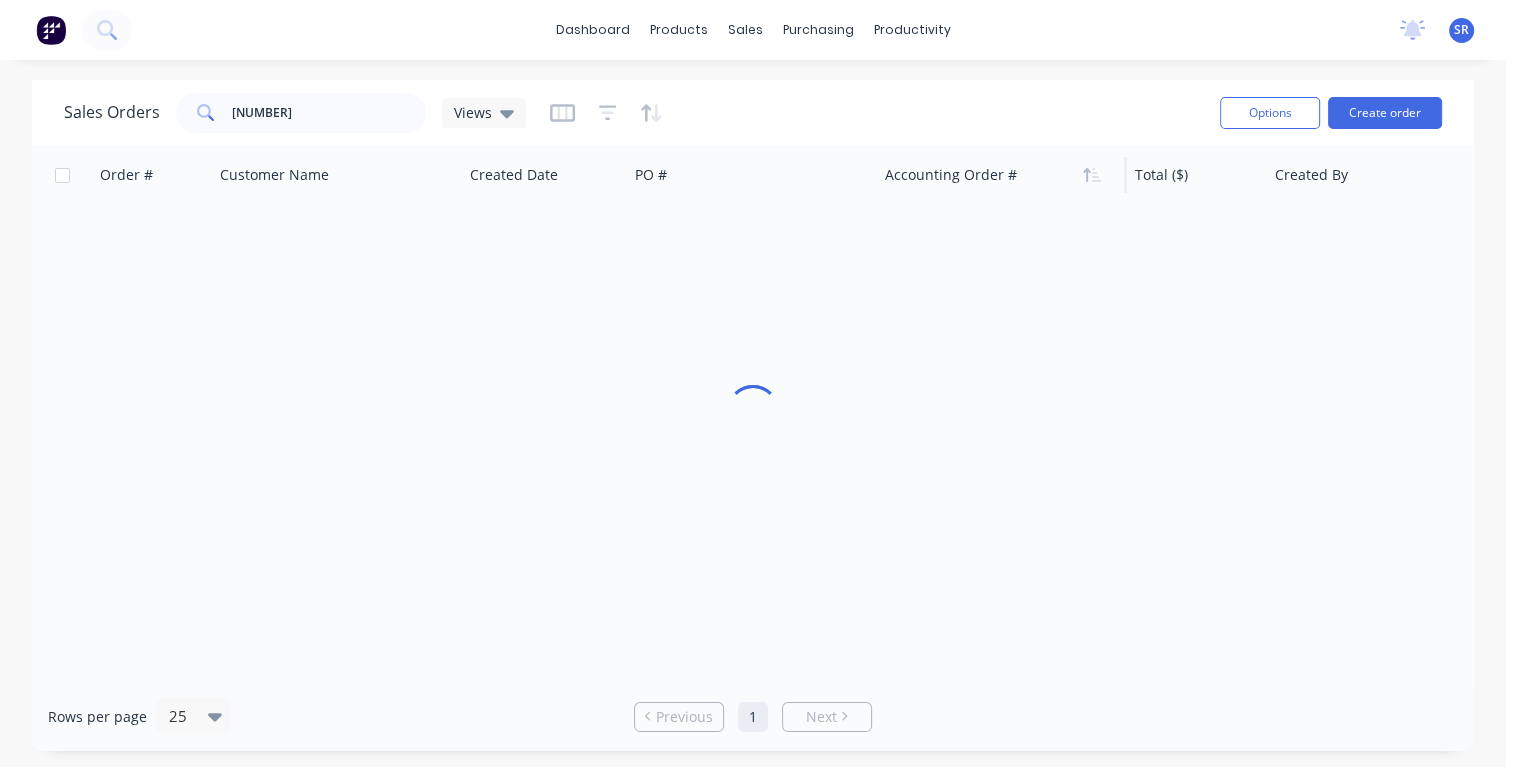 scroll, scrollTop: 0, scrollLeft: 0, axis: both 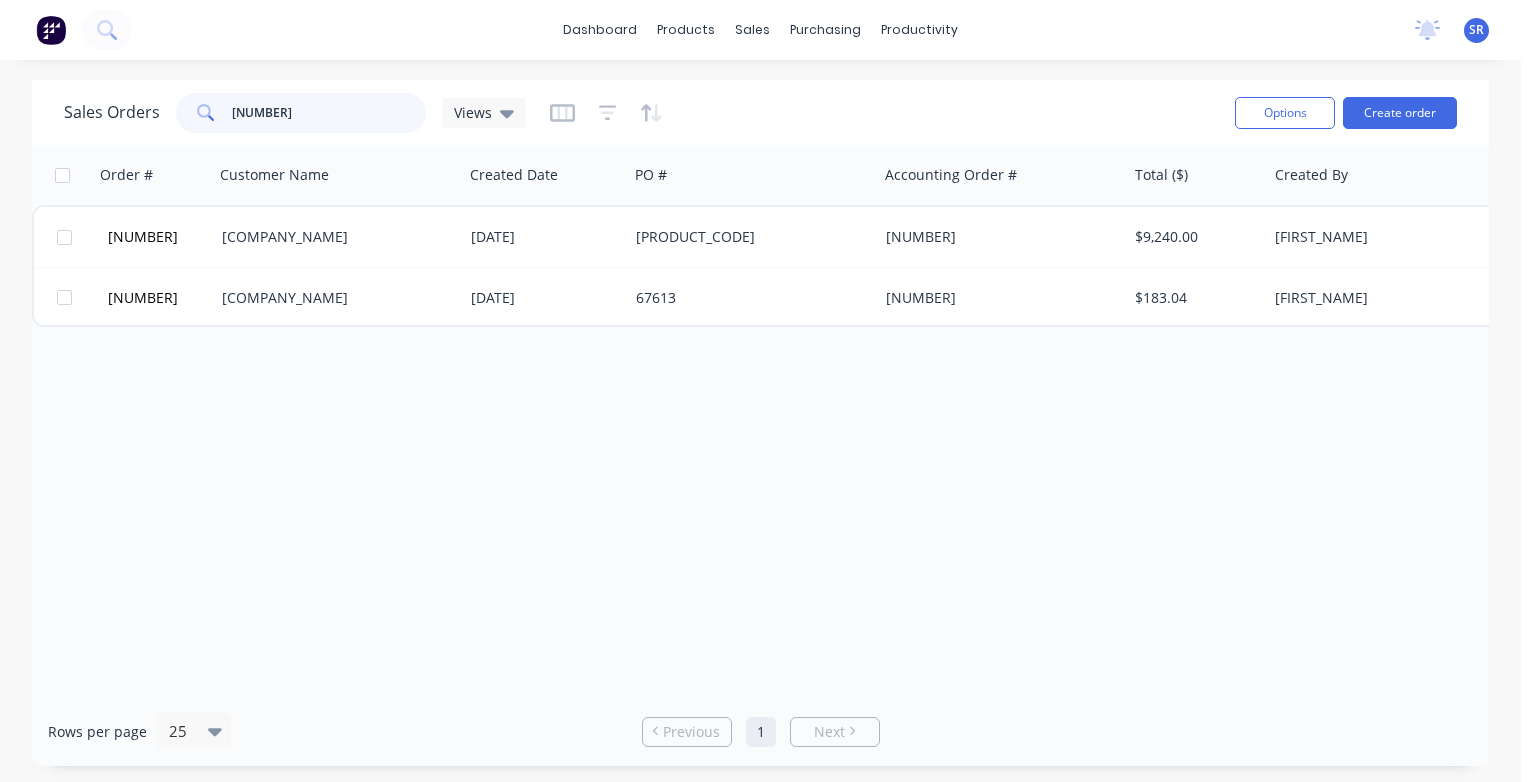 click on "[NUMBER]" at bounding box center [329, 113] 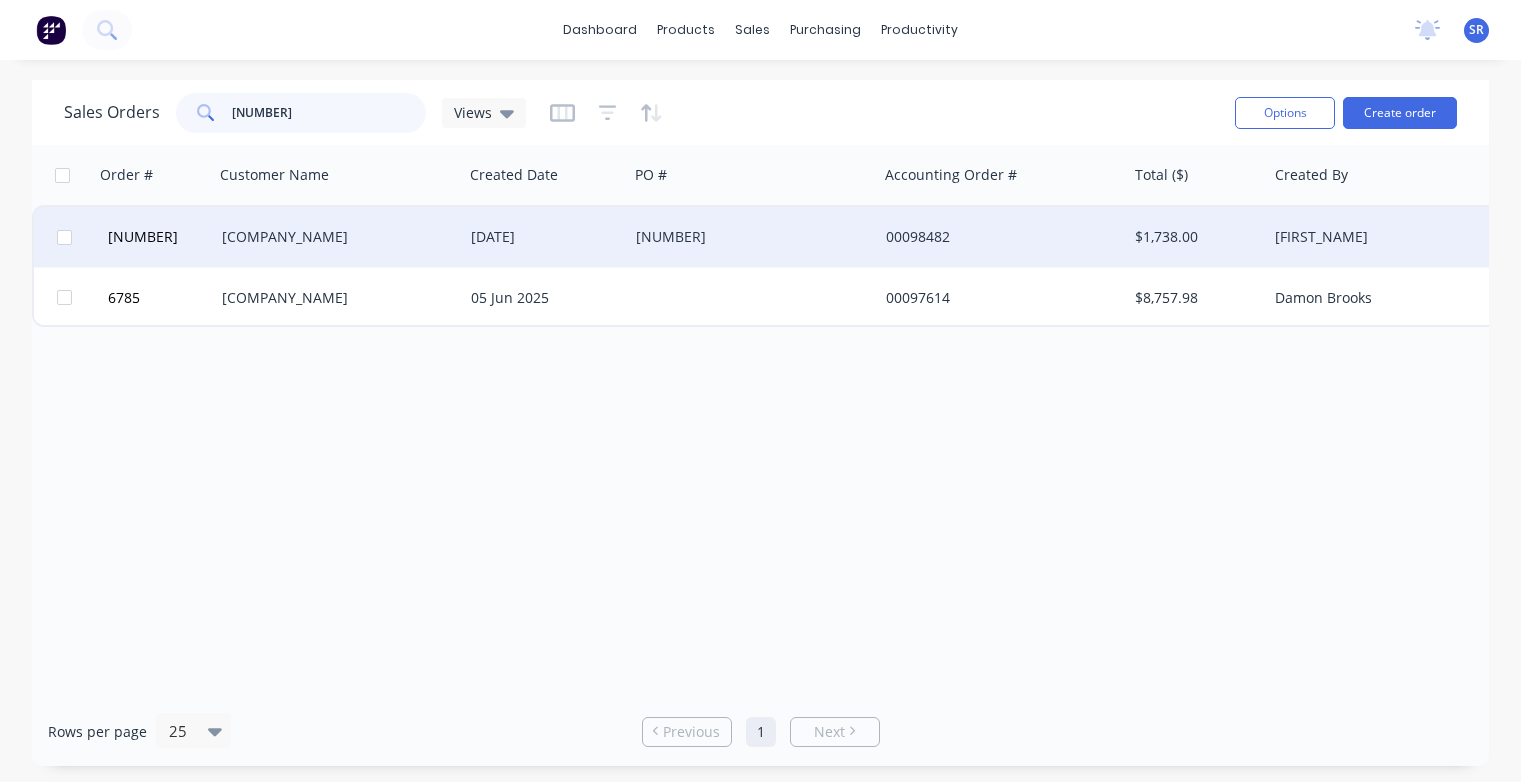 type on "[NUMBER]" 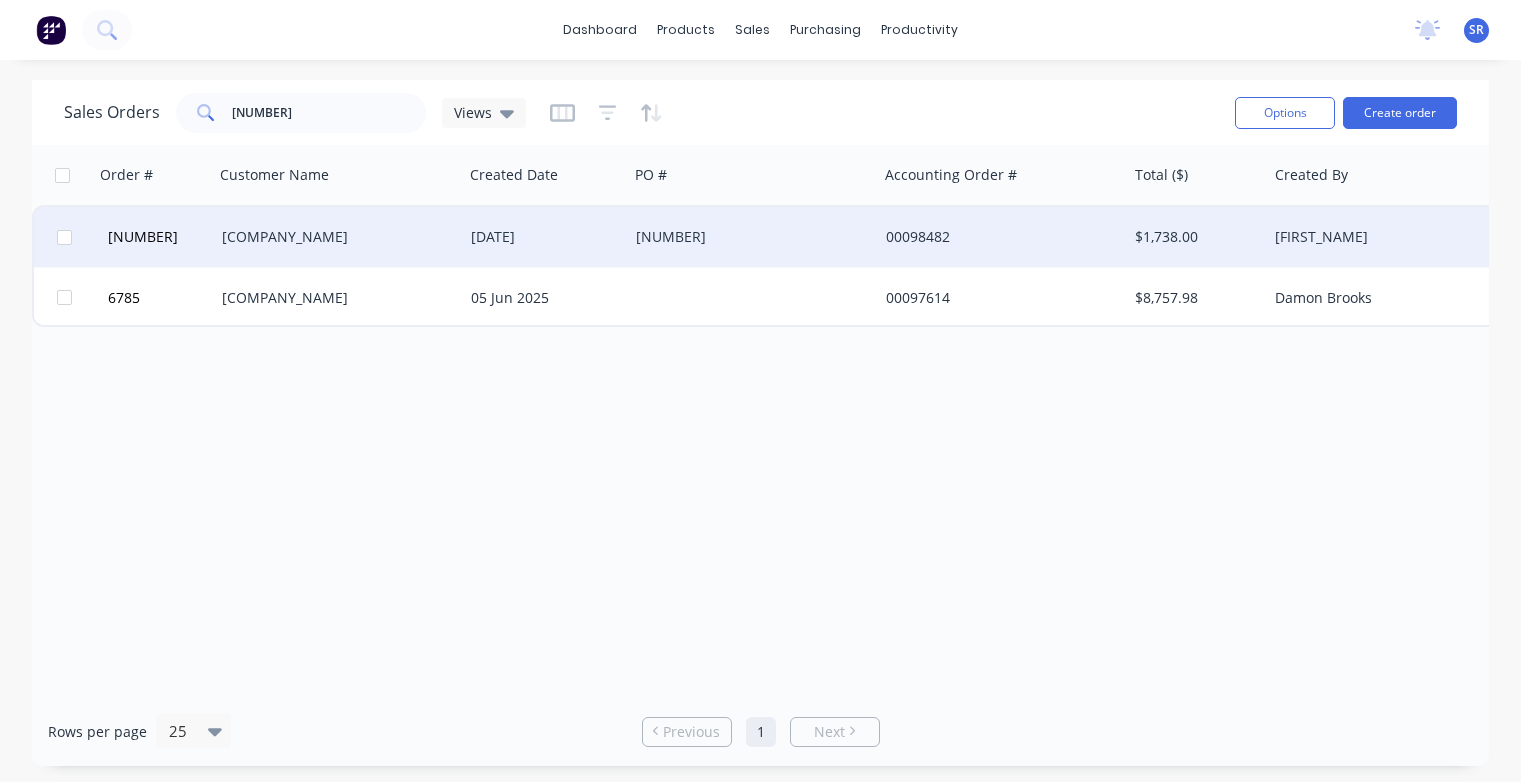 click on "[COMPANY_NAME]" at bounding box center [333, 237] 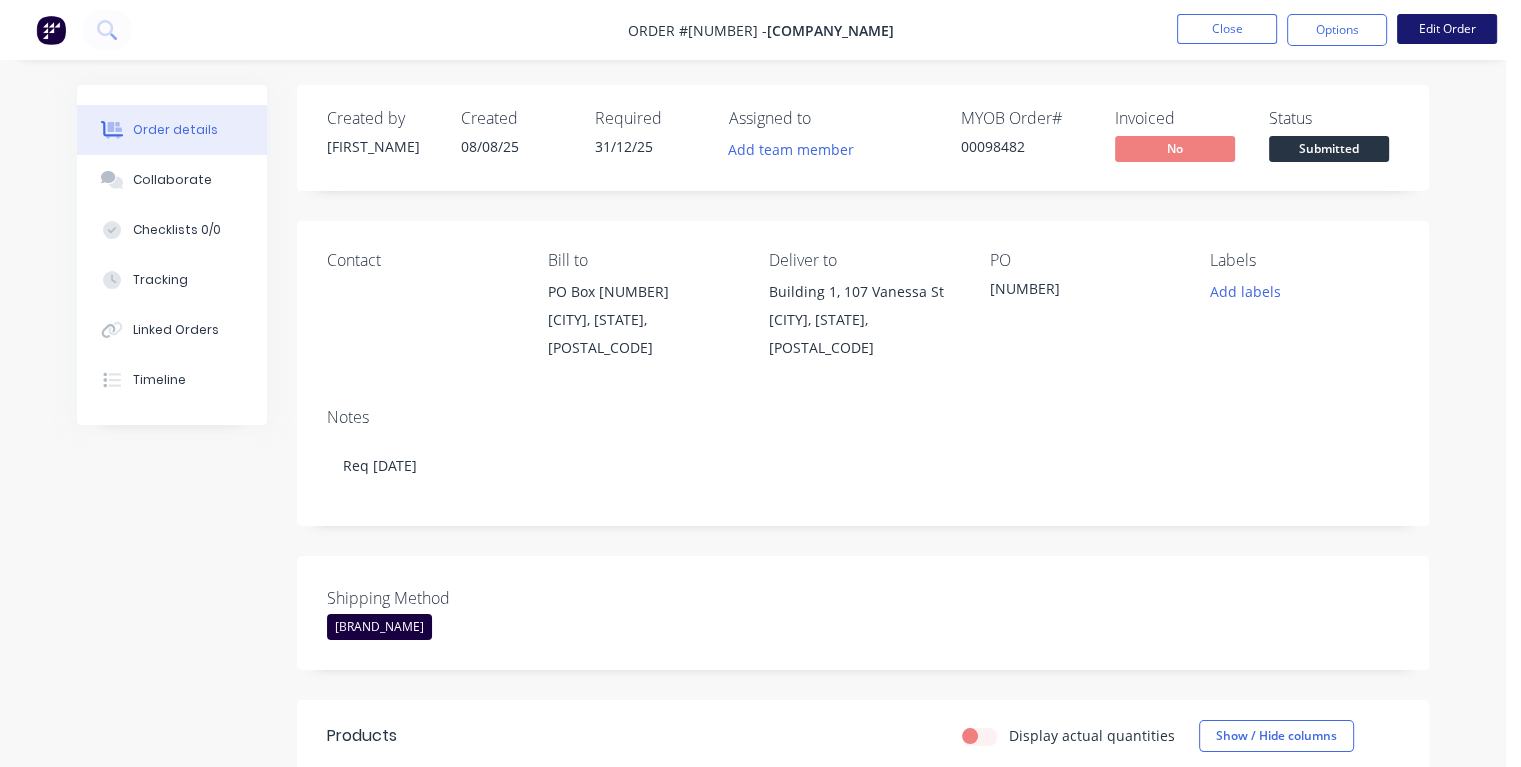 click on "Edit Order" at bounding box center [1447, 29] 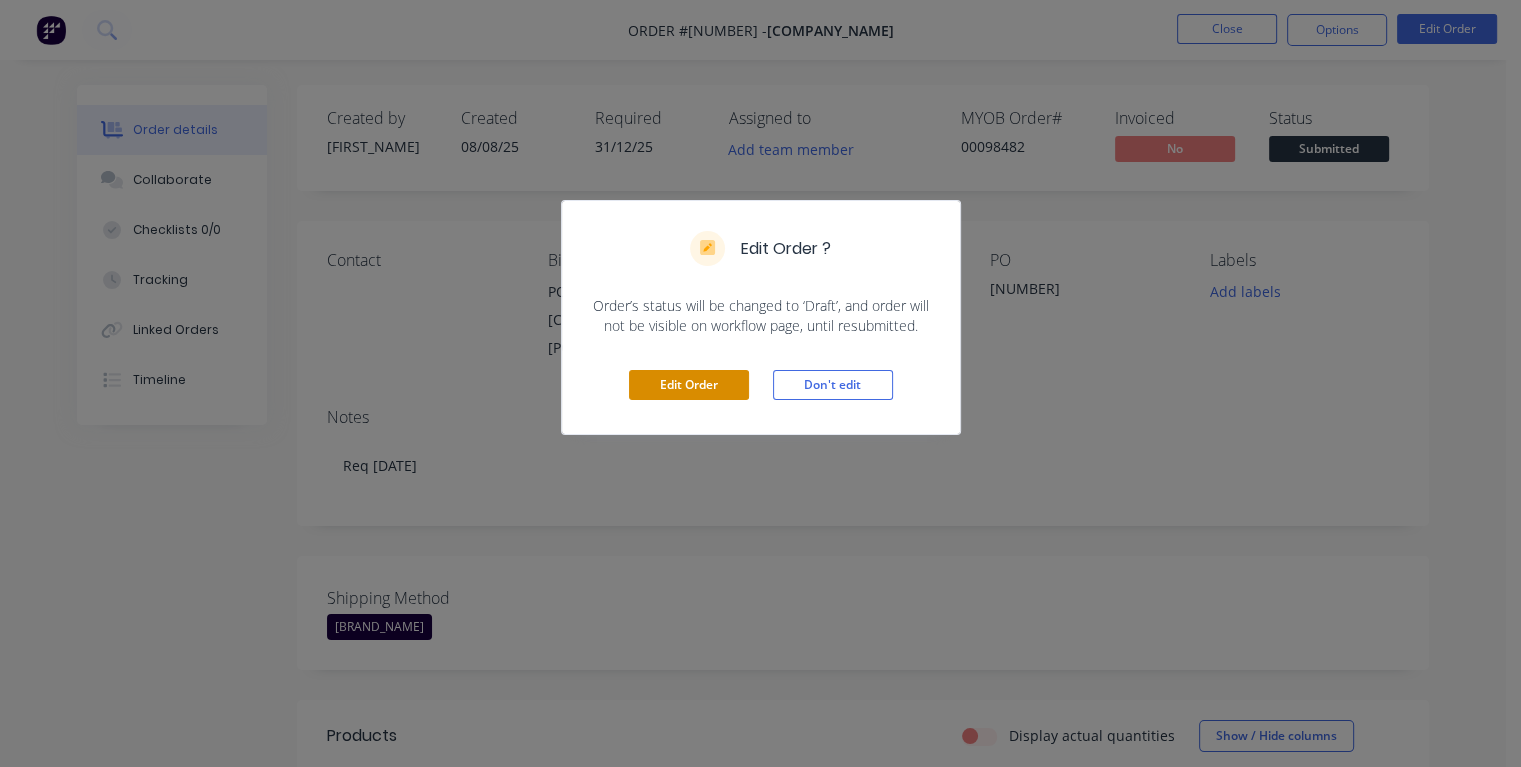 click on "Edit Order" at bounding box center (689, 385) 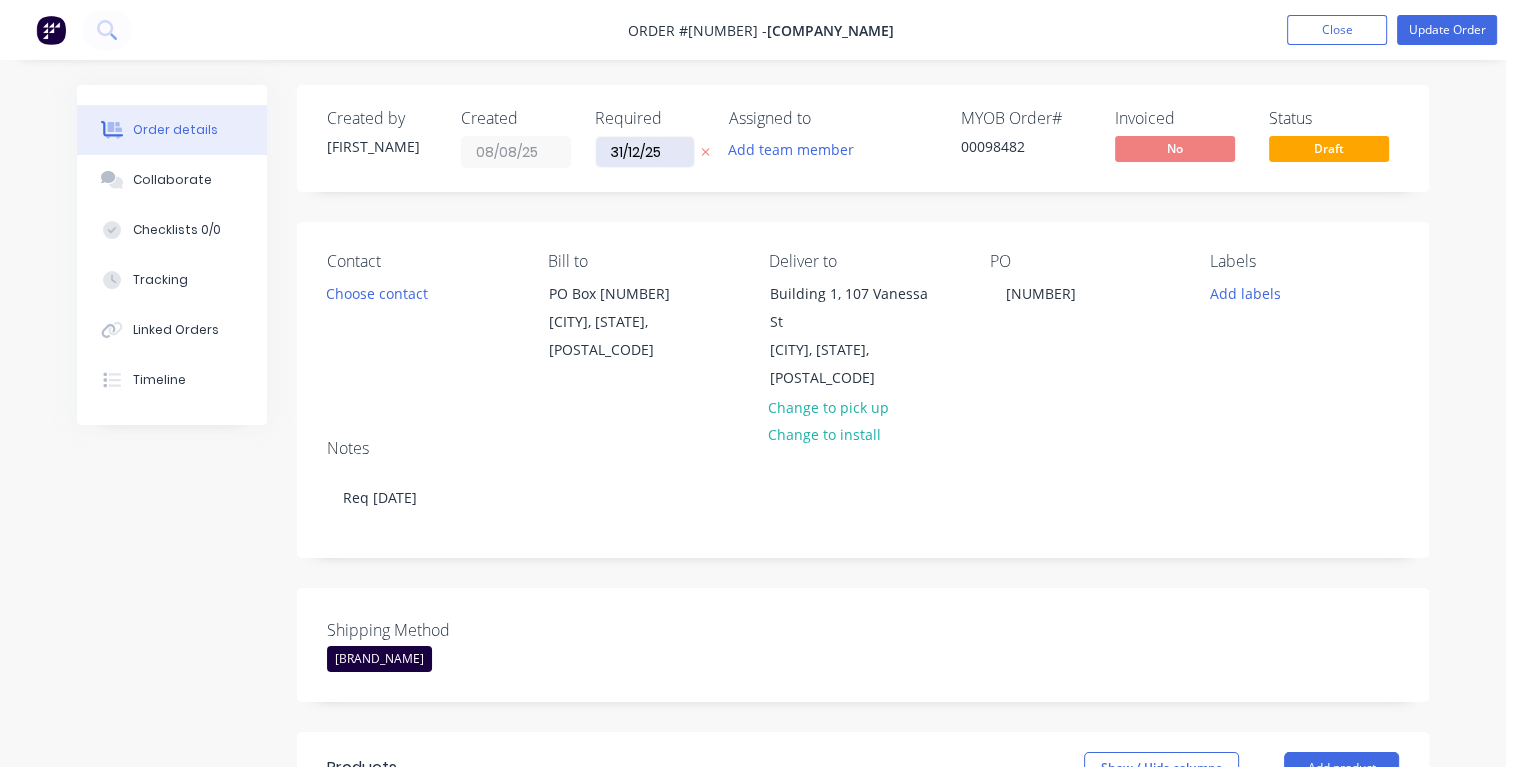 drag, startPoint x: 663, startPoint y: 151, endPoint x: 608, endPoint y: 152, distance: 55.00909 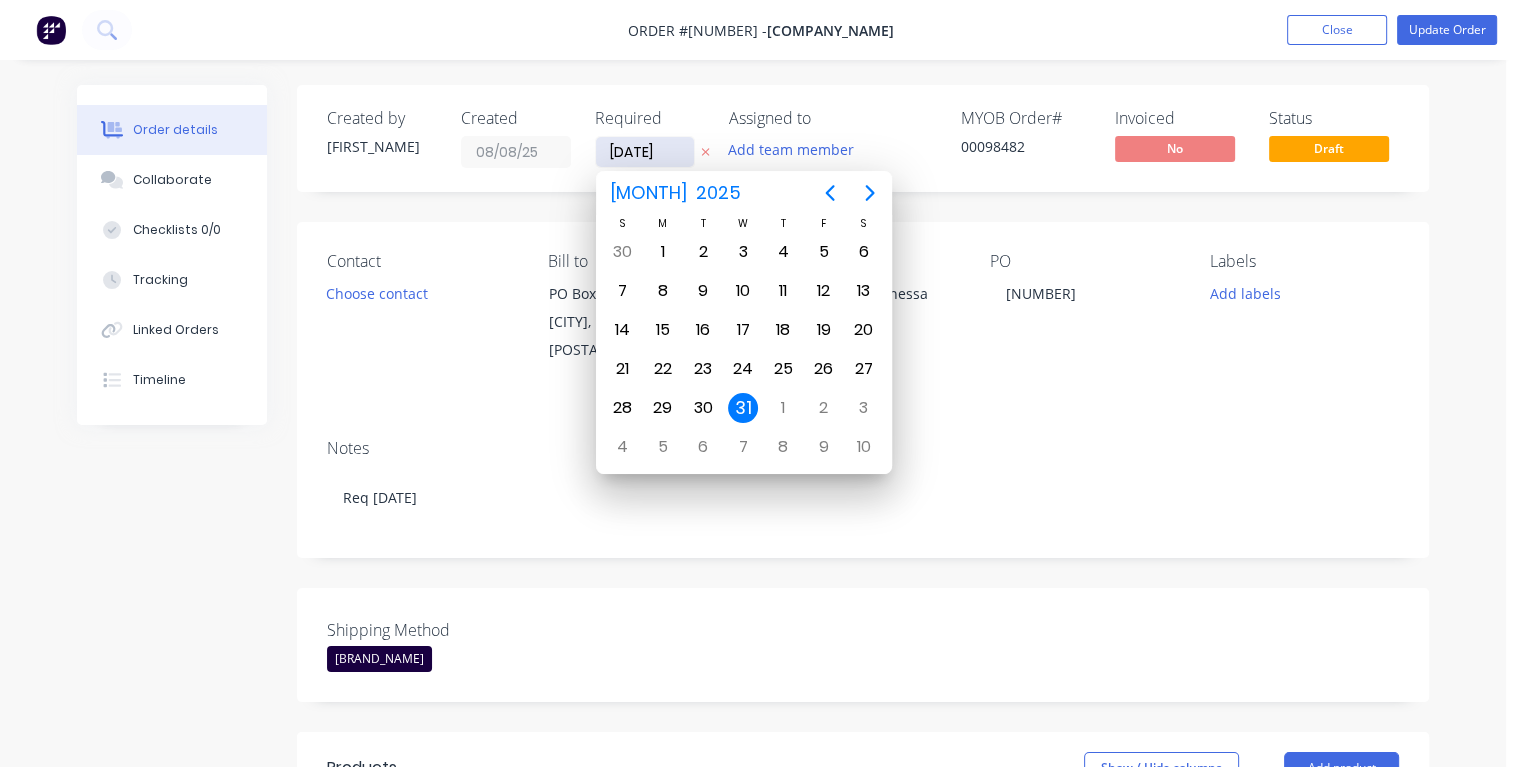 type on "03/09/25" 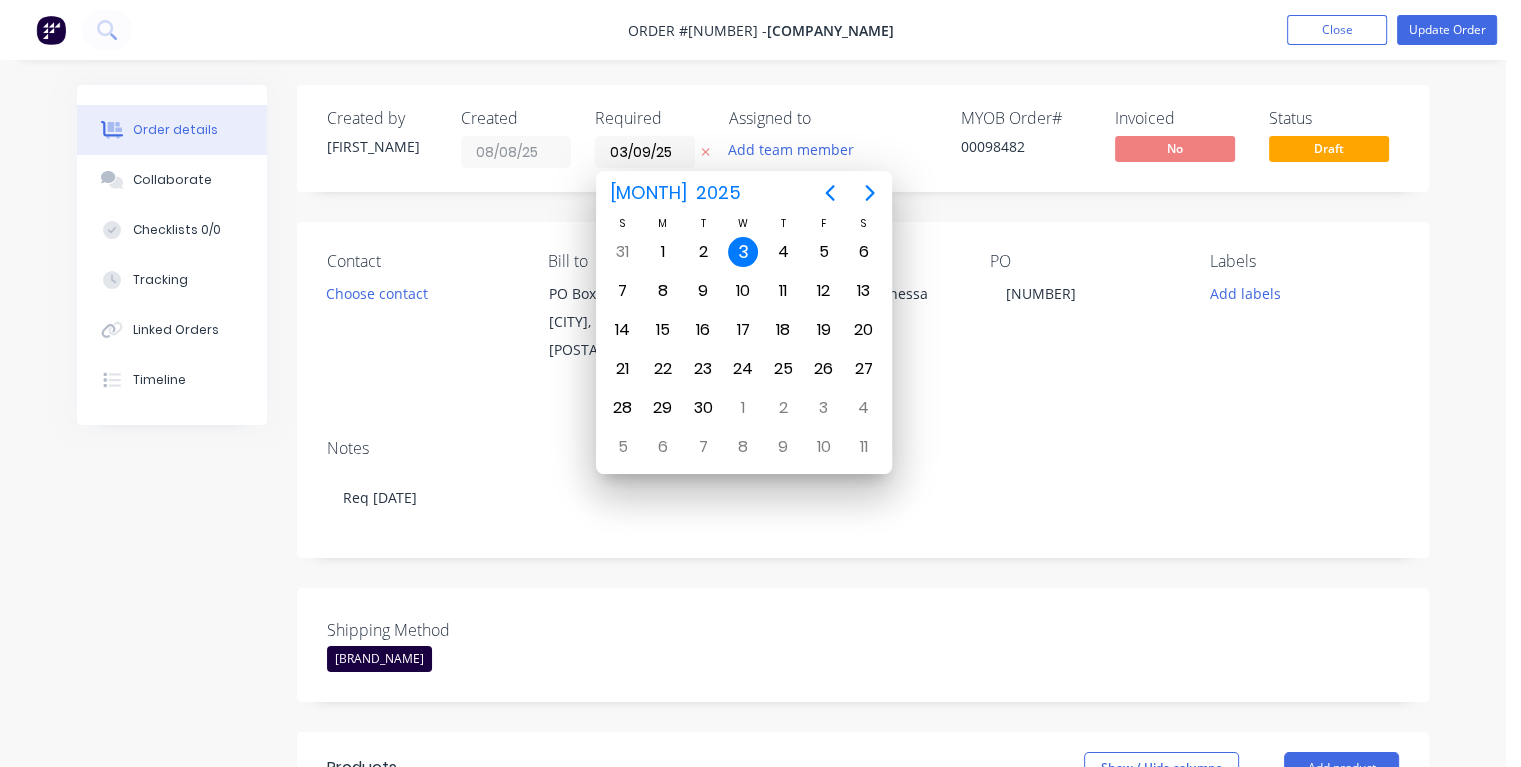click on "3" at bounding box center (743, 252) 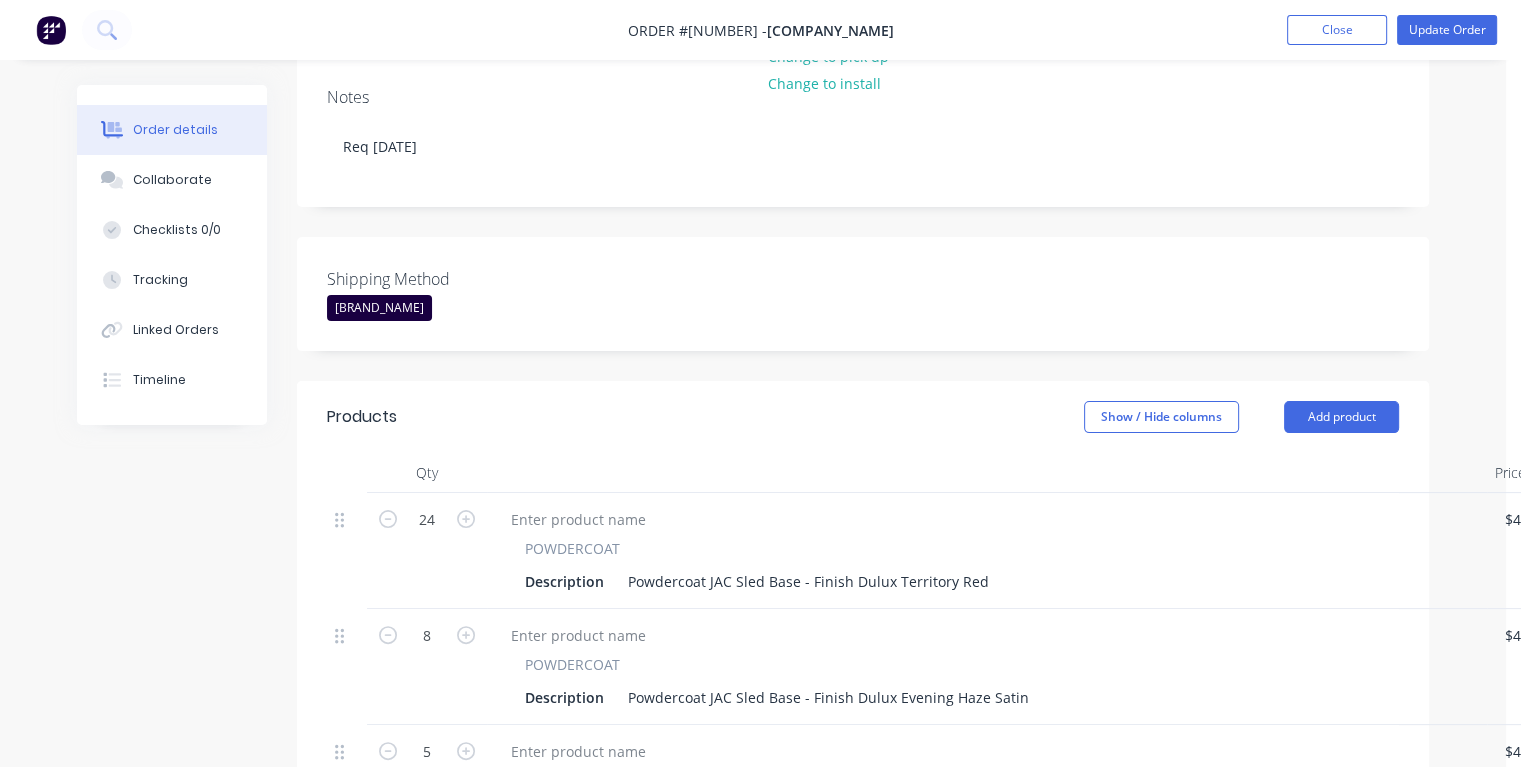 scroll, scrollTop: 0, scrollLeft: 0, axis: both 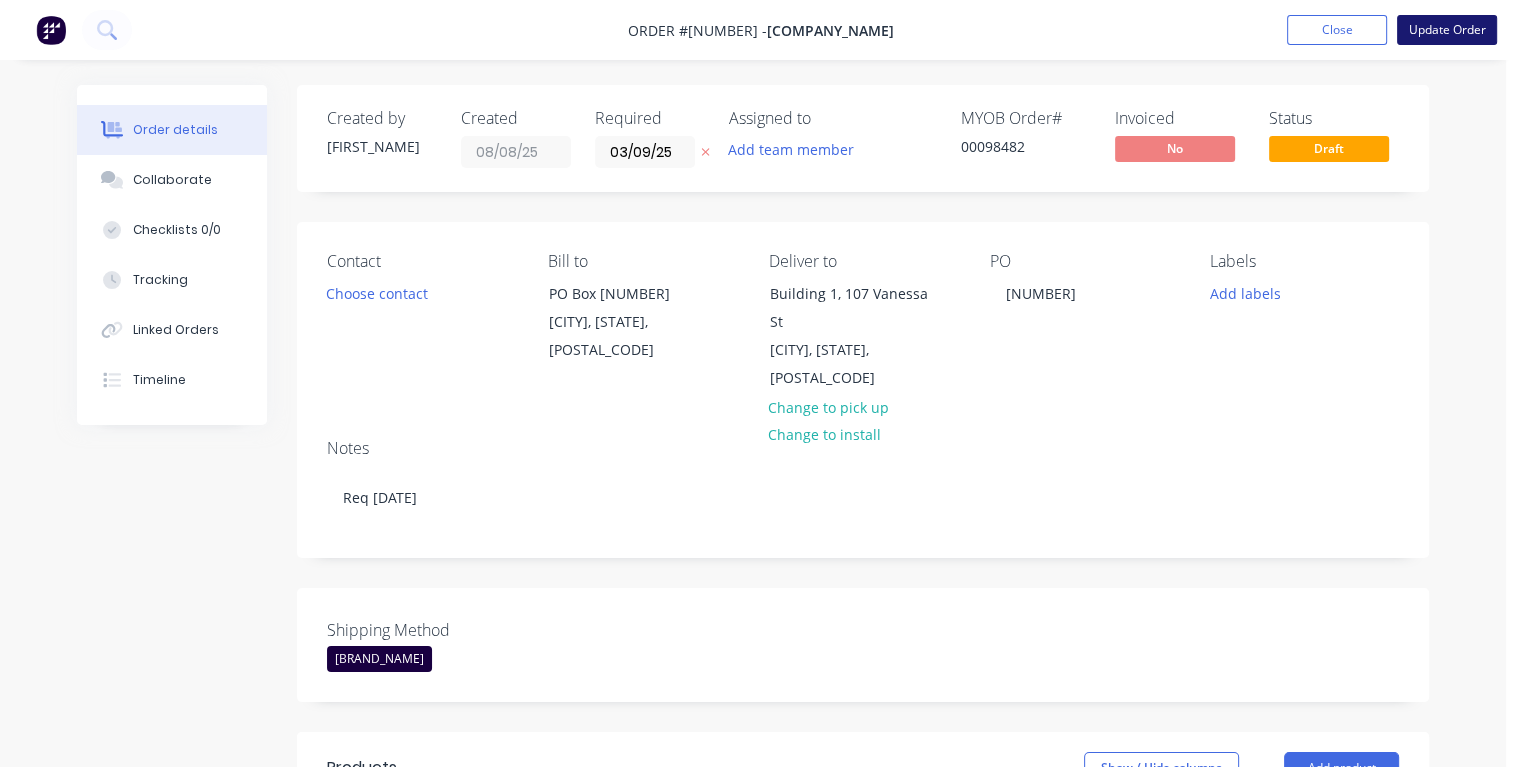 click on "Update Order" at bounding box center [1447, 30] 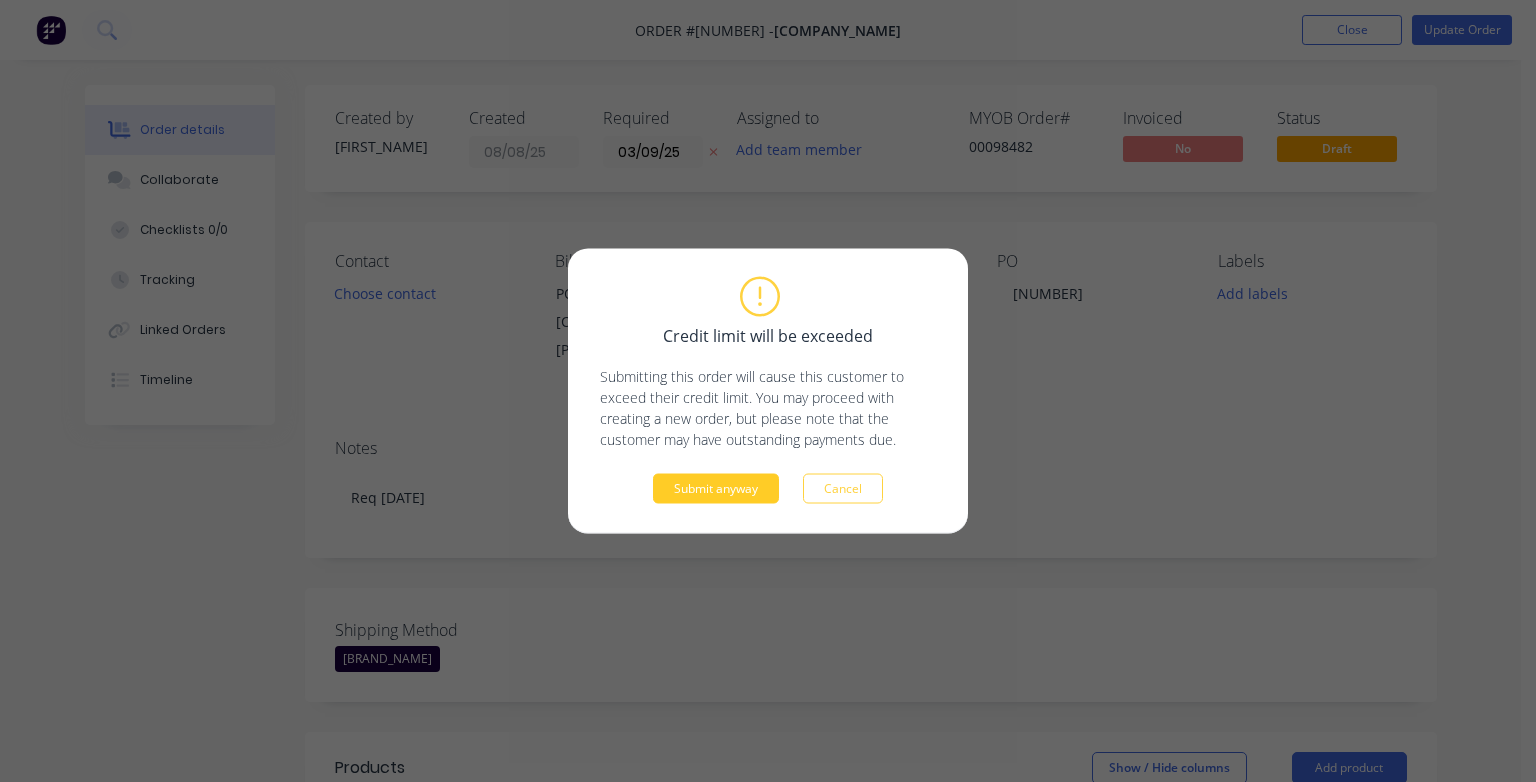 click on "Submit anyway" at bounding box center [716, 489] 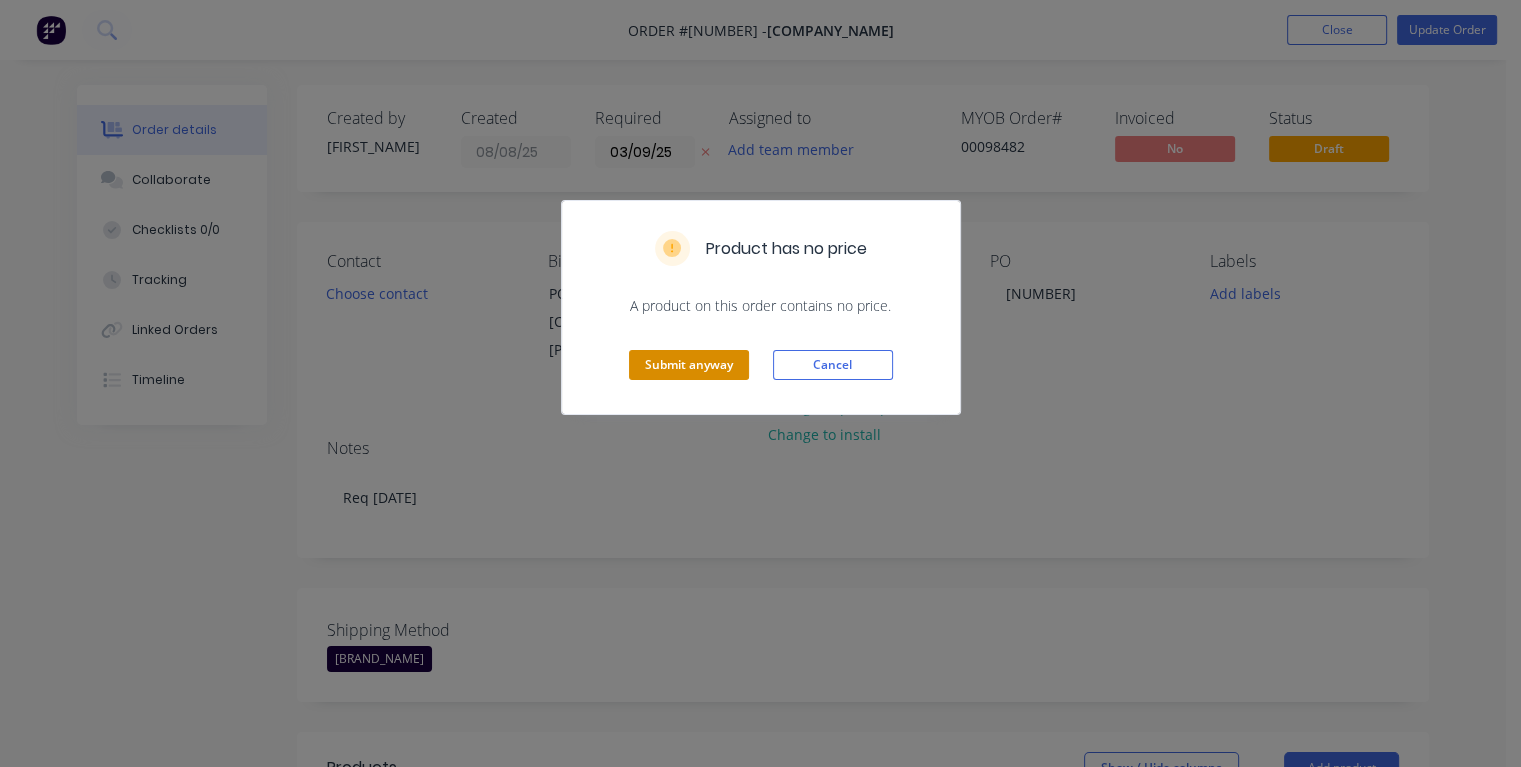click on "Submit anyway" at bounding box center [689, 365] 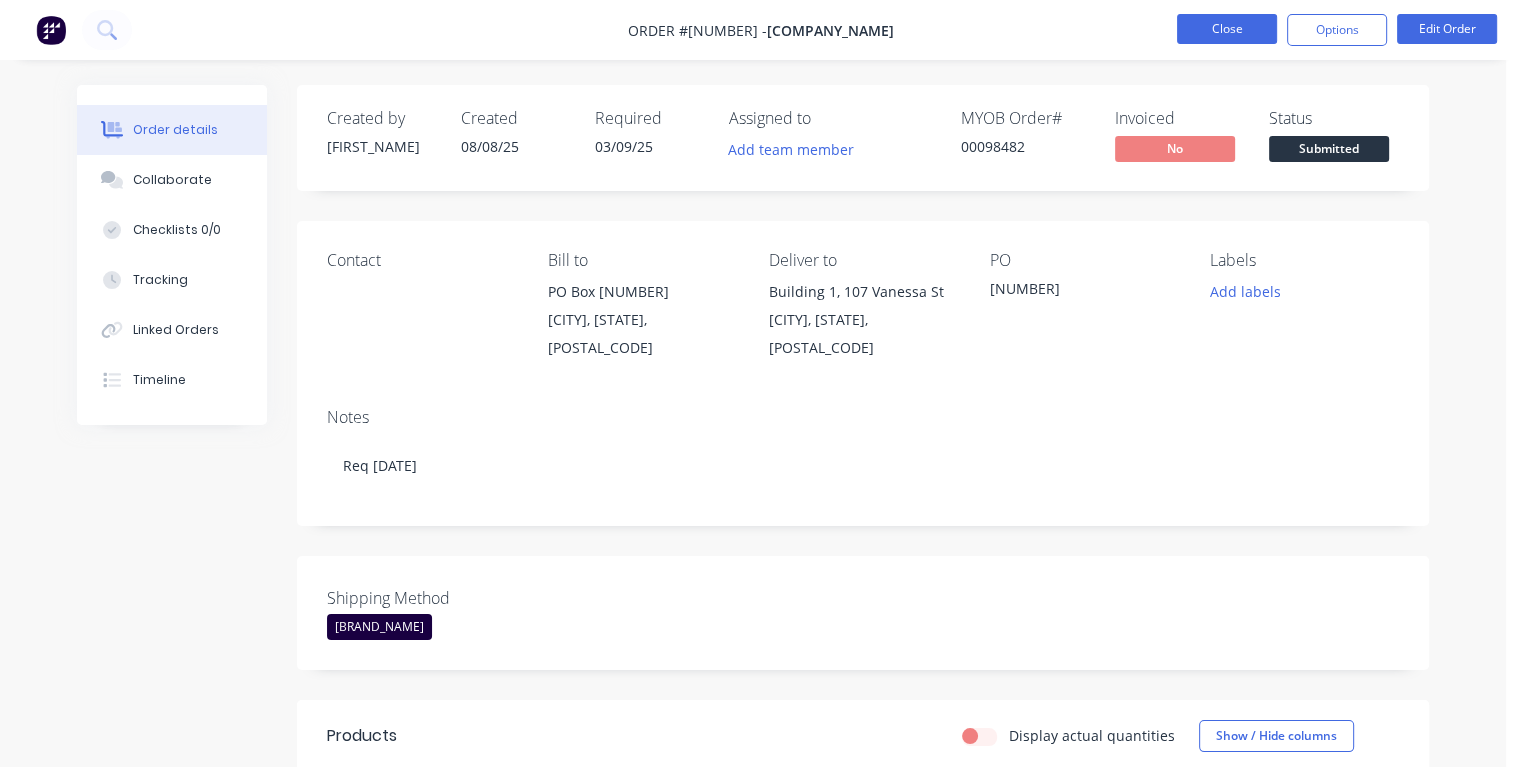 click on "Close" at bounding box center (1227, 29) 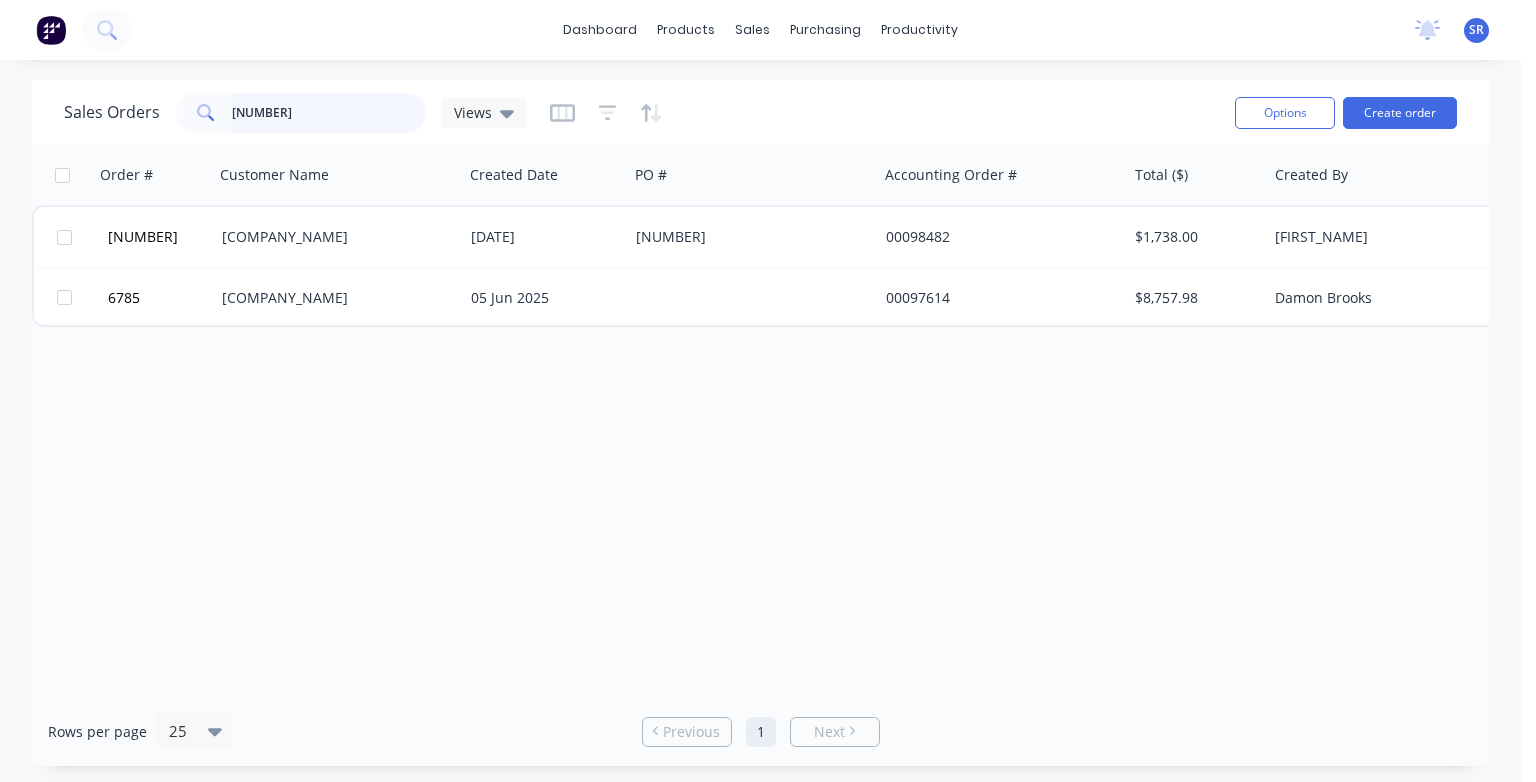 click on "[NUMBER]" at bounding box center (329, 113) 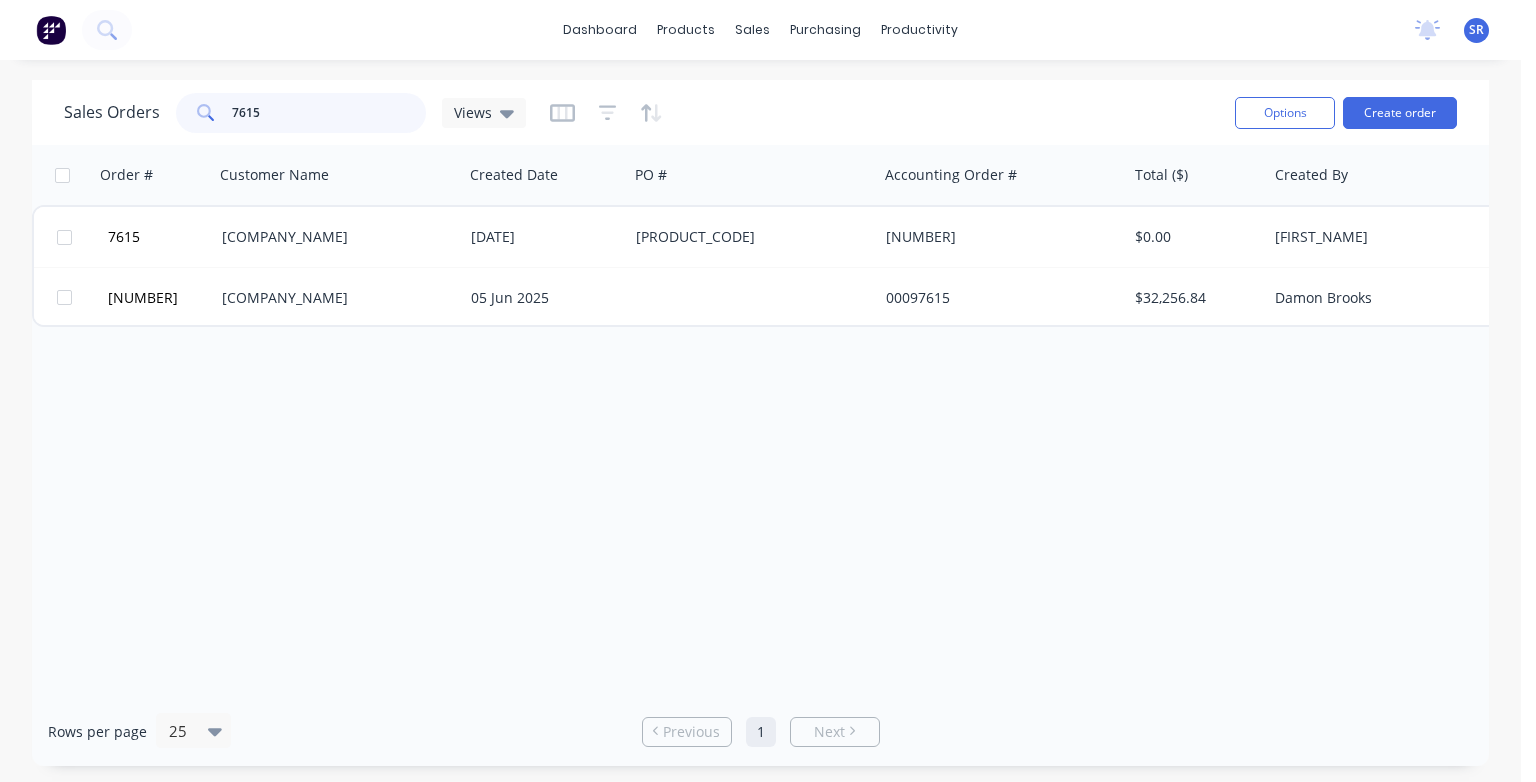 type on "7615" 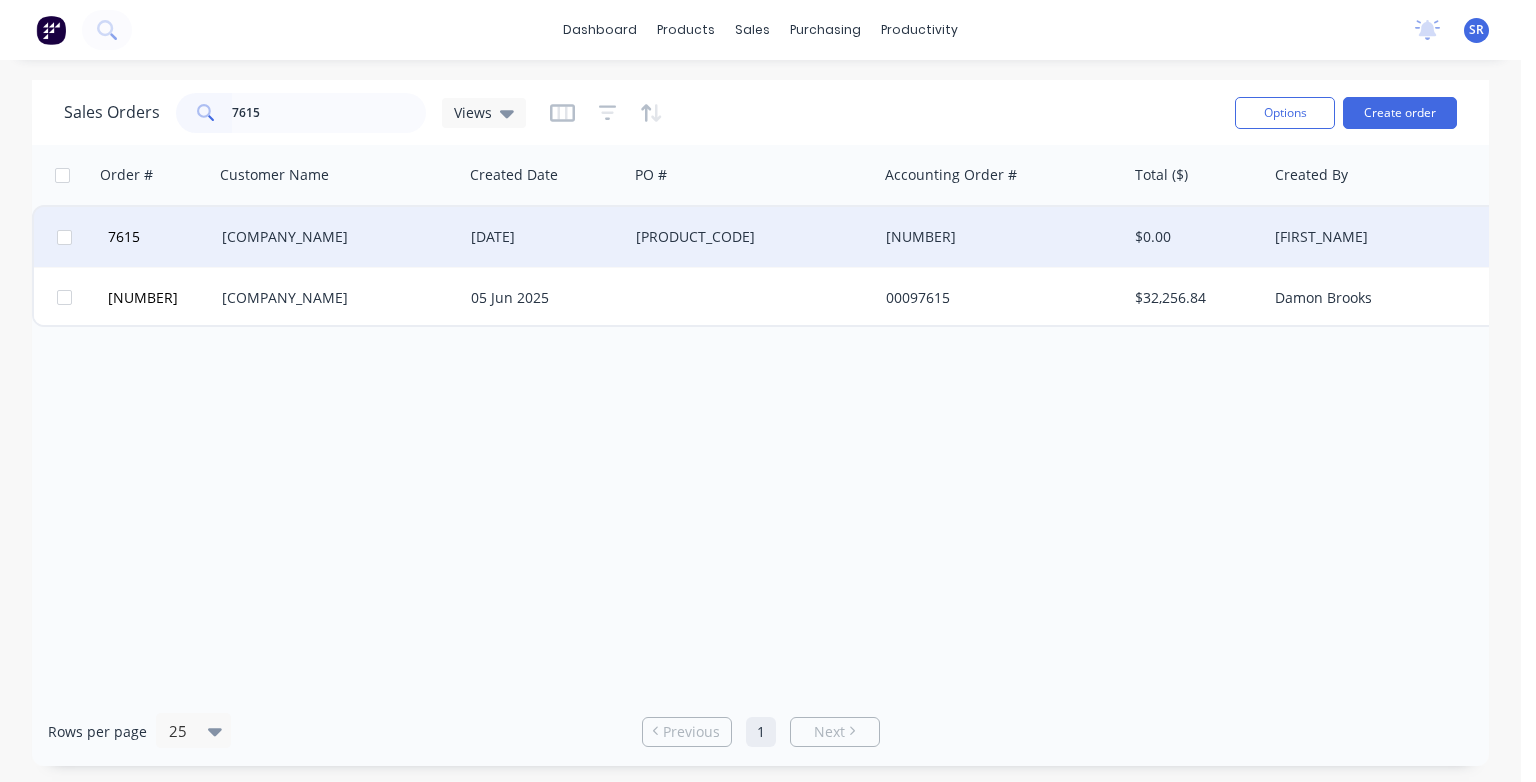 click on "[COMPANY_NAME]" at bounding box center [333, 237] 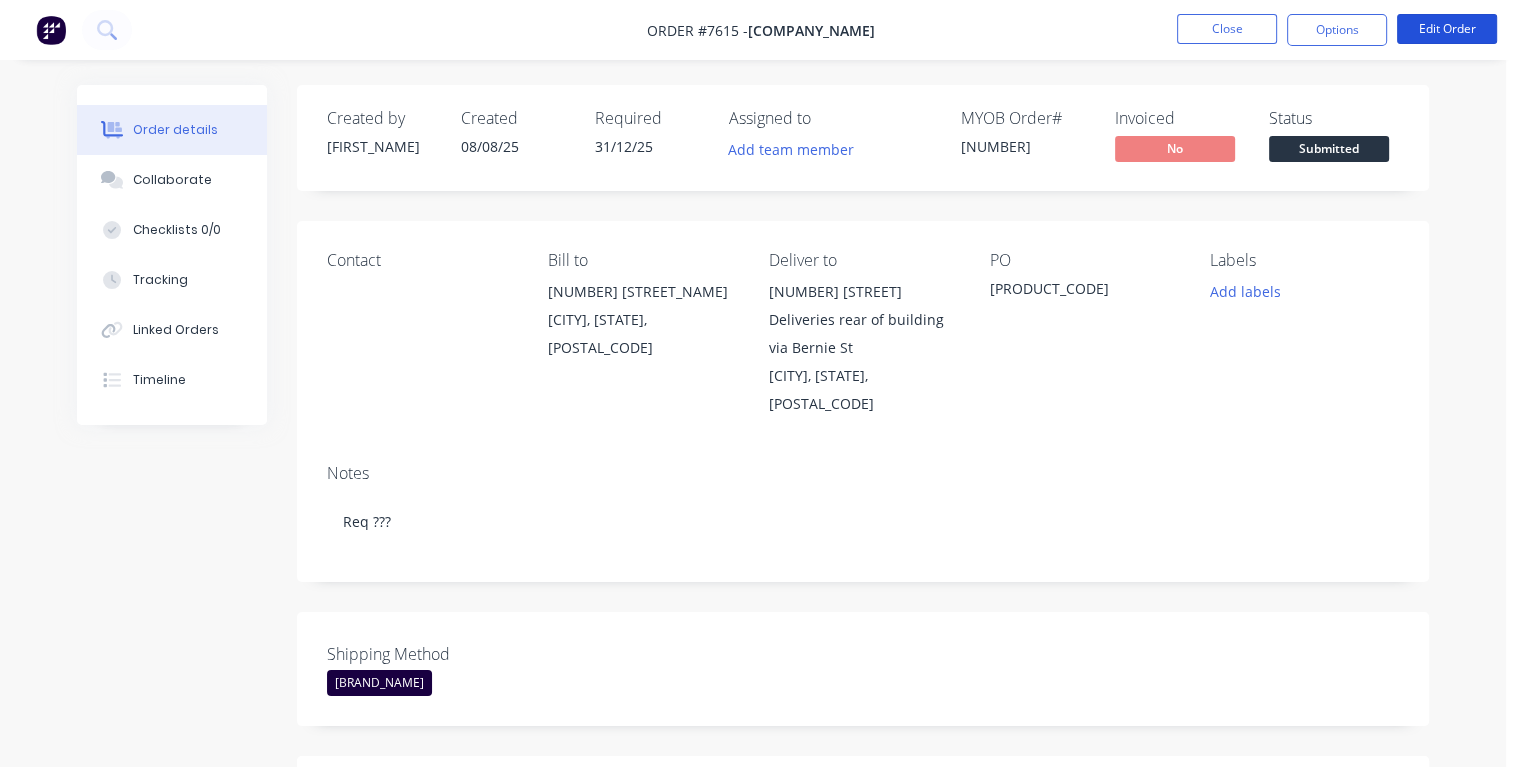 click on "Edit Order" at bounding box center (1447, 29) 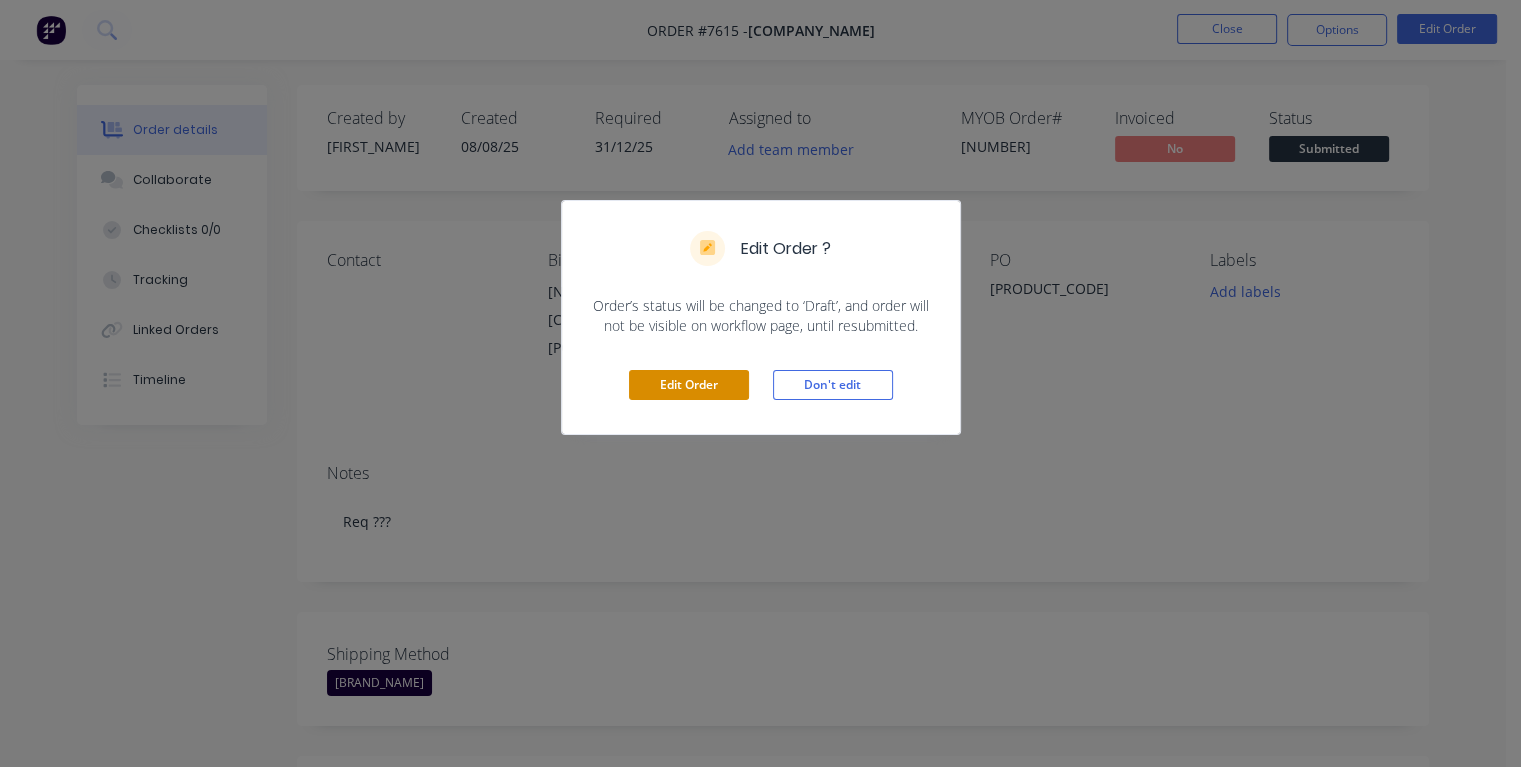 click on "Edit Order" at bounding box center (689, 385) 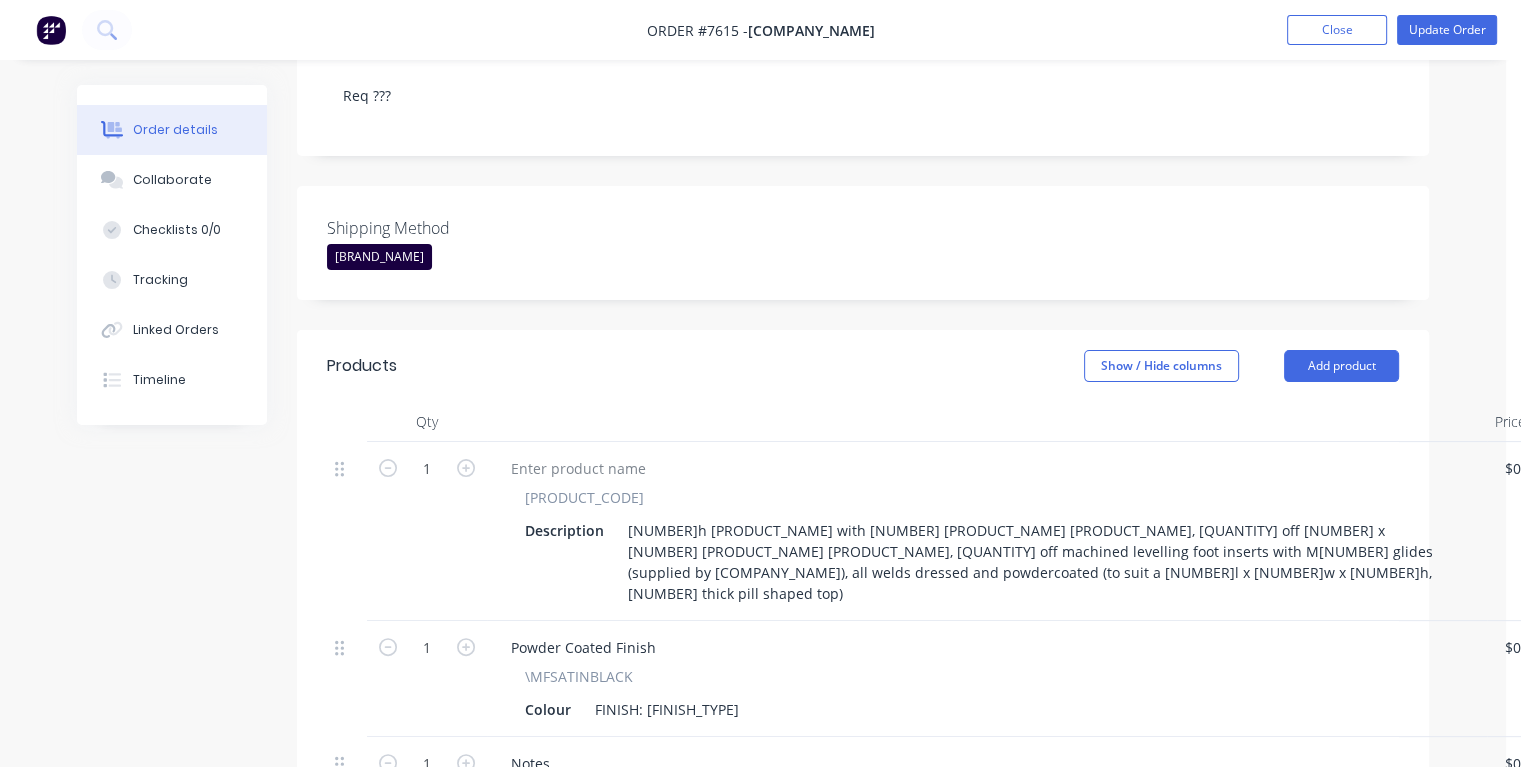 scroll, scrollTop: 1024, scrollLeft: 0, axis: vertical 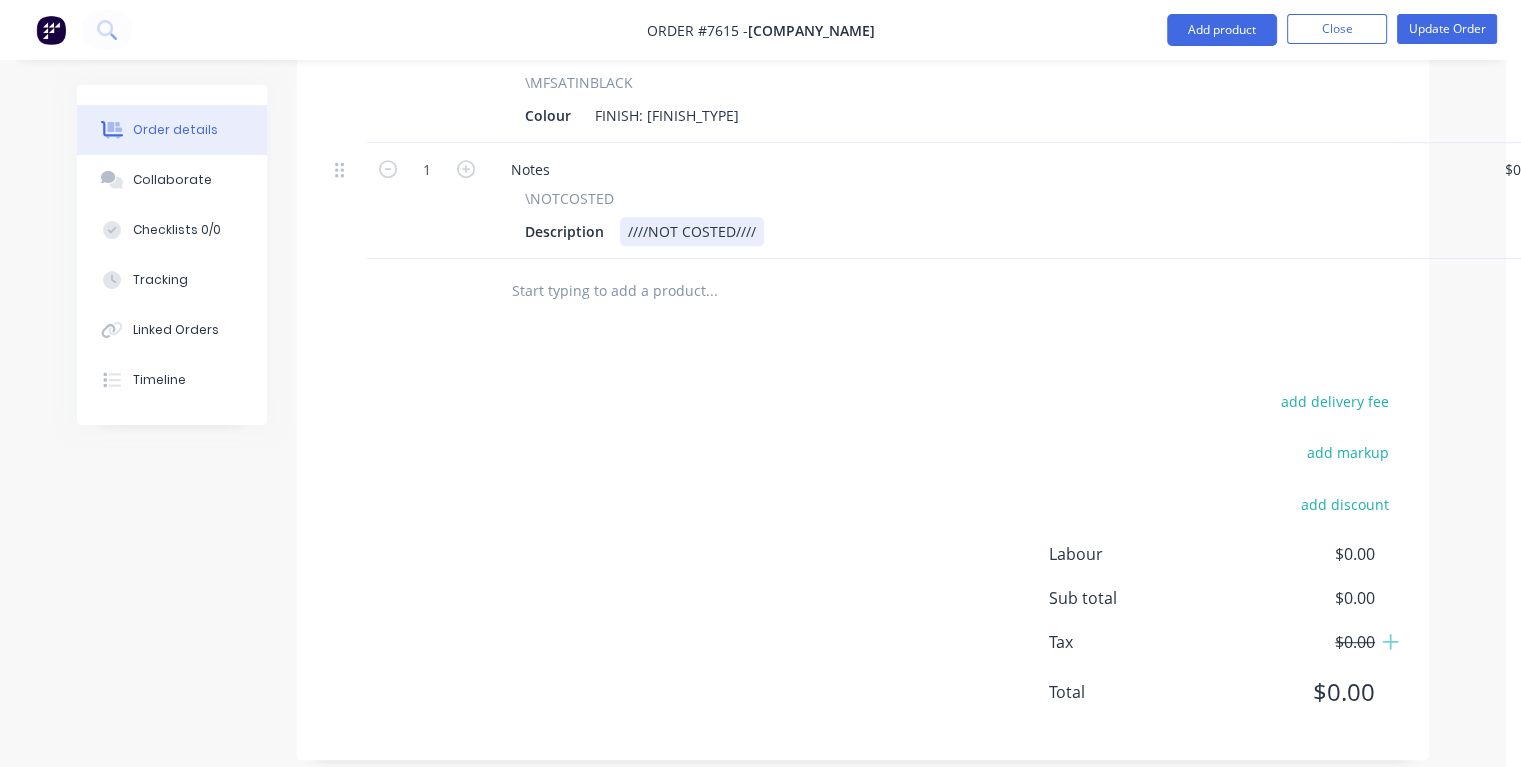 click on "Description ////NOT COSTED////" at bounding box center [983, 231] 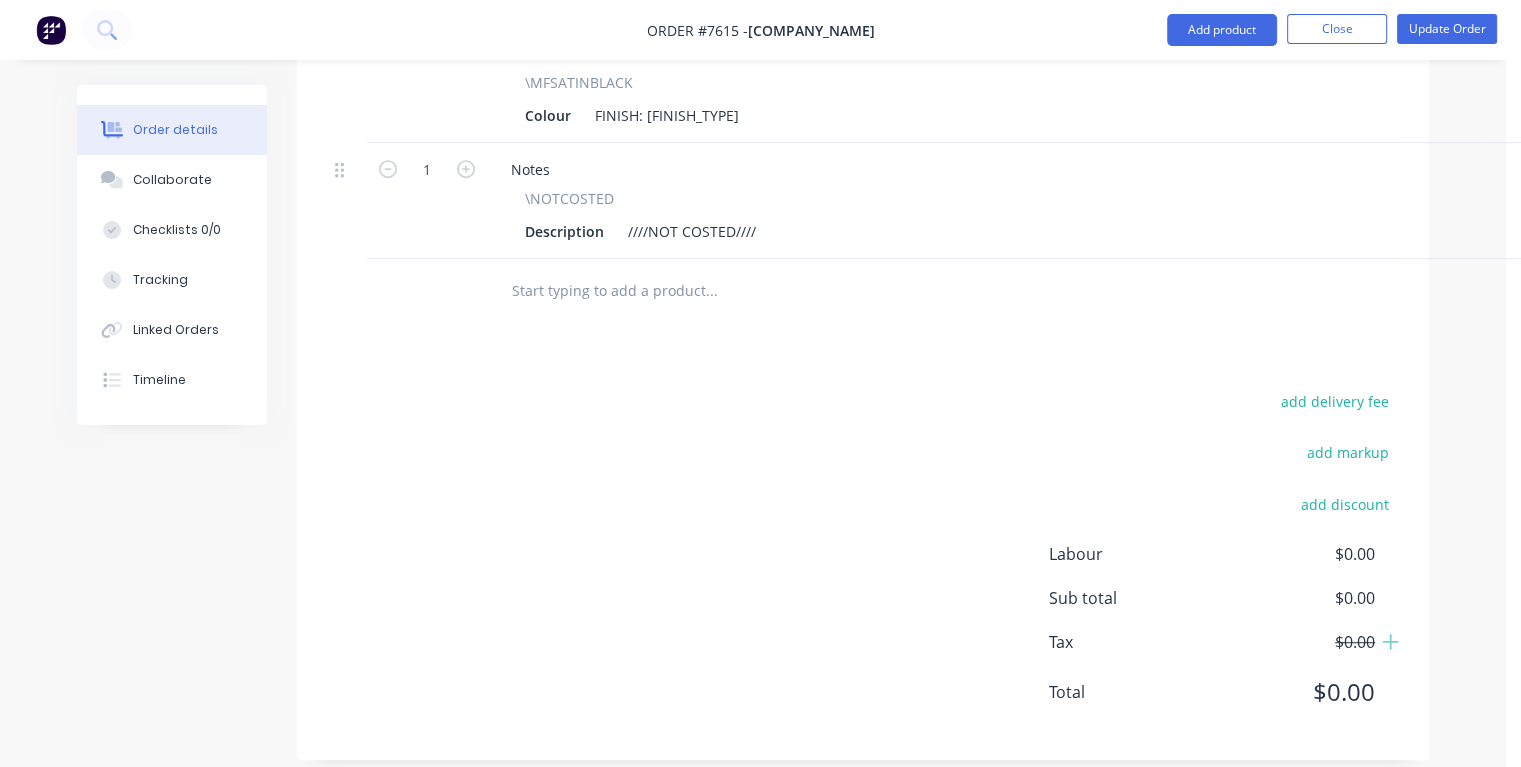 scroll, scrollTop: 1024, scrollLeft: 28, axis: both 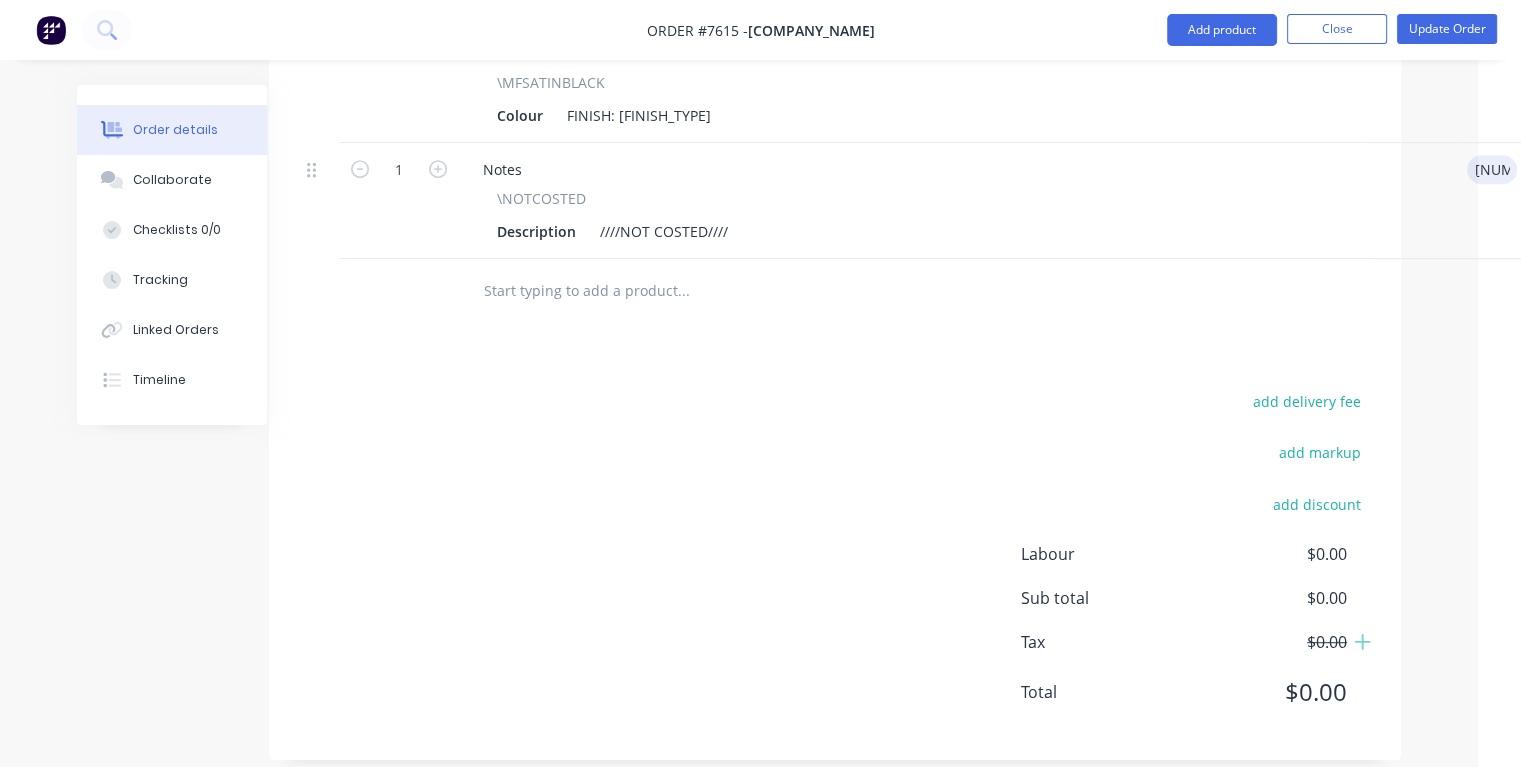 type on "$1,100.00" 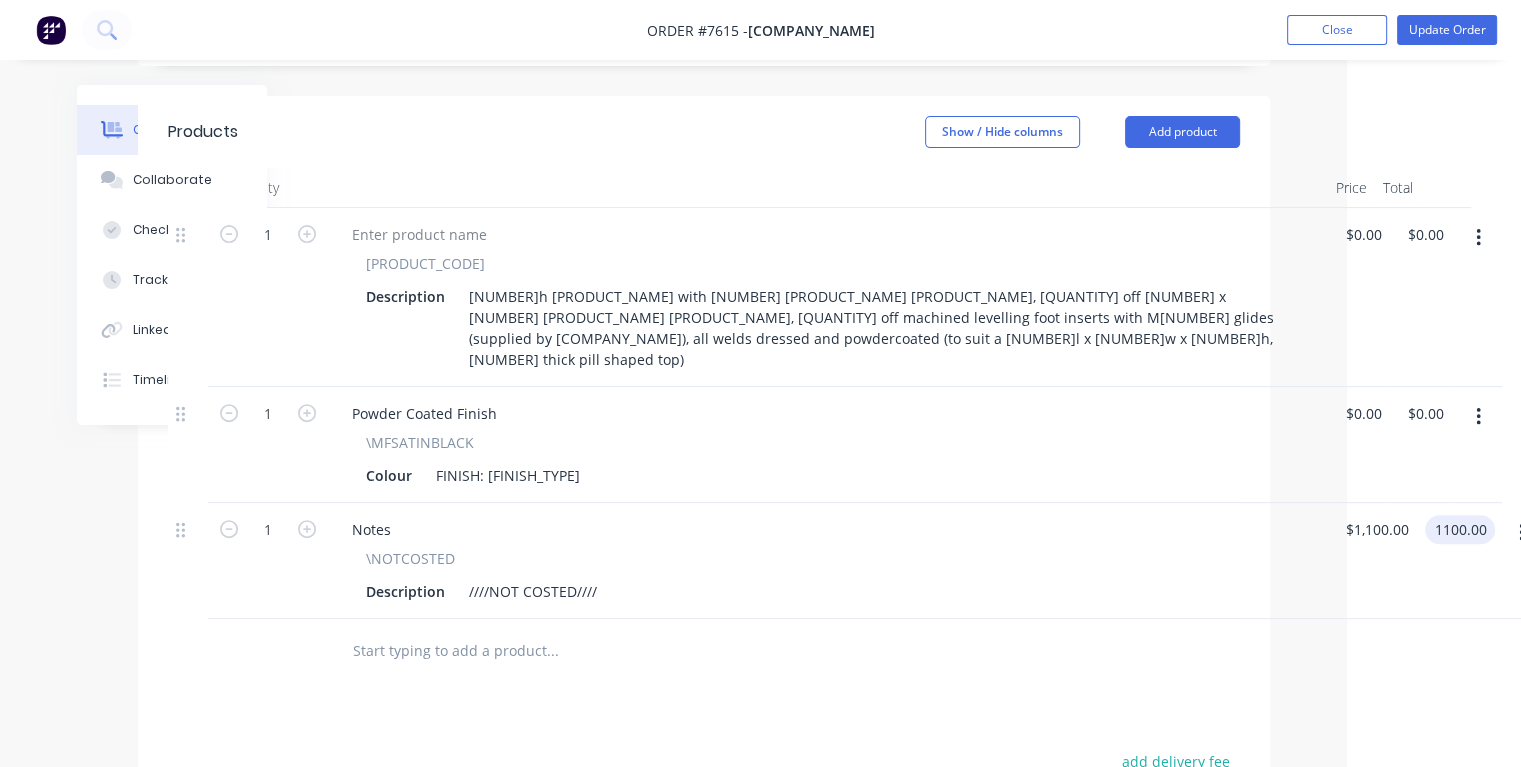 scroll, scrollTop: 700, scrollLeft: 159, axis: both 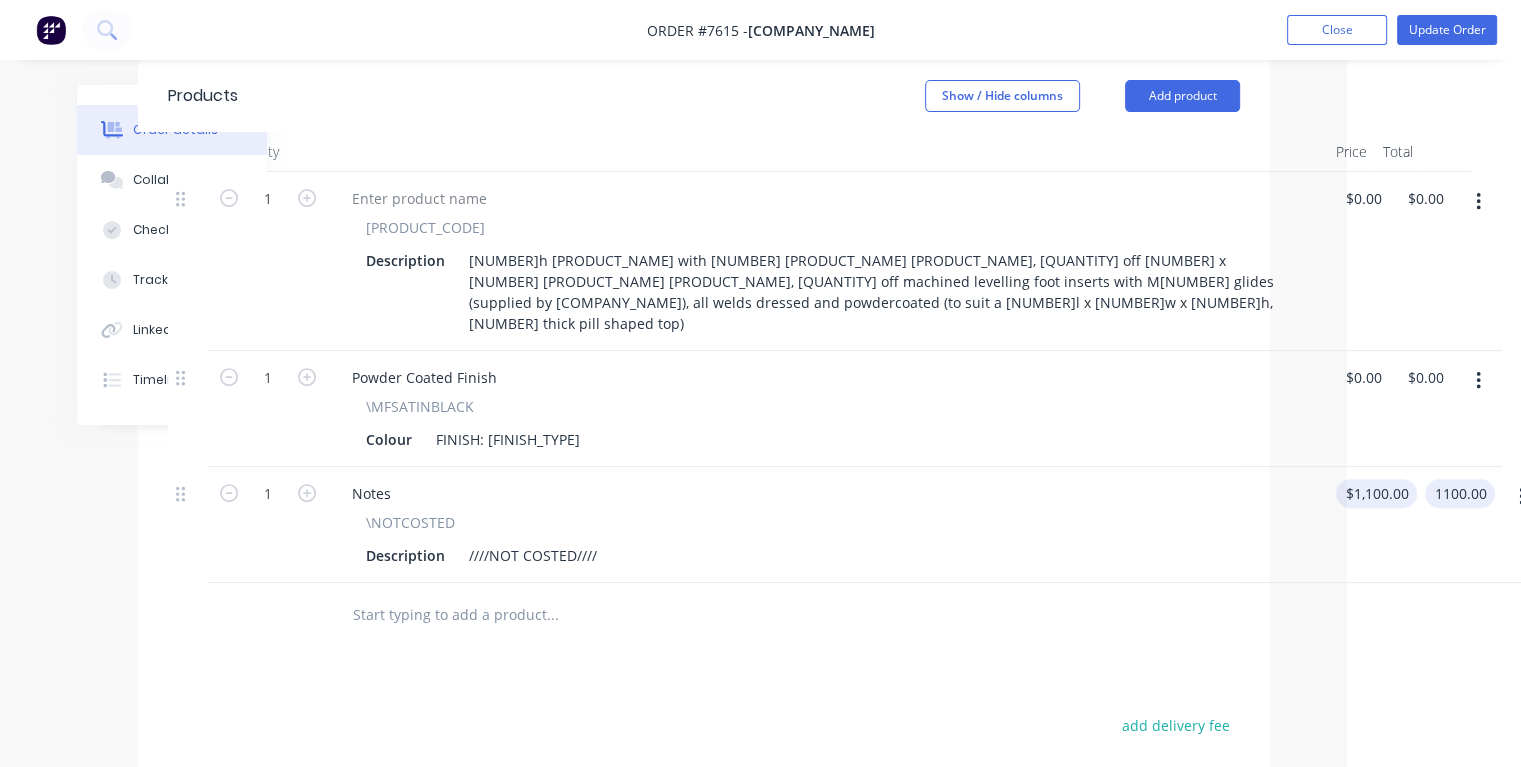 type on "[NUMBER]" 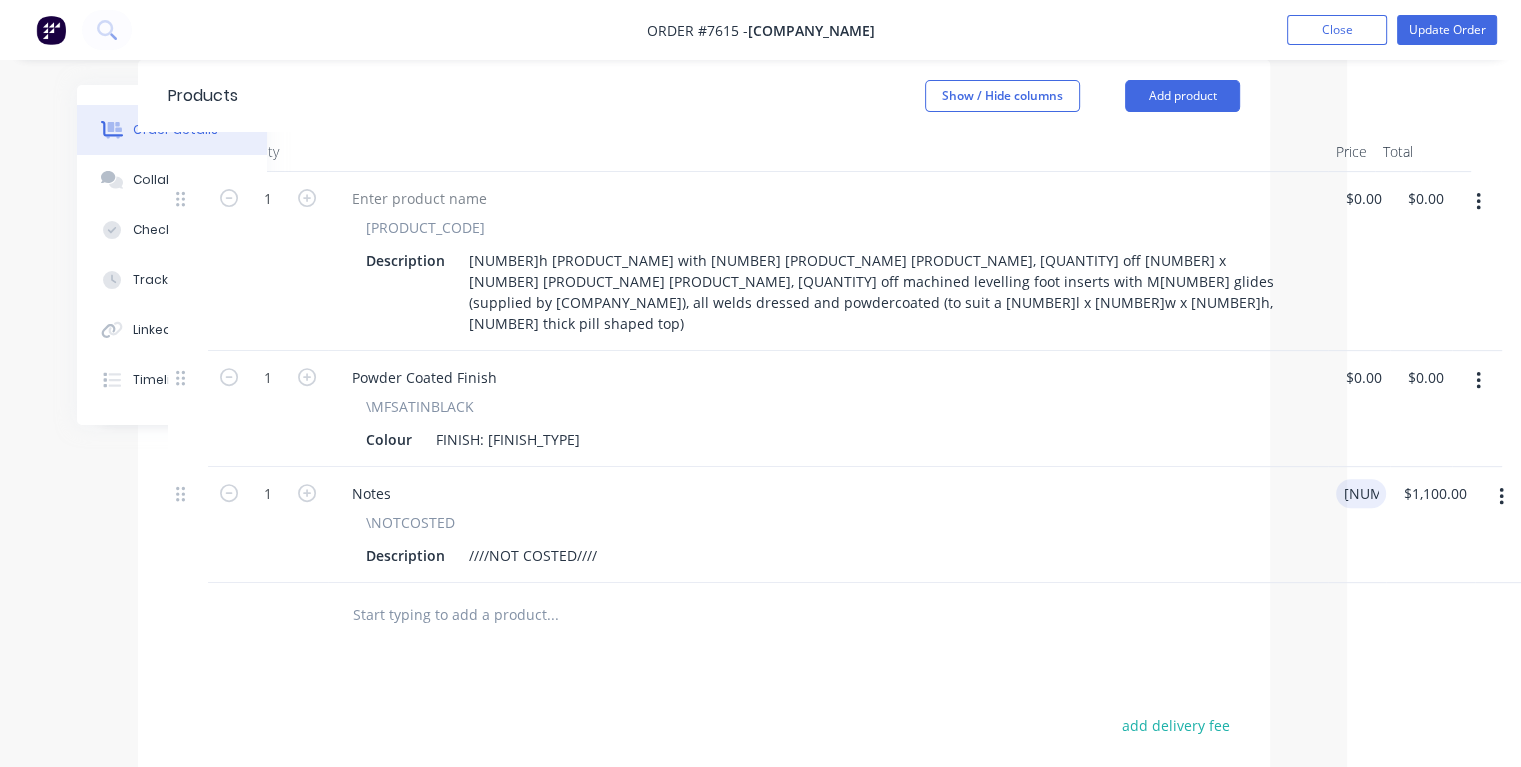 click on "[NUMBER]" at bounding box center [1365, 493] 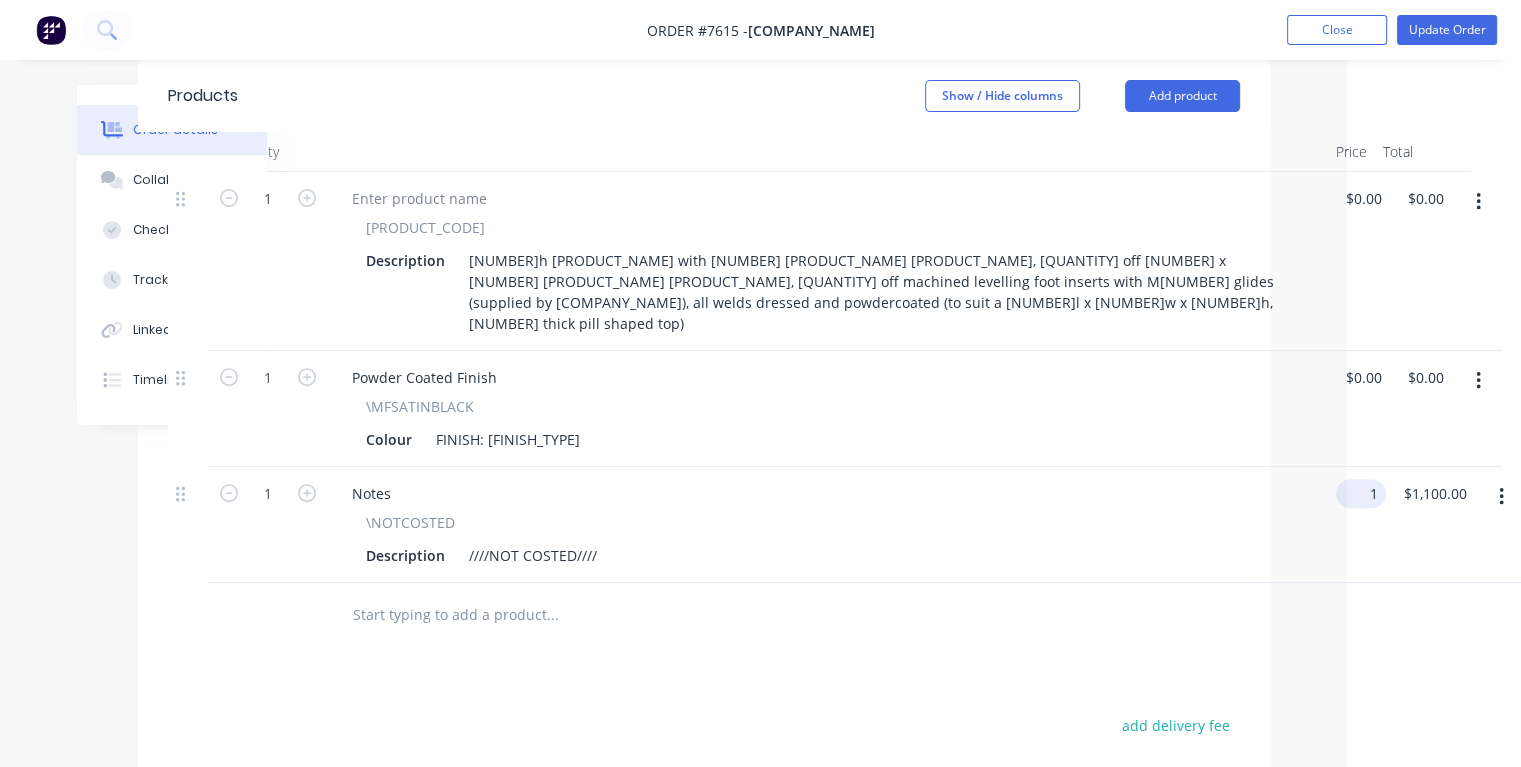 scroll, scrollTop: 700, scrollLeft: 144, axis: both 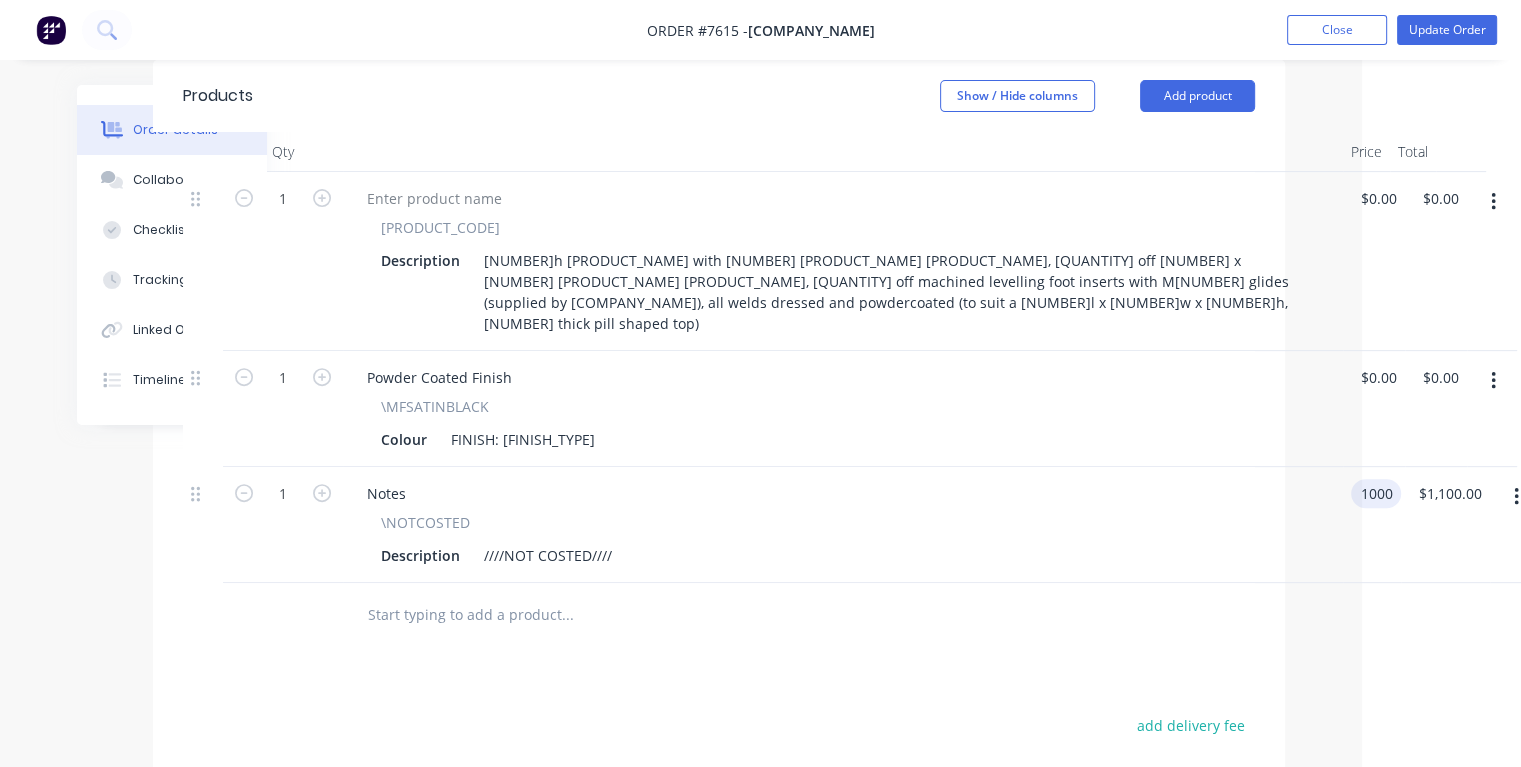 type on "$1,000.00" 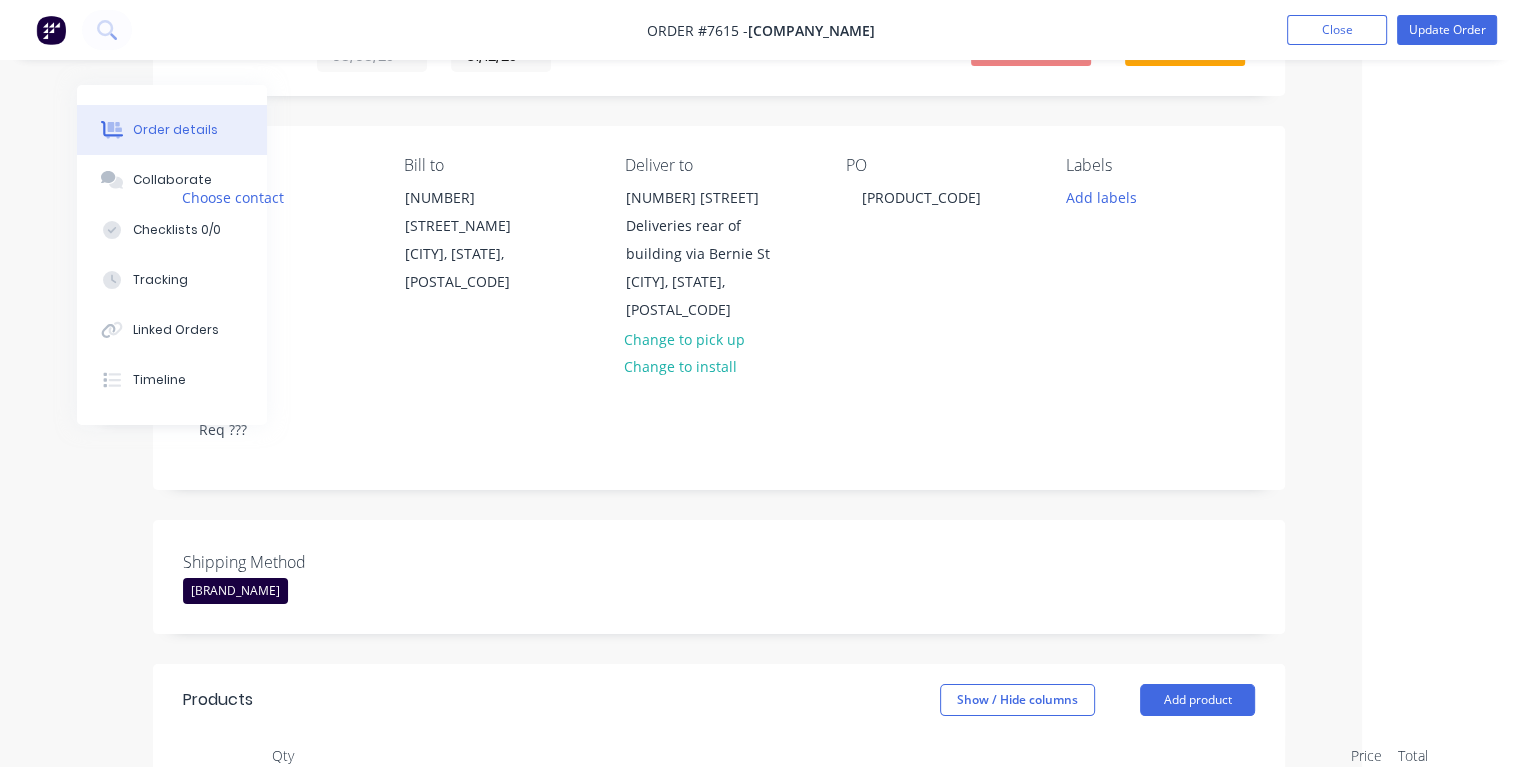 scroll, scrollTop: 0, scrollLeft: 144, axis: horizontal 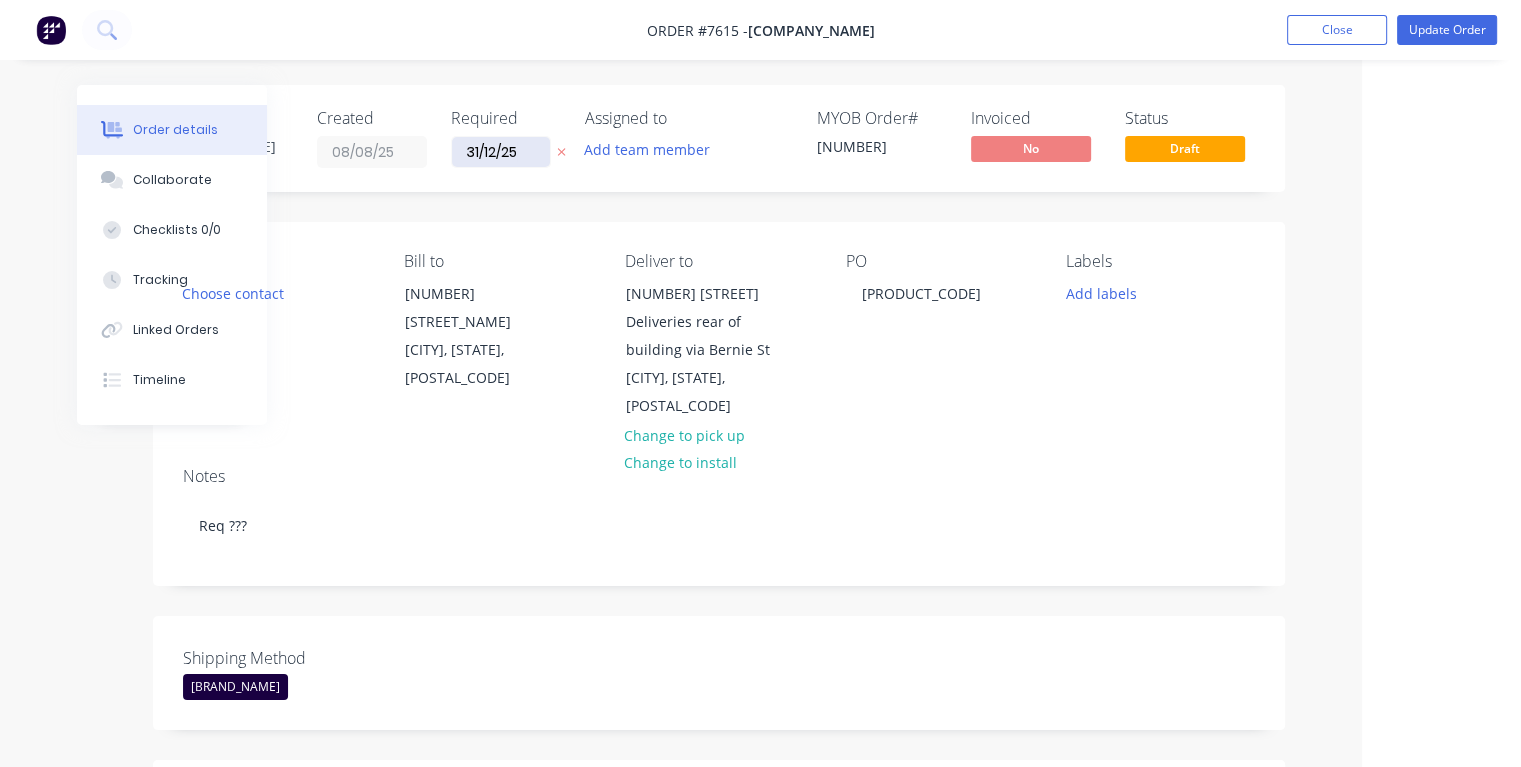 type on "$1,000.00" 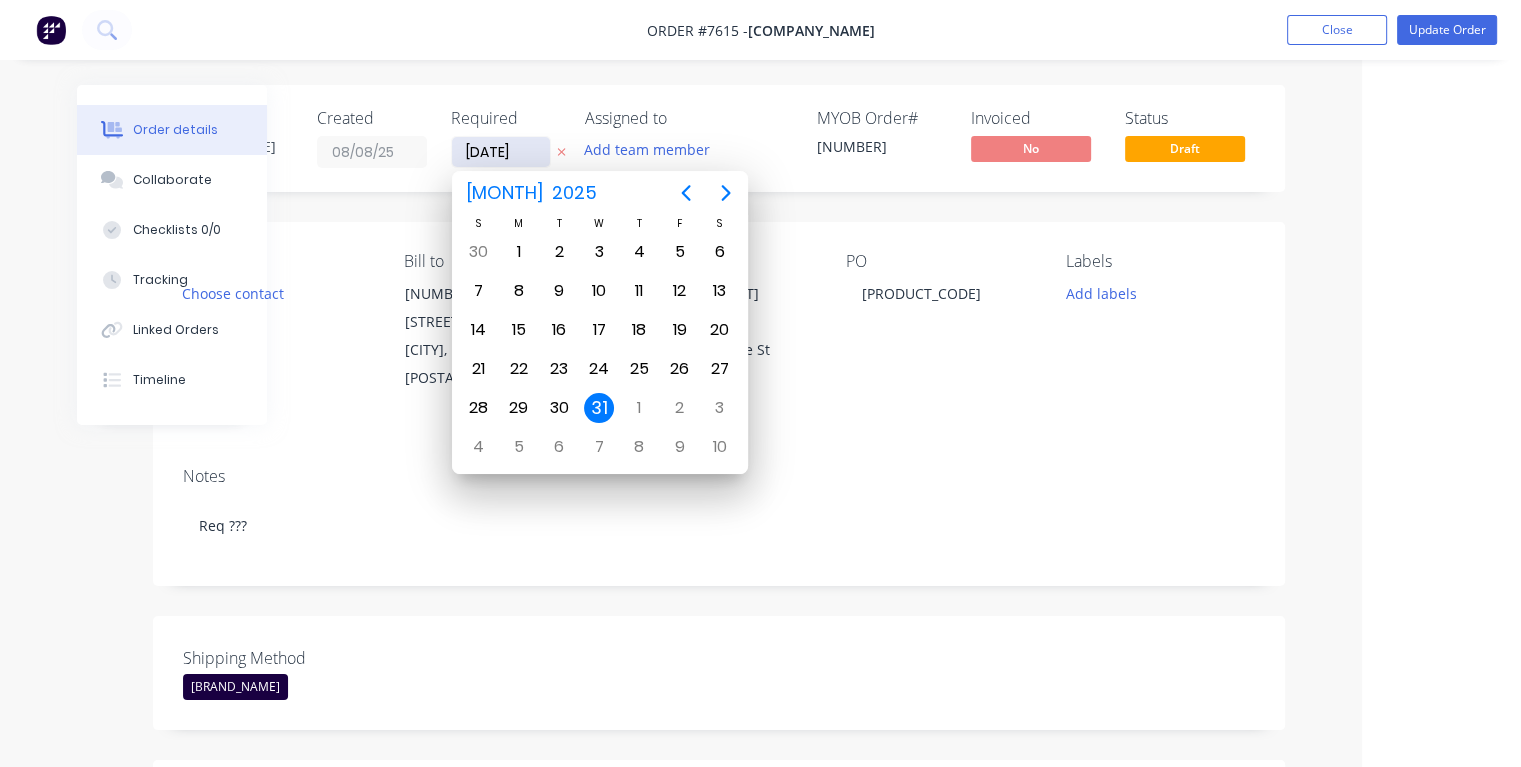 type on "28/08/25" 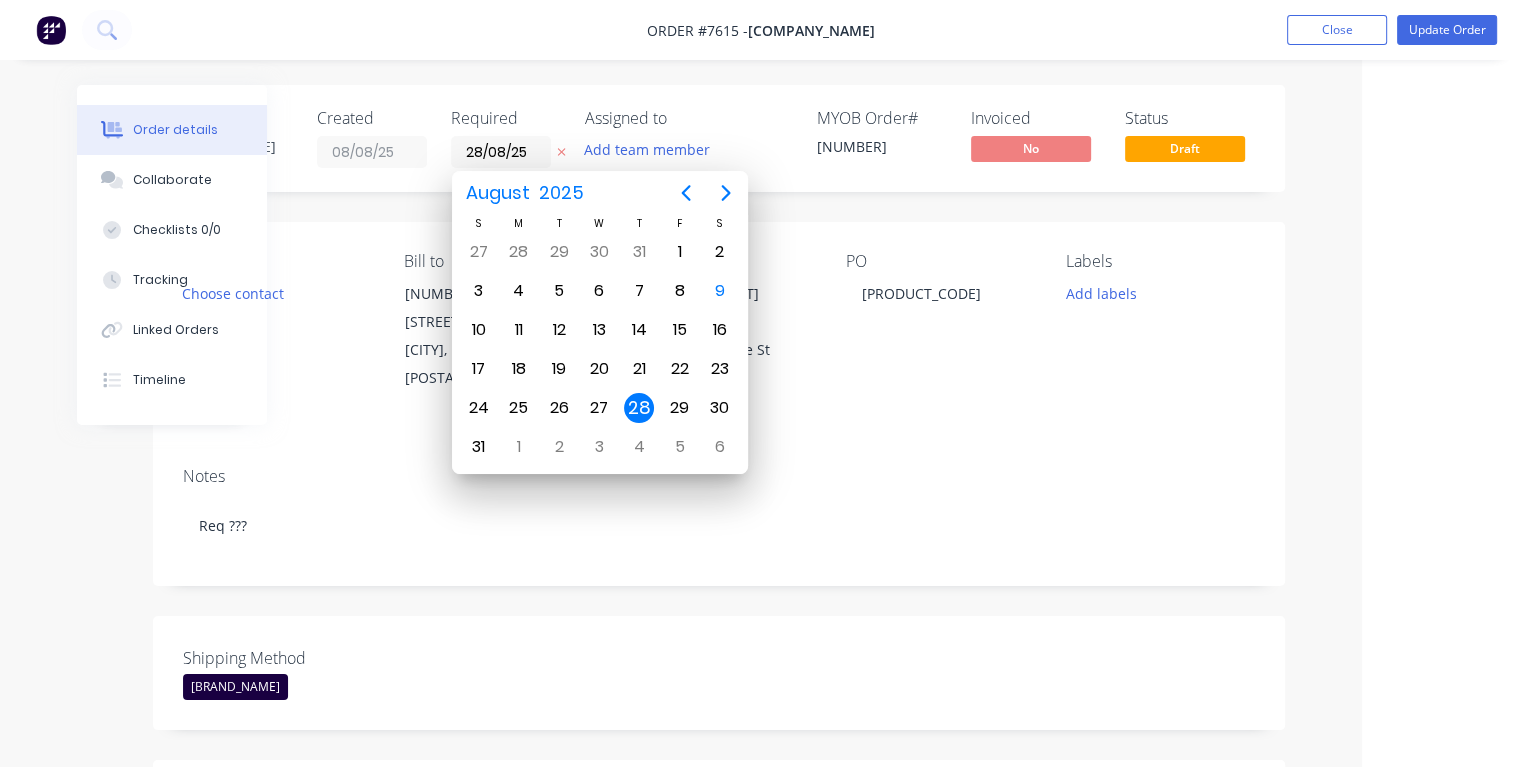 click on "28" at bounding box center (639, 408) 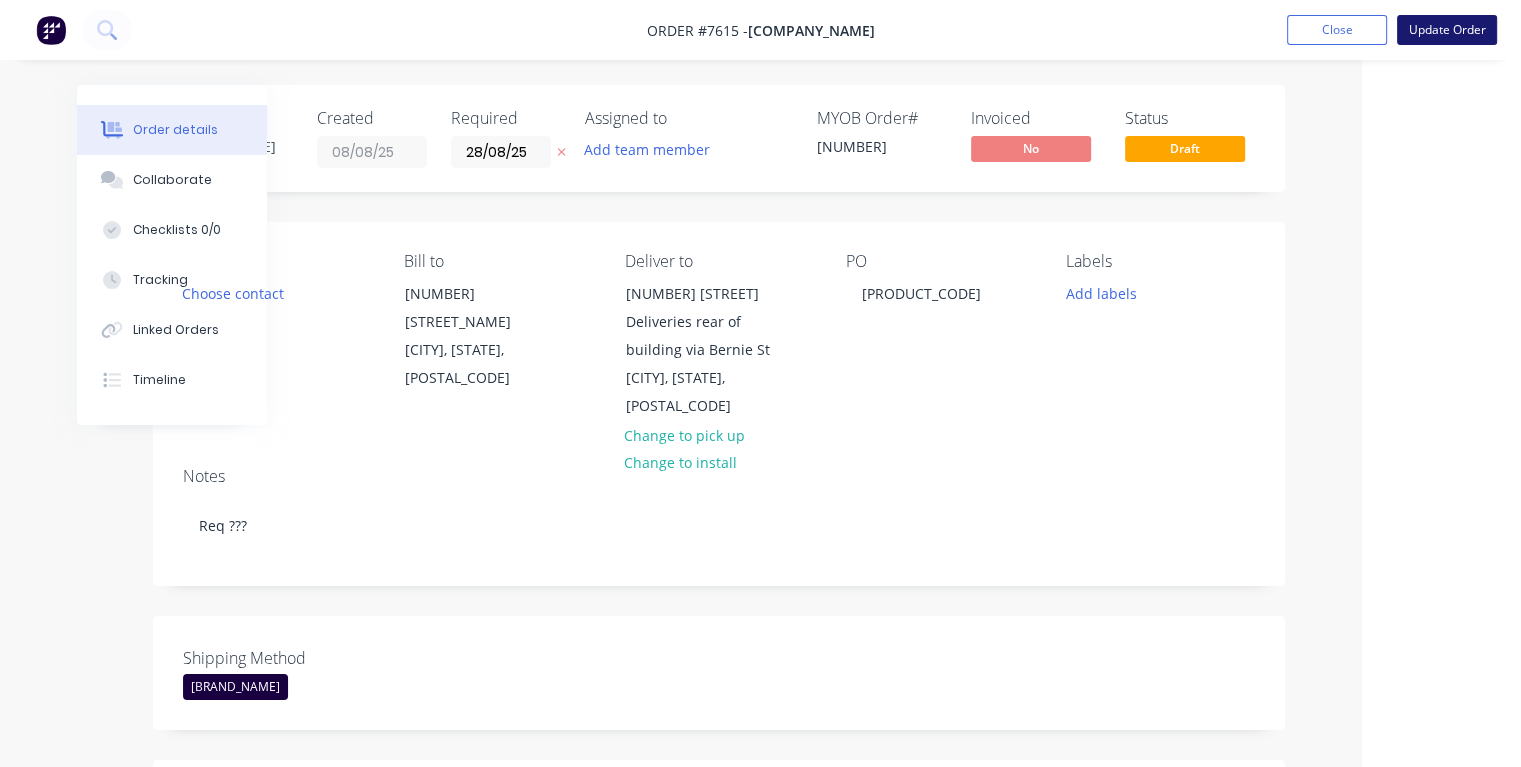 click on "Update Order" at bounding box center [1447, 30] 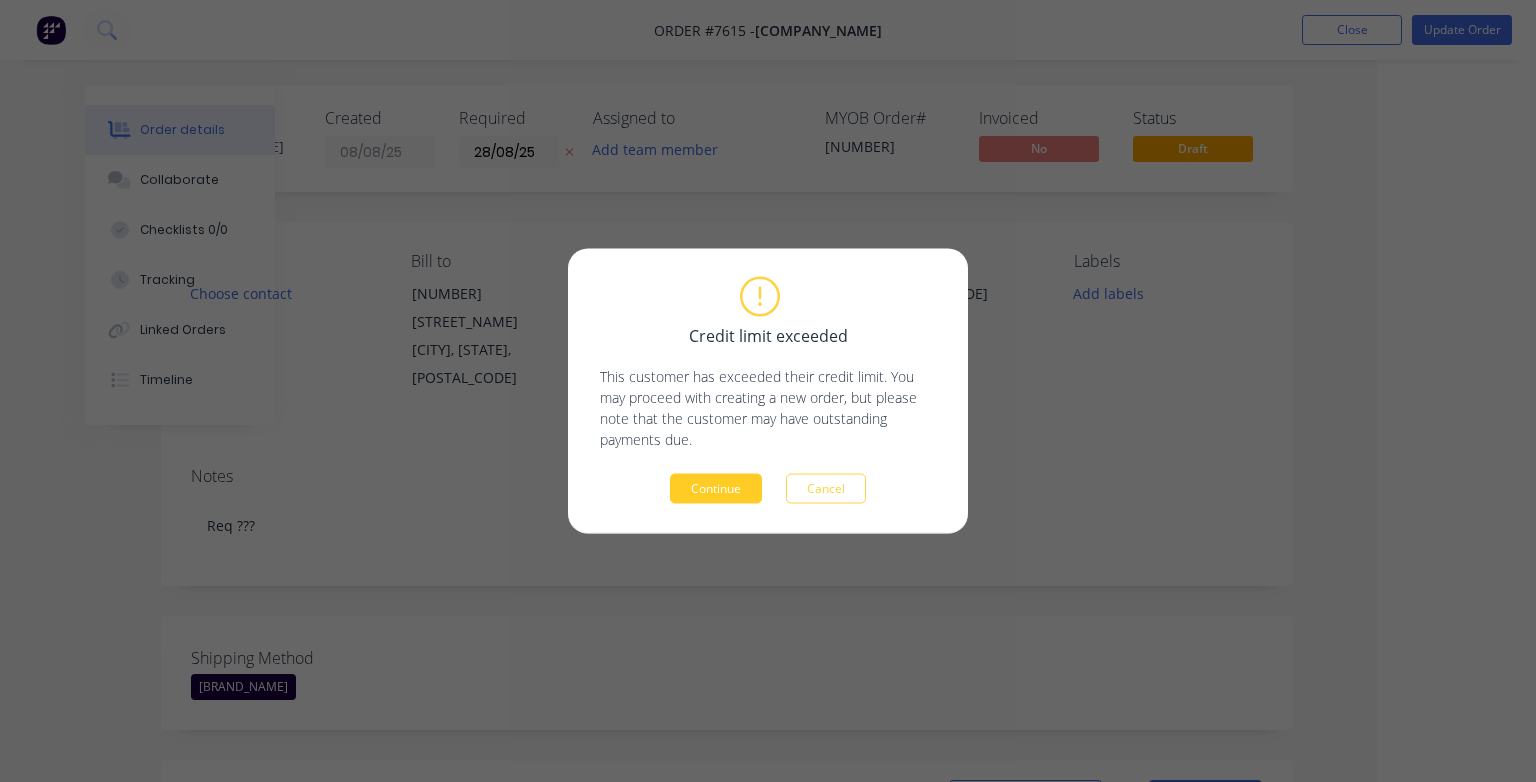 click on "Continue" at bounding box center [716, 489] 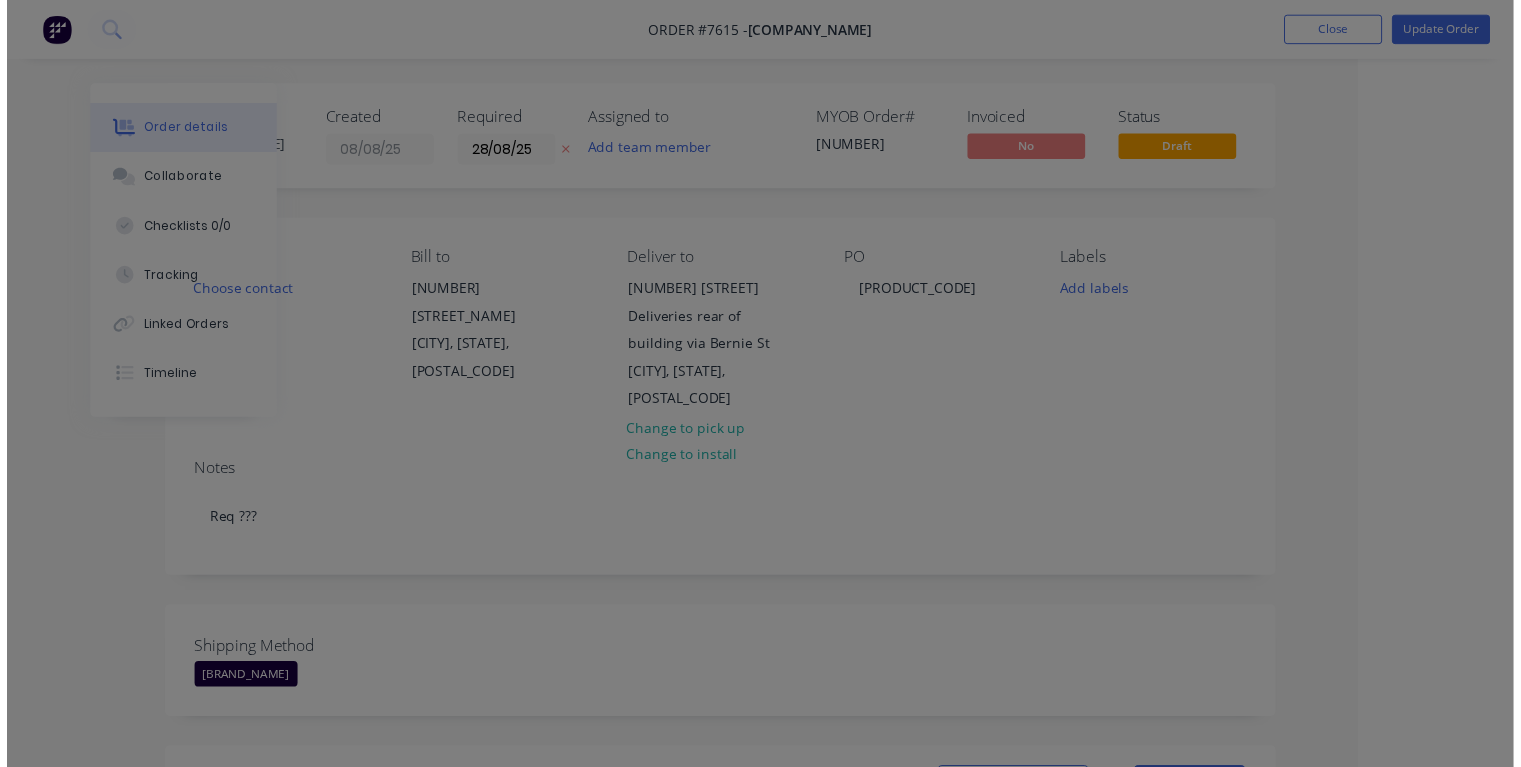scroll, scrollTop: 0, scrollLeft: 108, axis: horizontal 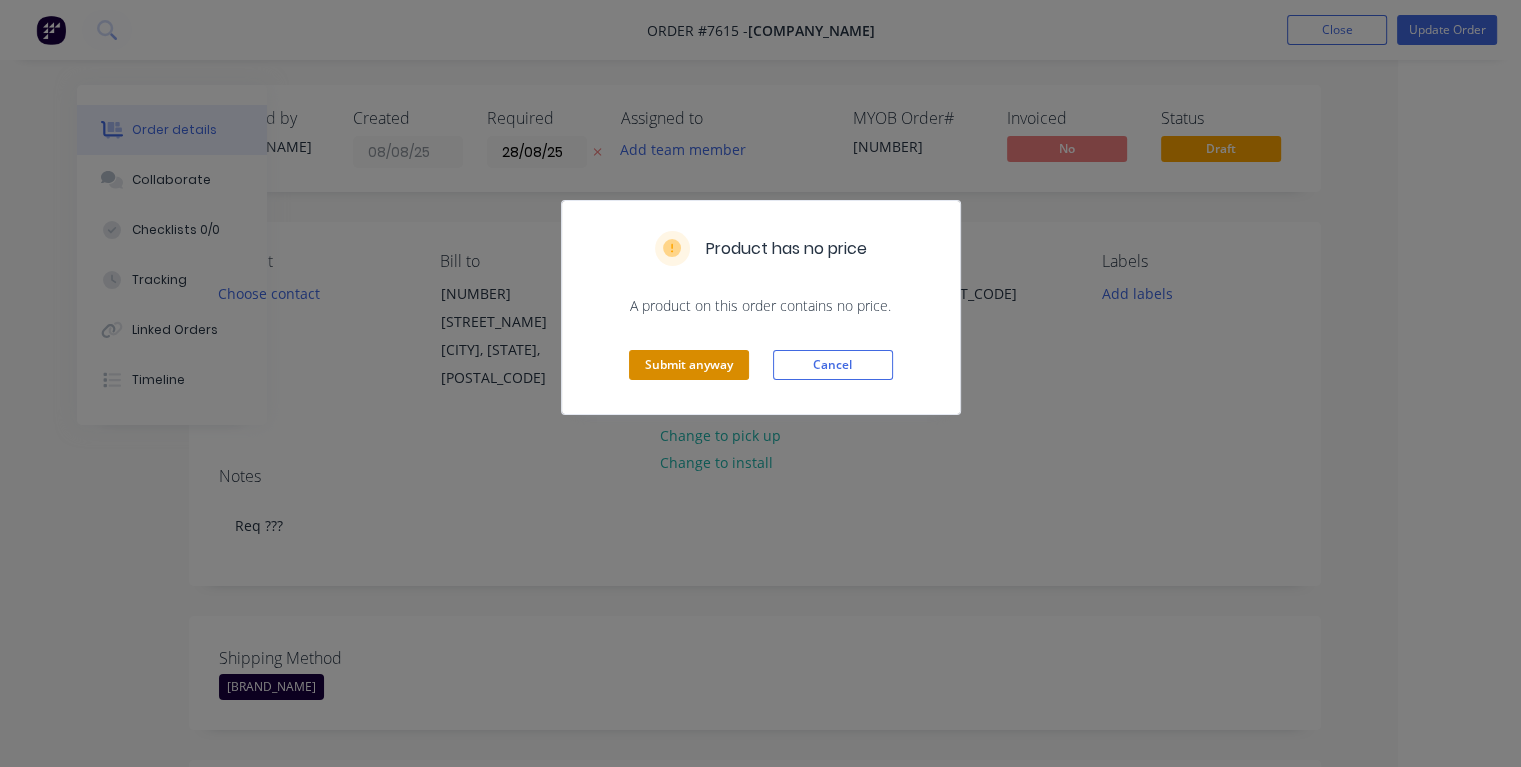 click on "Submit anyway" at bounding box center (689, 365) 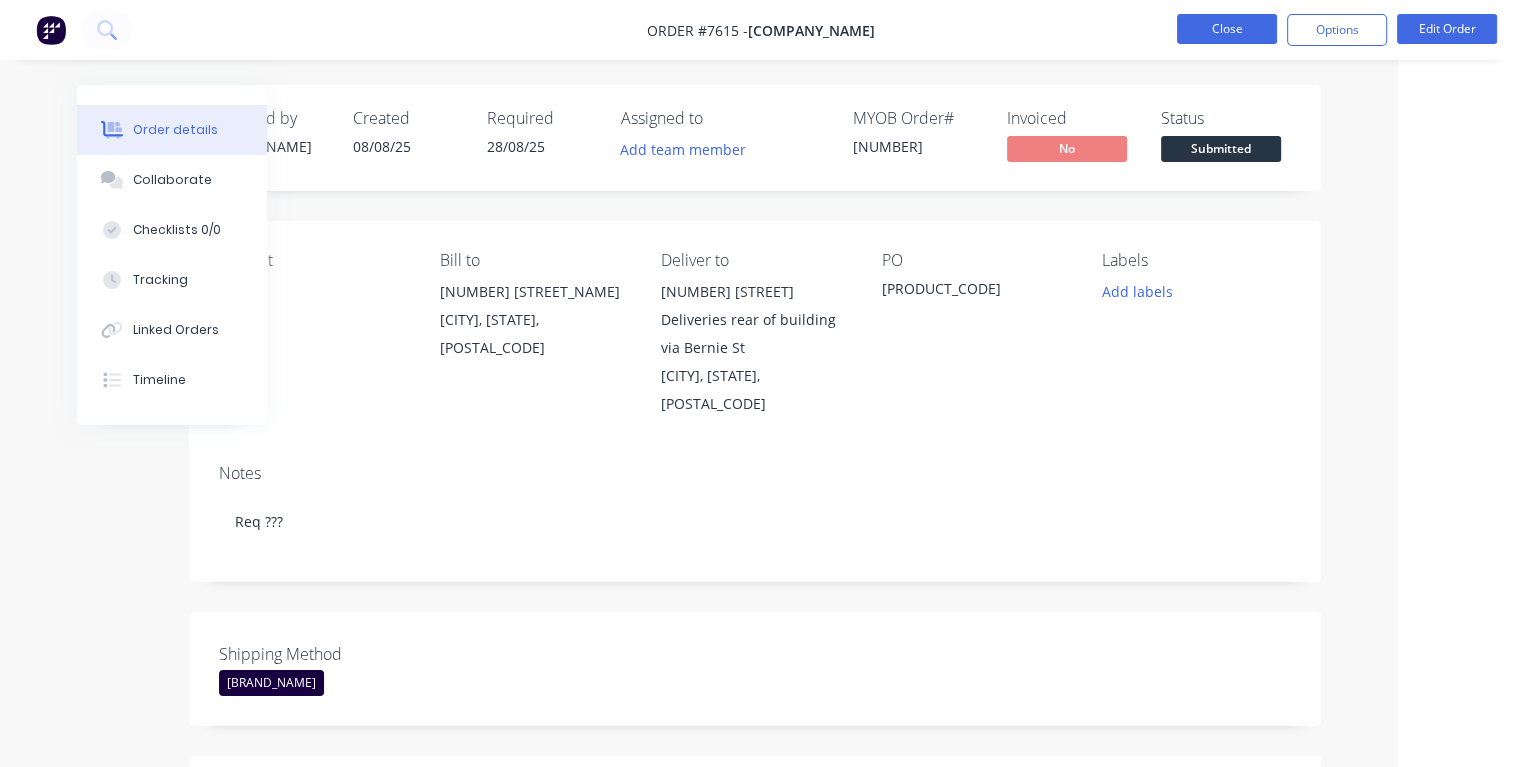 click on "Close" at bounding box center [1227, 29] 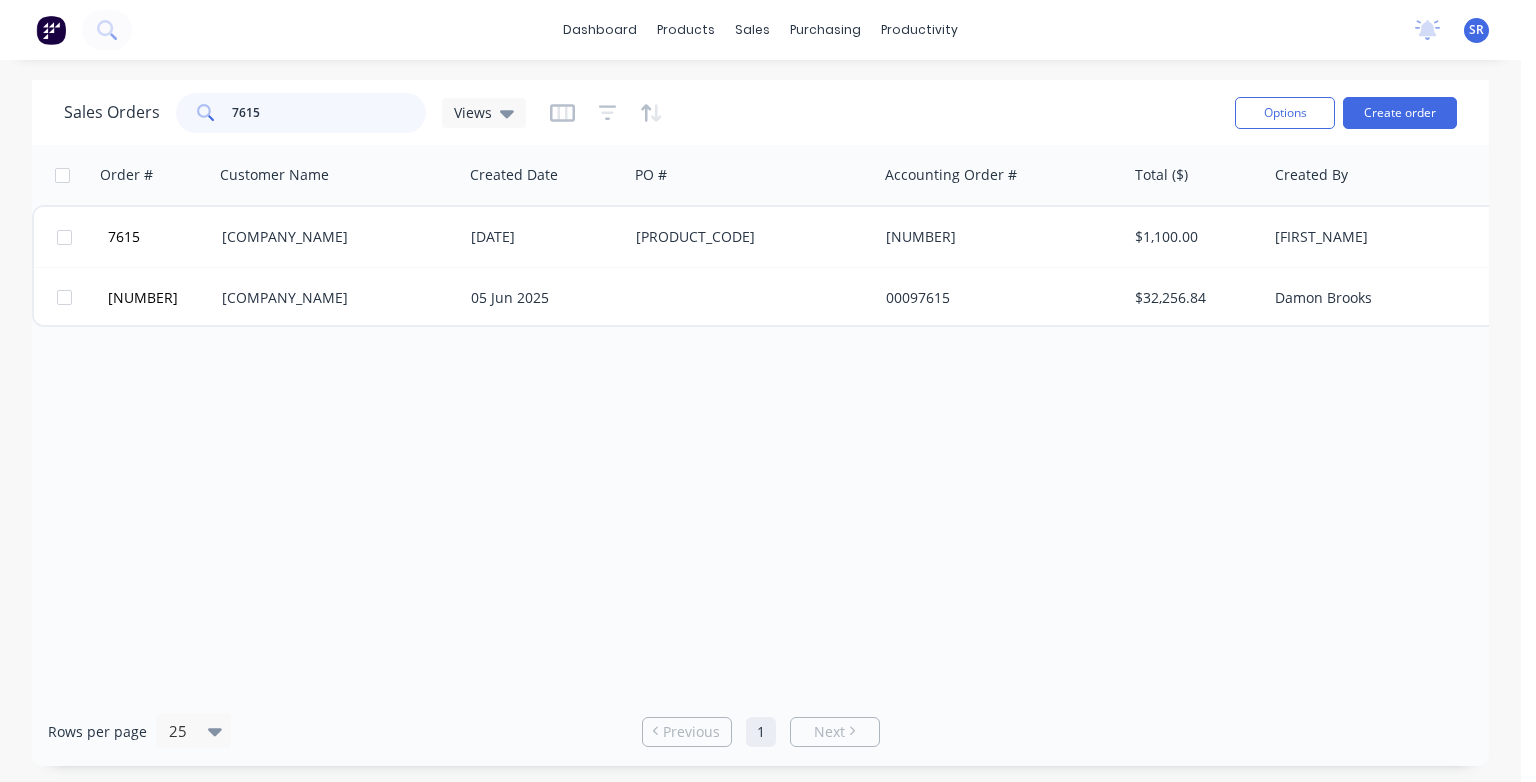 drag, startPoint x: 235, startPoint y: 111, endPoint x: 310, endPoint y: 115, distance: 75.10659 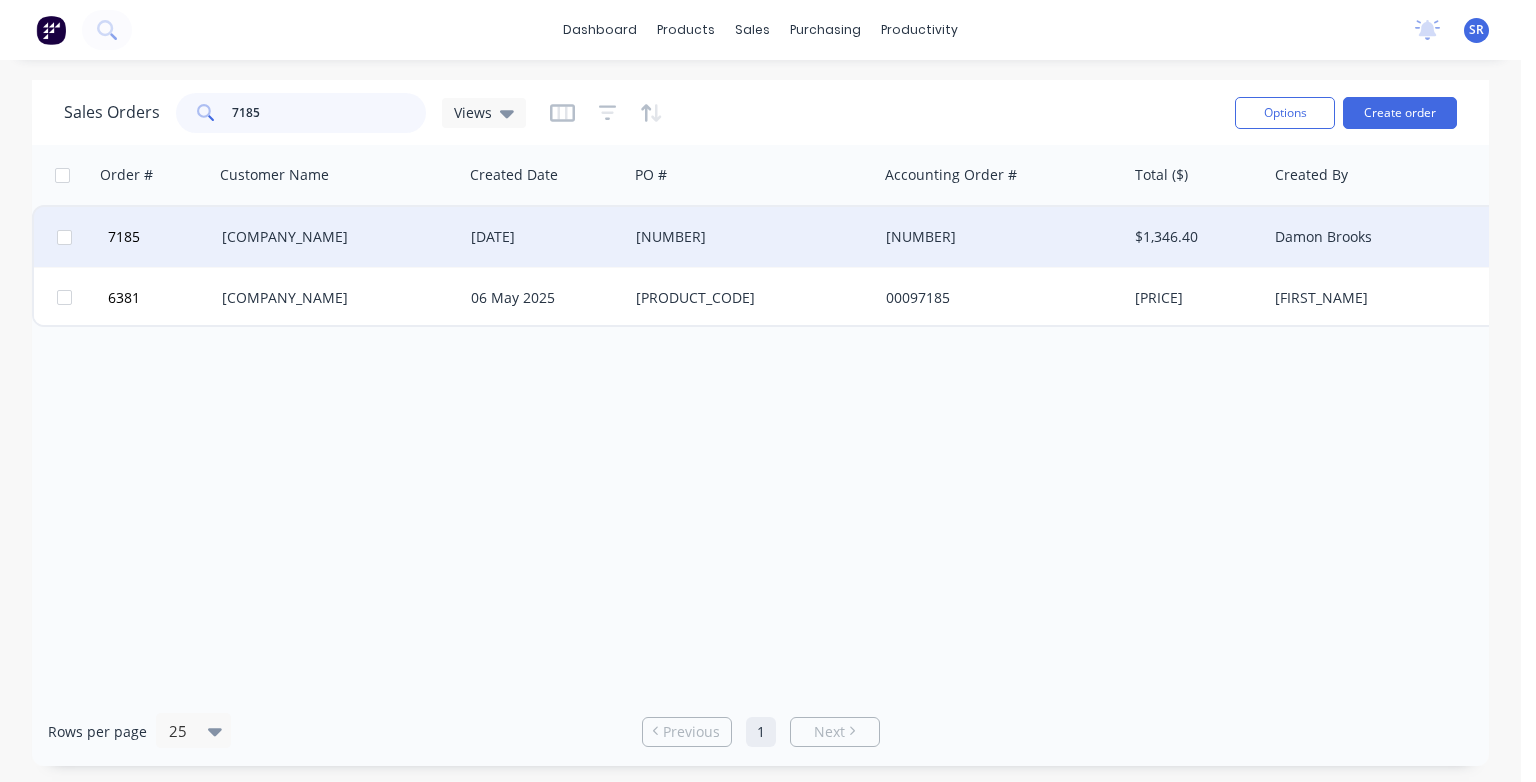 type on "7185" 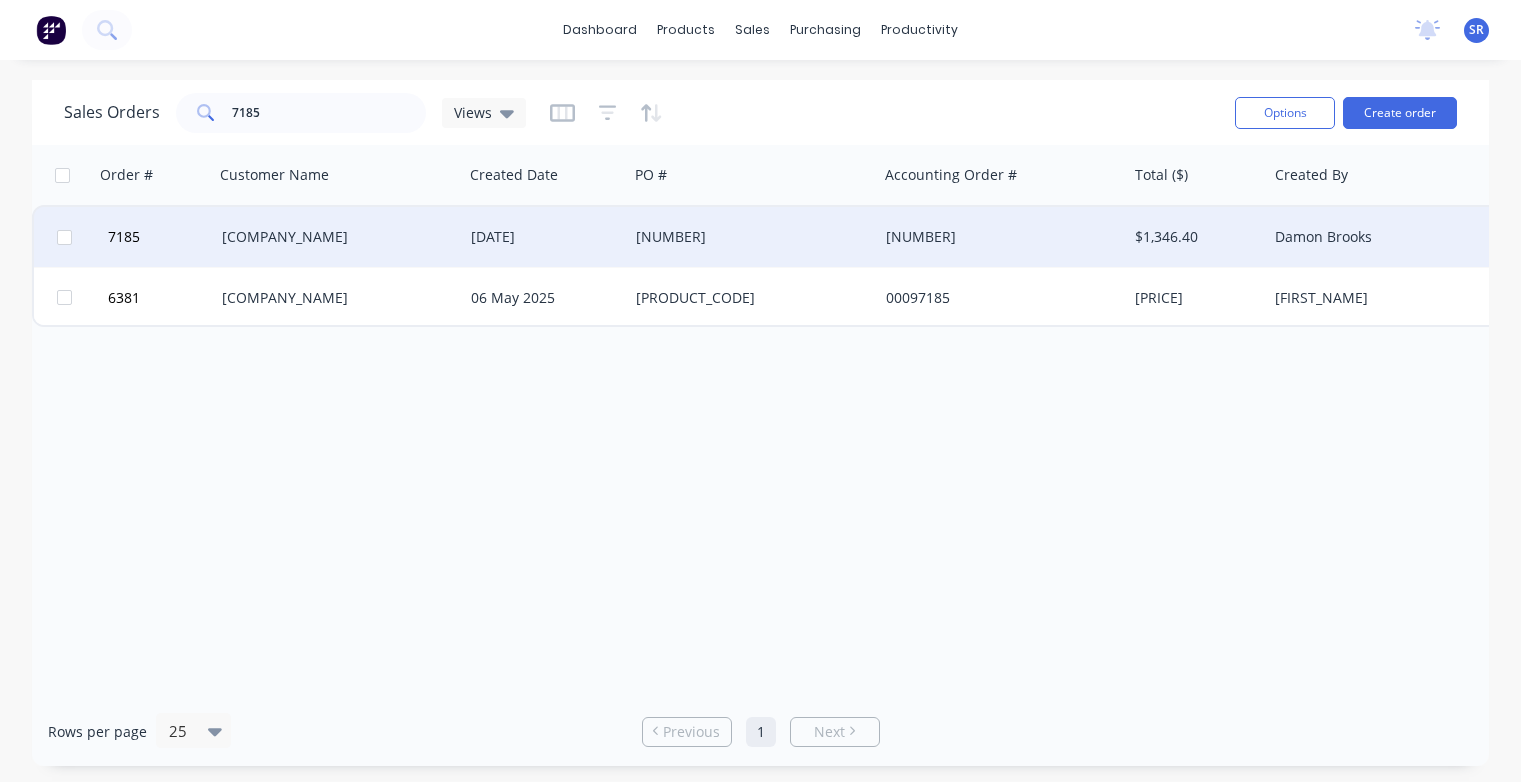 click on "[COMPANY_NAME]" at bounding box center (333, 237) 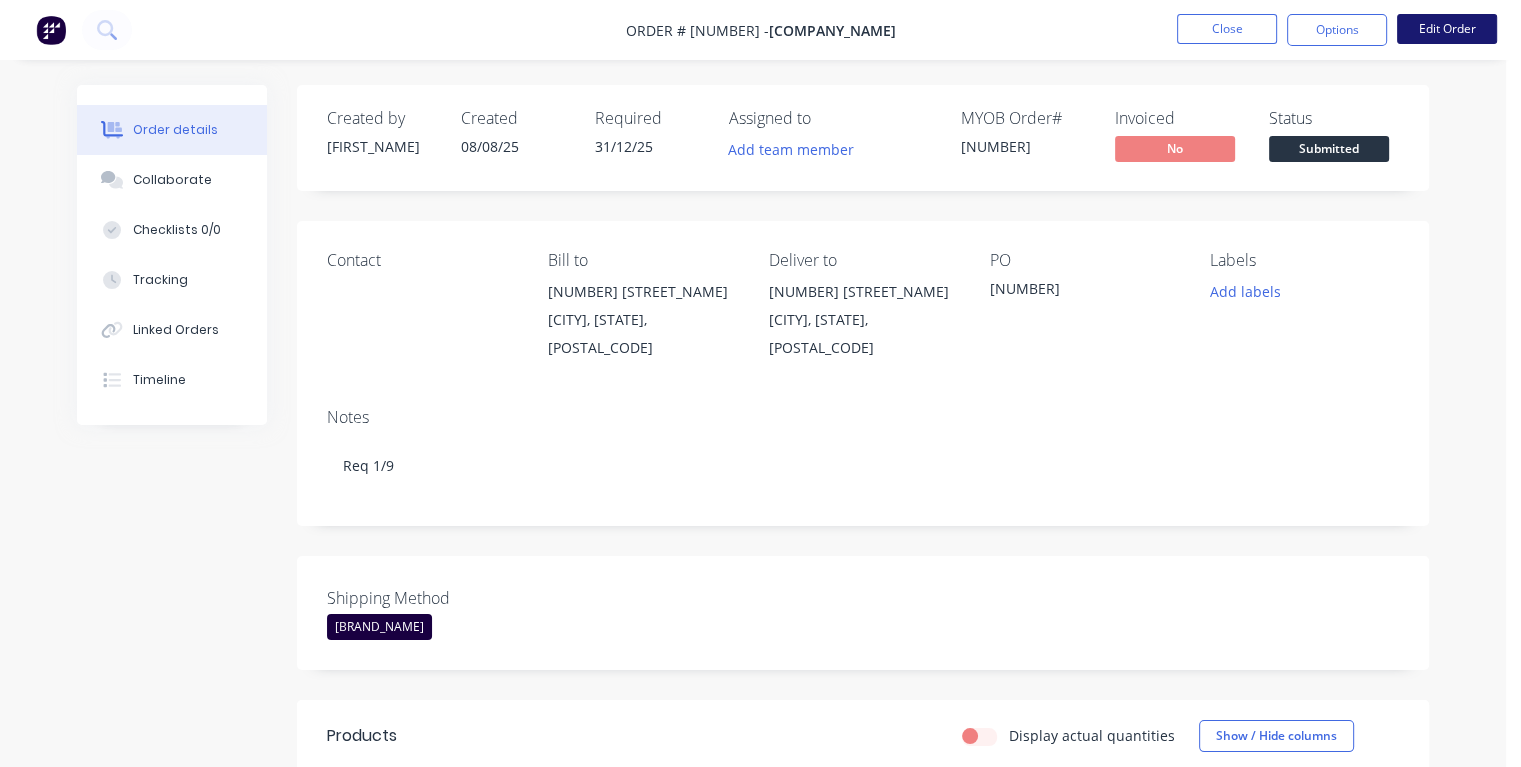 click on "Edit Order" at bounding box center (1447, 29) 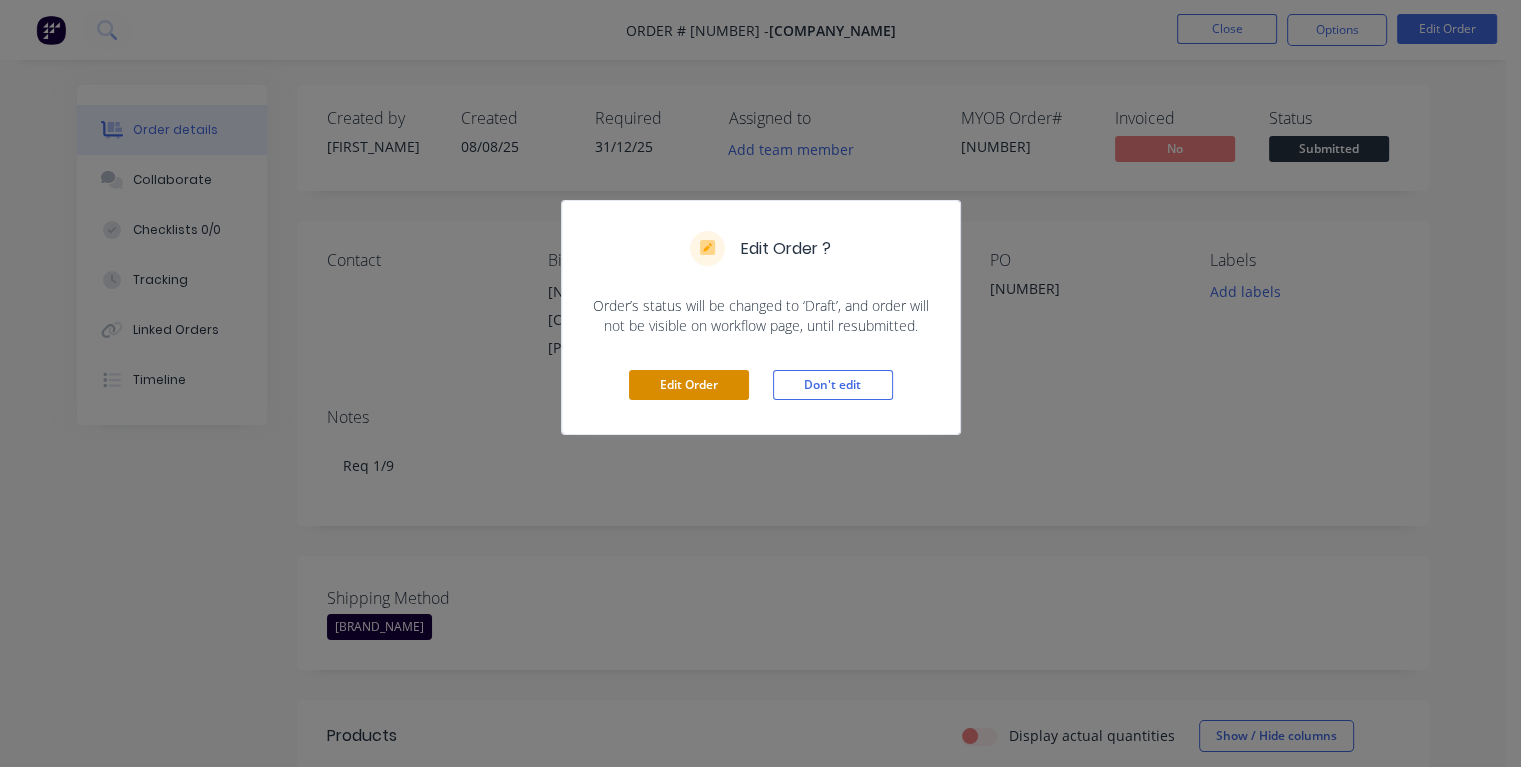 click on "Edit Order" at bounding box center [689, 385] 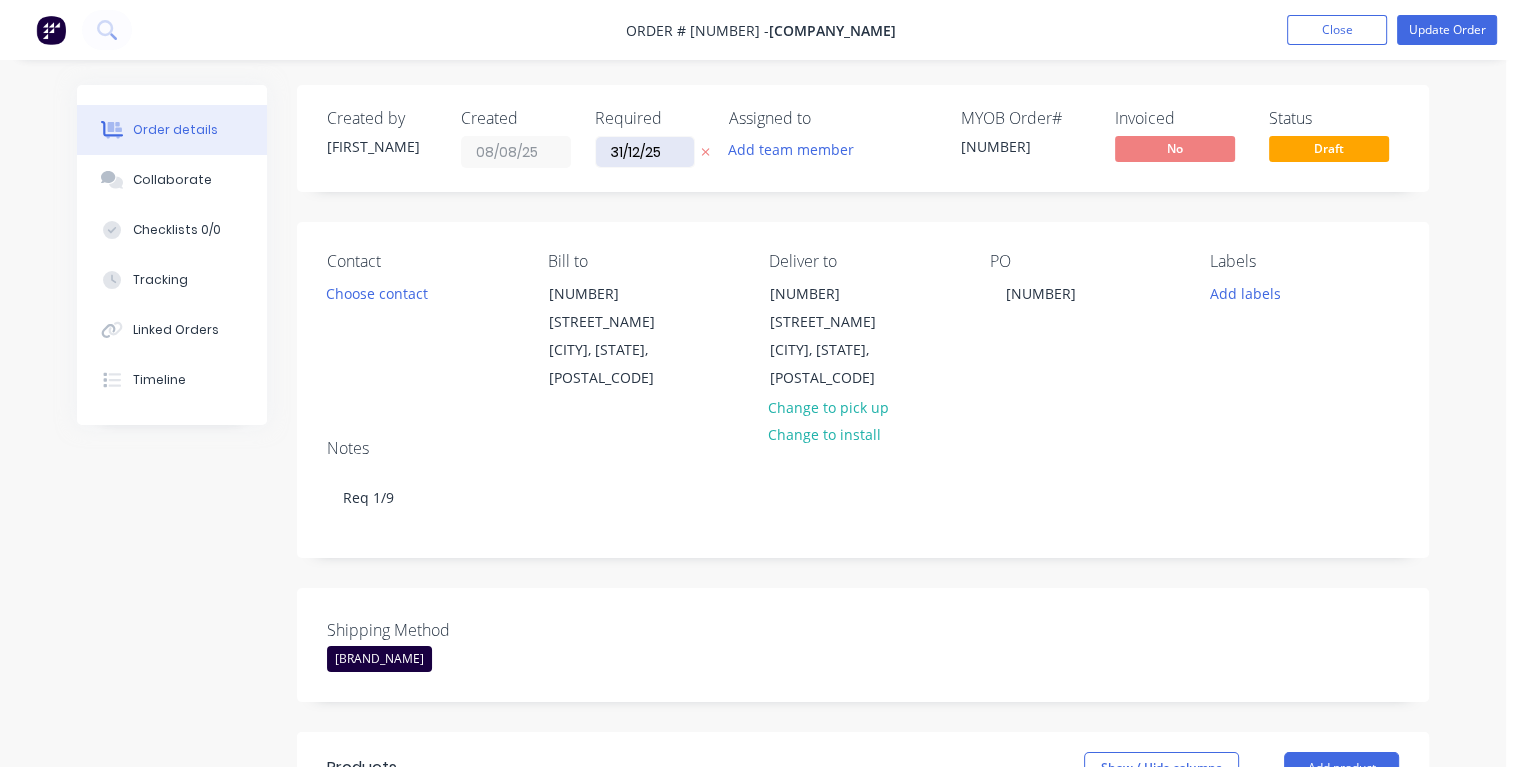 drag, startPoint x: 672, startPoint y: 146, endPoint x: 679, endPoint y: 162, distance: 17.464249 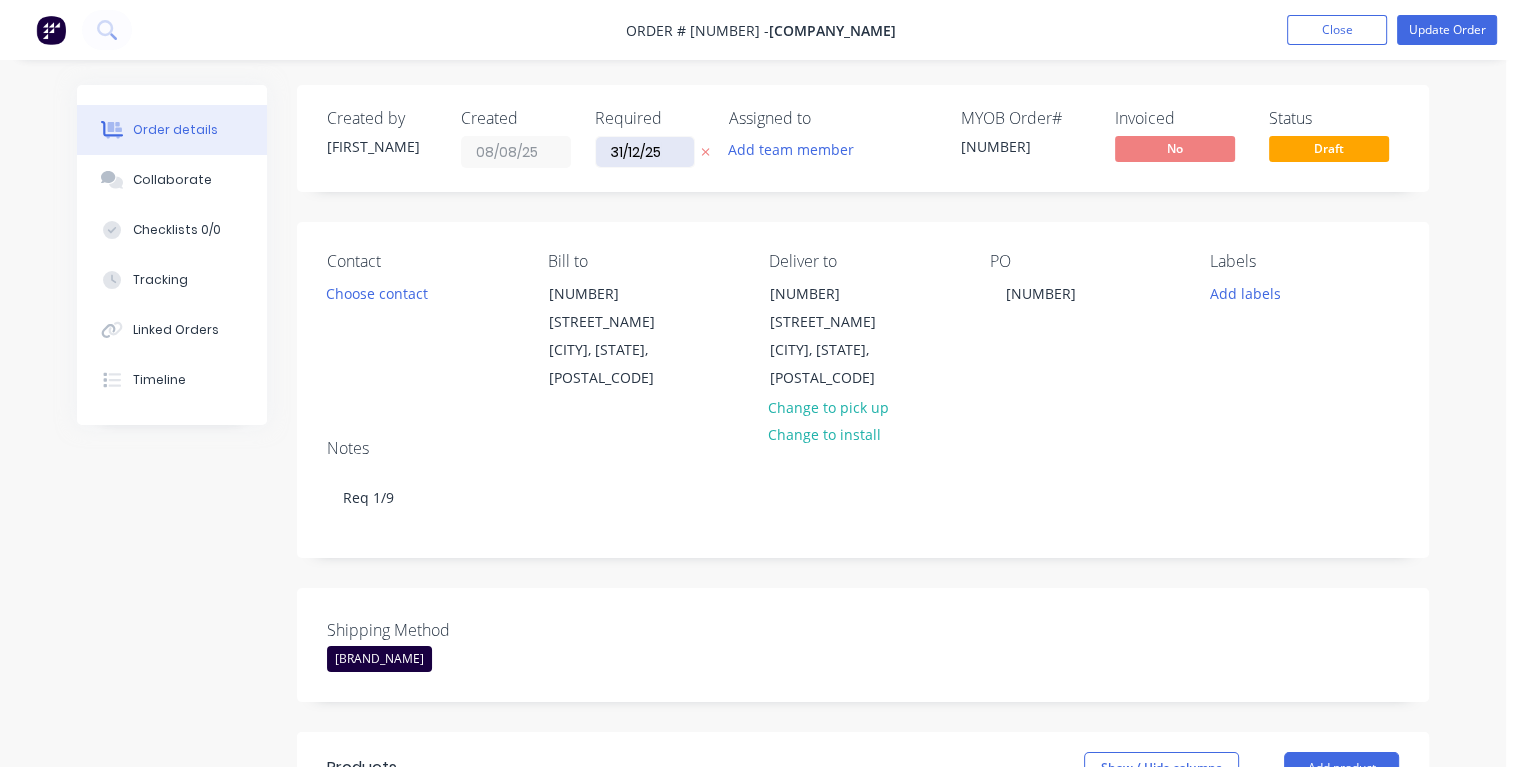 click on "31/12/25" at bounding box center [645, 152] 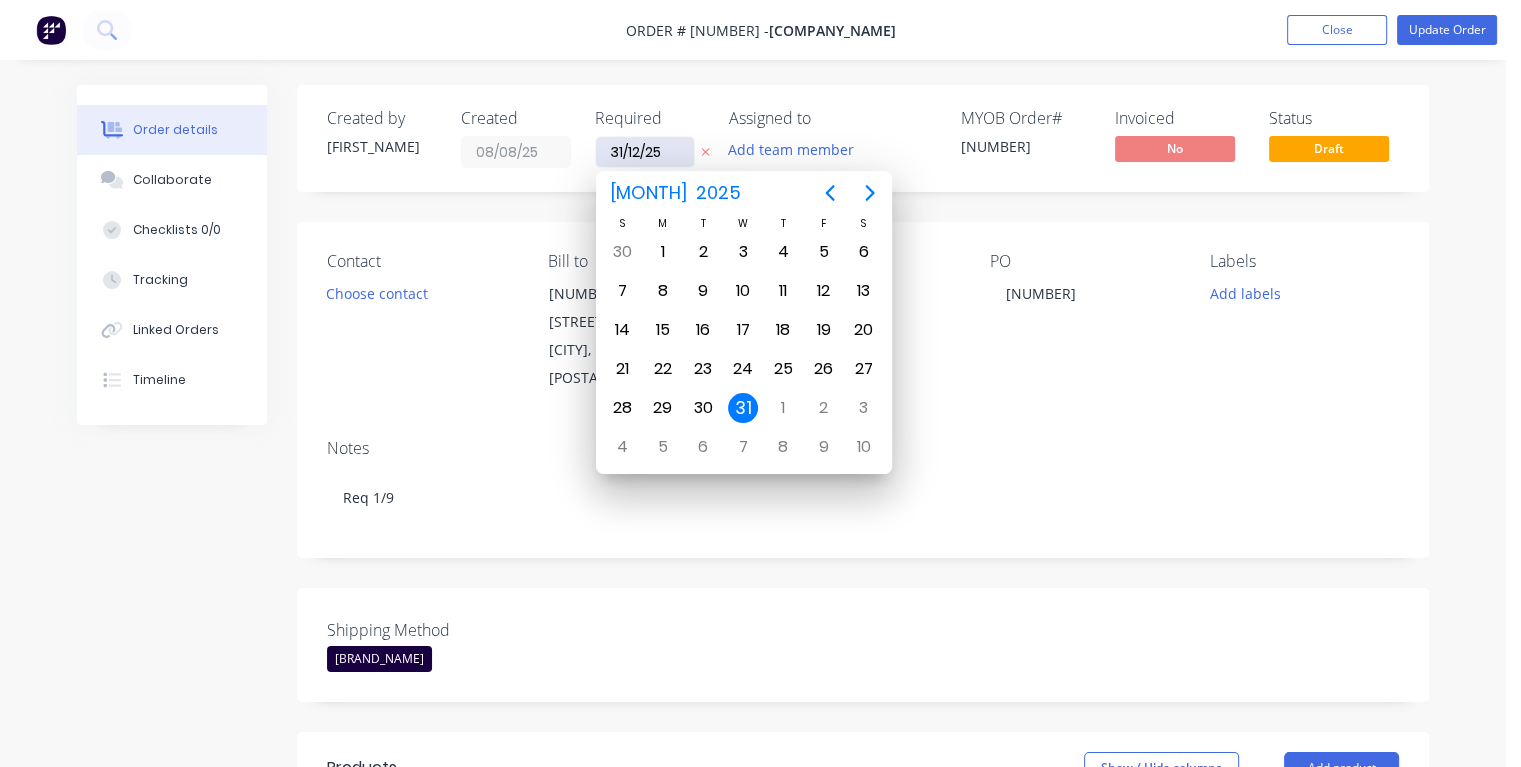 drag, startPoint x: 664, startPoint y: 154, endPoint x: 602, endPoint y: 155, distance: 62.008064 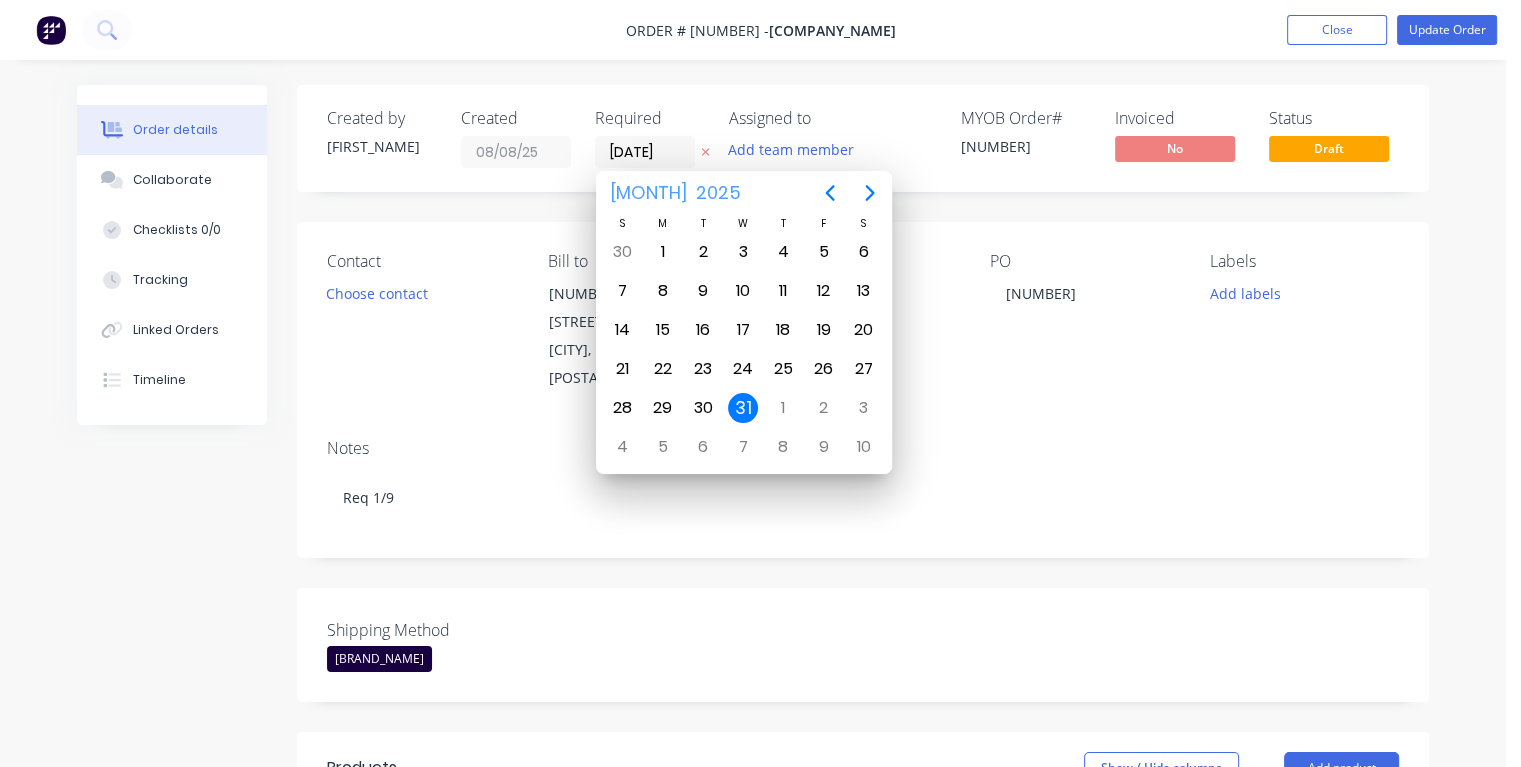 type on "[DATE]" 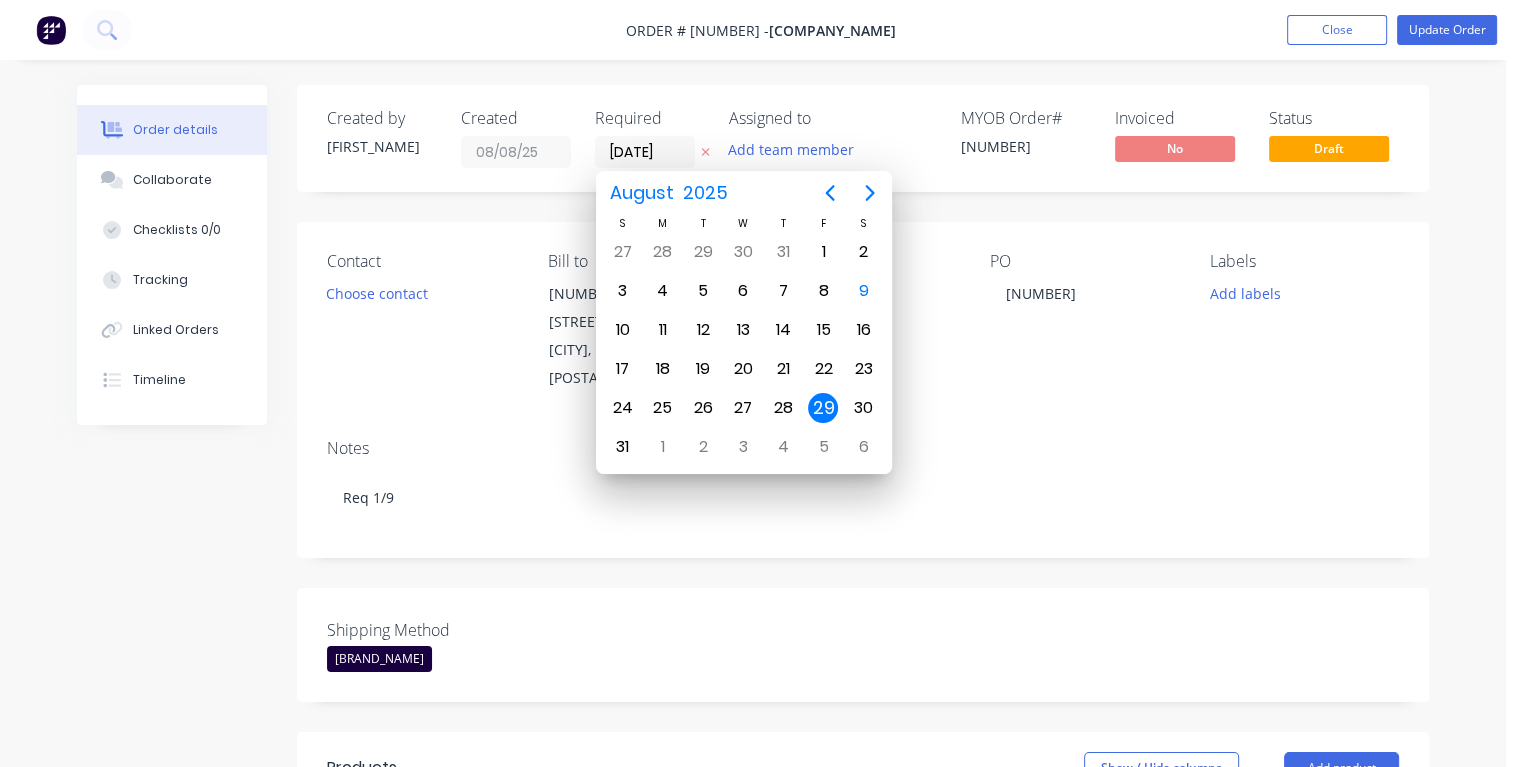 click on "29" at bounding box center [823, 408] 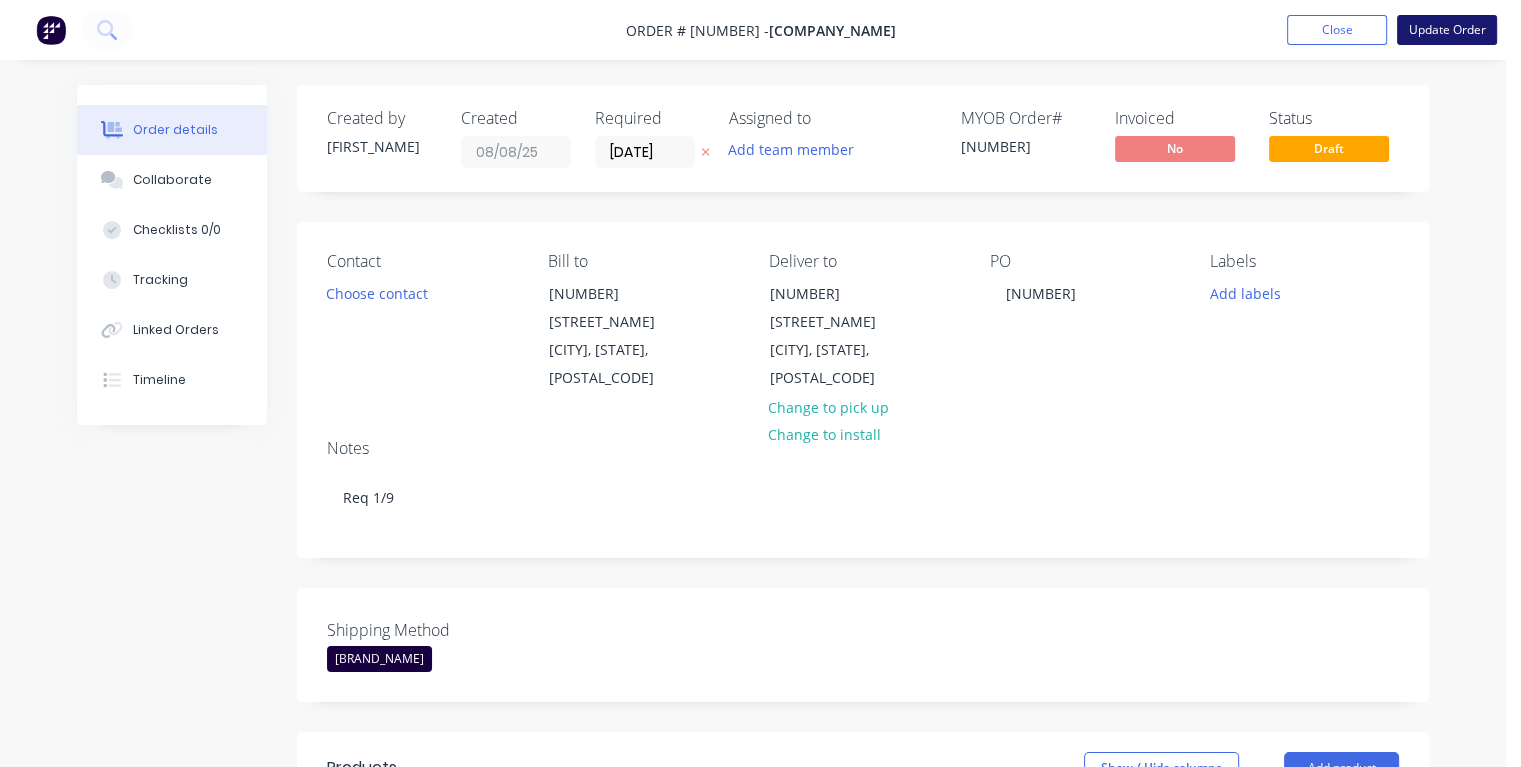 click on "Update Order" at bounding box center [1447, 30] 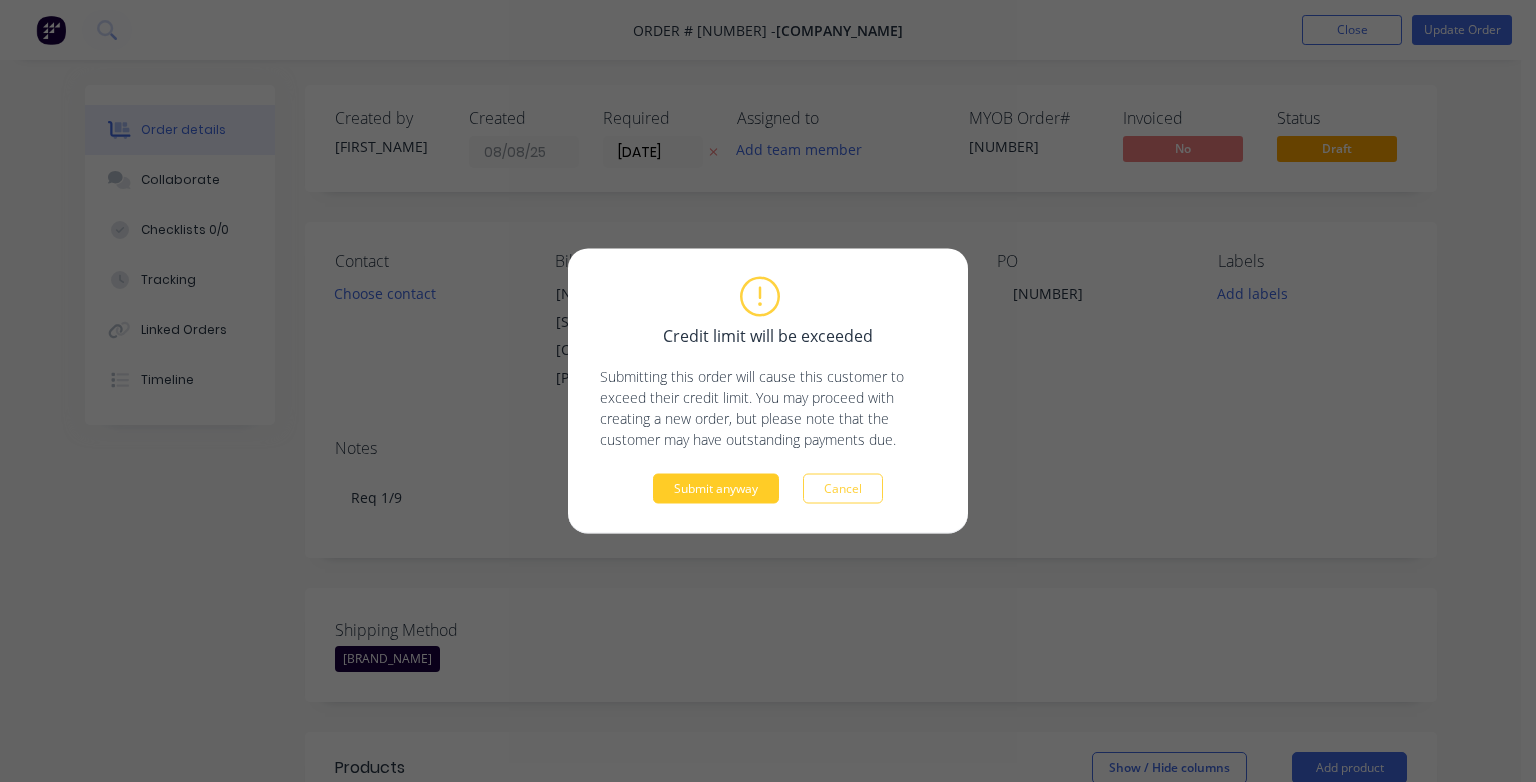 click on "Submit anyway" at bounding box center (716, 489) 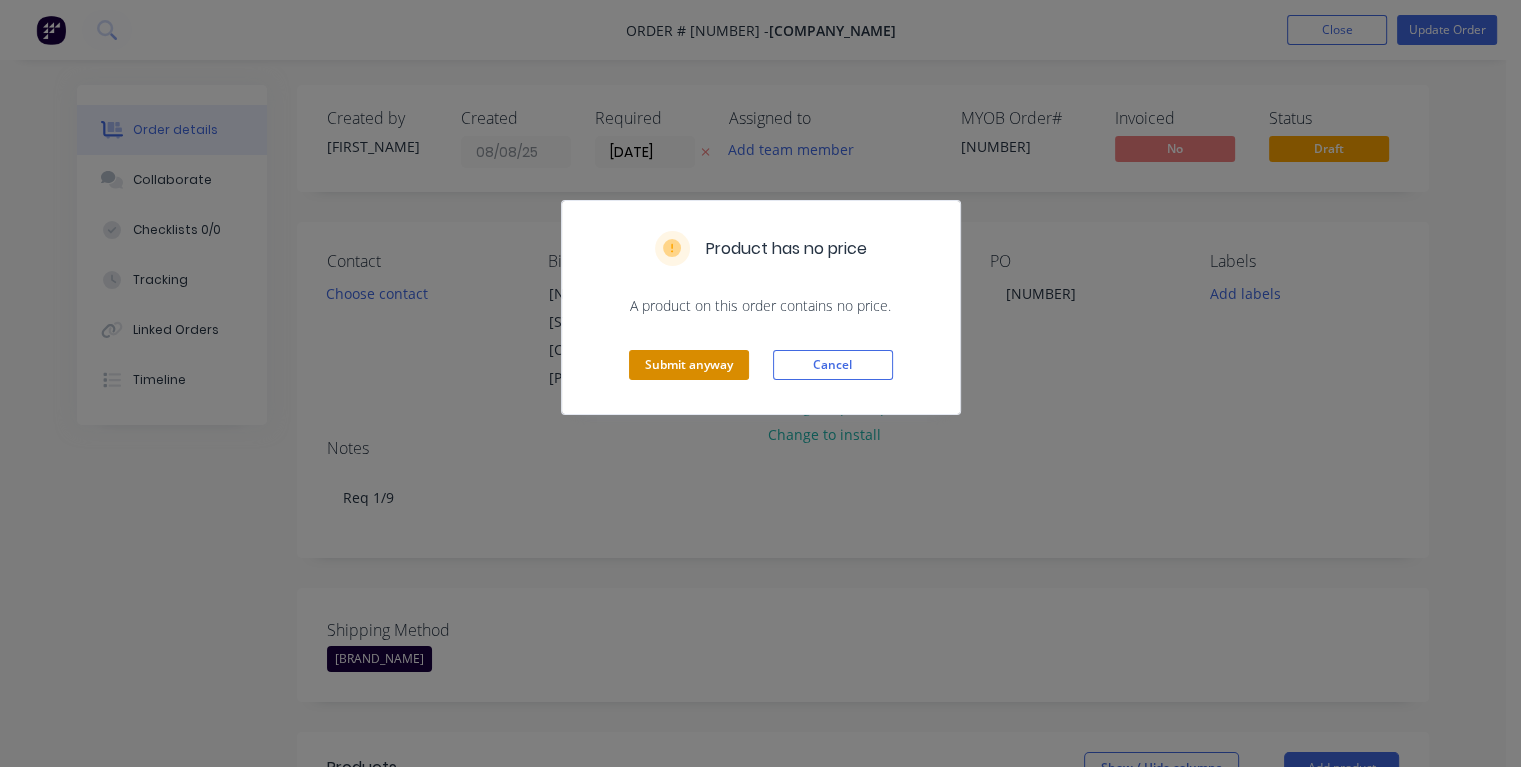 click on "Submit anyway" at bounding box center [689, 365] 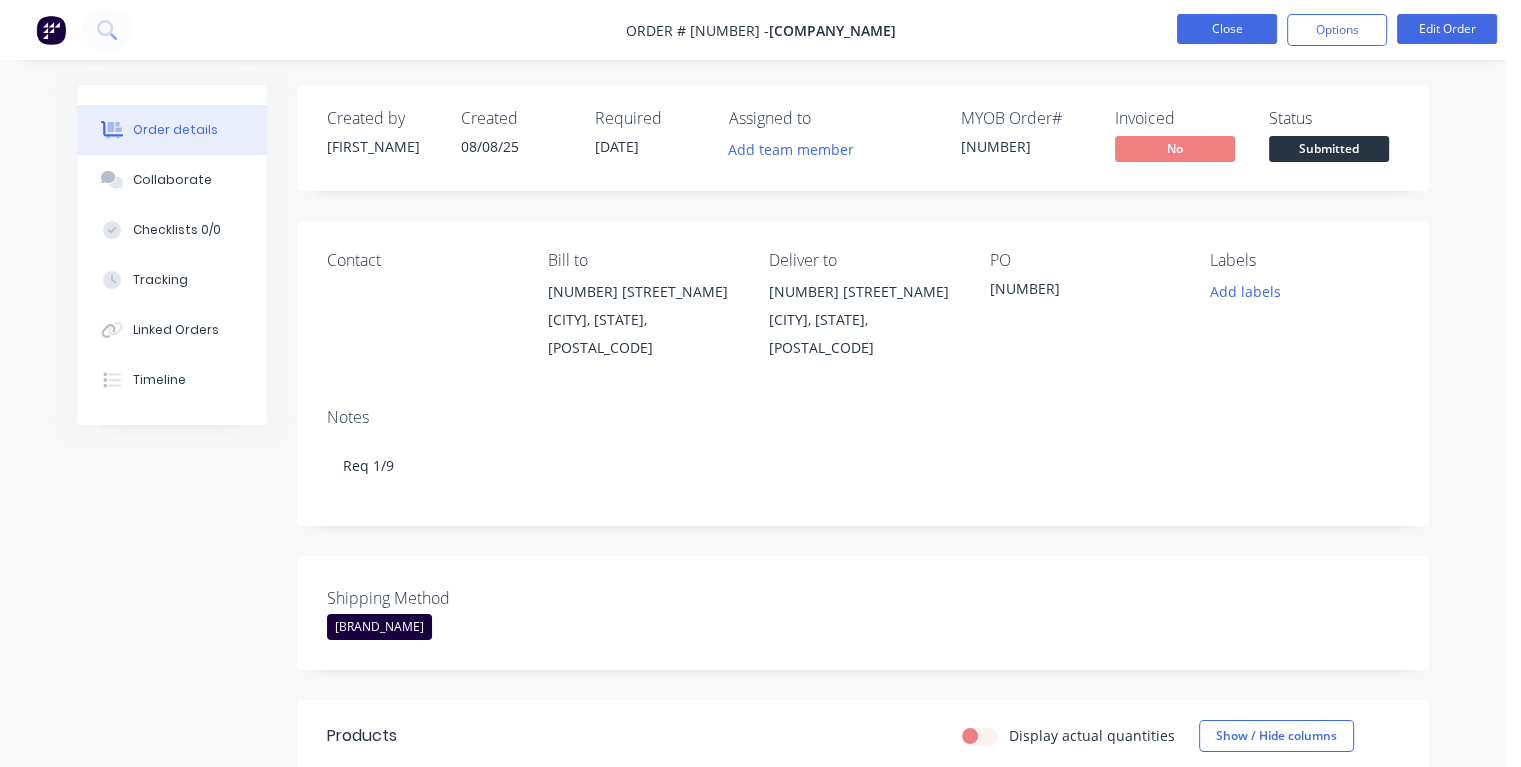 click on "Close" at bounding box center [1227, 29] 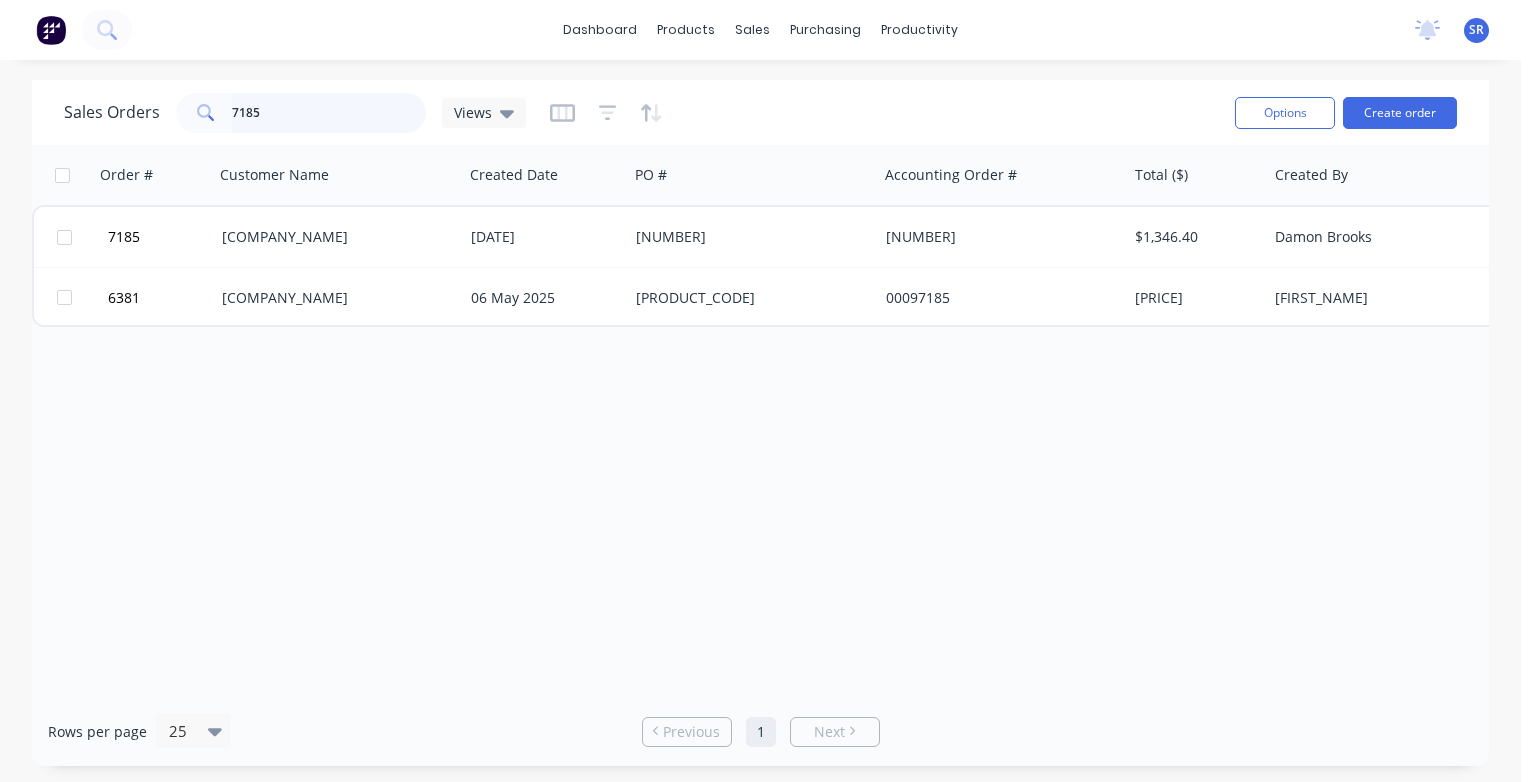 click on "7185" at bounding box center [329, 113] 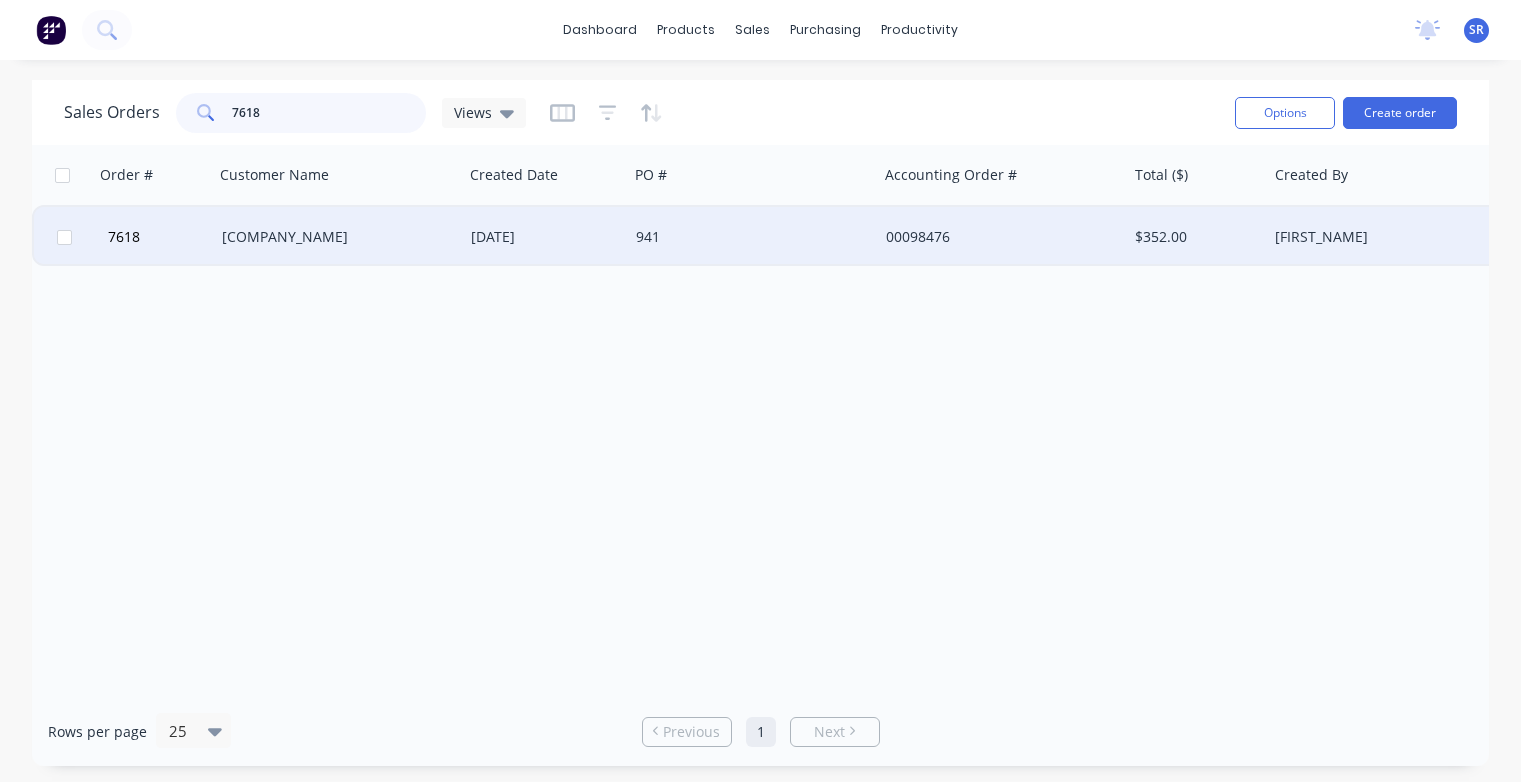 type on "7618" 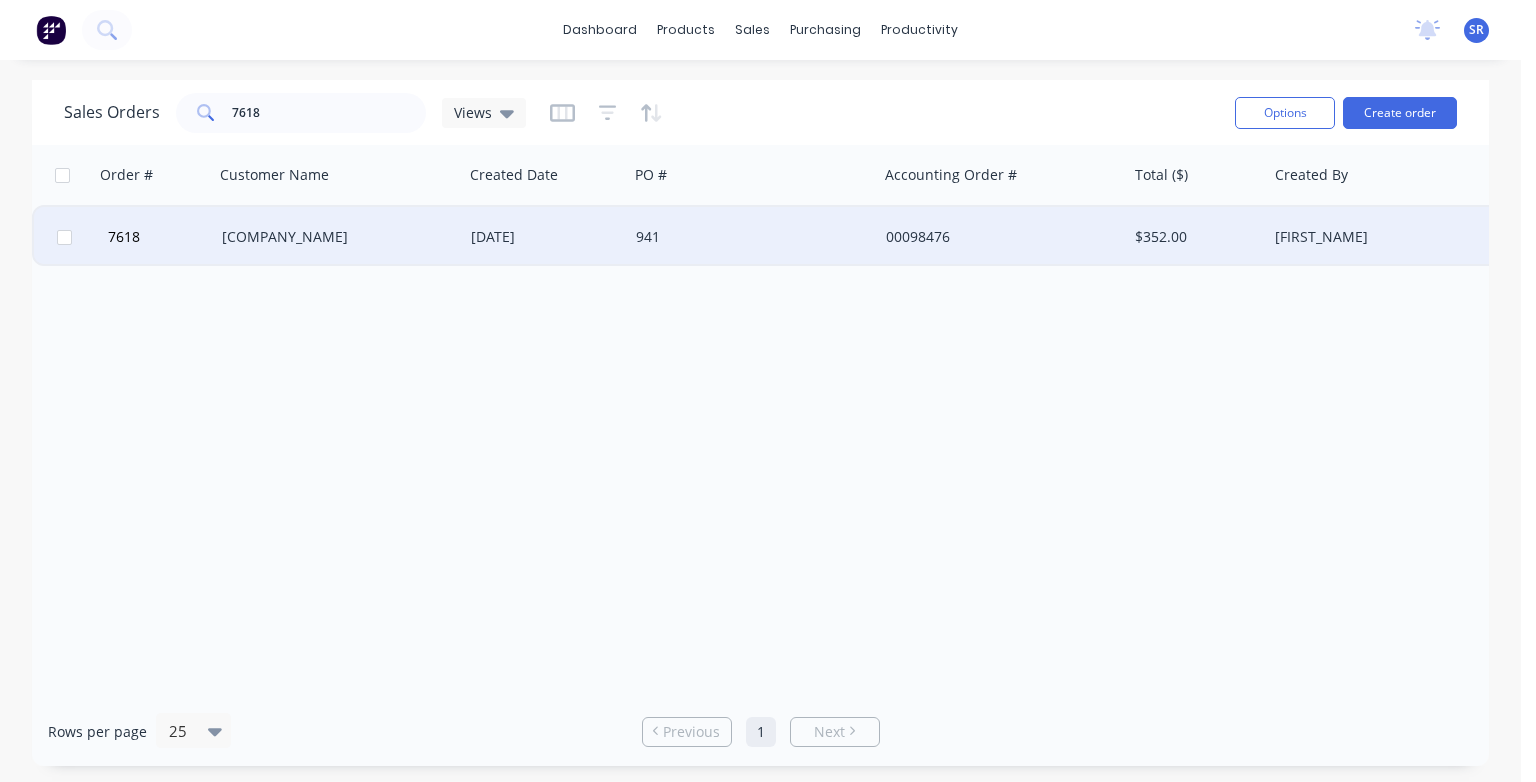 click on "[COMPANY_NAME]" at bounding box center [333, 237] 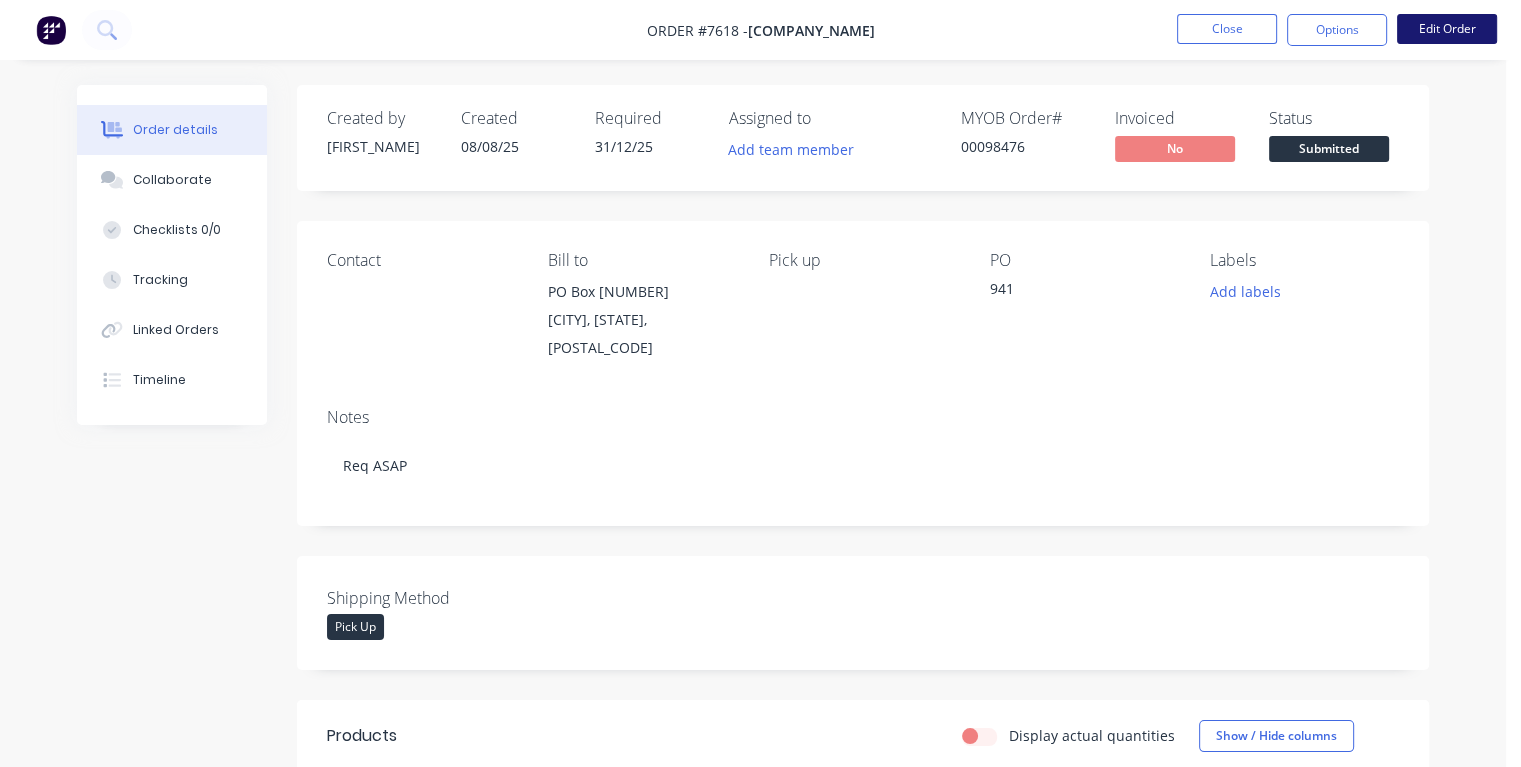 click on "Edit Order" at bounding box center [1447, 29] 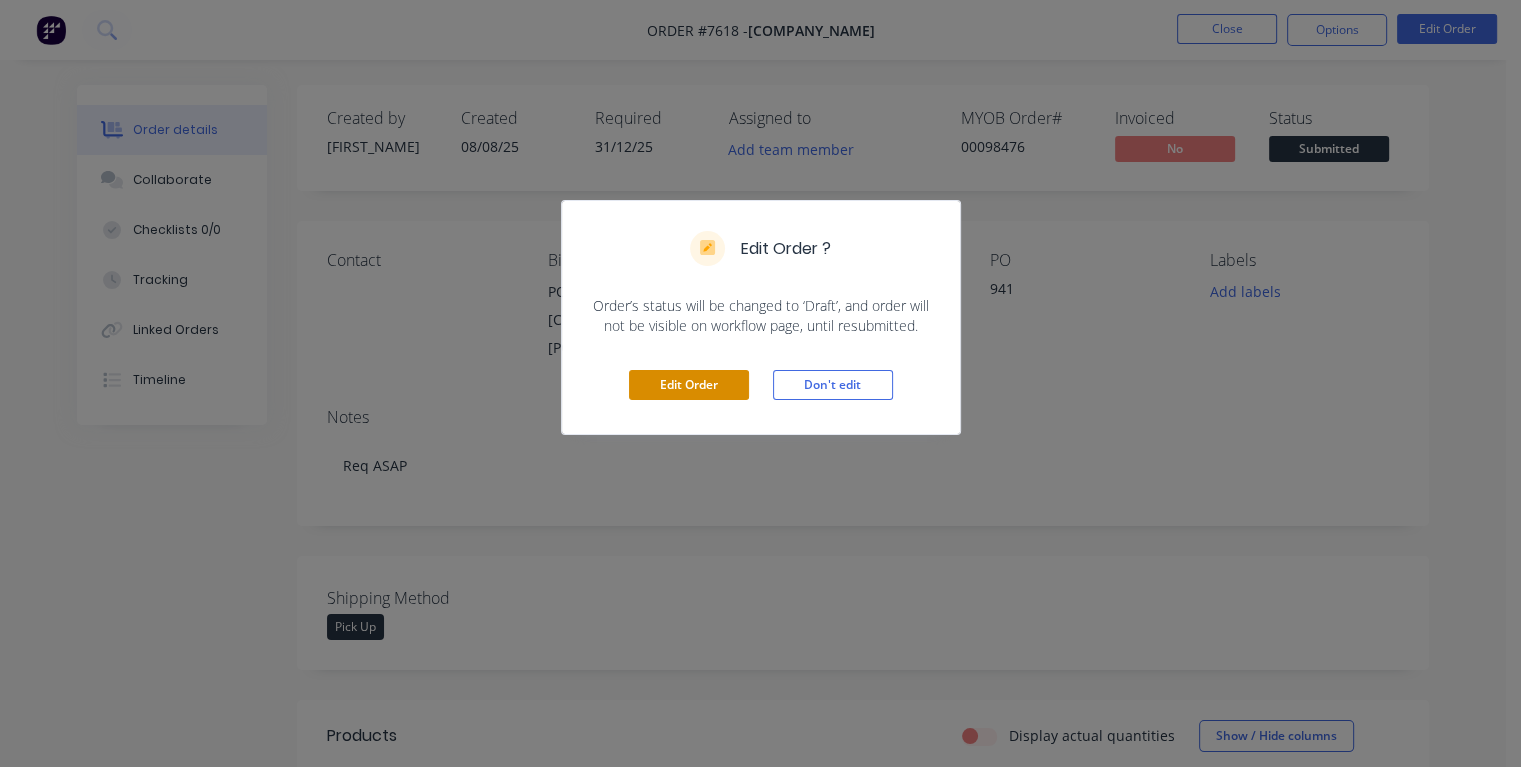 click on "Edit Order" at bounding box center (689, 385) 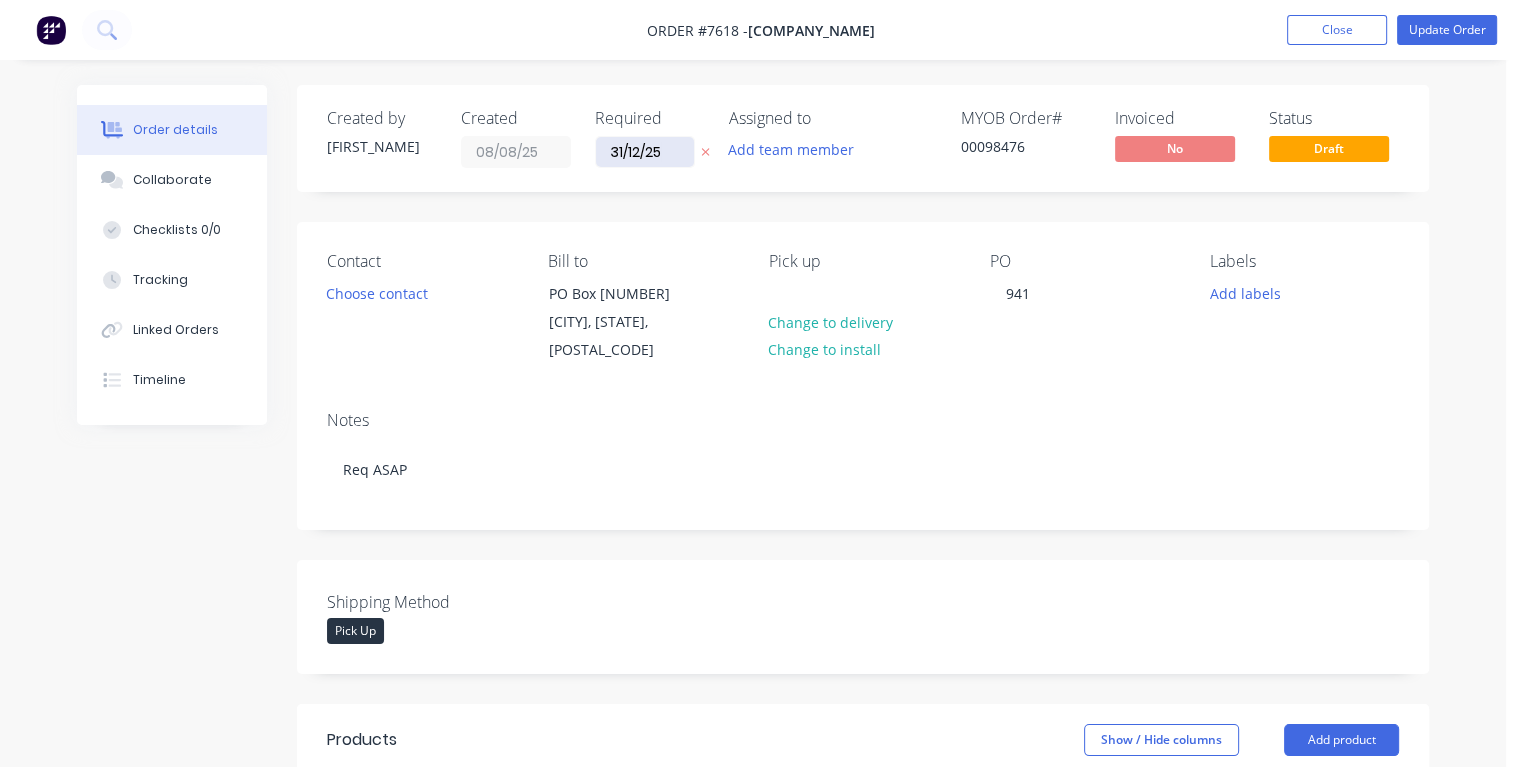 drag, startPoint x: 664, startPoint y: 151, endPoint x: 604, endPoint y: 150, distance: 60.00833 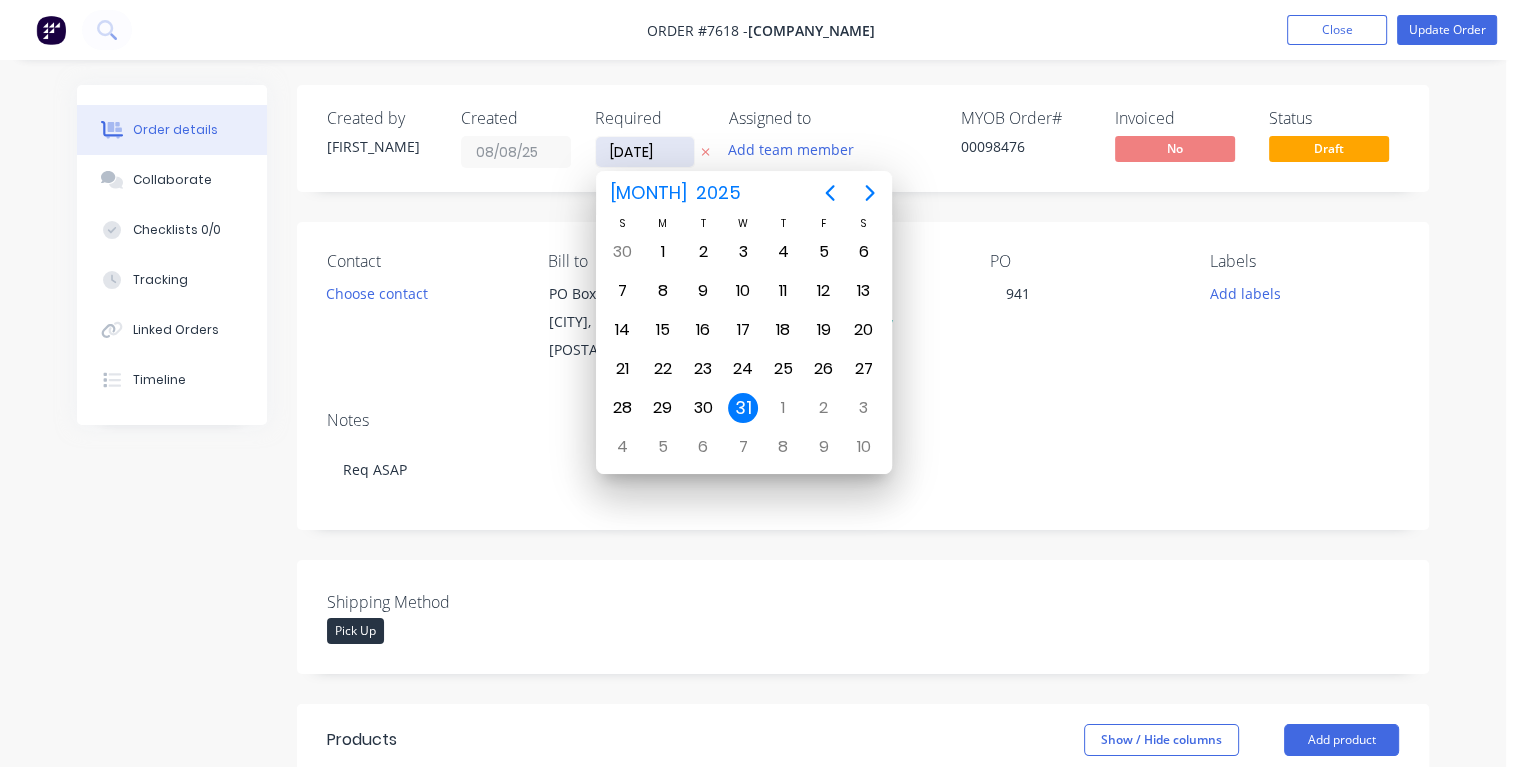 type on "13/08/25" 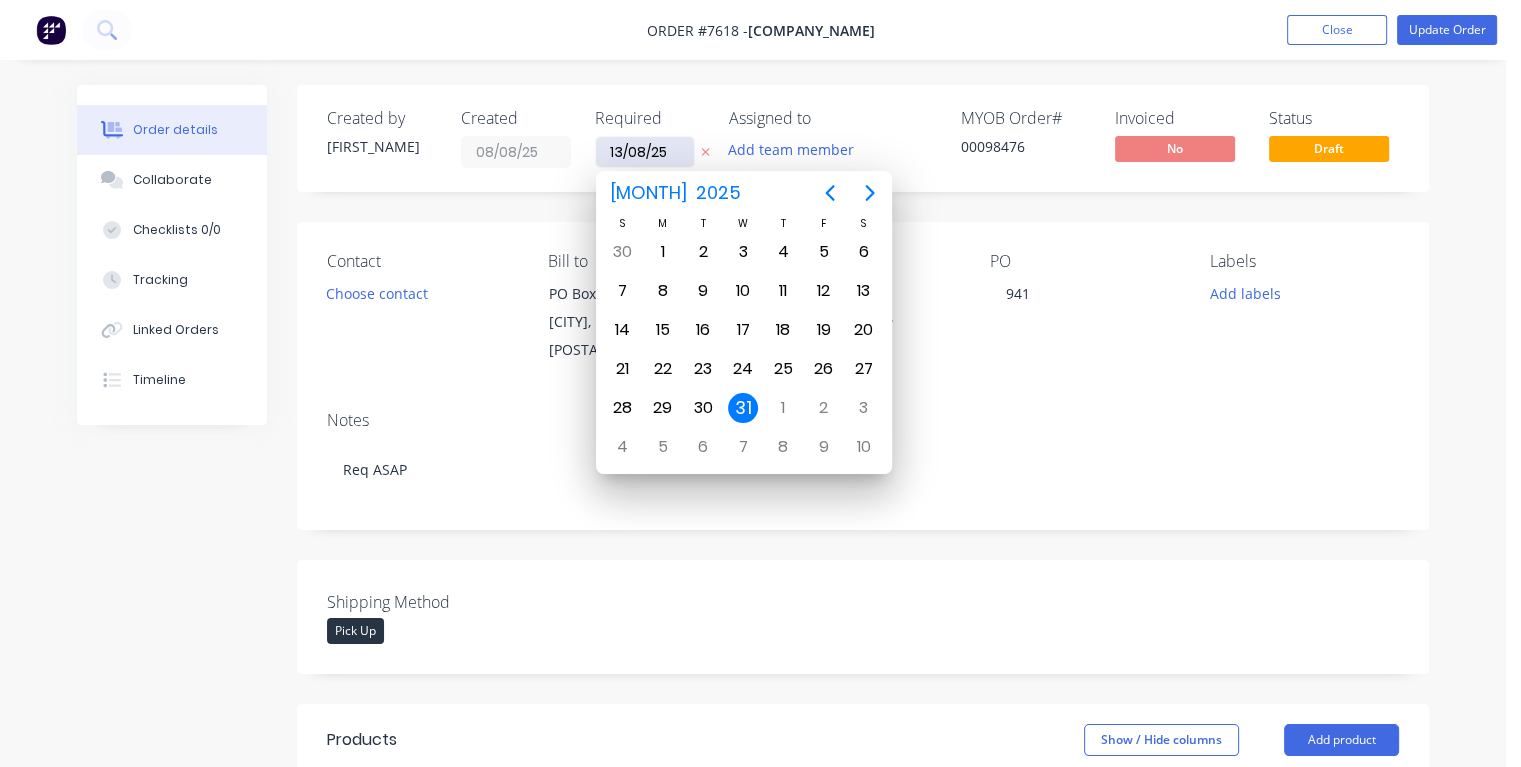 type 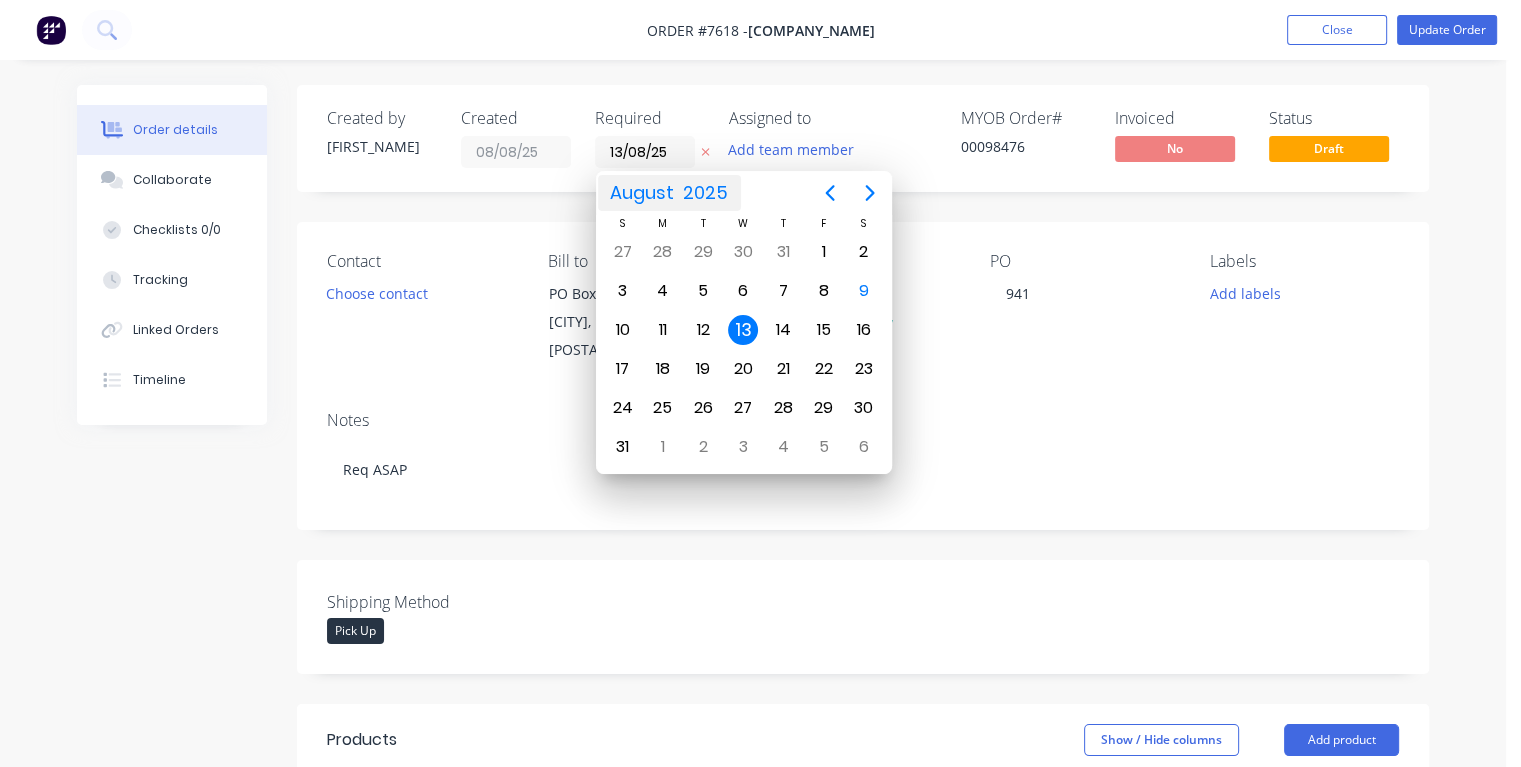 click on "13" at bounding box center [743, 330] 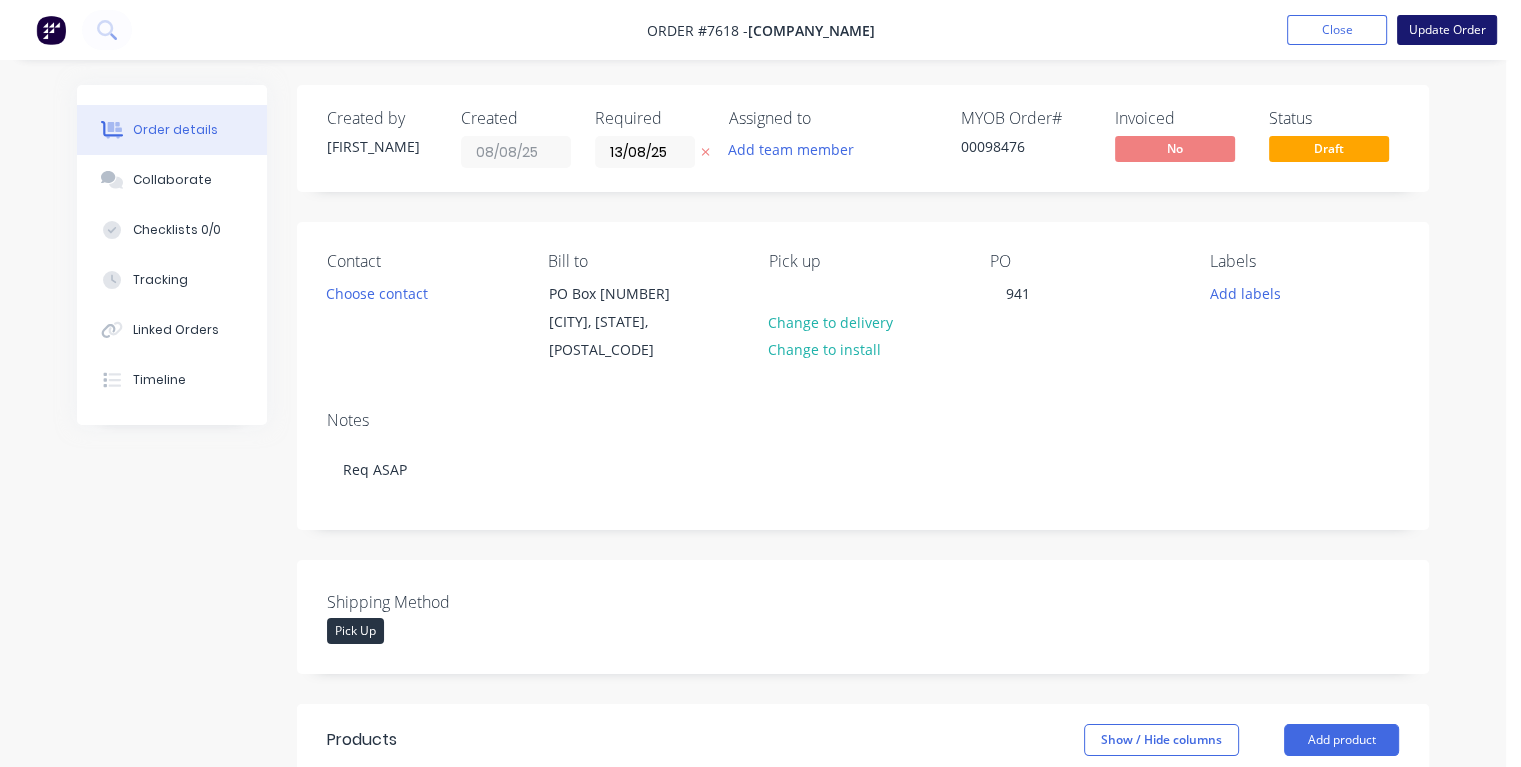 click on "Update Order" at bounding box center (1447, 30) 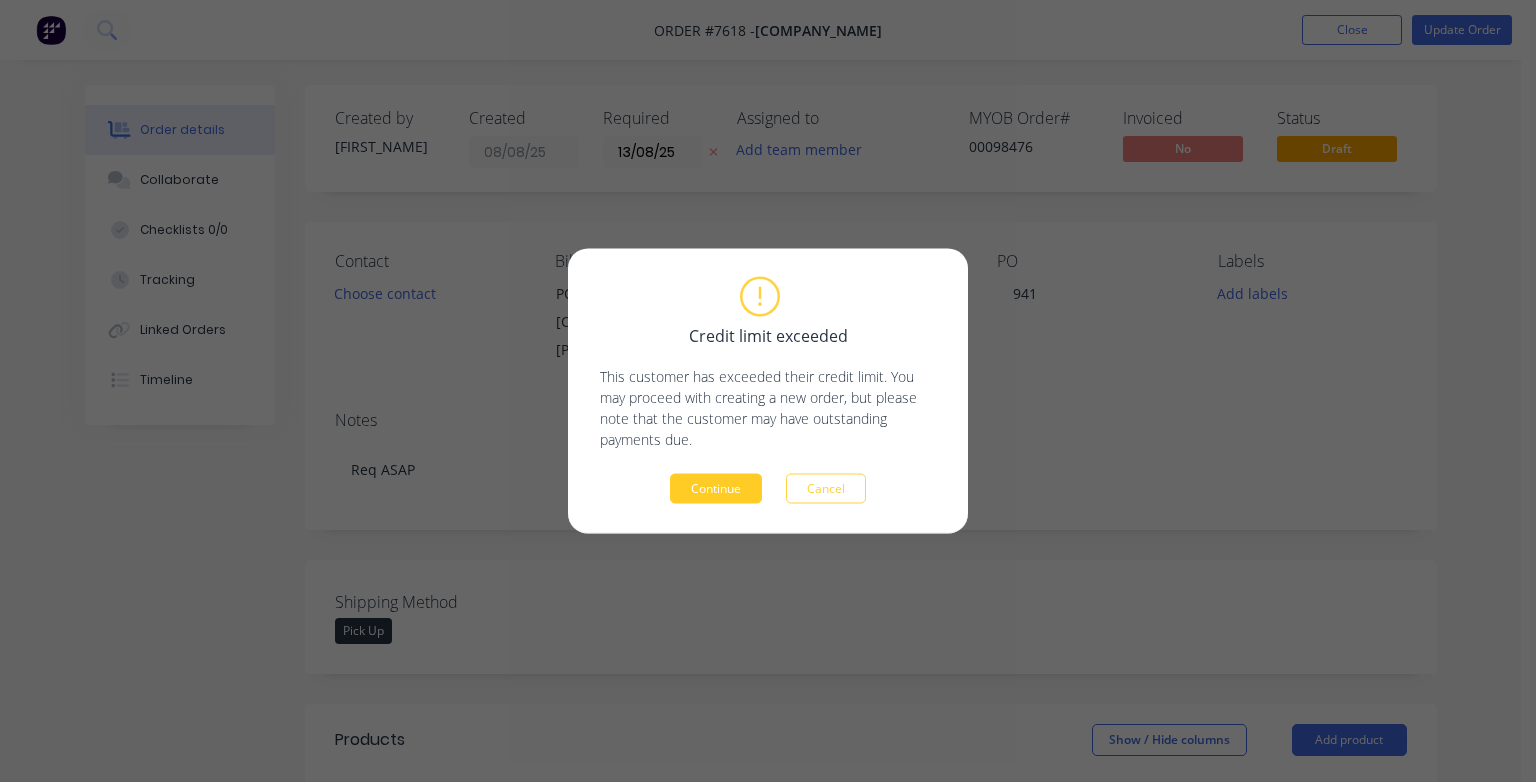 click on "Continue" at bounding box center (716, 489) 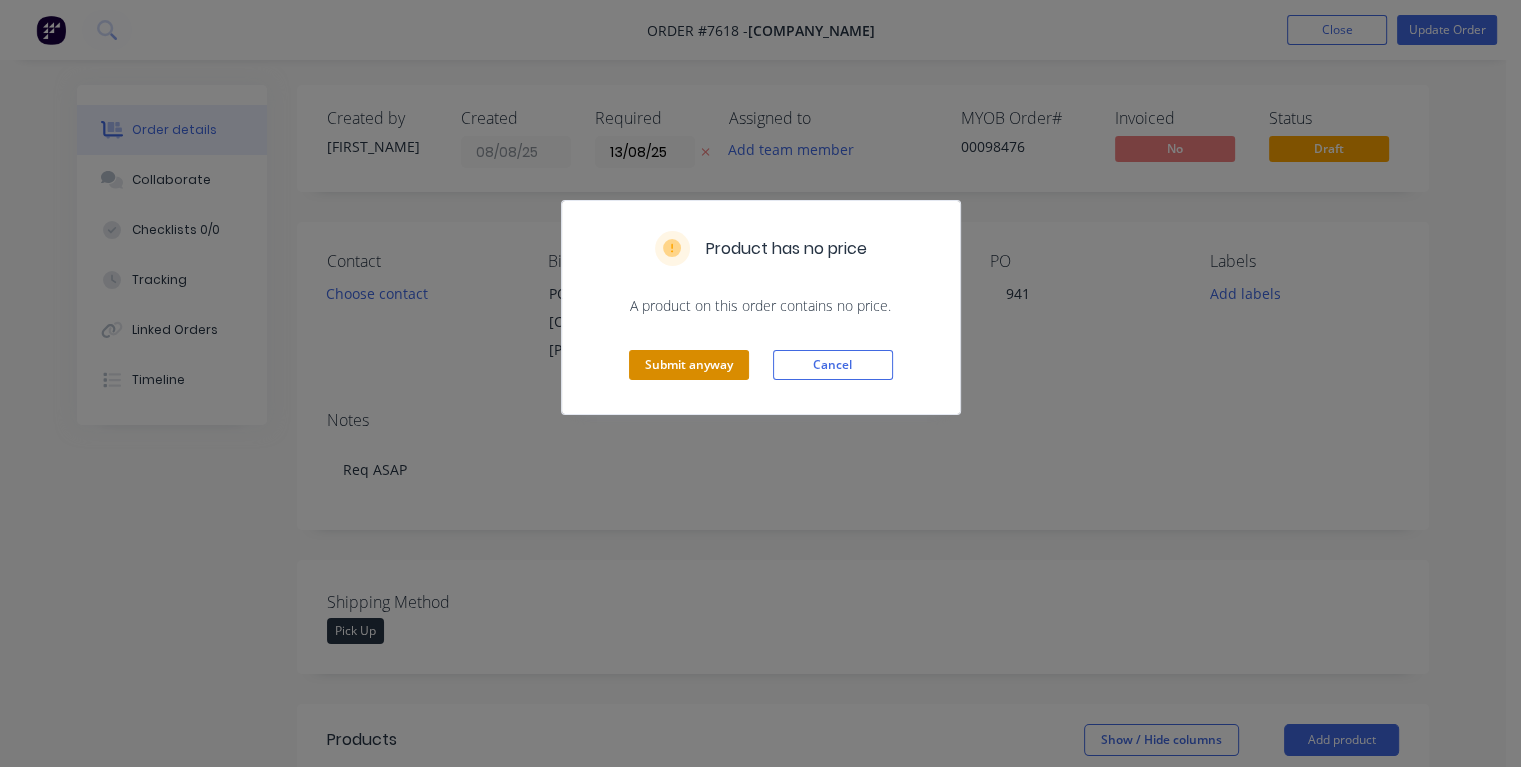 click on "Submit anyway" at bounding box center (689, 365) 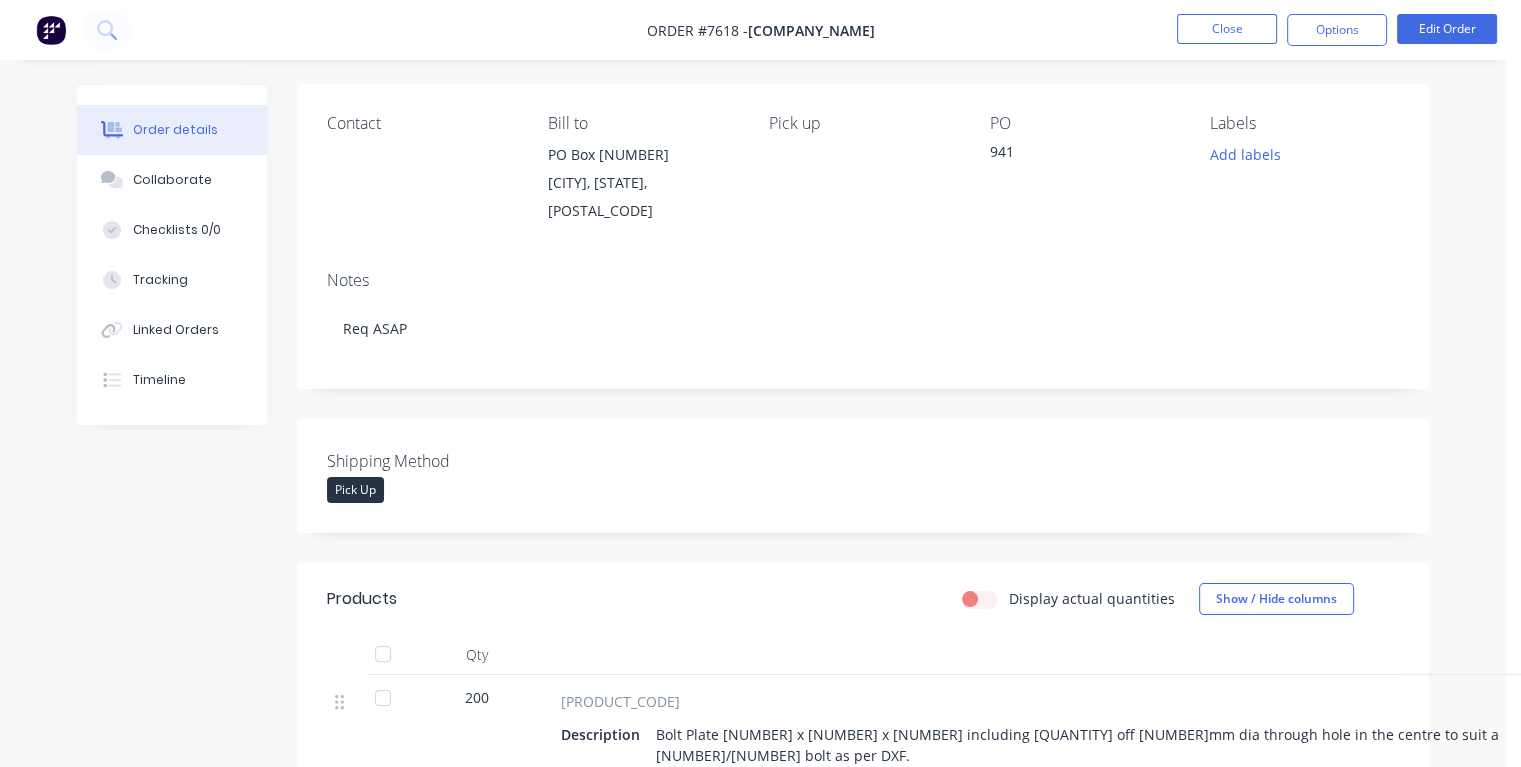 scroll, scrollTop: 0, scrollLeft: 0, axis: both 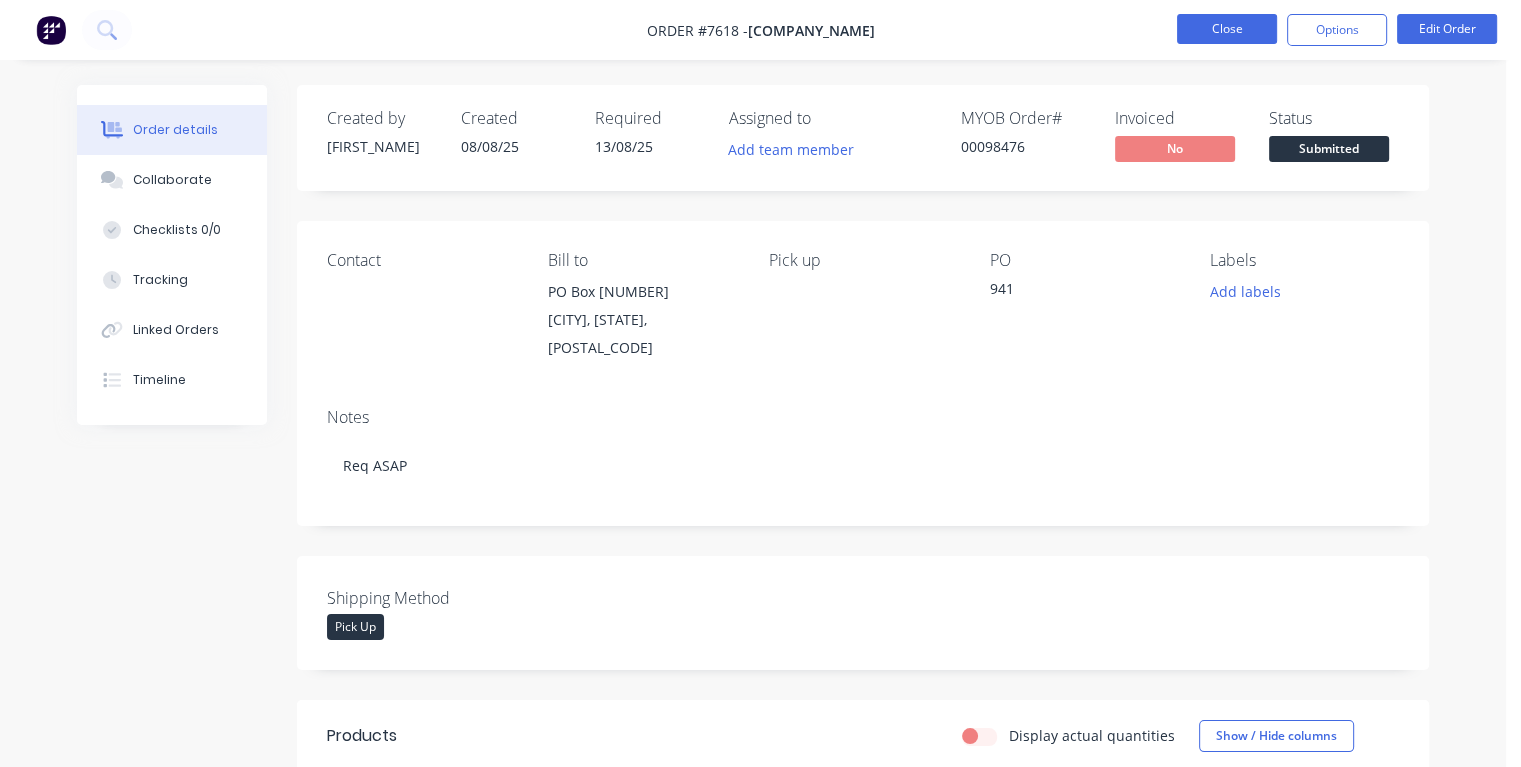click on "Close" at bounding box center [1227, 29] 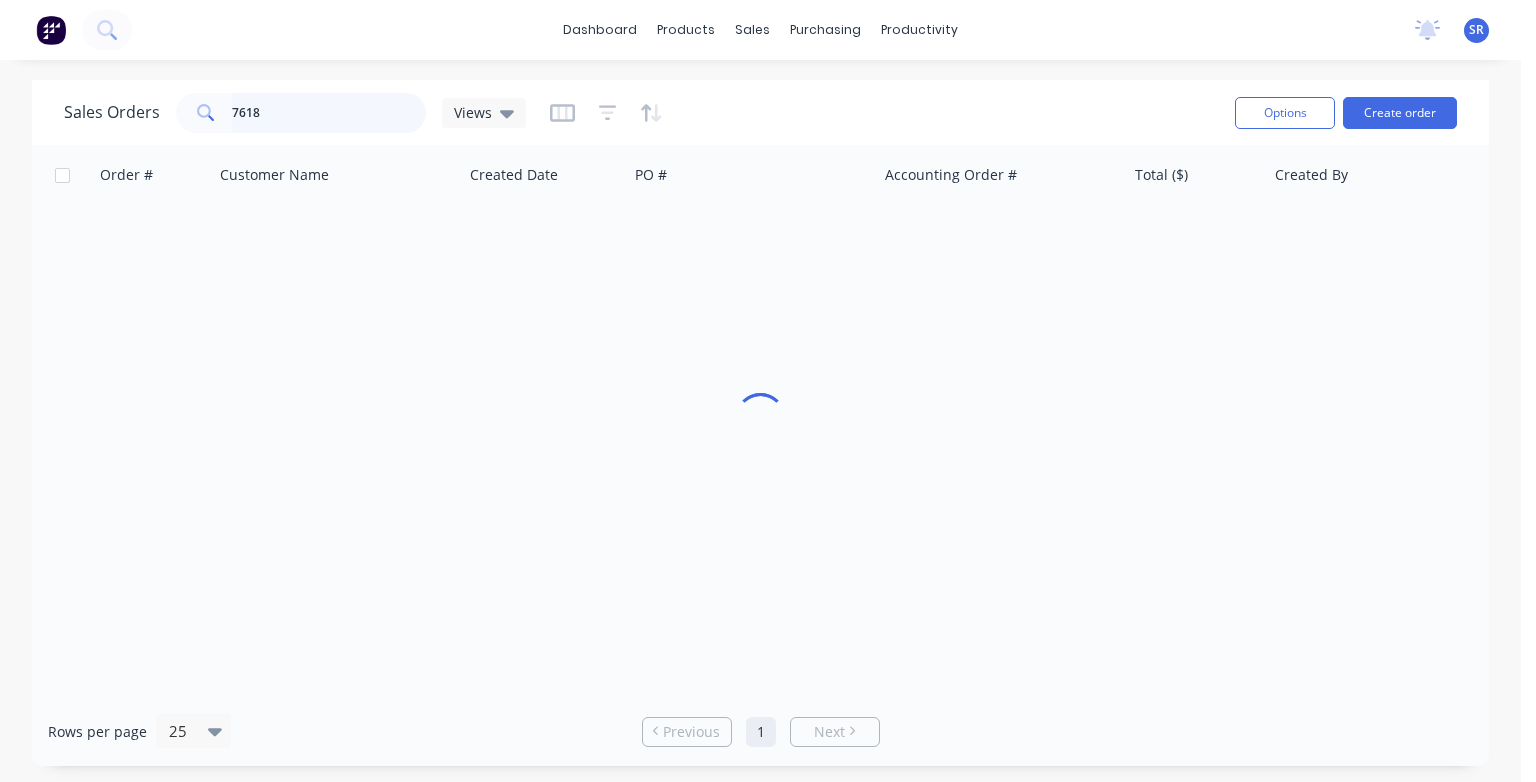 click on "7618" at bounding box center (329, 113) 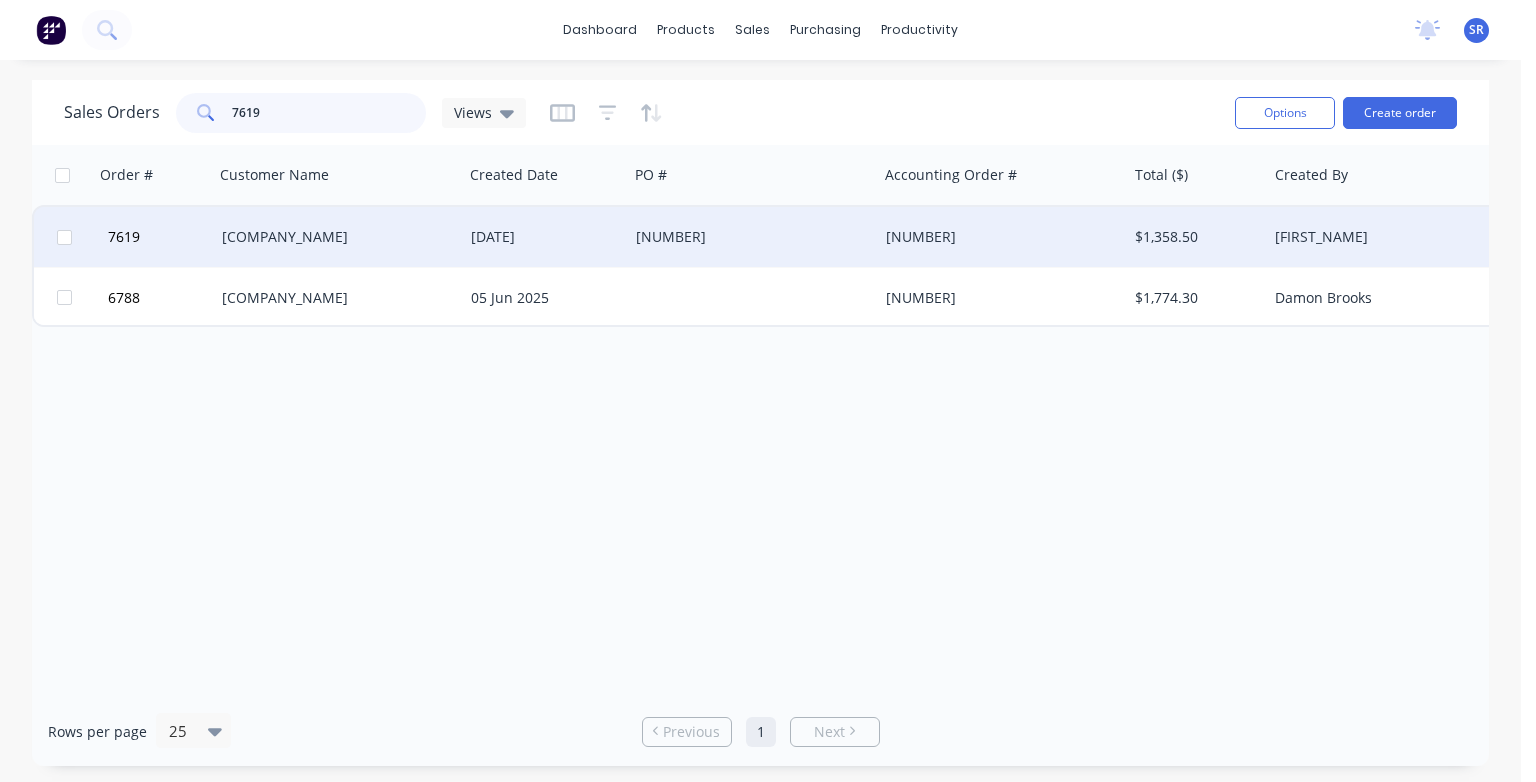 type on "7619" 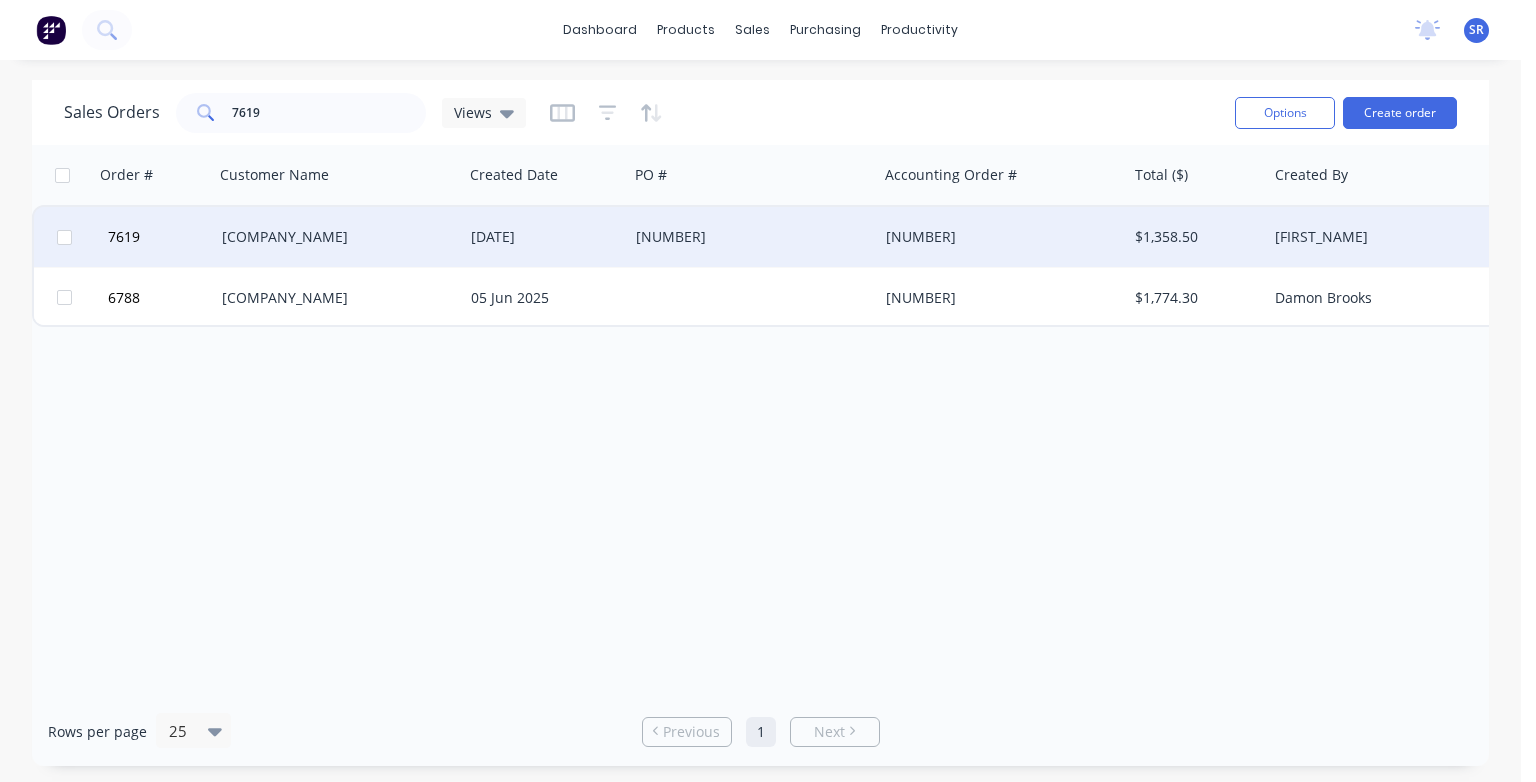 click on "[COMPANY_NAME]" at bounding box center (338, 237) 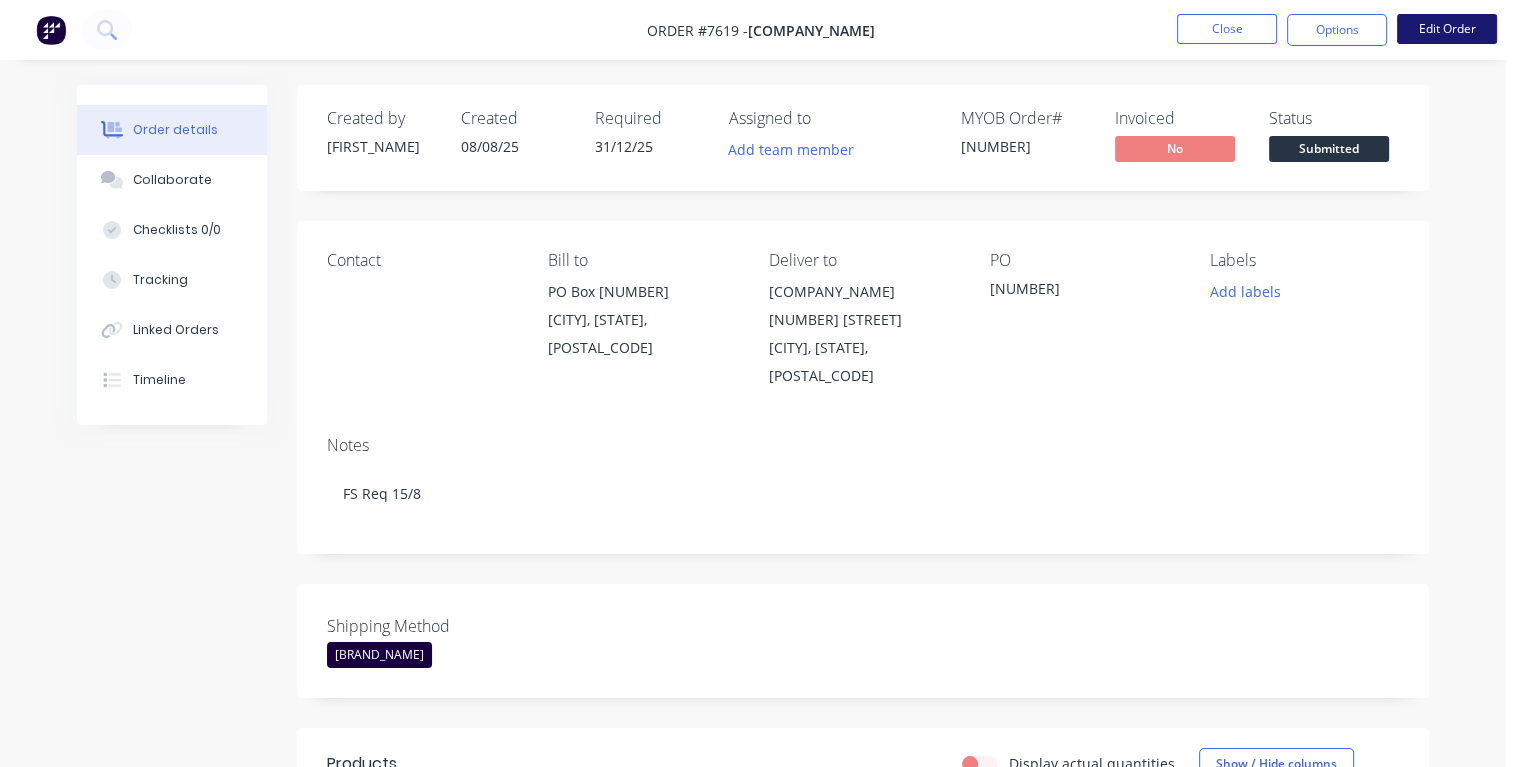 click on "Edit Order" at bounding box center (1447, 29) 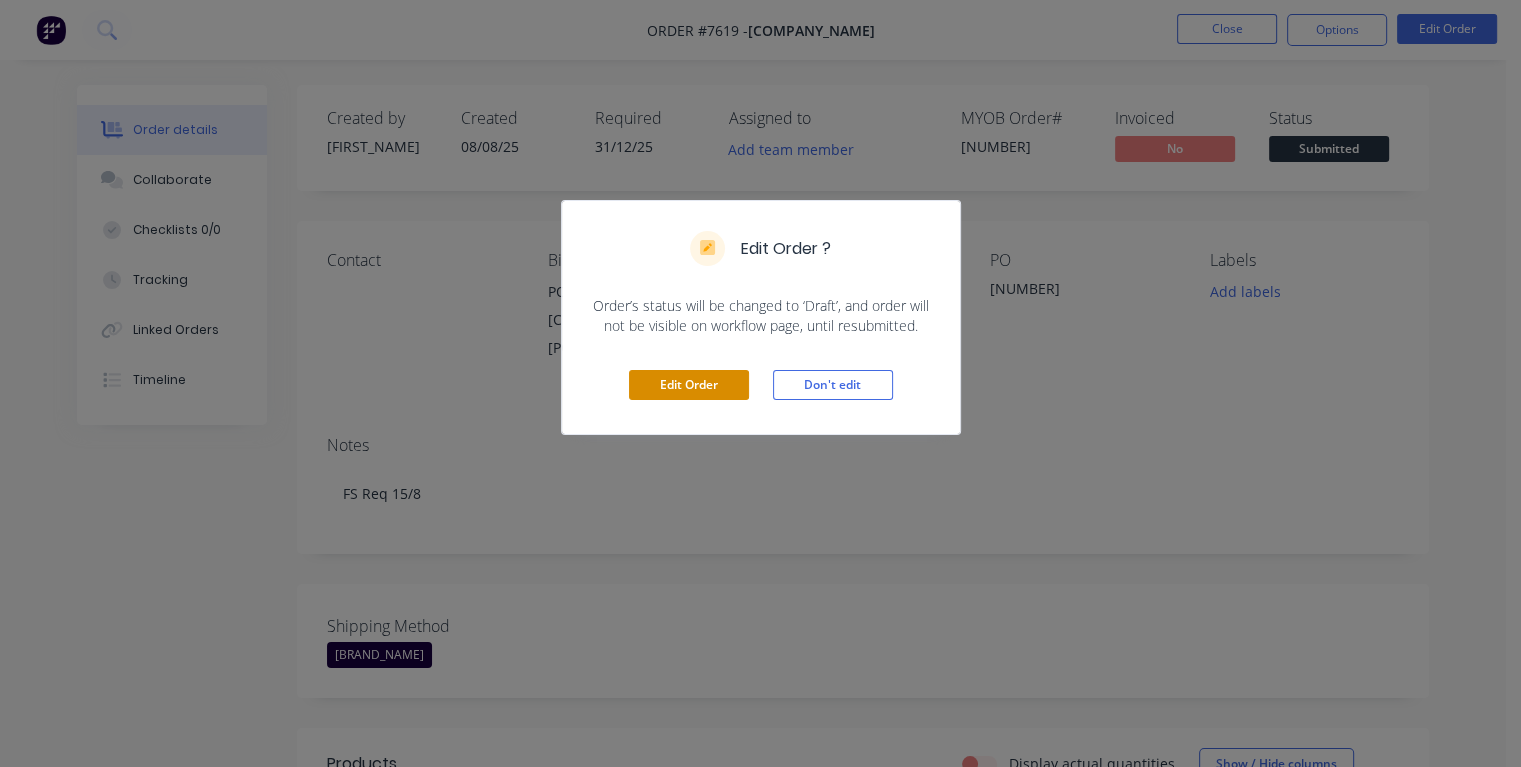 click on "Edit Order" at bounding box center (689, 385) 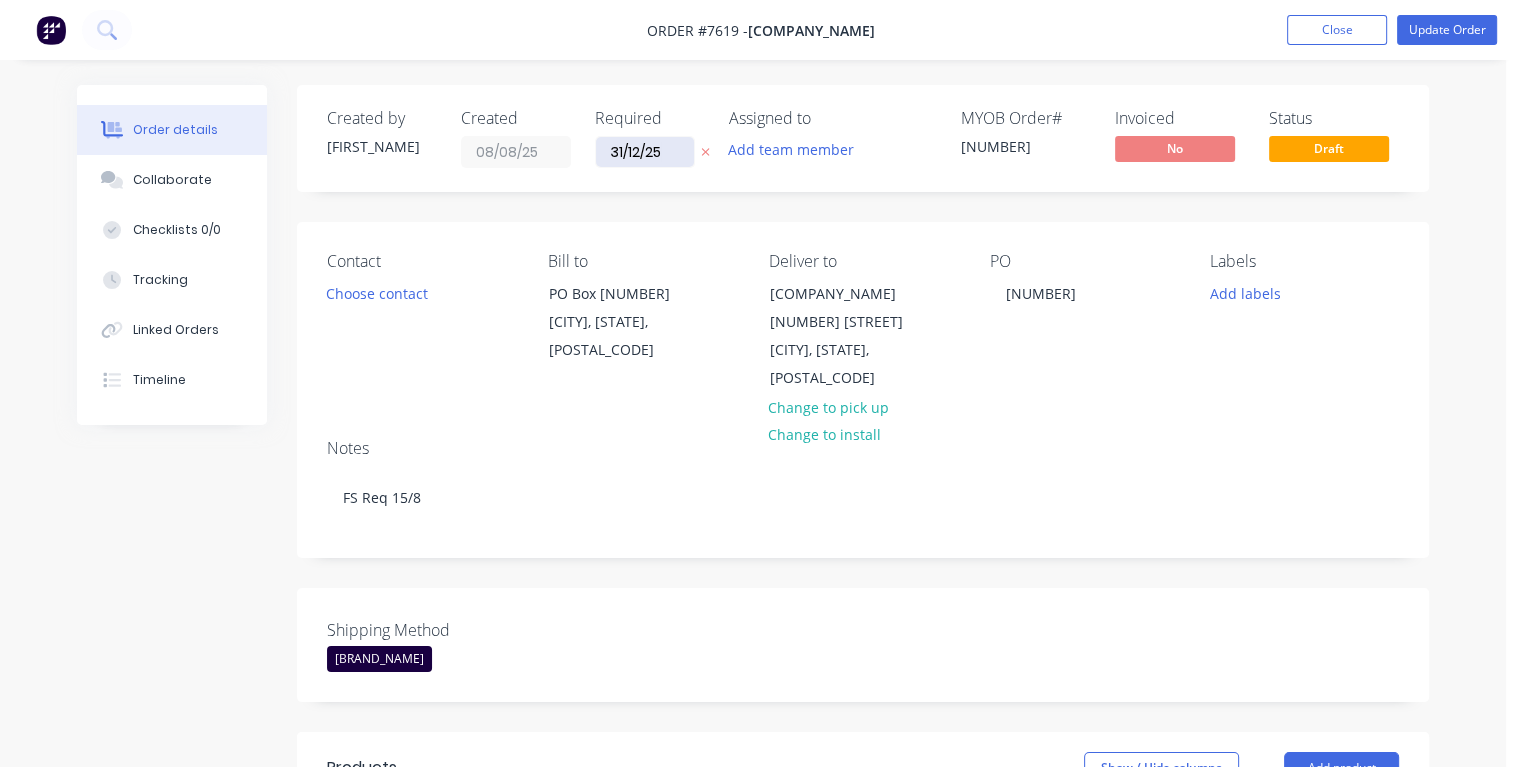 drag, startPoint x: 673, startPoint y: 147, endPoint x: 604, endPoint y: 152, distance: 69.18092 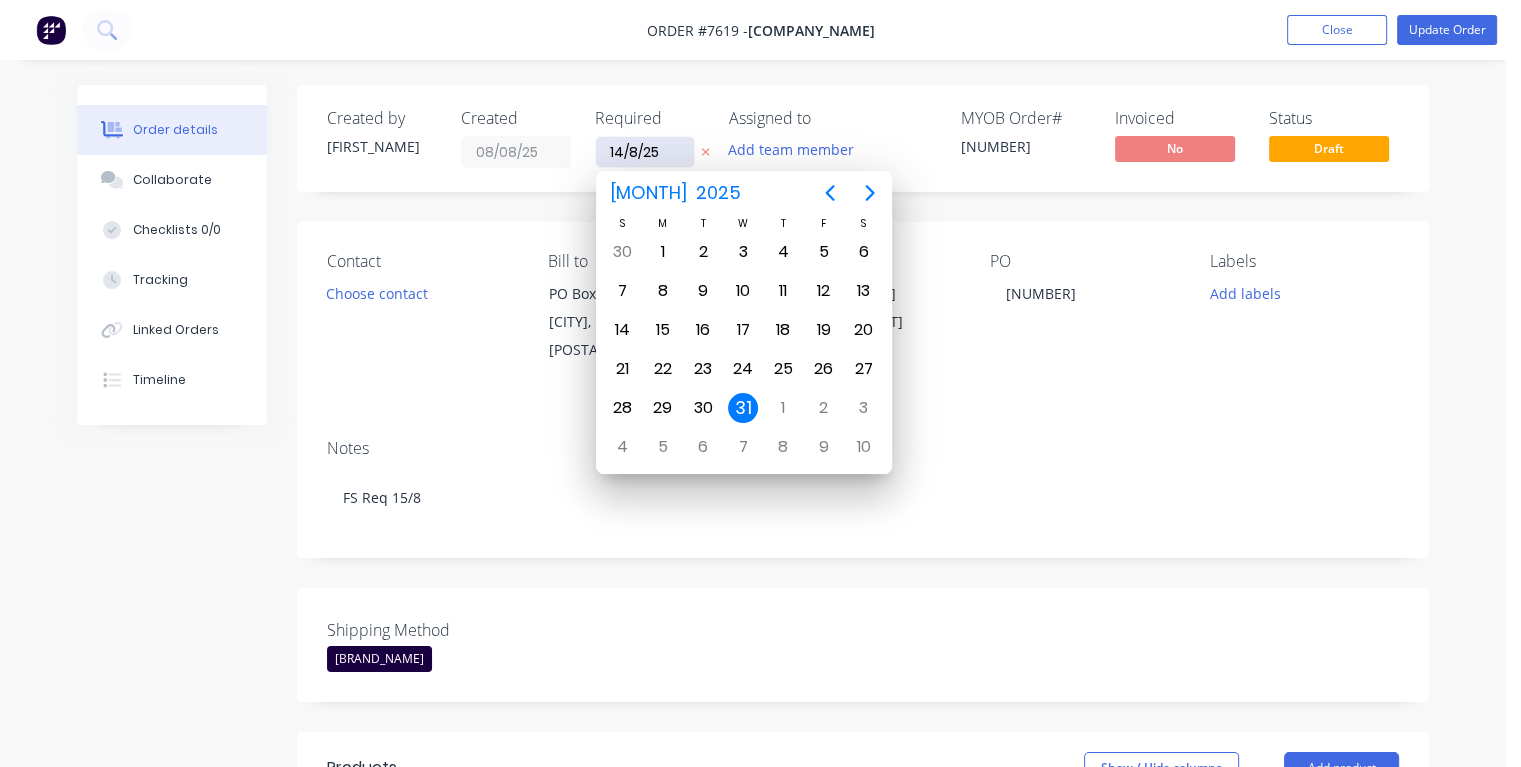 type on "14/08/25" 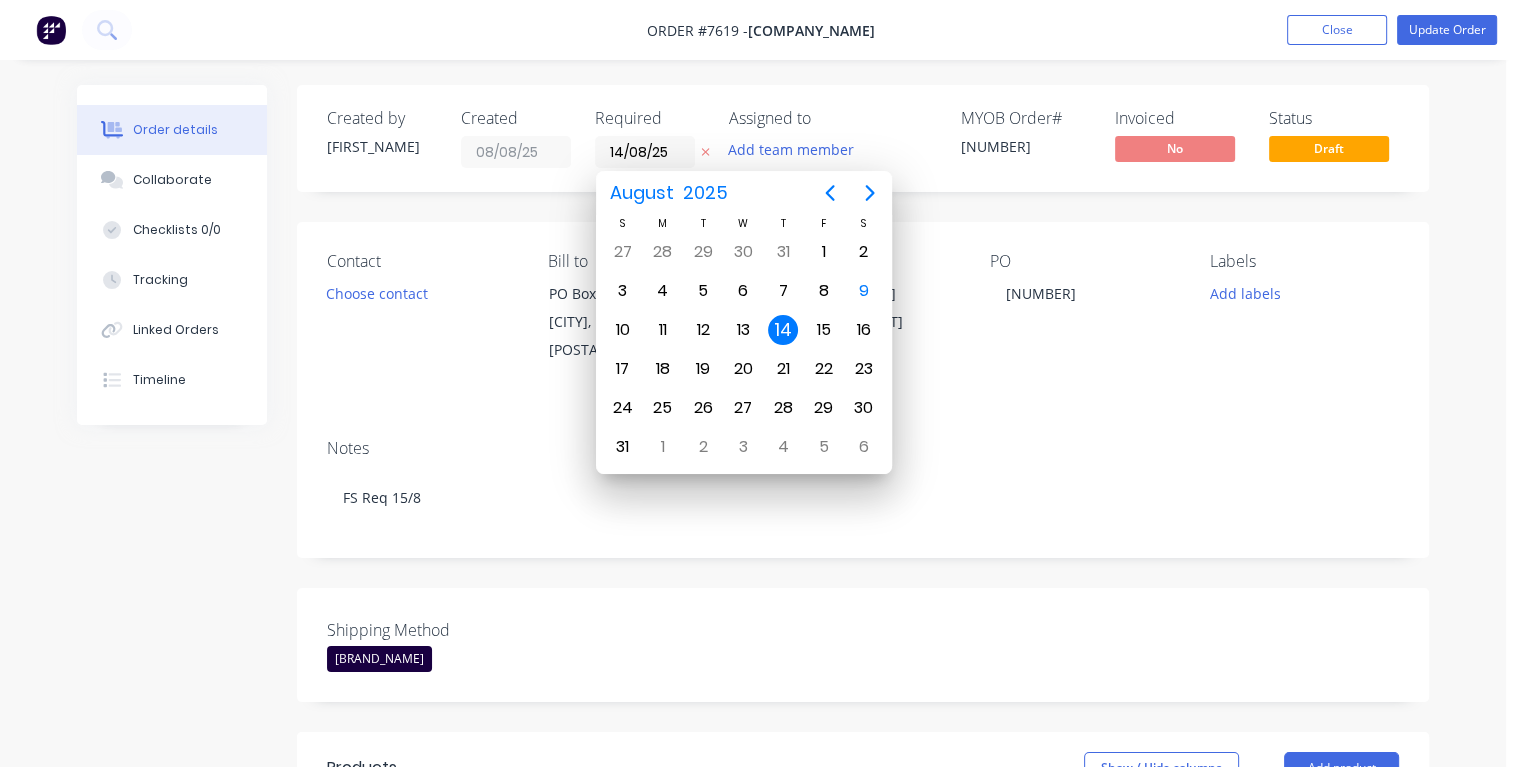 click on "14" at bounding box center (783, 330) 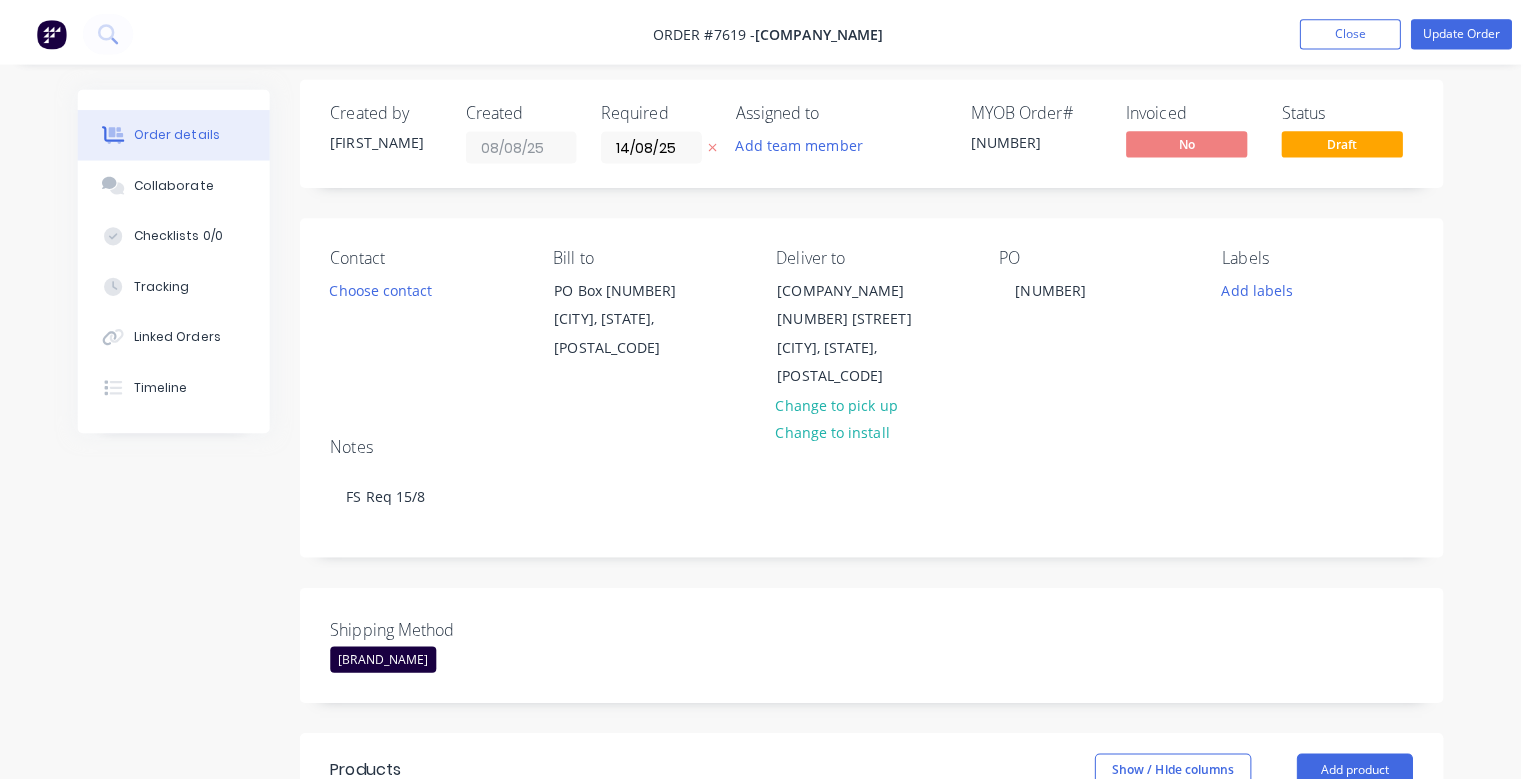scroll, scrollTop: 0, scrollLeft: 0, axis: both 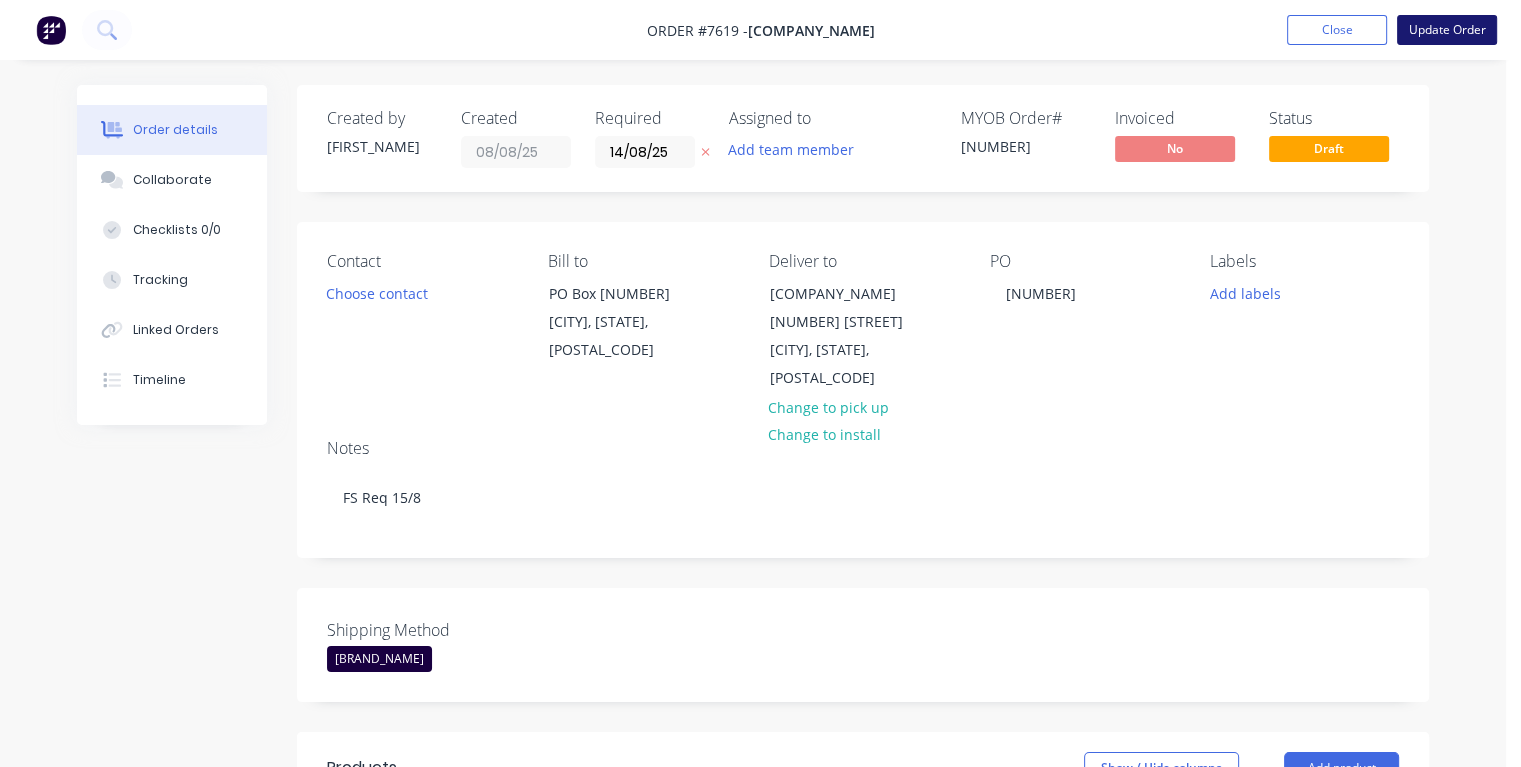 click on "Update Order" at bounding box center (1447, 30) 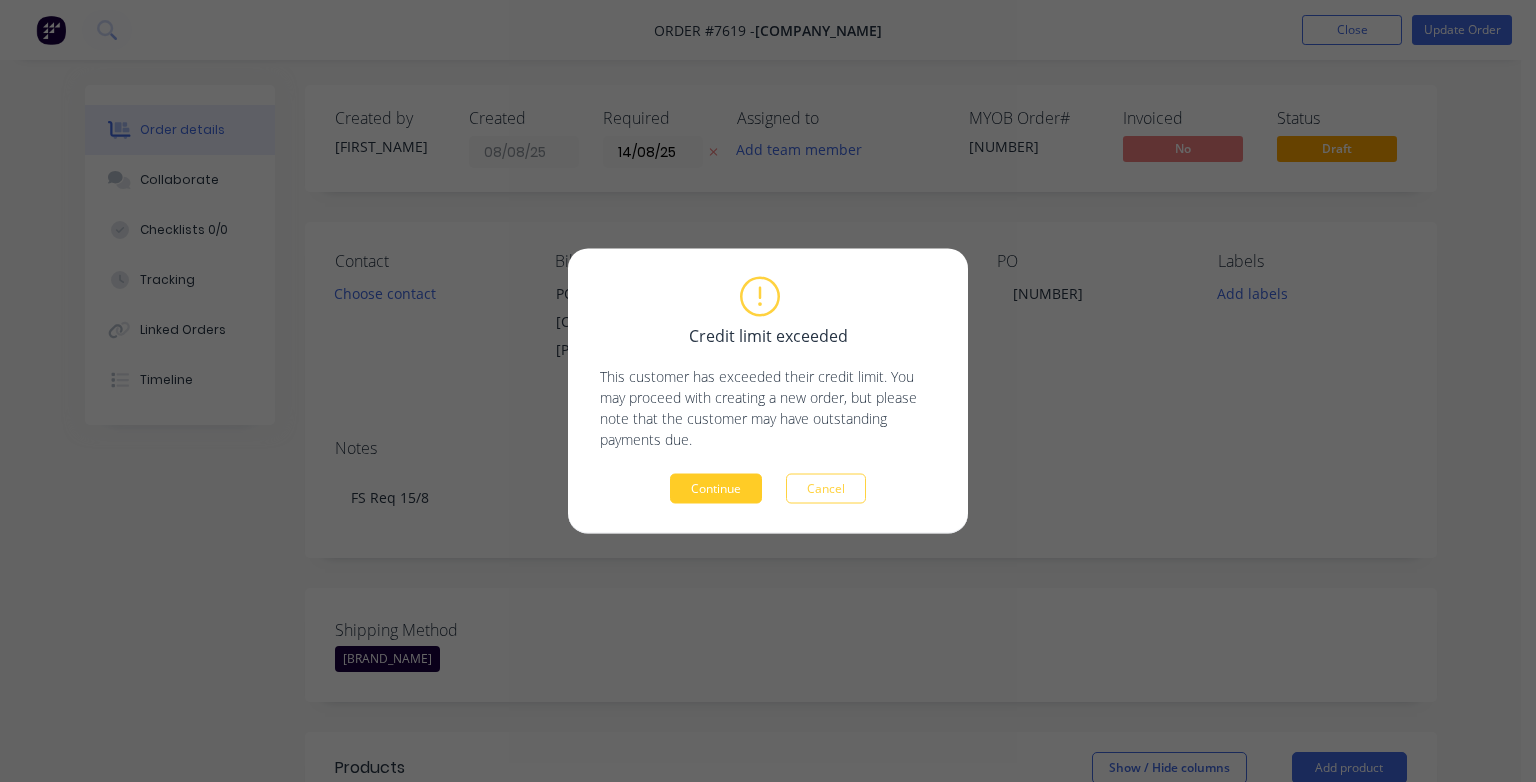 click on "Continue" at bounding box center (716, 489) 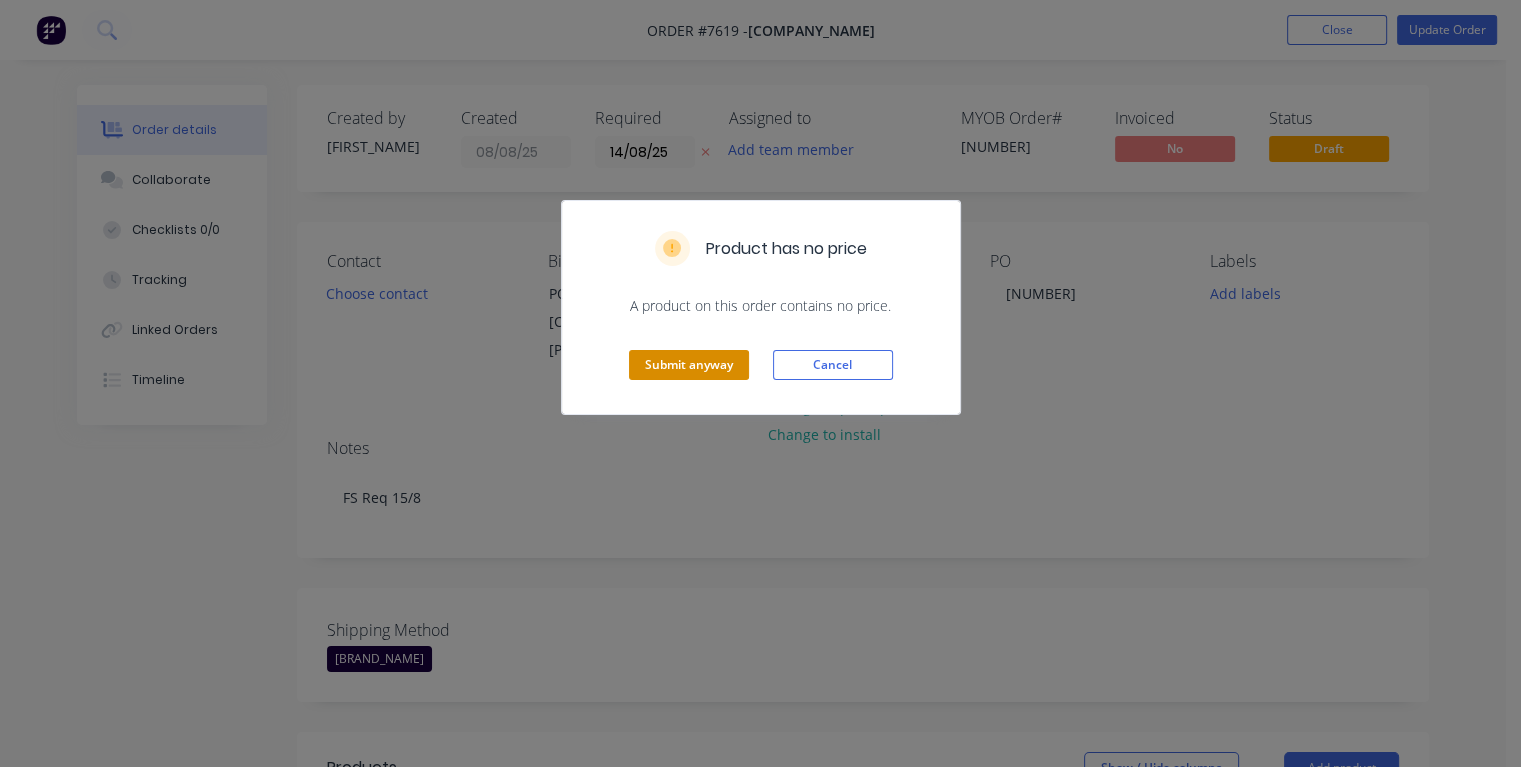 click on "Submit anyway" at bounding box center [689, 365] 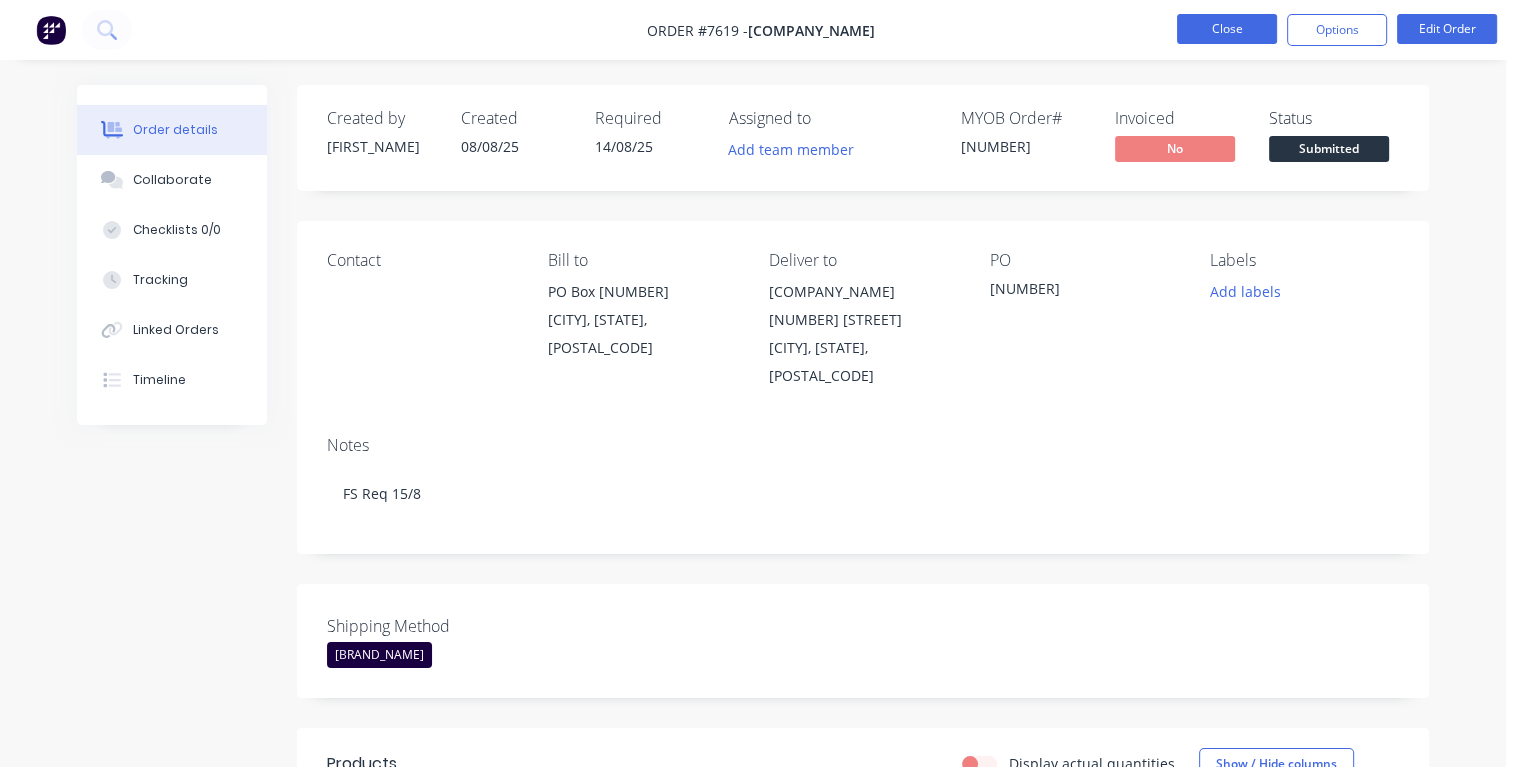 click on "Close" at bounding box center (1227, 29) 